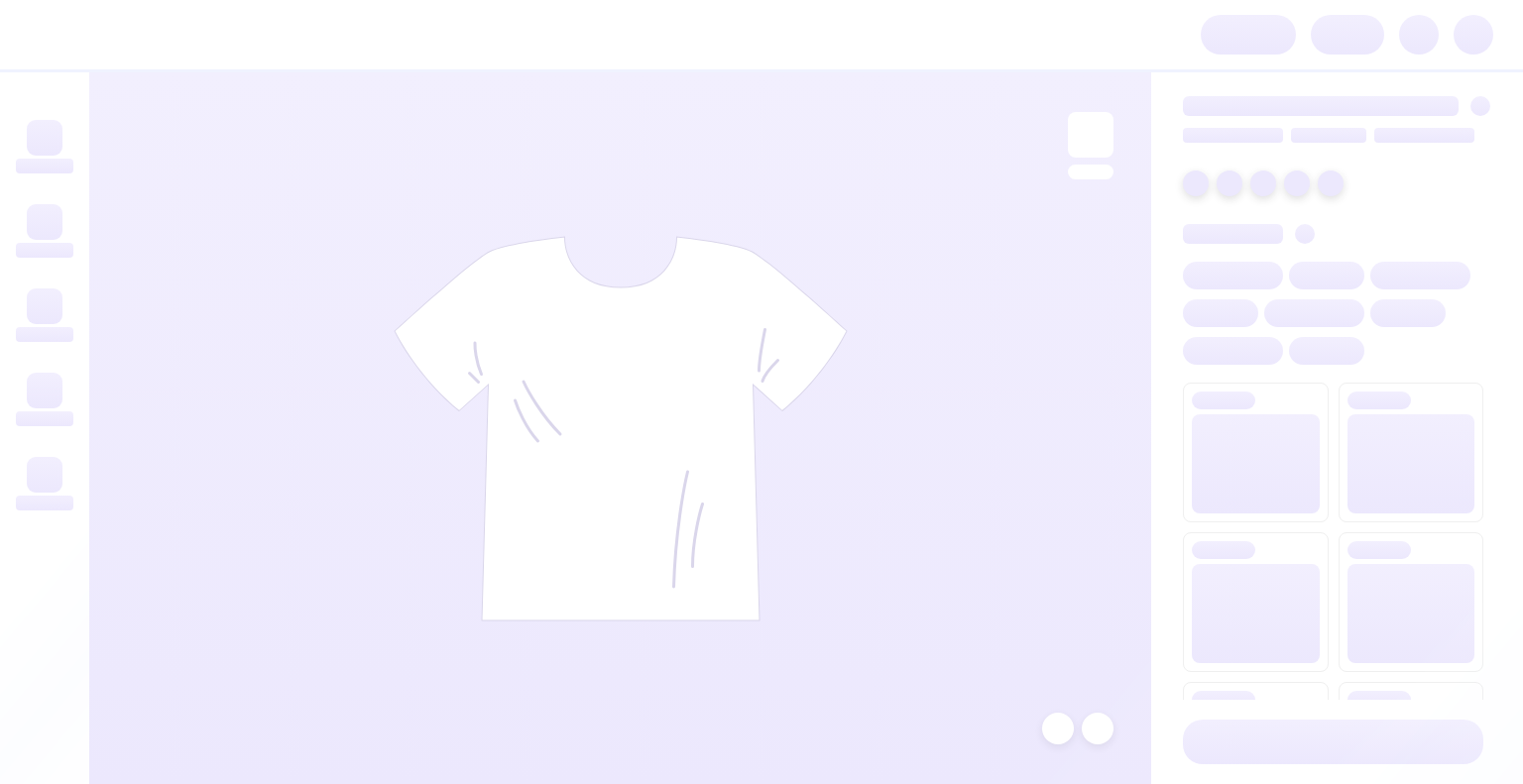 scroll, scrollTop: 0, scrollLeft: 0, axis: both 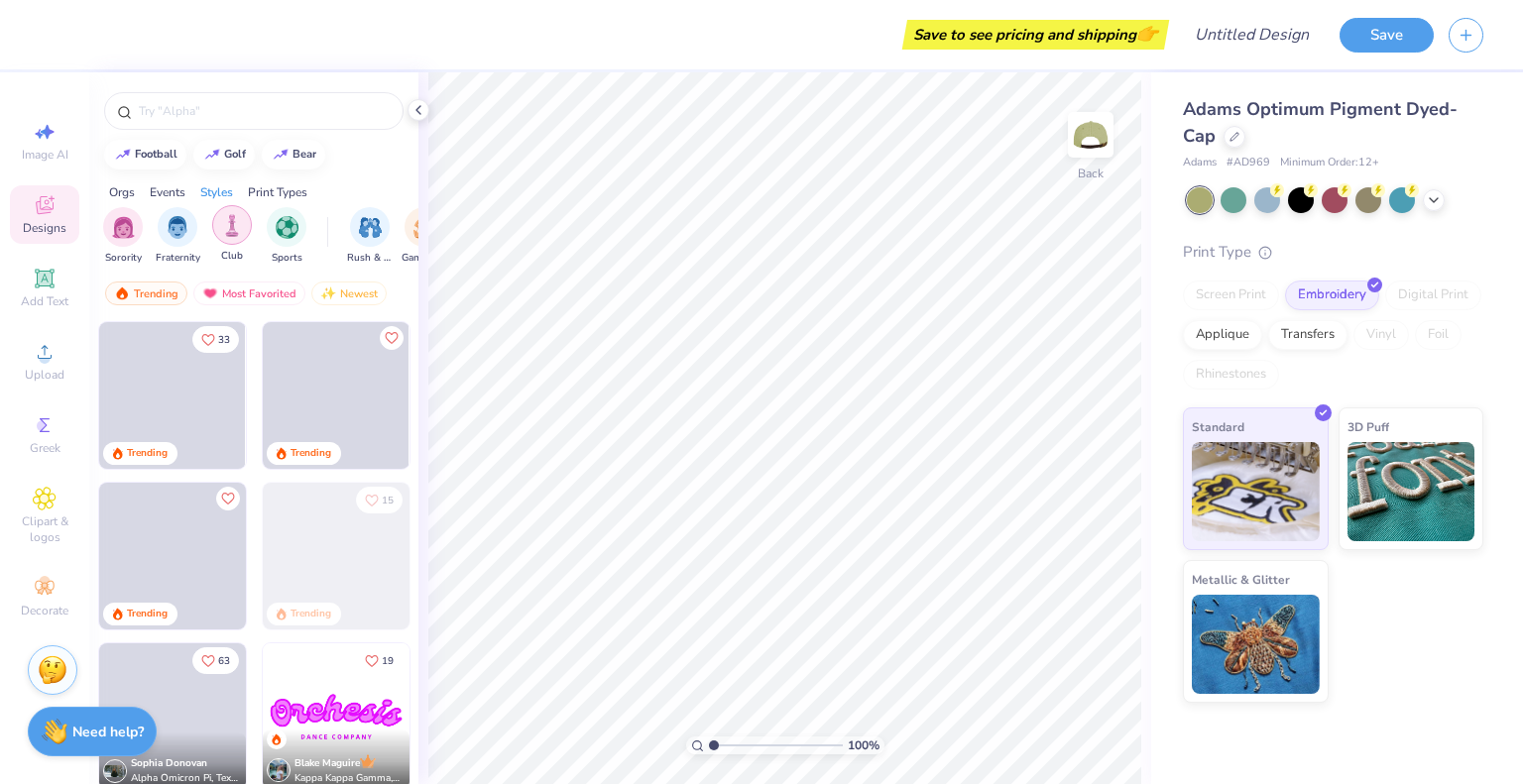click at bounding box center (232, 225) 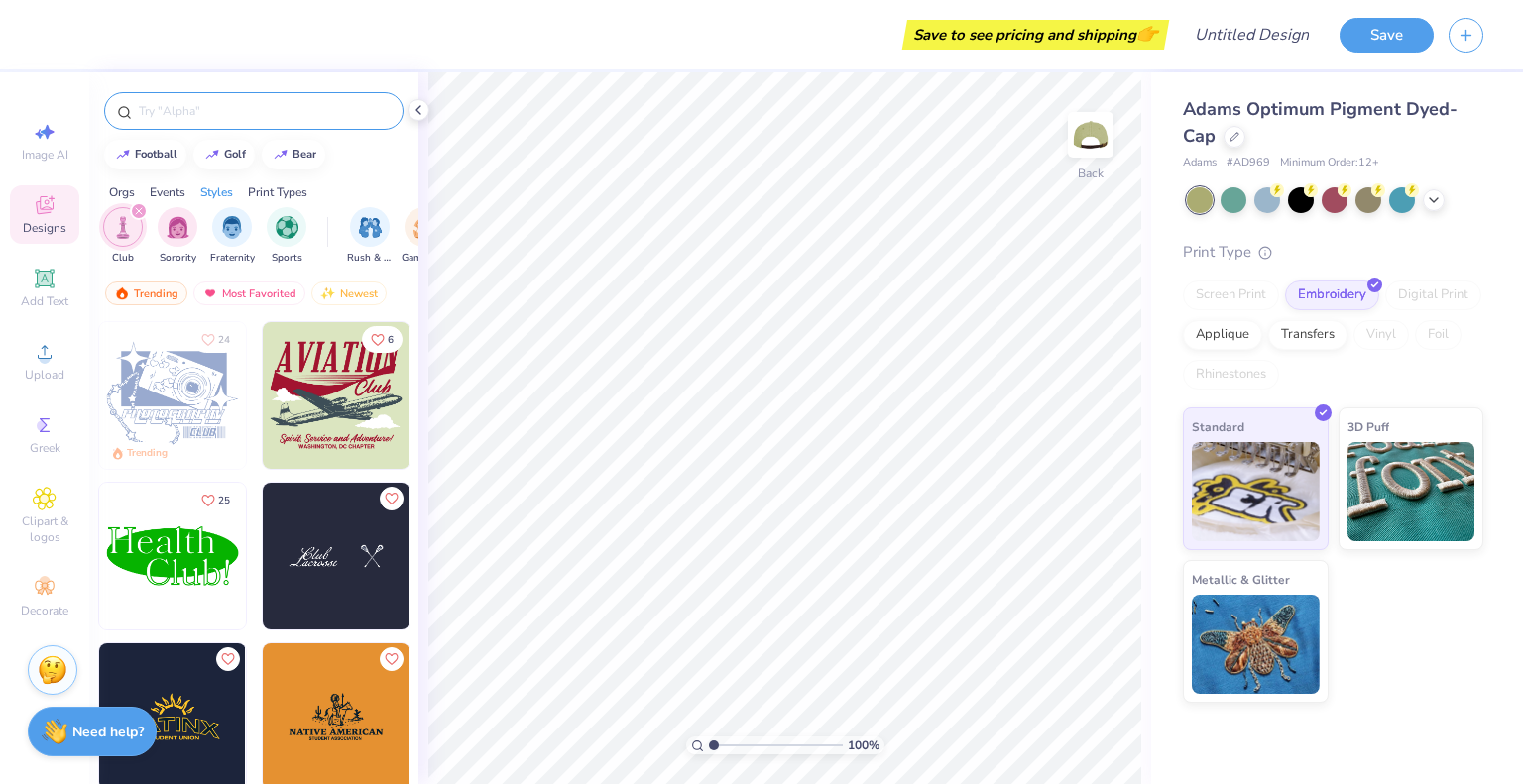 click at bounding box center (264, 111) 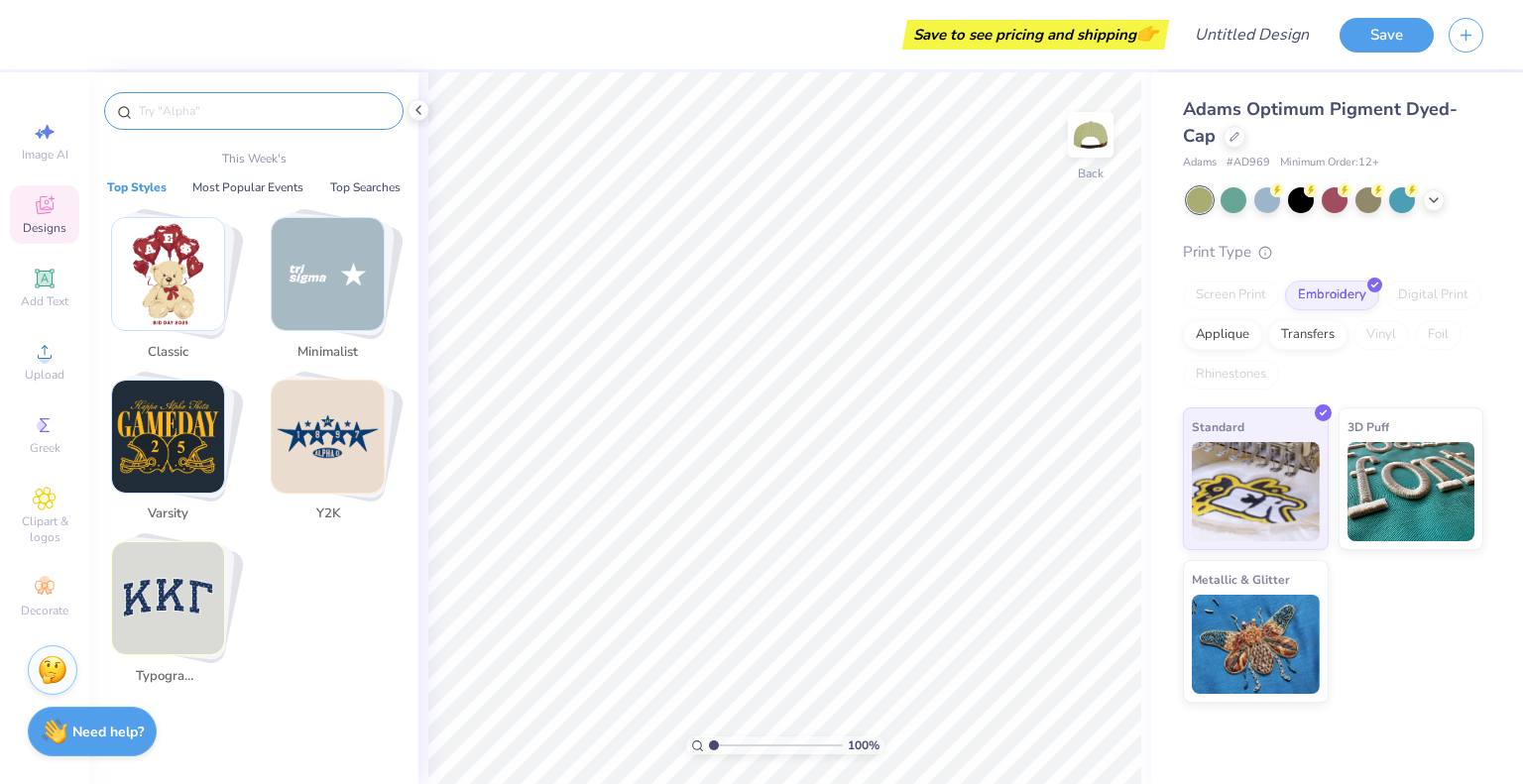 type on "y" 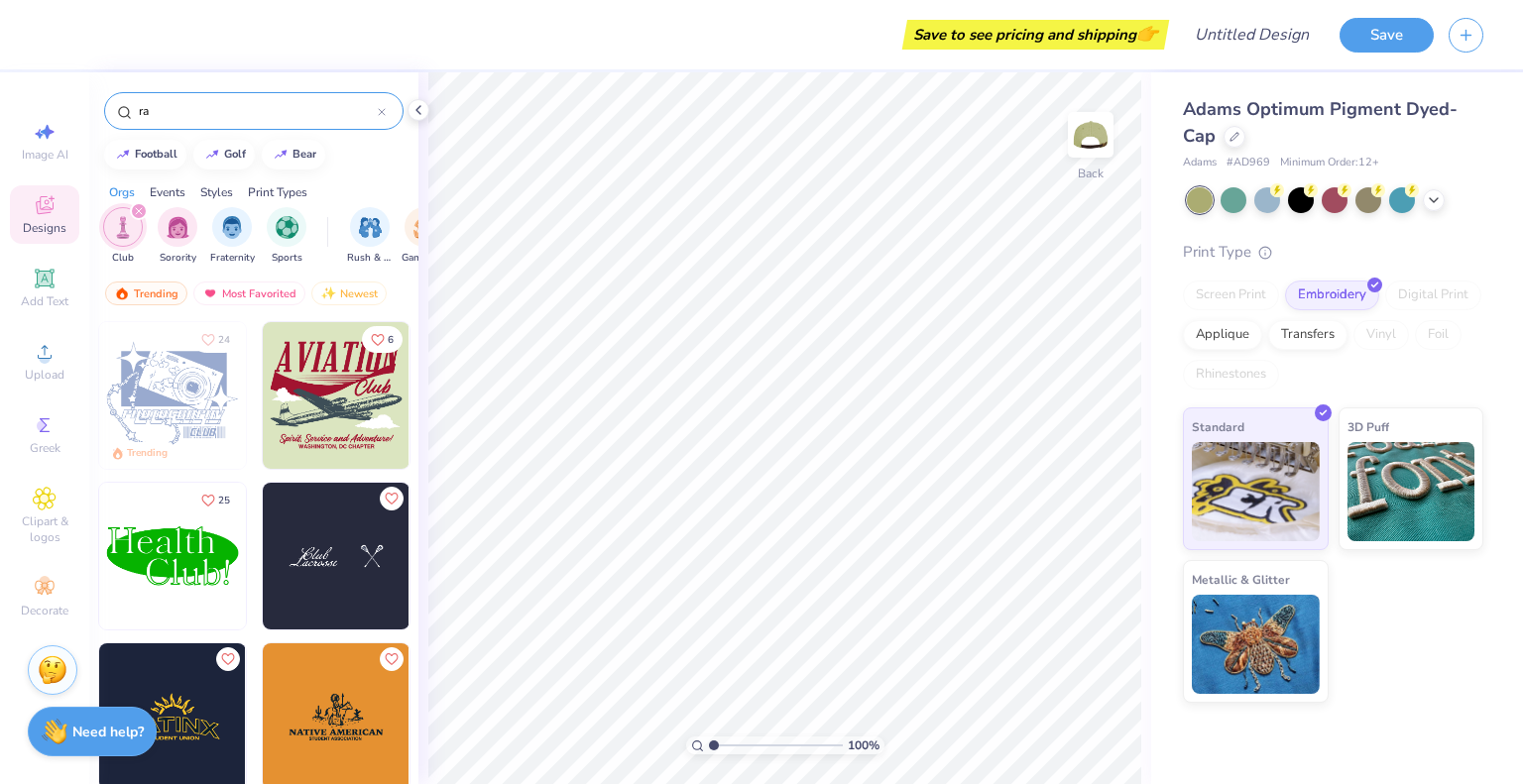 type on "r" 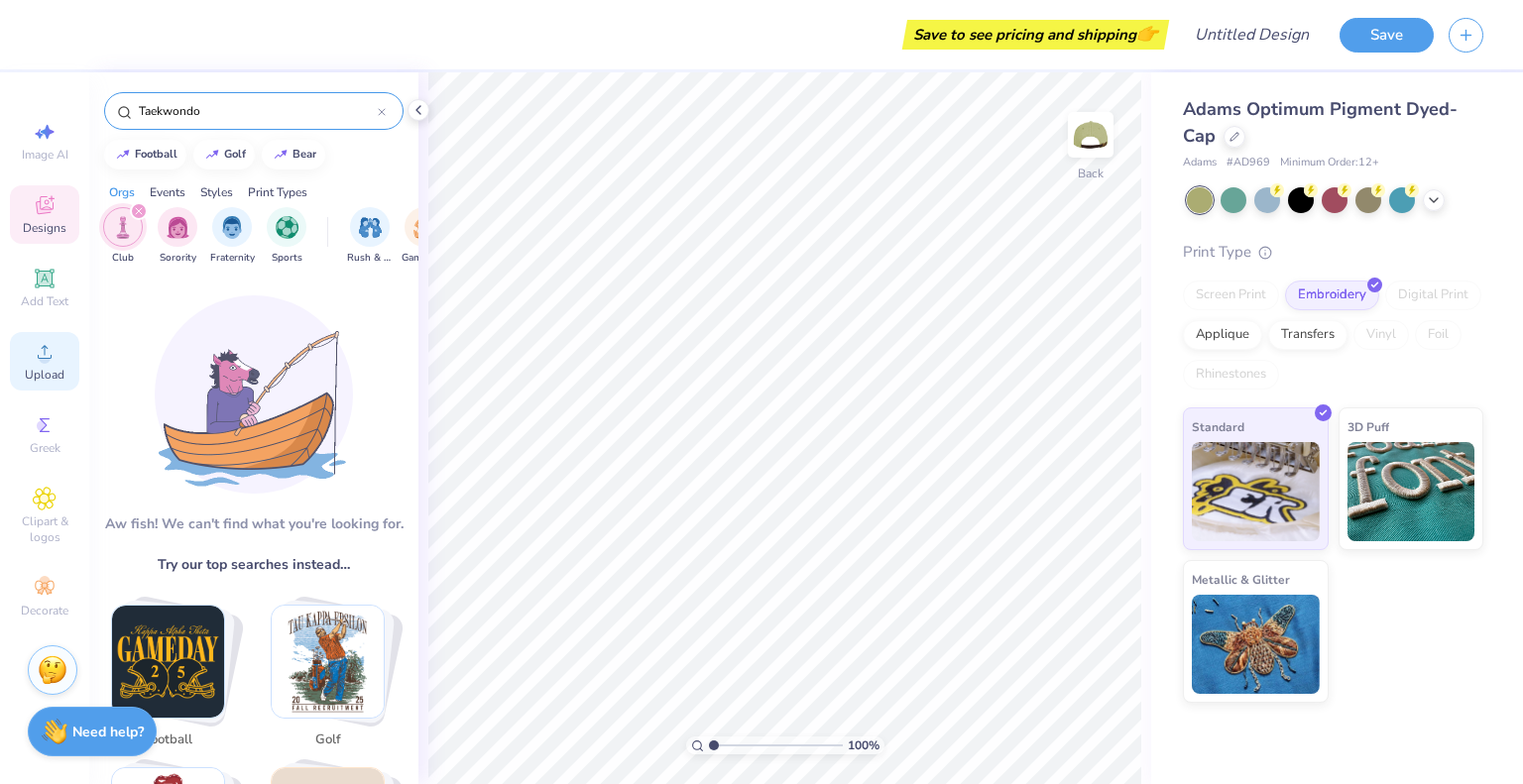 type on "Taekwondo" 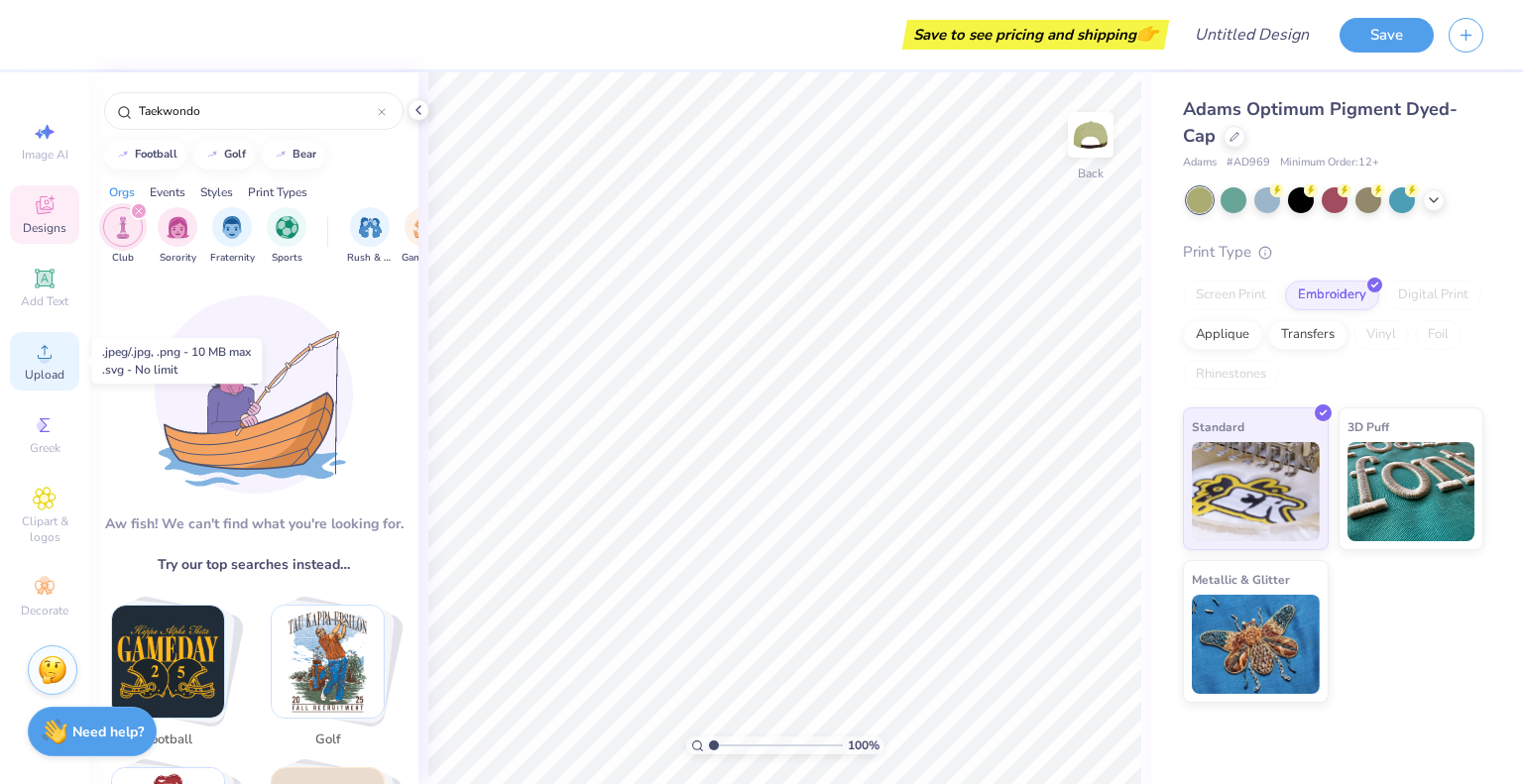 click 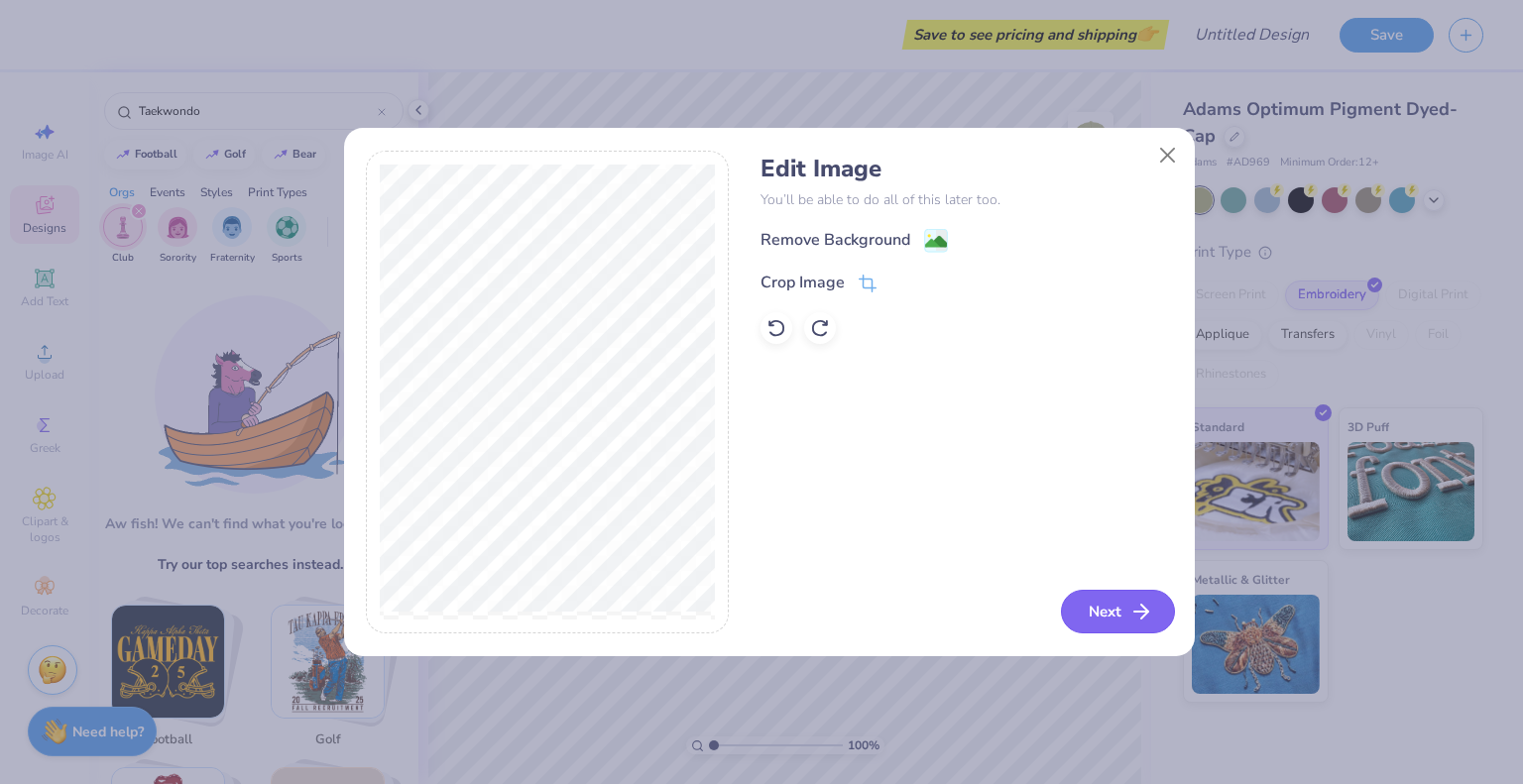 click on "Next" at bounding box center [1117, 612] 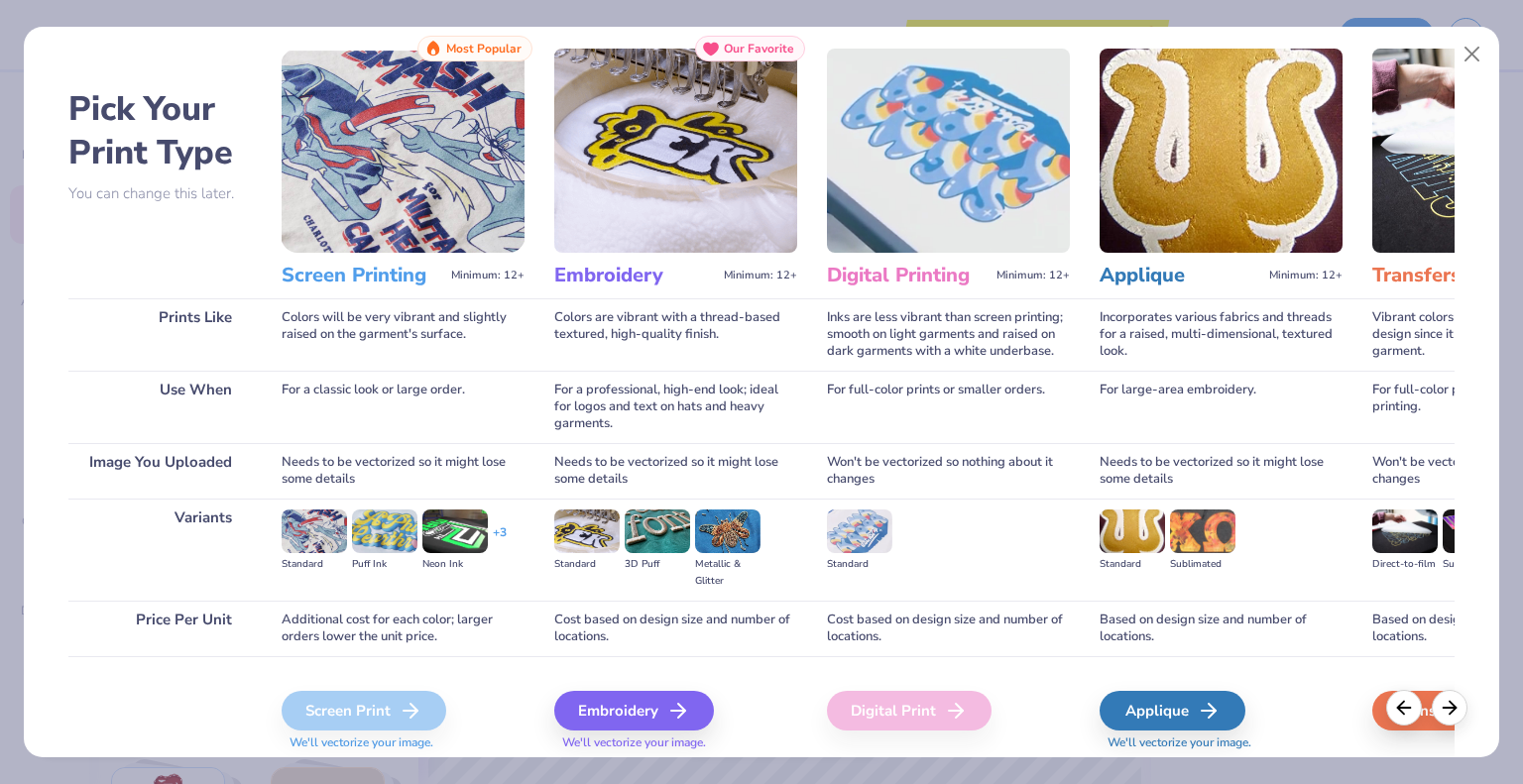 scroll, scrollTop: 99, scrollLeft: 0, axis: vertical 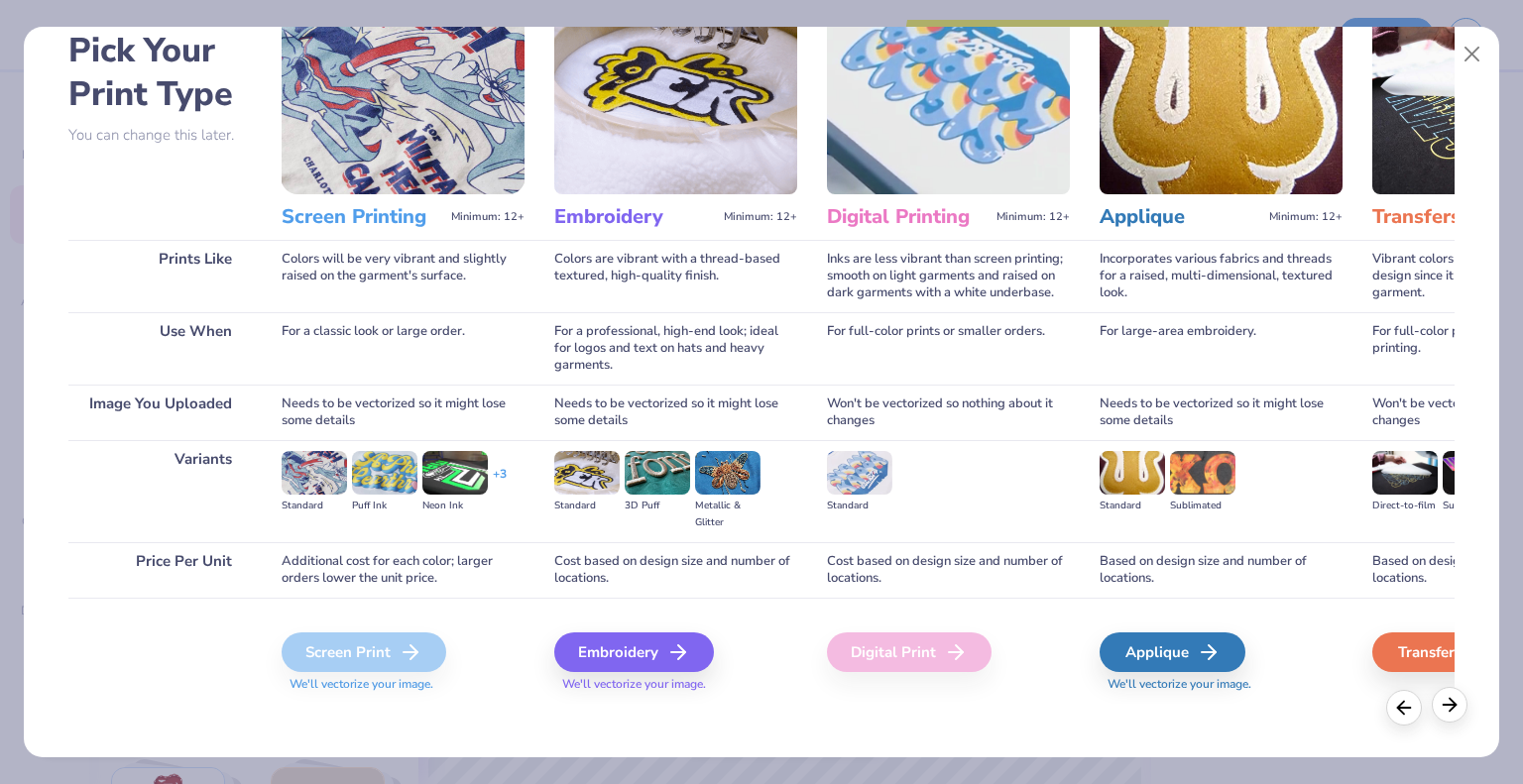 click 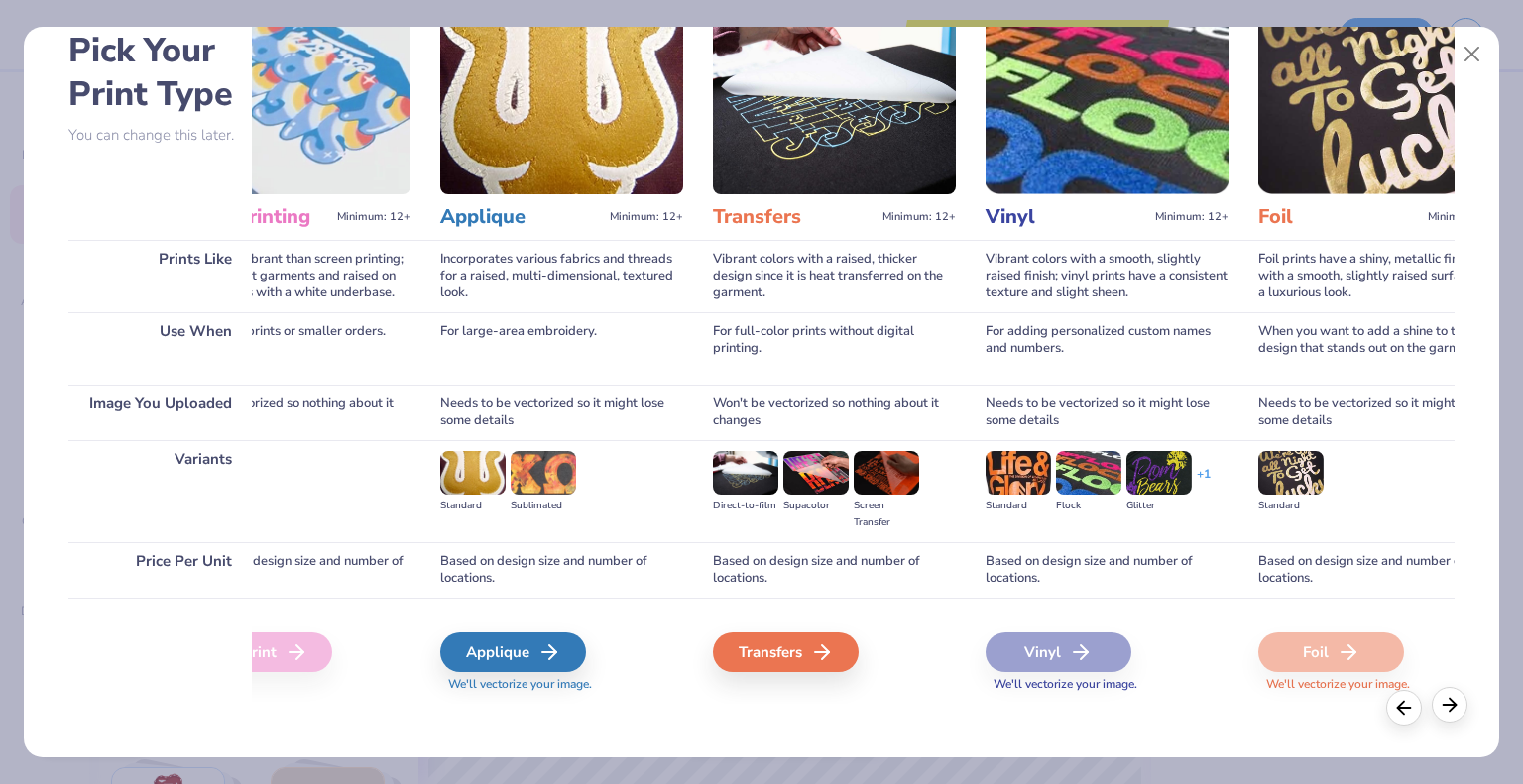 scroll, scrollTop: 0, scrollLeft: 693, axis: horizontal 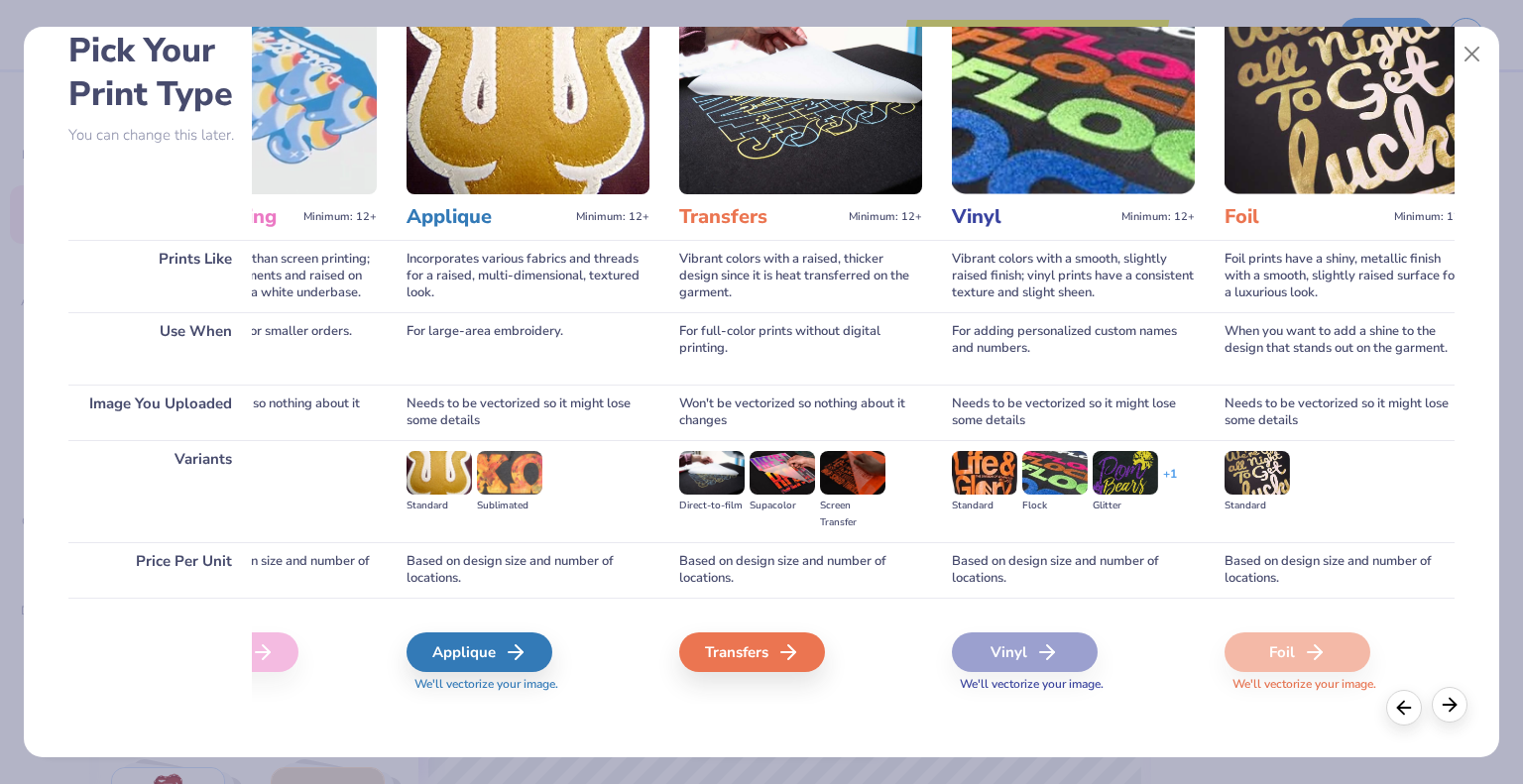 click 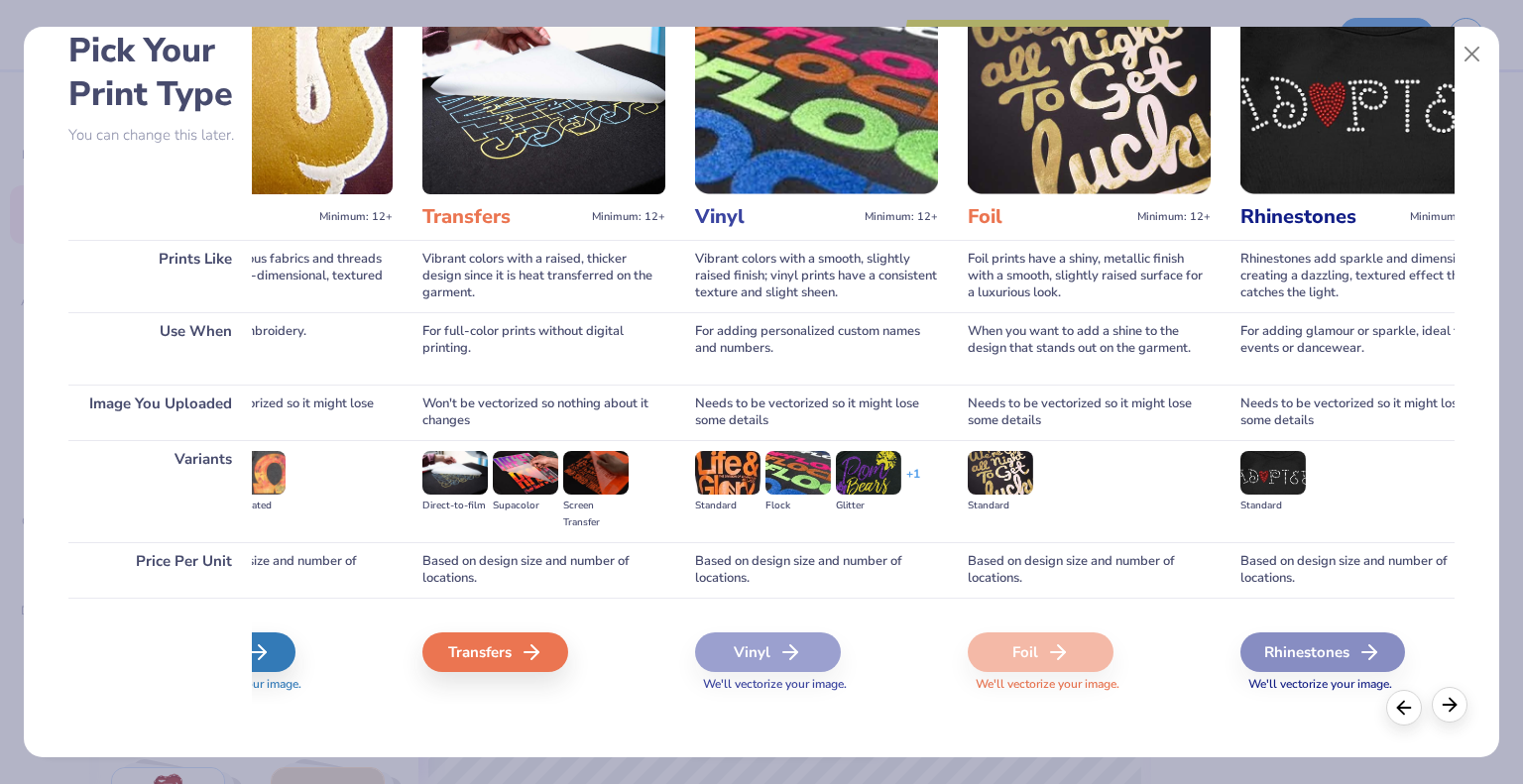scroll, scrollTop: 0, scrollLeft: 1007, axis: horizontal 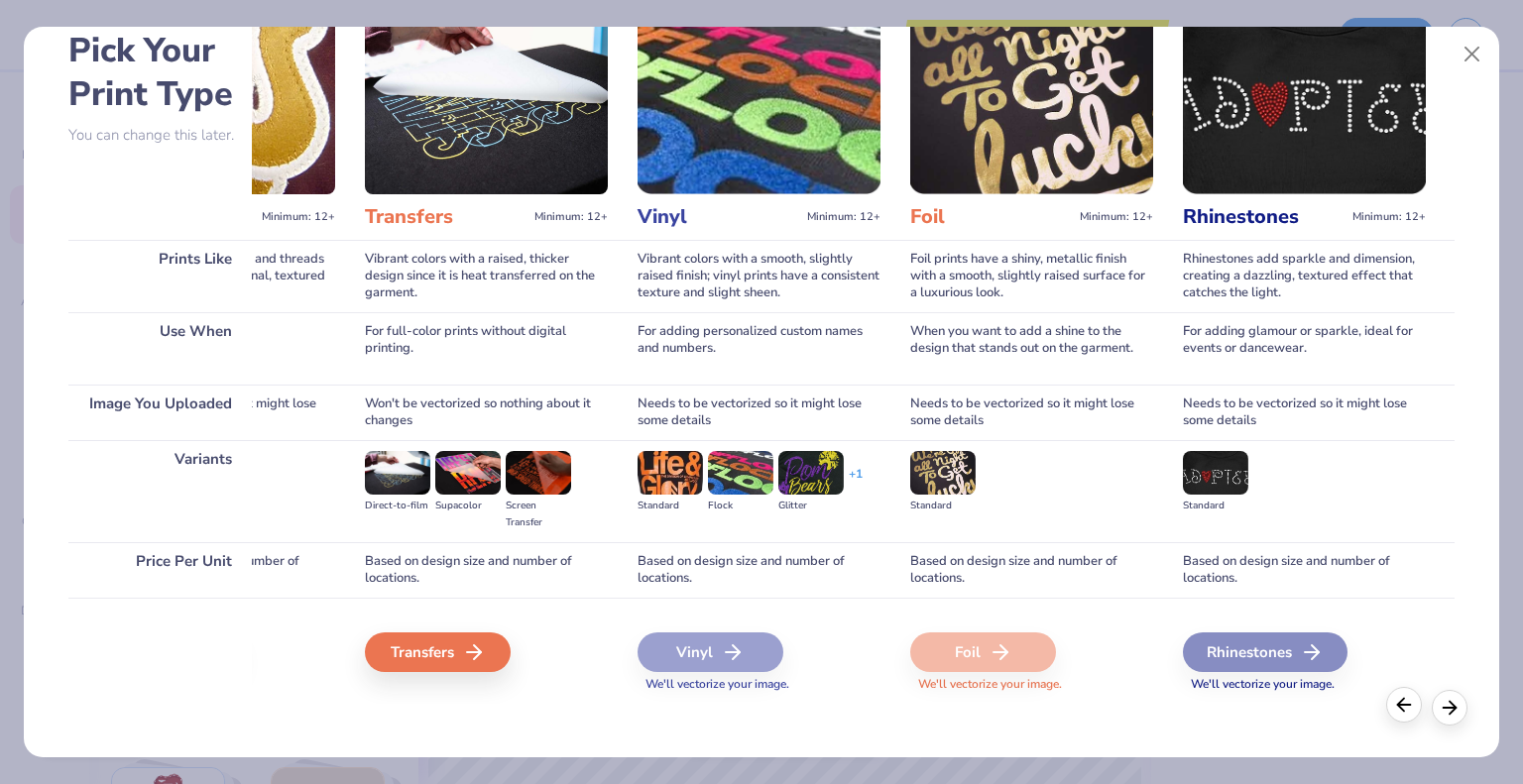 click 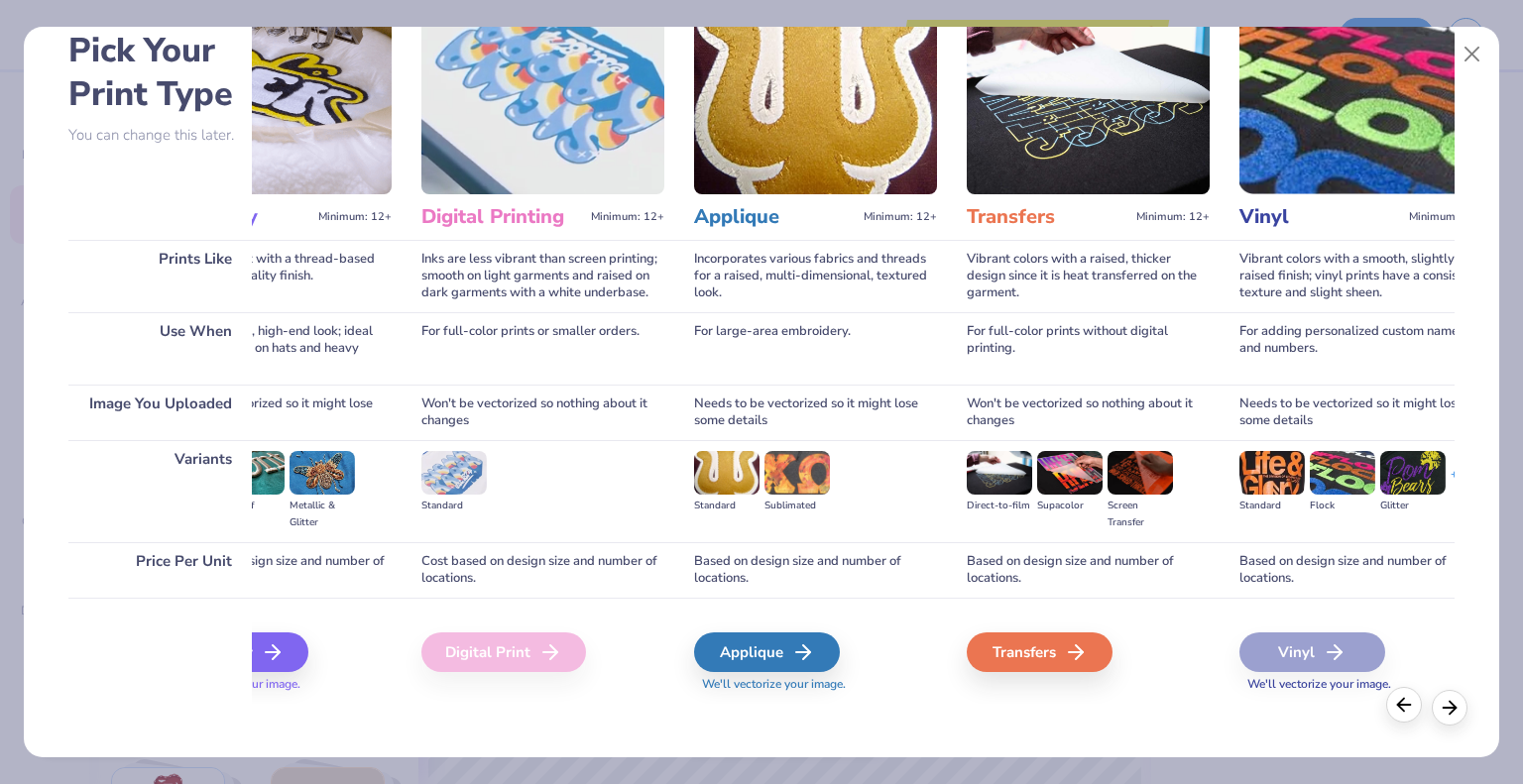 click 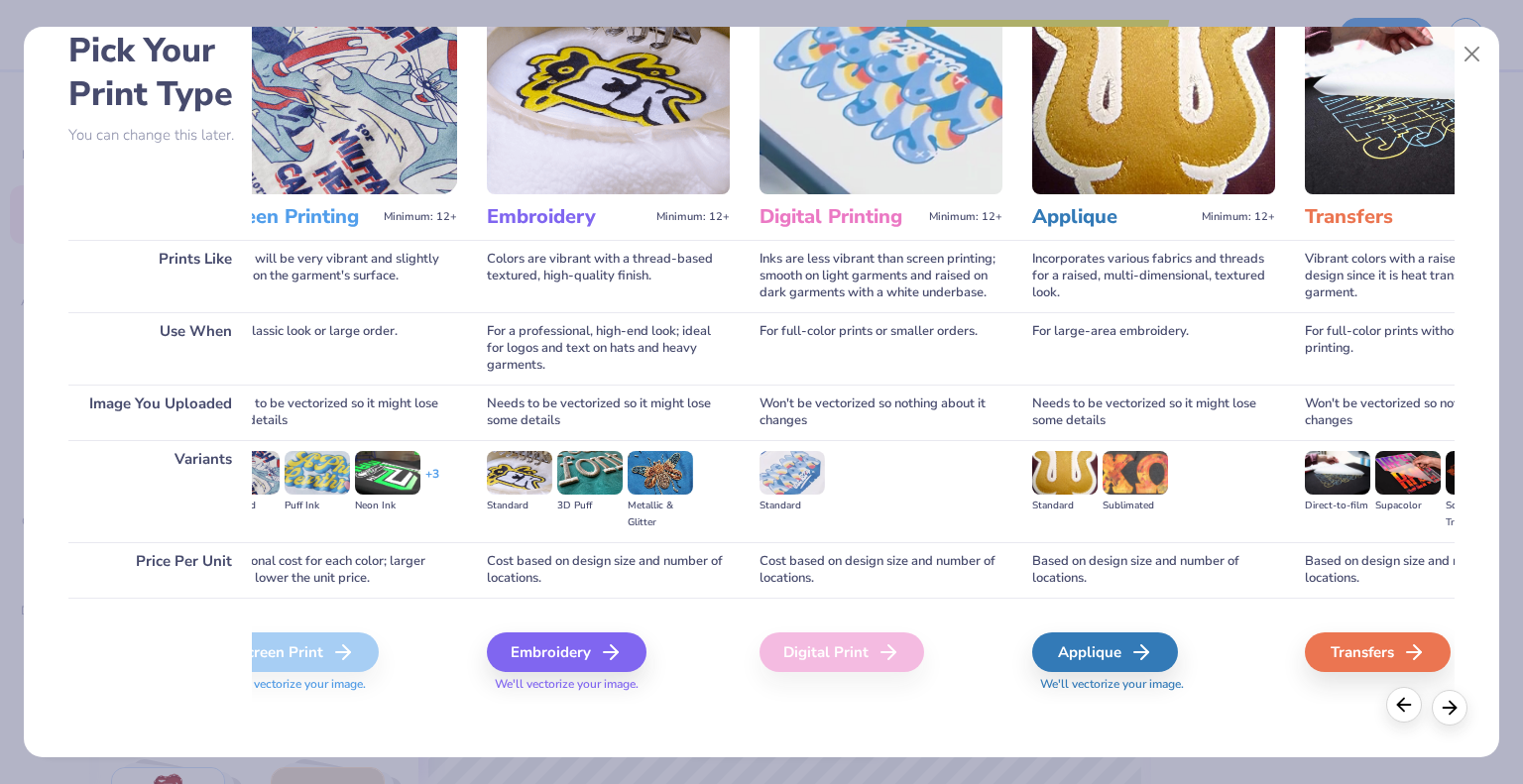 scroll, scrollTop: 0, scrollLeft: 0, axis: both 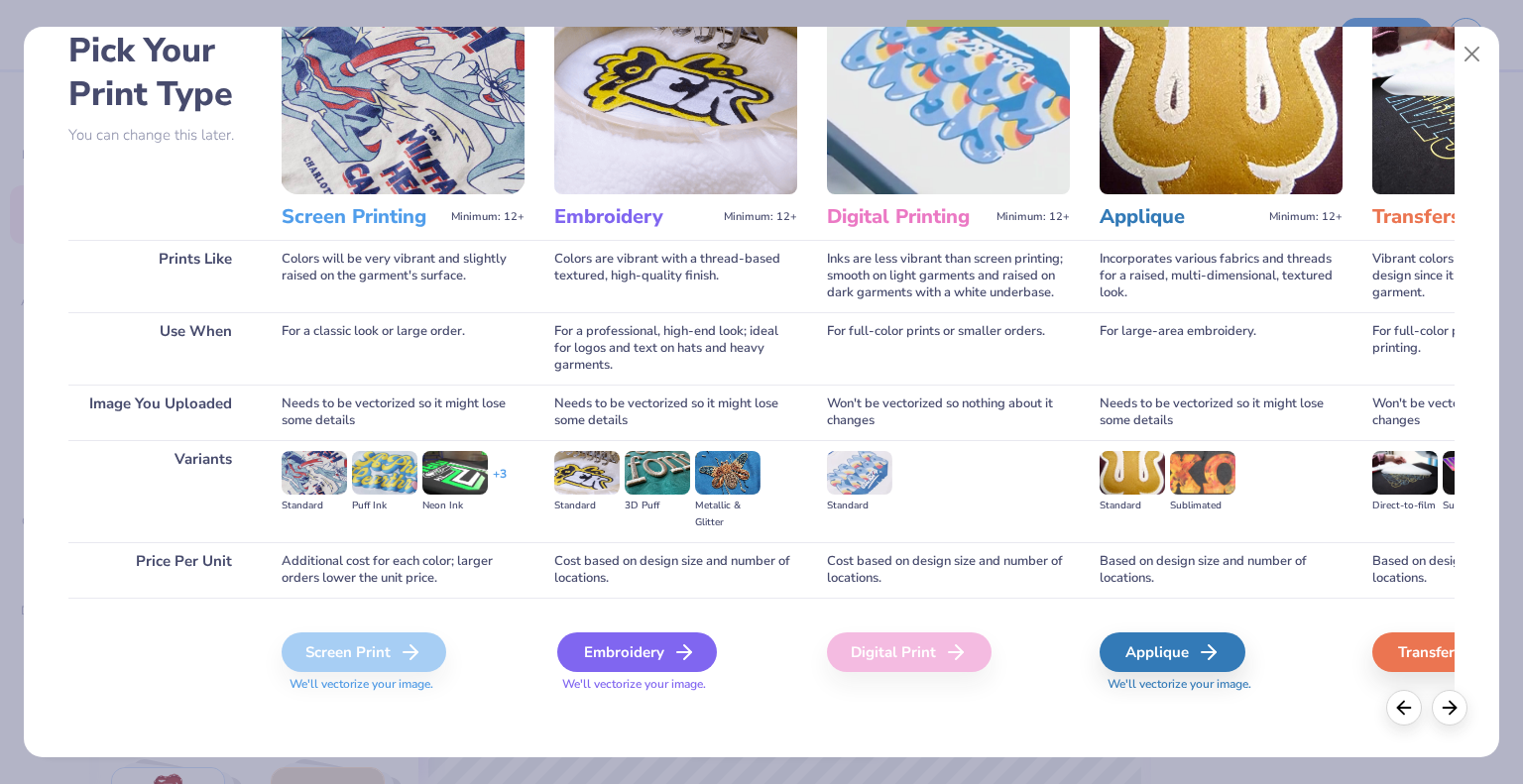 click on "Embroidery" at bounding box center [637, 652] 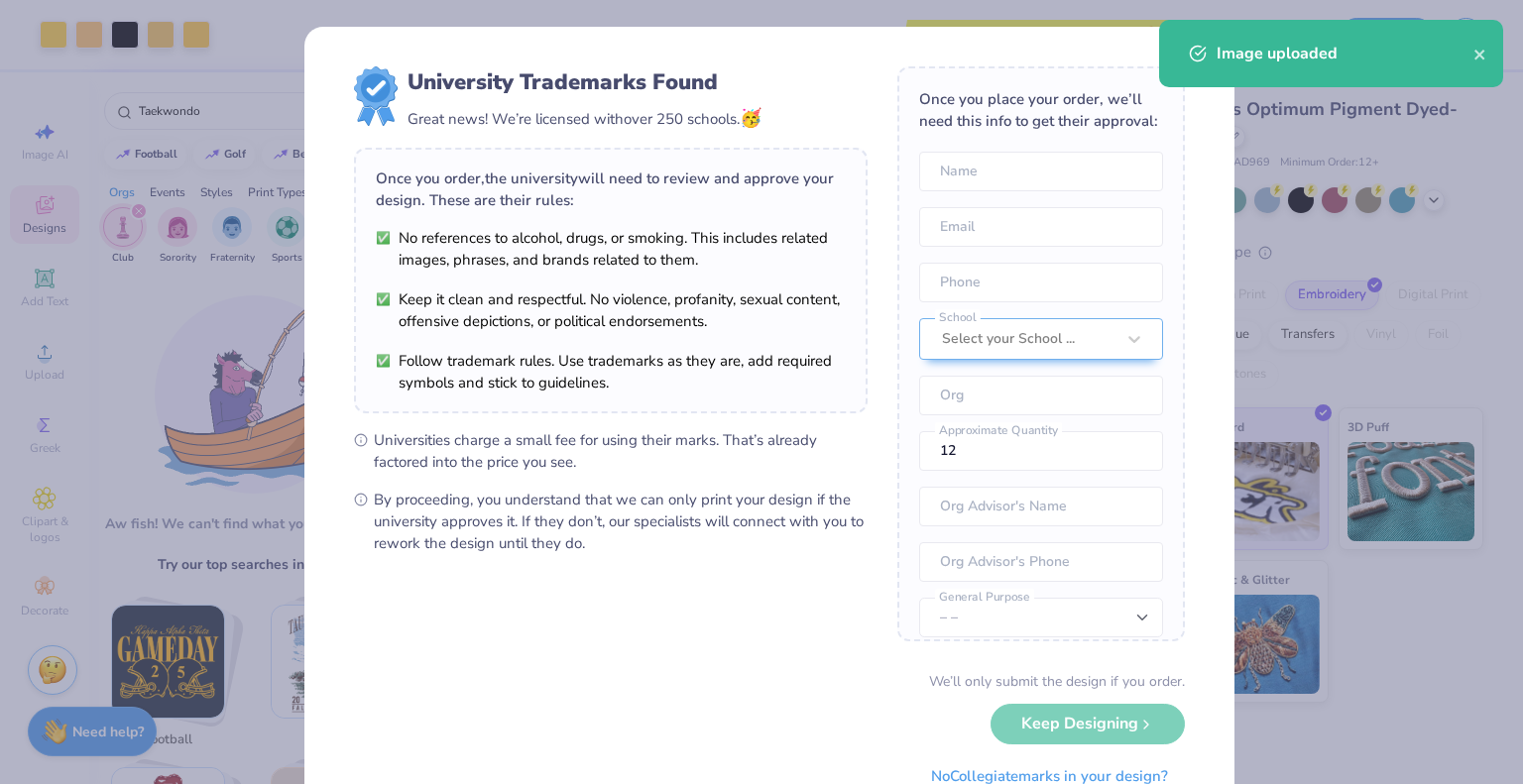 click on "Art colors Save to see pricing and shipping 👉 Design Title Save Image AI Designs Add Text Upload Greek Clipart & logos Decorate taekwondo football golf bear Orgs Events Styles Print Types Club Sorority Fraternity Sports Rush & Bid Game Day Parent's Weekend PR & General Philanthropy Big Little Reveal Retreat Date Parties & Socials Spring Break Greek Week Graduation Formal & Semi Holidays Founder’s Day Classic Minimalist Varsity Y2K Typography Cartoons Handdrawn Grunge 60s & 70s 80s & 90s Embroidery Screen Print Applique Digital Print Patches Vinyl Transfers Aw fish! We can't find what you're looking for. Try our top searches instead… football golf bear star house senior baseball dog homecoming beach parents weekend boat car flowers cherry alpha phi leopard zeta tau alpha chi omega camp vegas tri delta fall rush gameday dance mom heart y2k jersey strawberry alpha chi omega music kappa sigma rush pennant fruit summer volleyball stars western exec gamma phi beta aepi halloween wood" at bounding box center [762, 392] 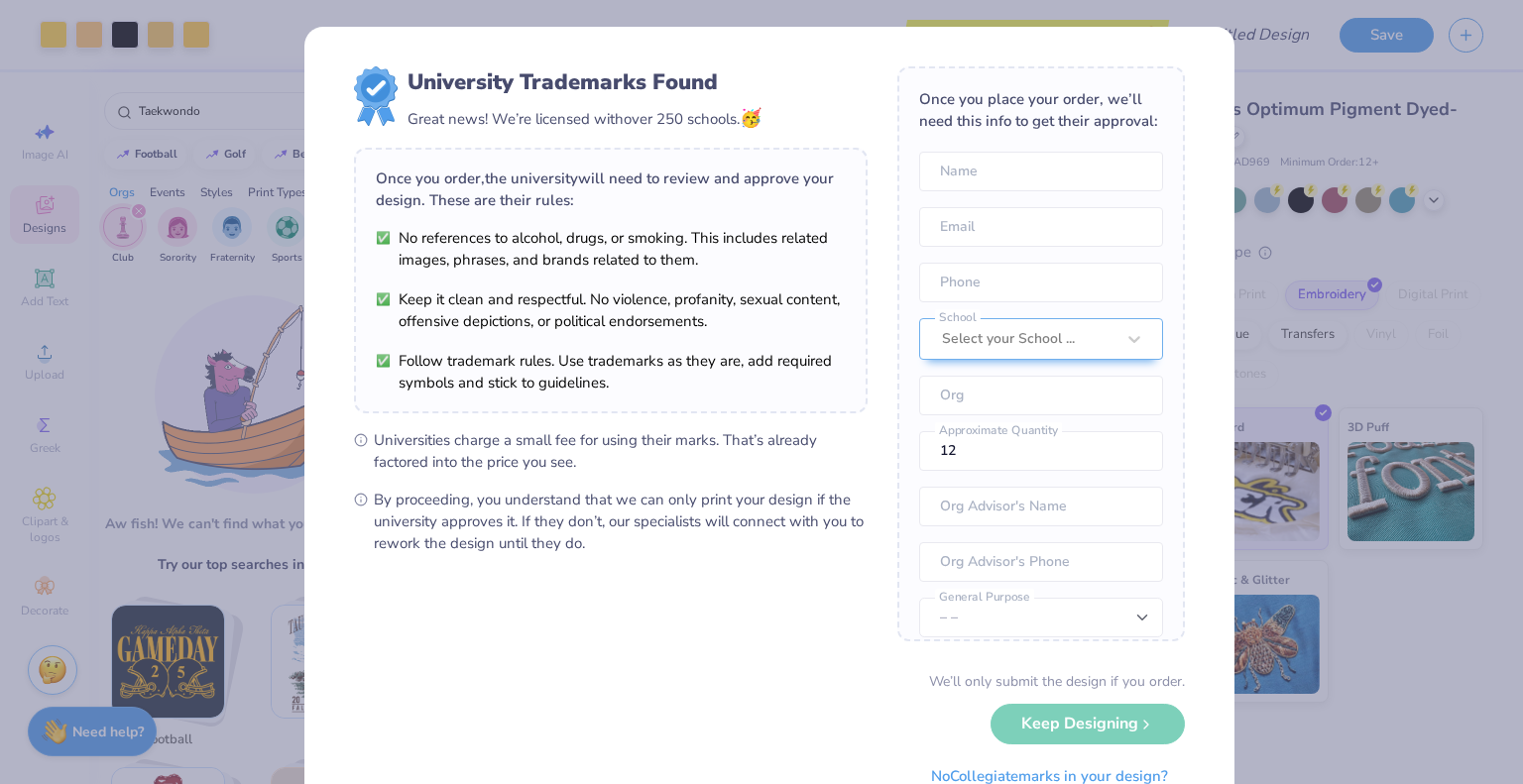 click on "University Trademarks Found Great news! We’re licensed with  over 250 schools. 🥳 Once you order,  the university  will need to review and approve your design. These are their rules: No references to alcohol, drugs, or smoking. This includes related images, phrases, and brands related to them. Keep it clean and respectful. No violence, profanity, sexual content, offensive depictions, or political endorsements. Follow trademark rules. Use trademarks as they are, add required symbols and stick to guidelines. Universities charge a small fee for using their marks. That’s already factored into the price you see. By proceeding, you understand that we can only print your design if the university approves it. If they don’t, our specialists will connect with you to rework the design until they do. Once you place your order, we’ll need this info to get their approval: Name Email Phone Select your School ... School Org 12 Approximate Quantity Org Advisor's Name Org Advisor's Phone – – General Purpose No" at bounding box center (762, 392) 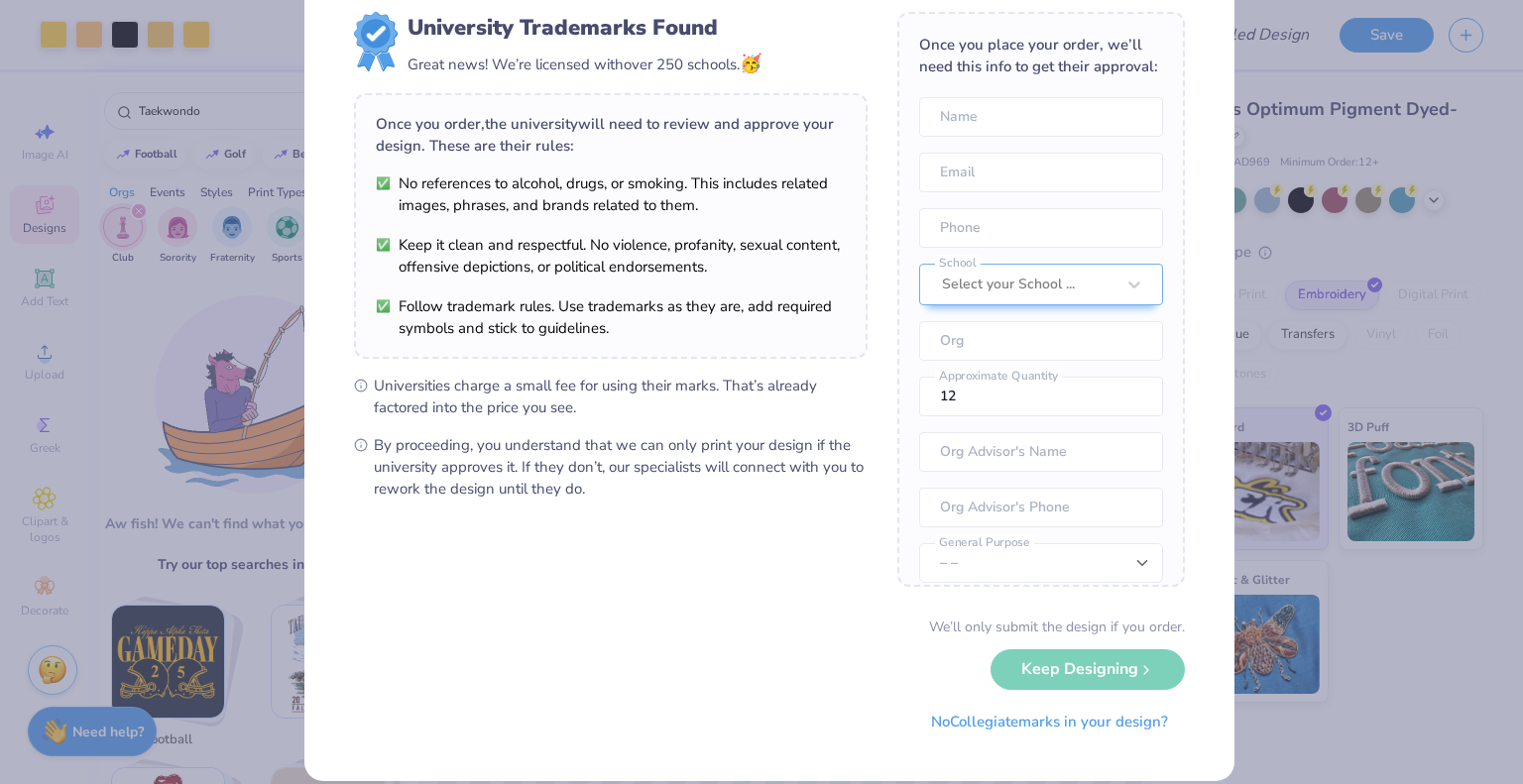 scroll, scrollTop: 77, scrollLeft: 0, axis: vertical 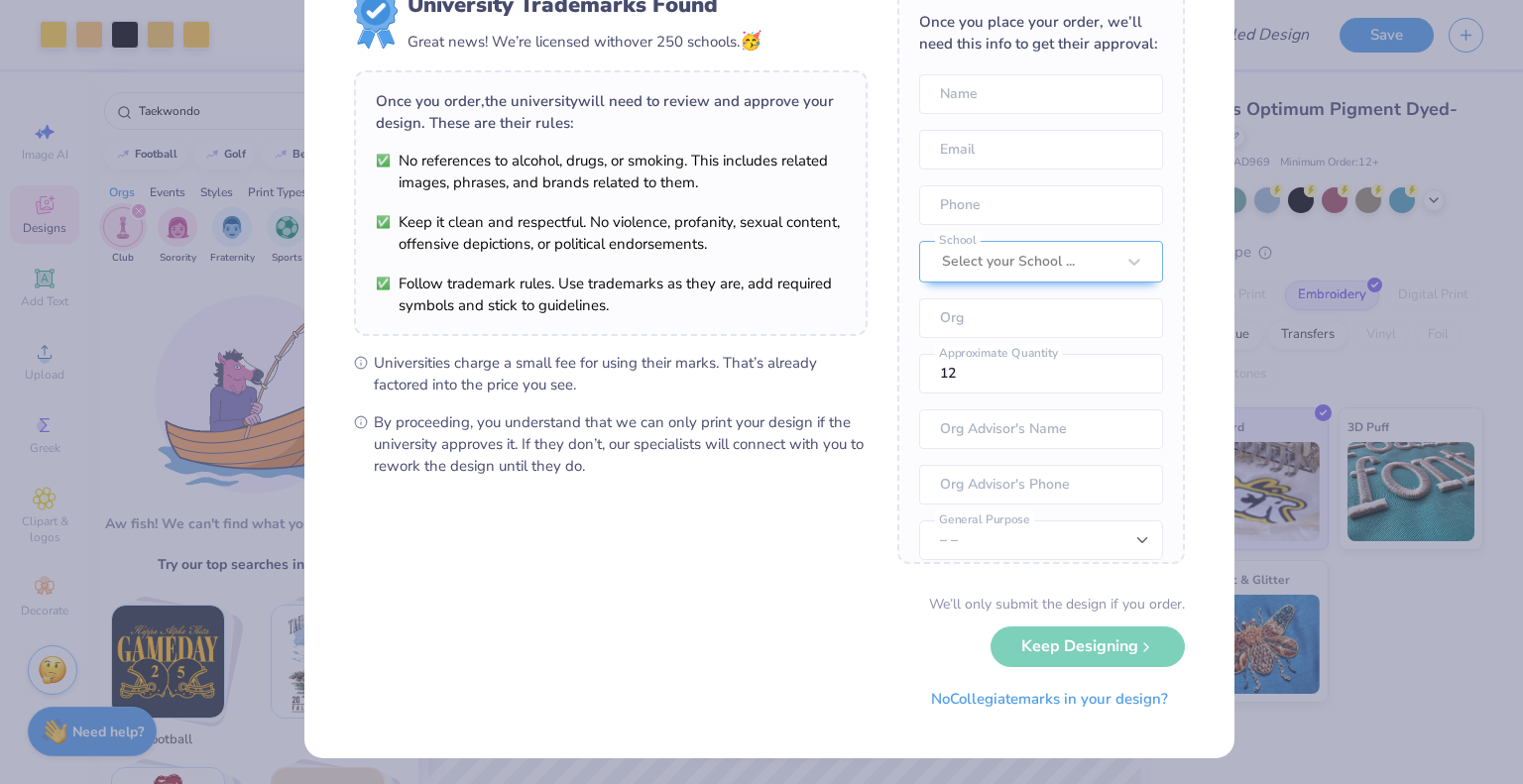 click on "We’ll only submit the design if you order. Keep Designing  No  Collegiate  marks in your design?" at bounding box center (769, 656) 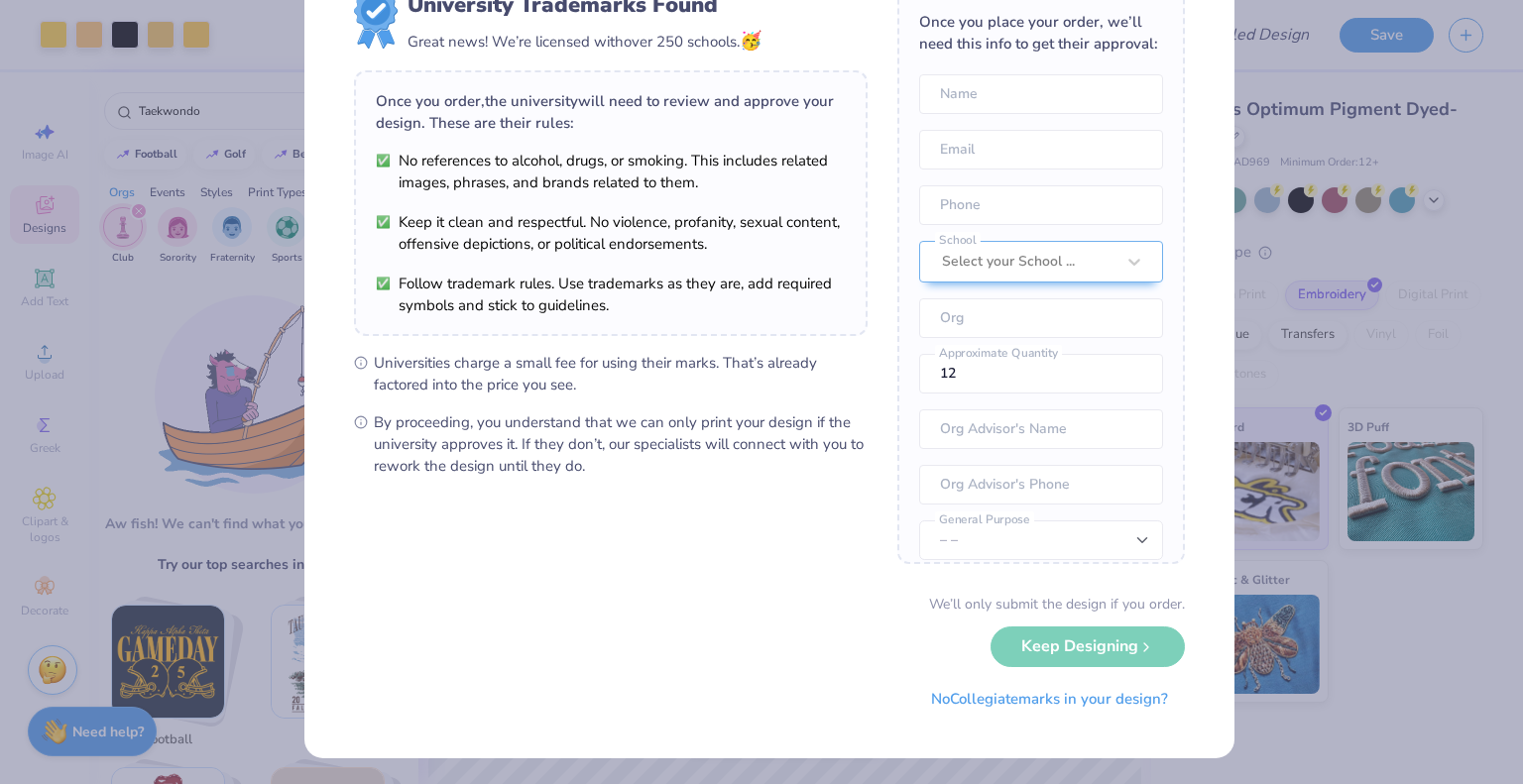 click on "We’ll only submit the design if you order. Keep Designing  No  Collegiate  marks in your design?" at bounding box center (769, 656) 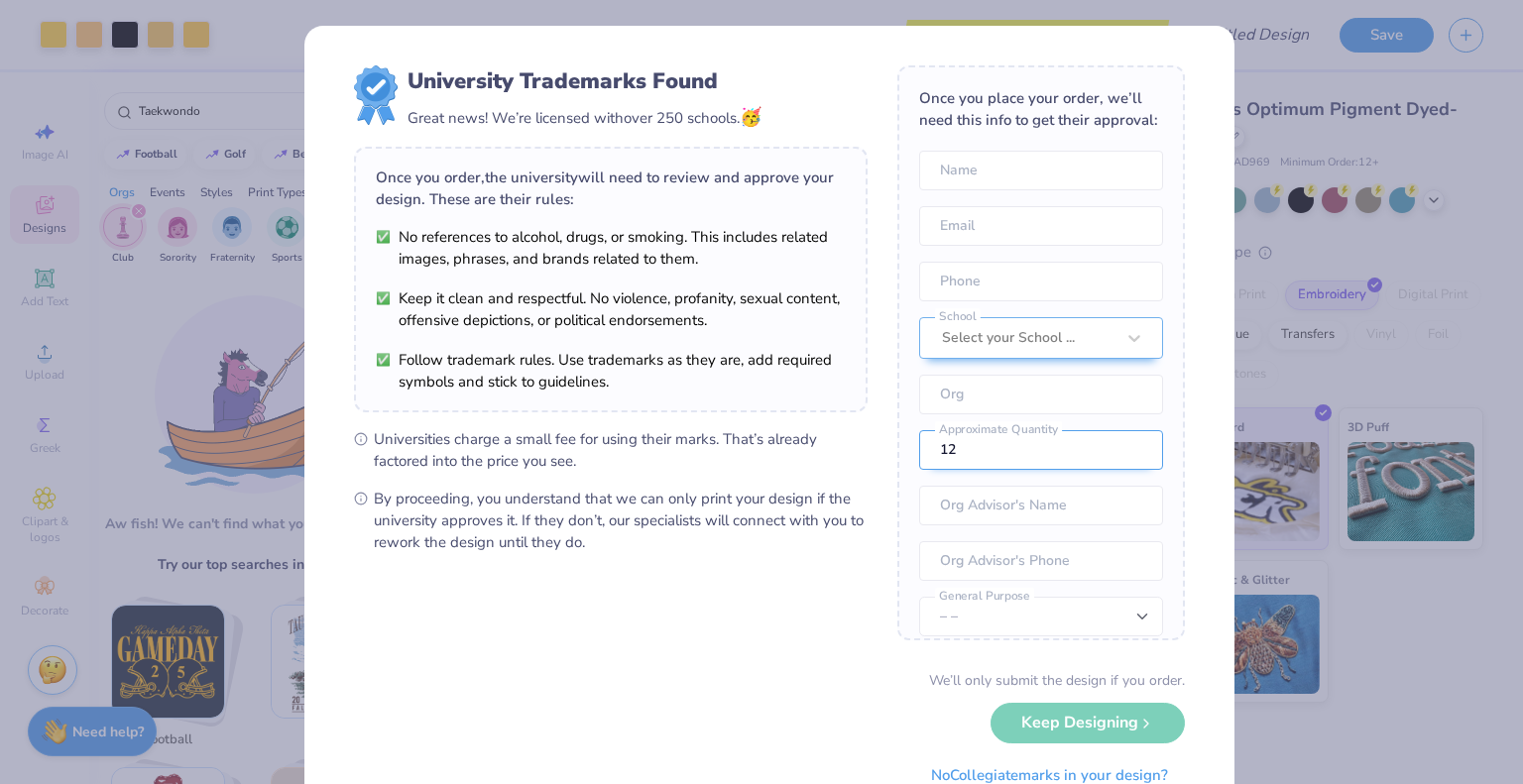 scroll, scrollTop: 0, scrollLeft: 0, axis: both 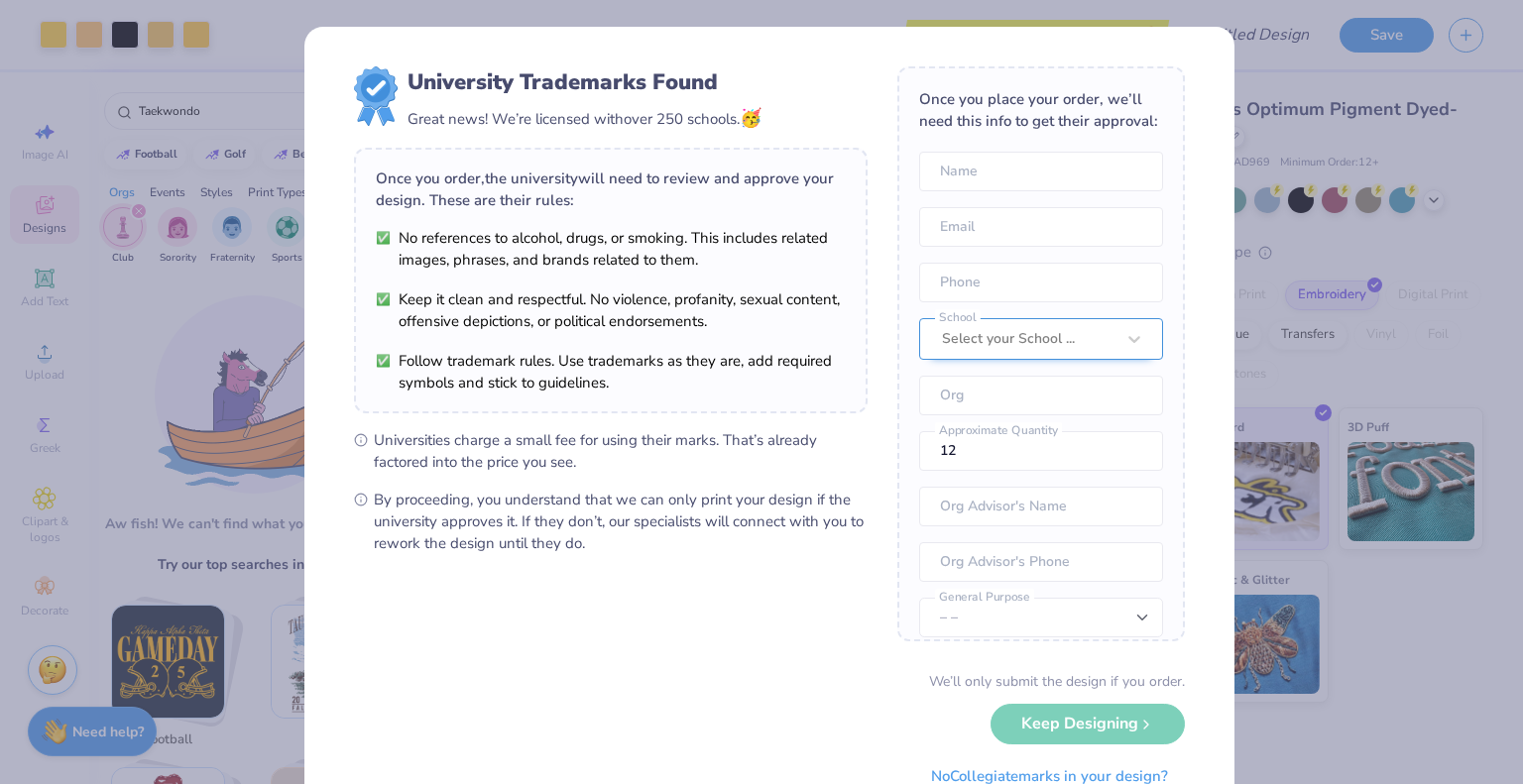 click on "Select your School ..." at bounding box center [1028, 339] 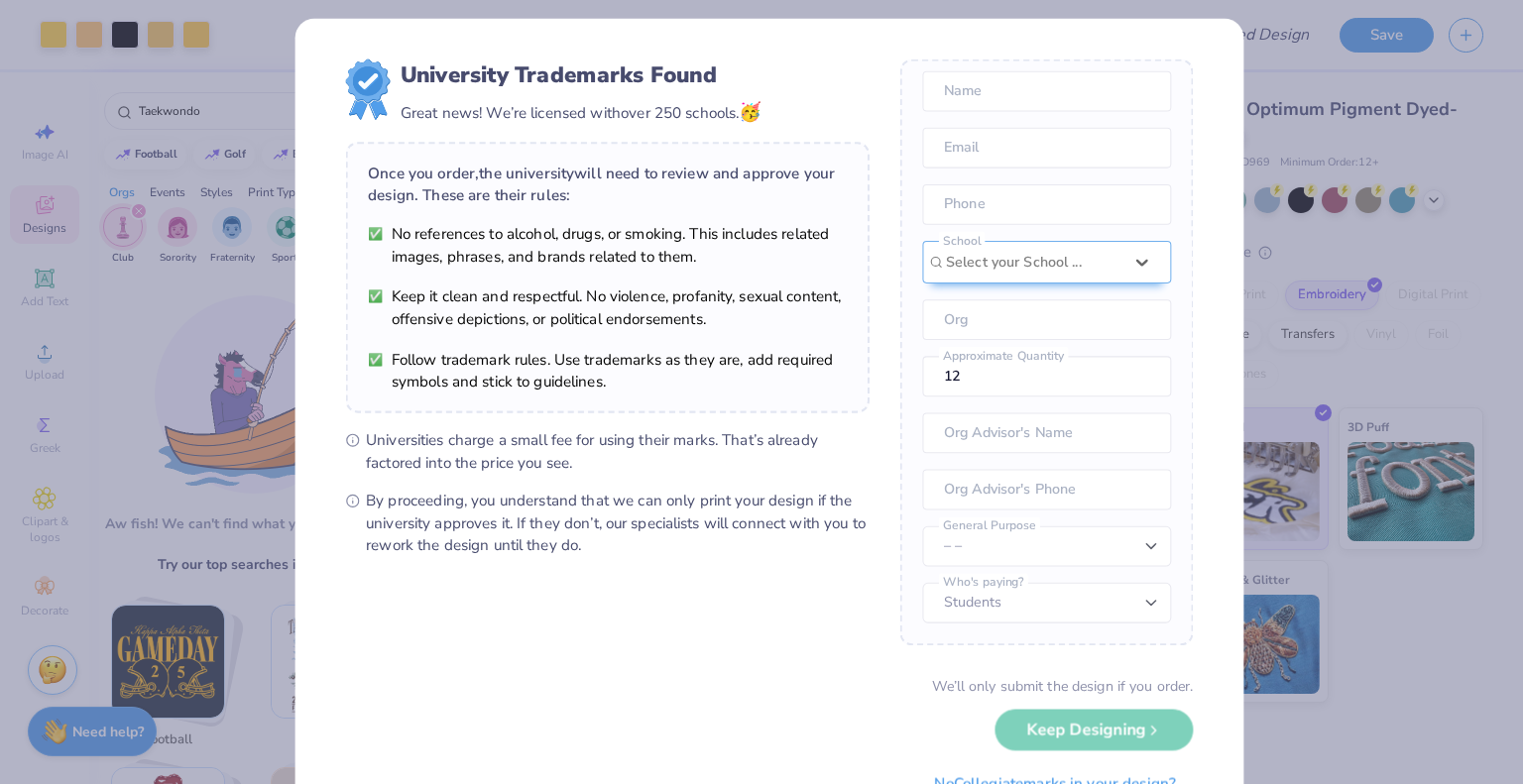 scroll, scrollTop: 90, scrollLeft: 0, axis: vertical 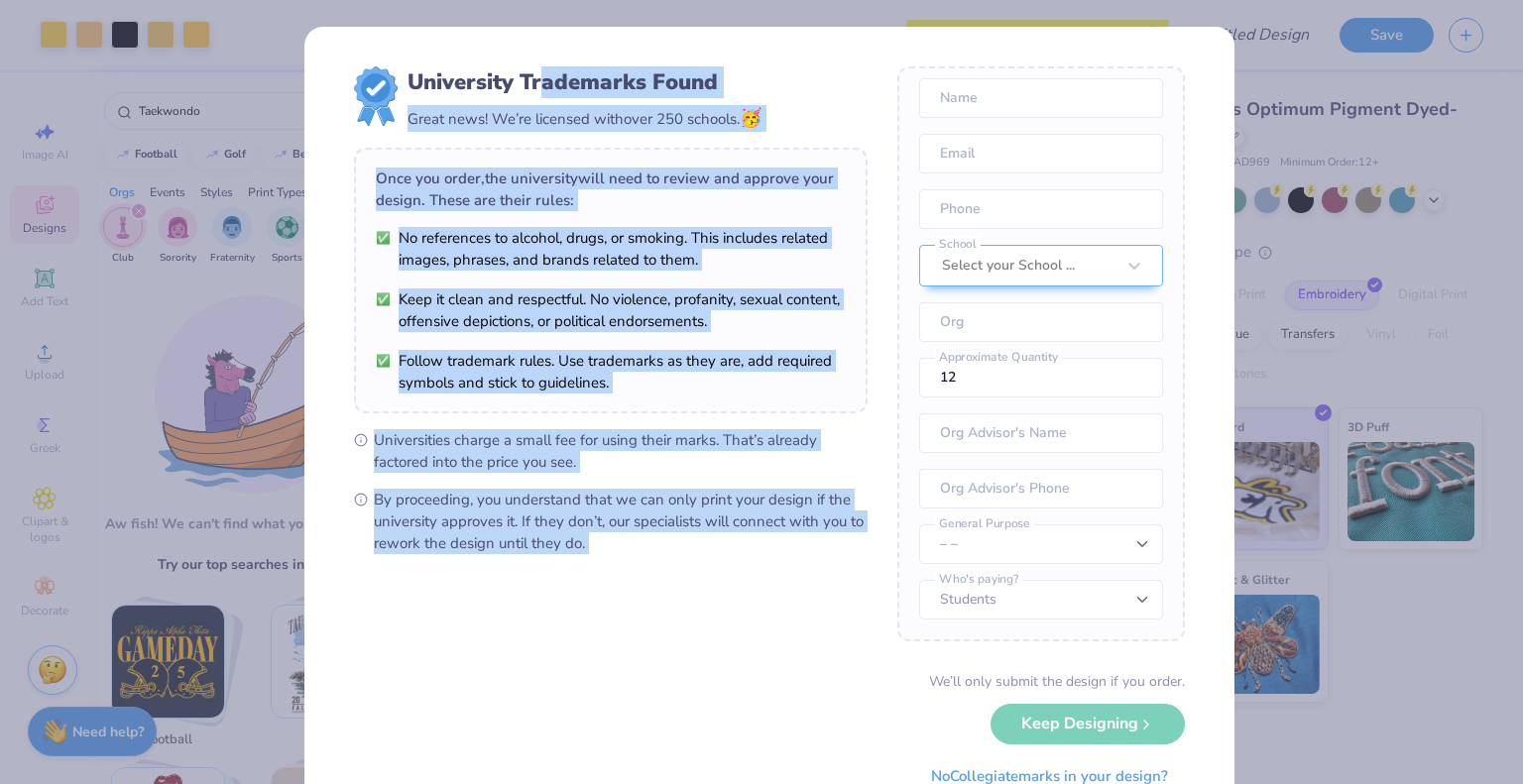 drag, startPoint x: 531, startPoint y: 55, endPoint x: 895, endPoint y: 84, distance: 365.15339 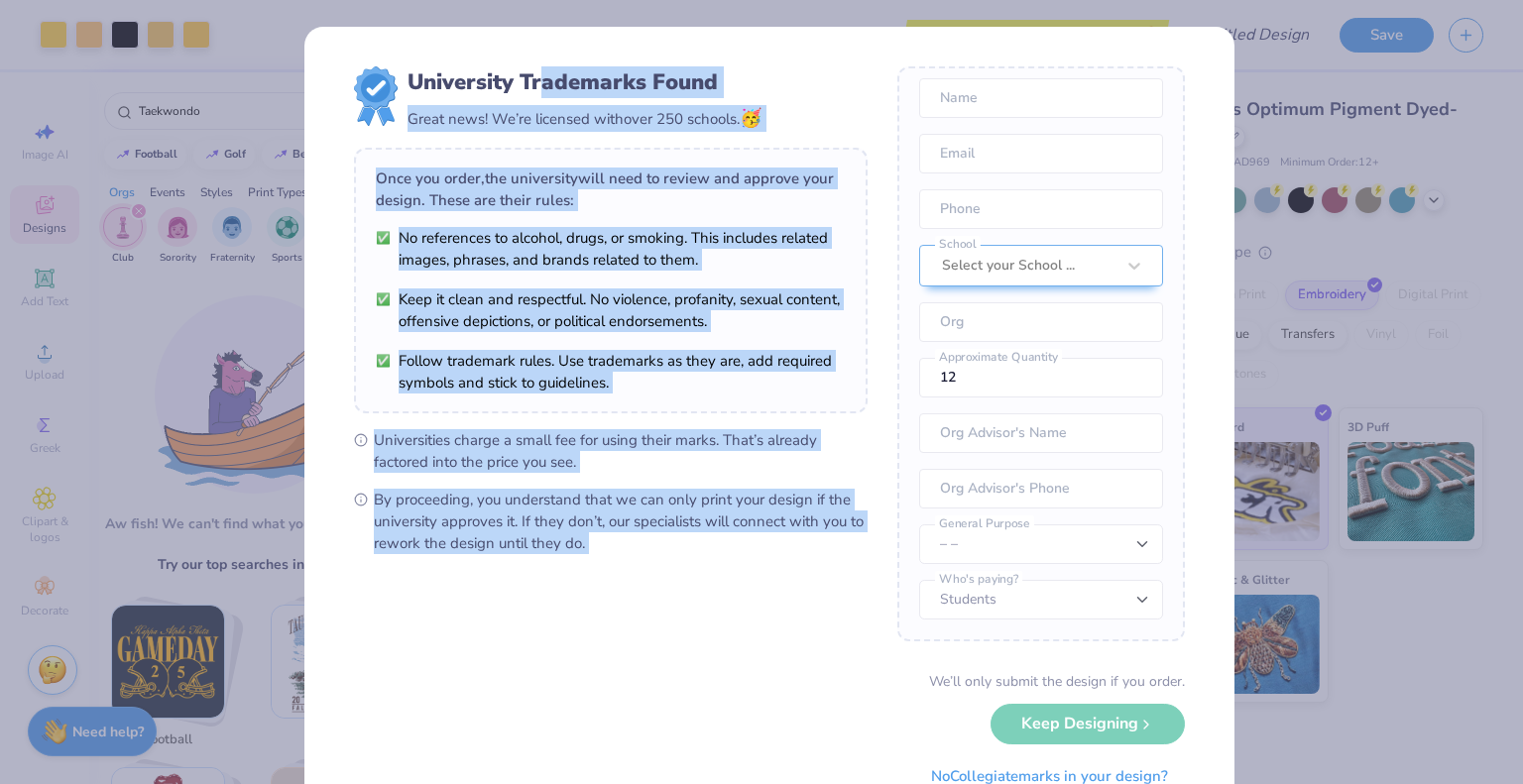 click on "University Trademarks Found Great news! We’re licensed with  over 250 schools. 🥳 Once you order,  the university  will need to review and approve your design. These are their rules: No references to alcohol, drugs, or smoking. This includes related images, phrases, and brands related to them. Keep it clean and respectful. No violence, profanity, sexual content, offensive depictions, or political endorsements. Follow trademark rules. Use trademarks as they are, add required symbols and stick to guidelines. Universities charge a small fee for using their marks. That’s already factored into the price you see. By proceeding, you understand that we can only print your design if the university approves it. If they don’t, our specialists will connect with you to rework the design until they do. Once you place your order, we’ll need this info to get their approval: Name Email Phone Select your School ... School Org 12 Approximate Quantity Org Advisor's Name Org Advisor's Phone – – General Purpose No" at bounding box center (769, 431) 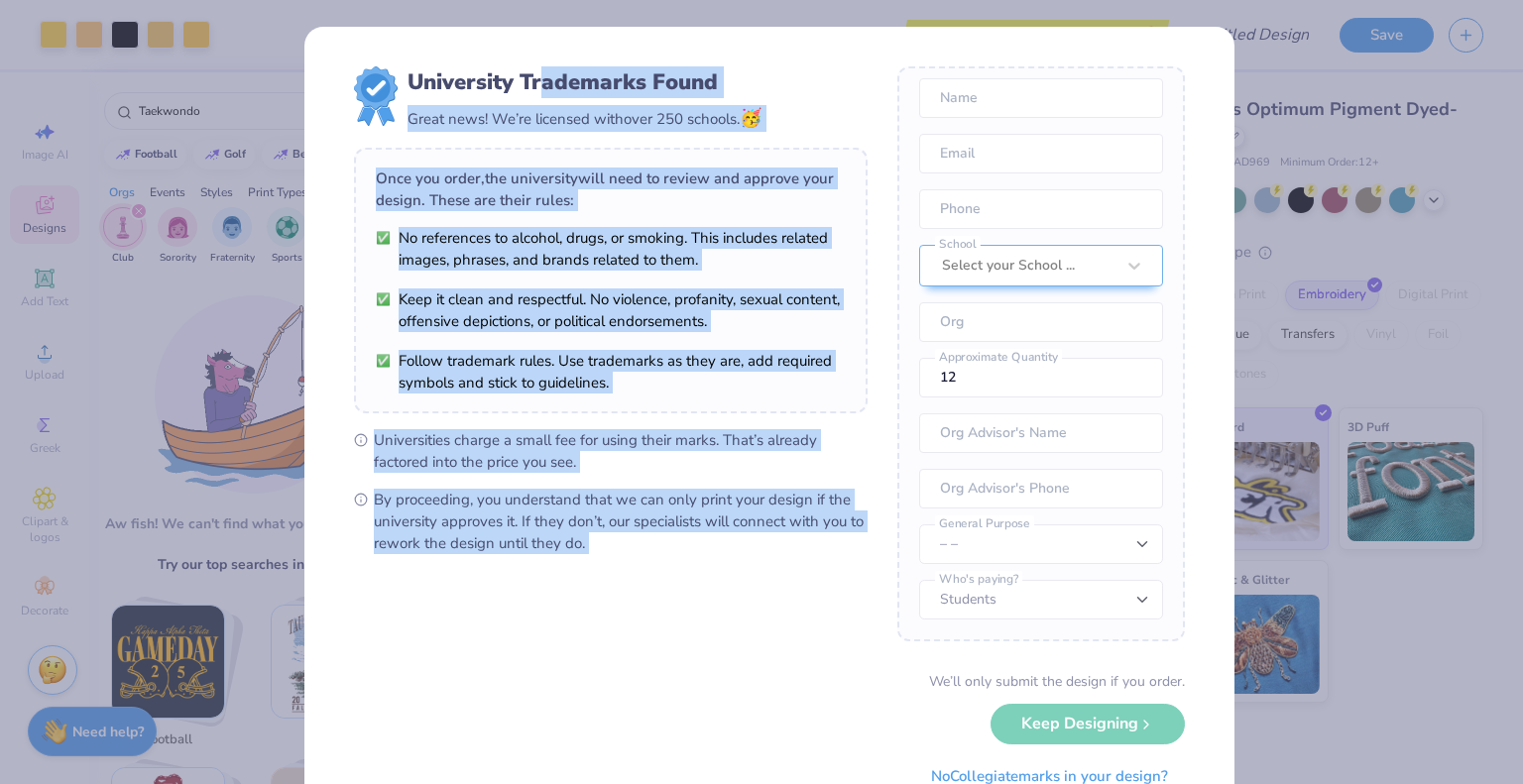 click on "University Trademarks Found Great news! We’re licensed with  over 250 schools. 🥳 Once you order,  the university  will need to review and approve your design. These are their rules: No references to alcohol, drugs, or smoking. This includes related images, phrases, and brands related to them. Keep it clean and respectful. No violence, profanity, sexual content, offensive depictions, or political endorsements. Follow trademark rules. Use trademarks as they are, add required symbols and stick to guidelines. Universities charge a small fee for using their marks. That’s already factored into the price you see. By proceeding, you understand that we can only print your design if the university approves it. If they don’t, our specialists will connect with you to rework the design until they do. Once you place your order, we’ll need this info to get their approval: Name Email Phone Select your School ... School Org 12 Approximate Quantity Org Advisor's Name Org Advisor's Phone – – General Purpose No" at bounding box center [769, 431] 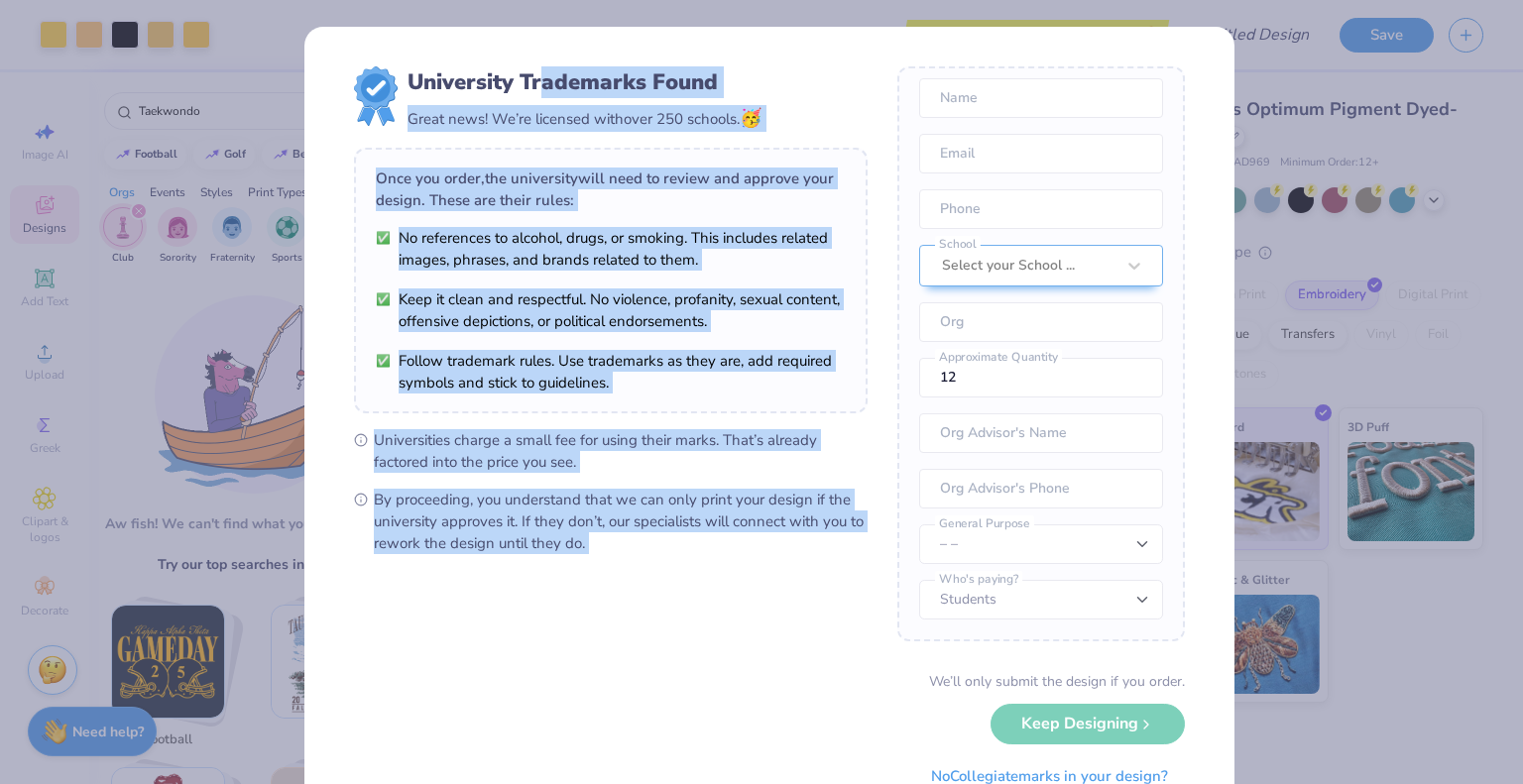 click on "University Trademarks Found Great news! We’re licensed with  over 250 schools. 🥳" at bounding box center (611, 99) 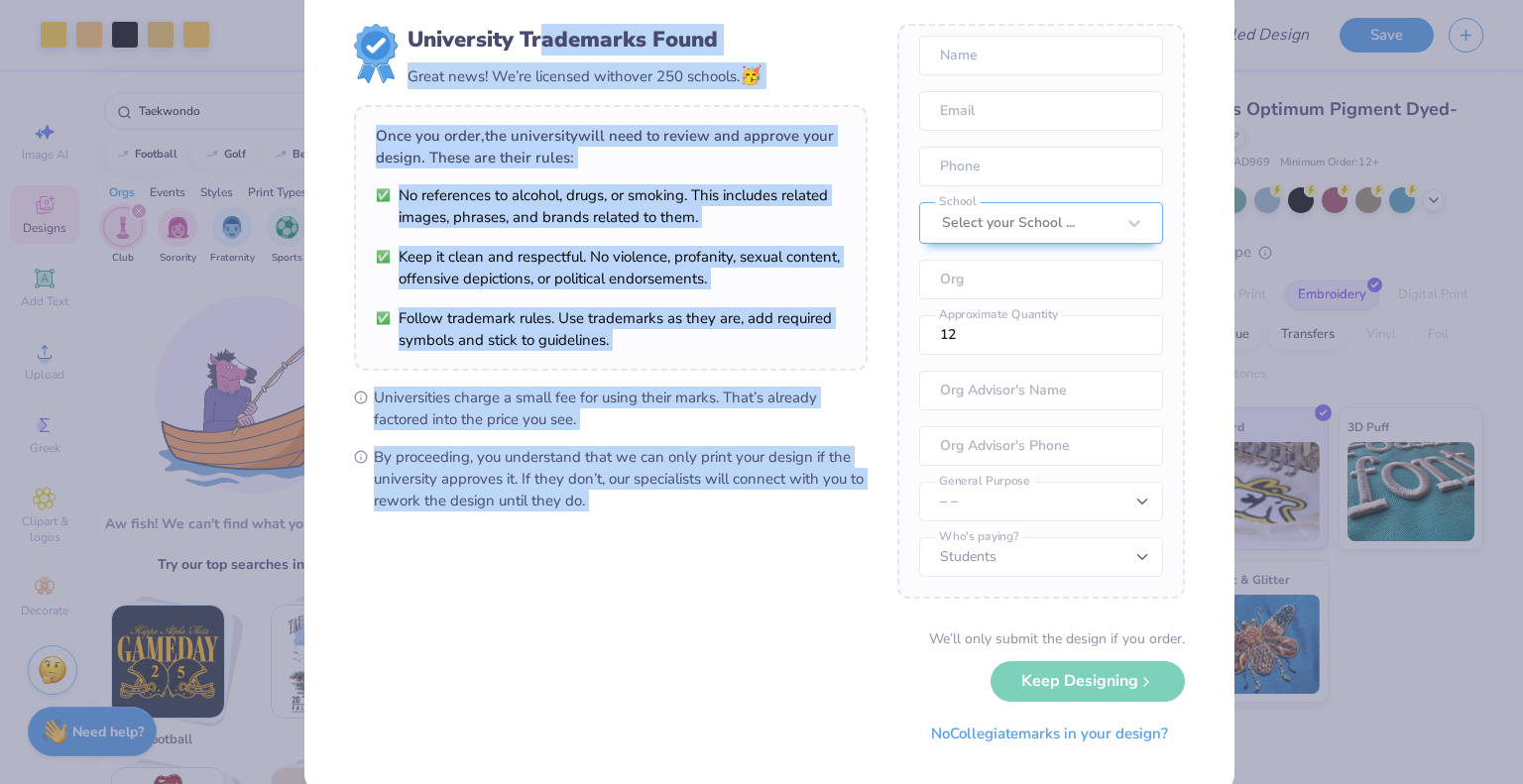 scroll, scrollTop: 77, scrollLeft: 0, axis: vertical 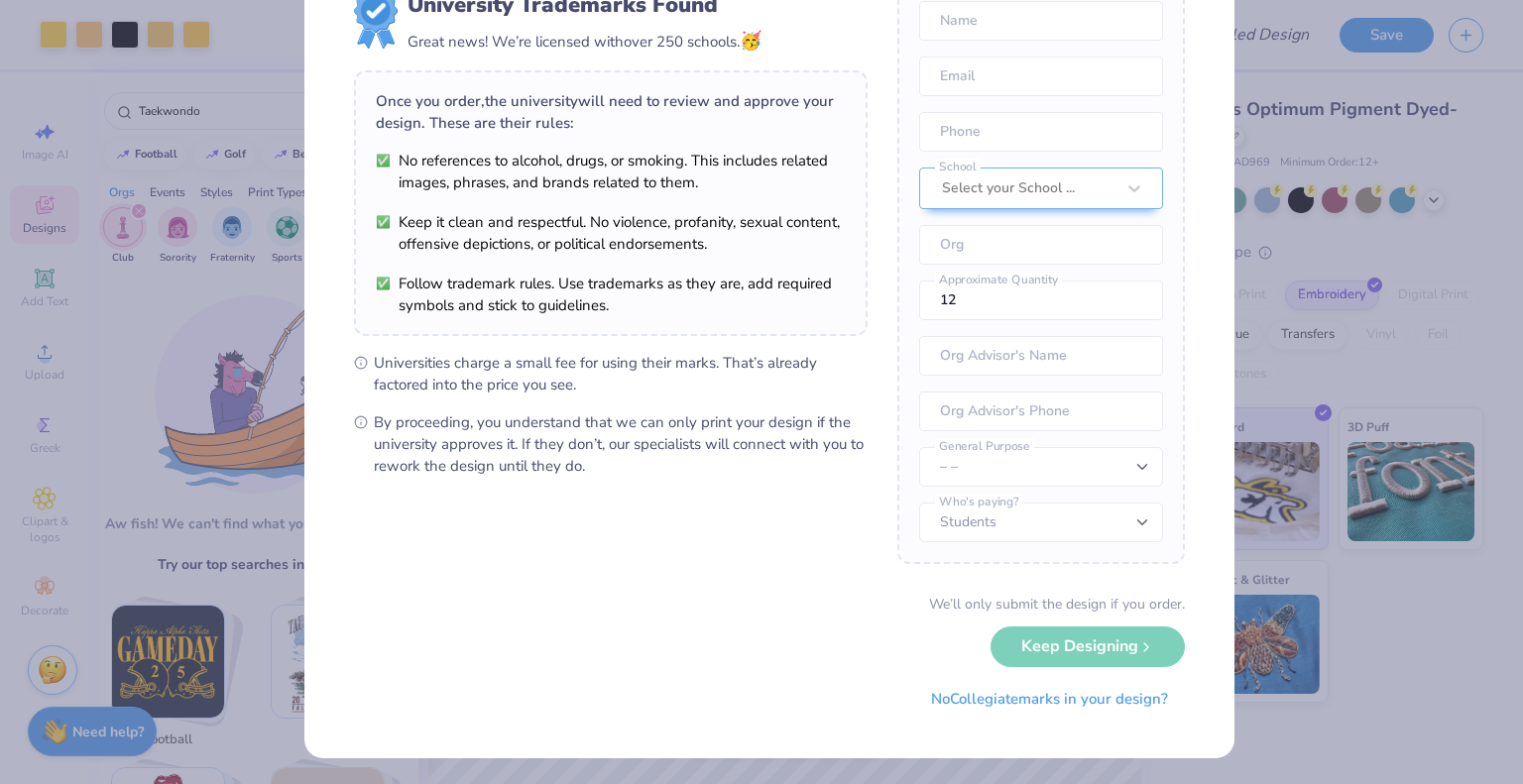 click on "University Trademarks Found Great news! We’re licensed with  over 250 schools. 🥳 Once you order,  the university  will need to review and approve your design. These are their rules: No references to alcohol, drugs, or smoking. This includes related images, phrases, and brands related to them. Keep it clean and respectful. No violence, profanity, sexual content, offensive depictions, or political endorsements. Follow trademark rules. Use trademarks as they are, add required symbols and stick to guidelines. Universities charge a small fee for using their marks. That’s already factored into the price you see. By proceeding, you understand that we can only print your design if the university approves it. If they don’t, our specialists will connect with you to rework the design until they do. Once you place your order, we’ll need this info to get their approval: Name Email Phone Select your School ... School Org 12 Approximate Quantity Org Advisor's Name Org Advisor's Phone – – General Purpose No" at bounding box center (762, 392) 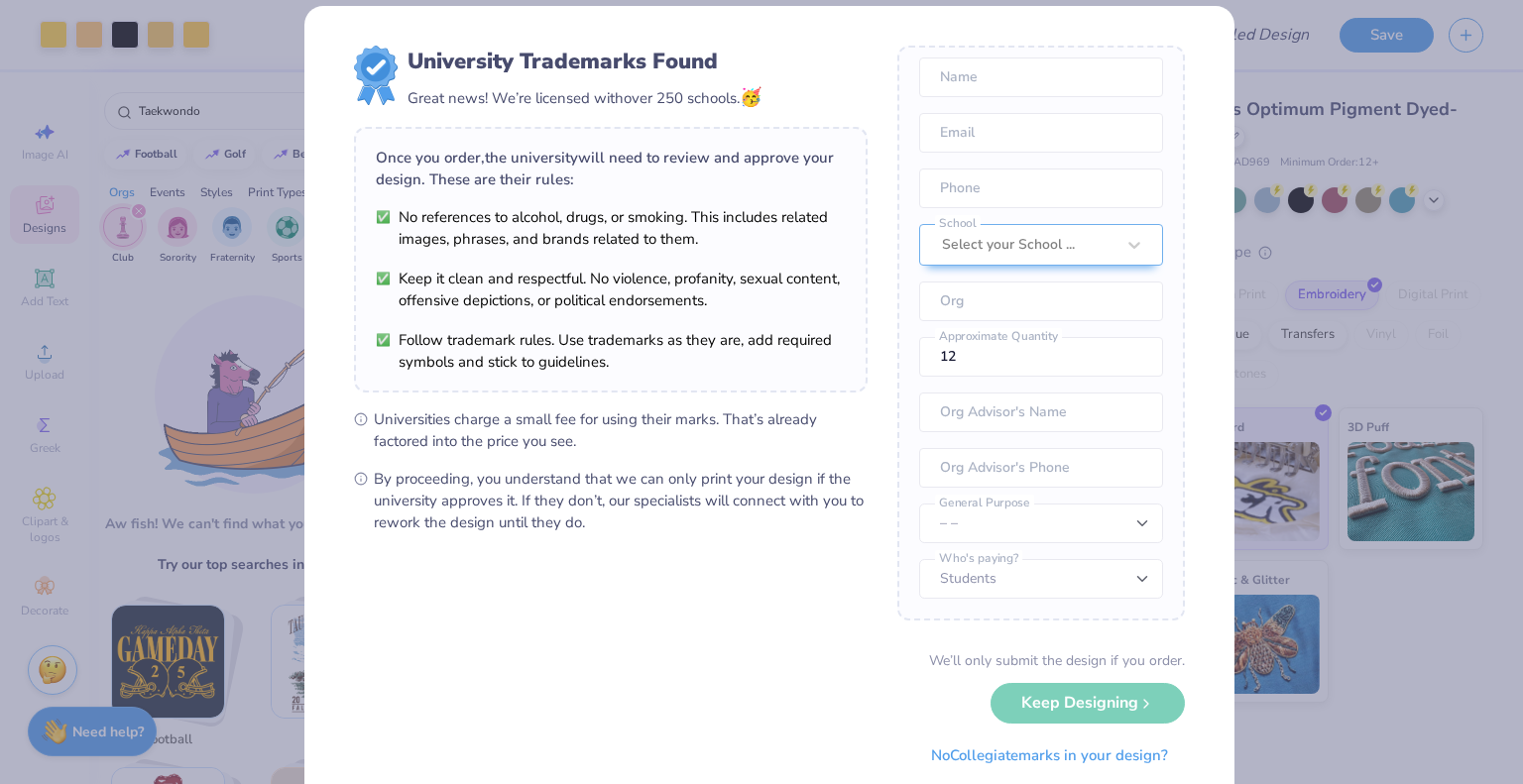 scroll, scrollTop: 0, scrollLeft: 0, axis: both 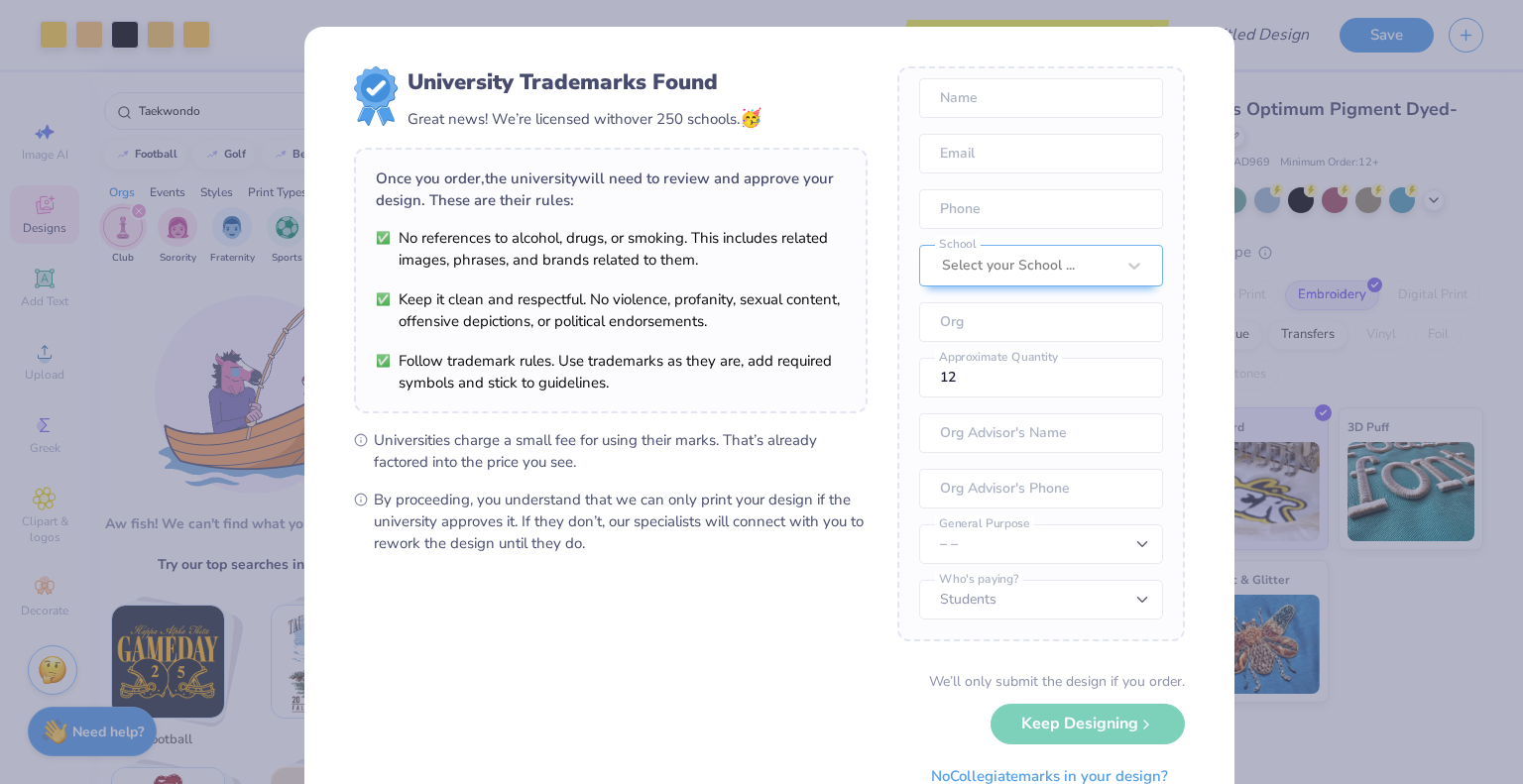 click on "University Trademarks Found Great news! We’re licensed with  over 250 schools. 🥳 Once you order,  the university  will need to review and approve your design. These are their rules: No references to alcohol, drugs, or smoking. This includes related images, phrases, and brands related to them. Keep it clean and respectful. No violence, profanity, sexual content, offensive depictions, or political endorsements. Follow trademark rules. Use trademarks as they are, add required symbols and stick to guidelines. Universities charge a small fee for using their marks. That’s already factored into the price you see. By proceeding, you understand that we can only print your design if the university approves it. If they don’t, our specialists will connect with you to rework the design until they do. Once you place your order, we’ll need this info to get their approval: Name Email Phone Select your School ... School Org 12 Approximate Quantity Org Advisor's Name Org Advisor's Phone – – General Purpose No" at bounding box center [762, 392] 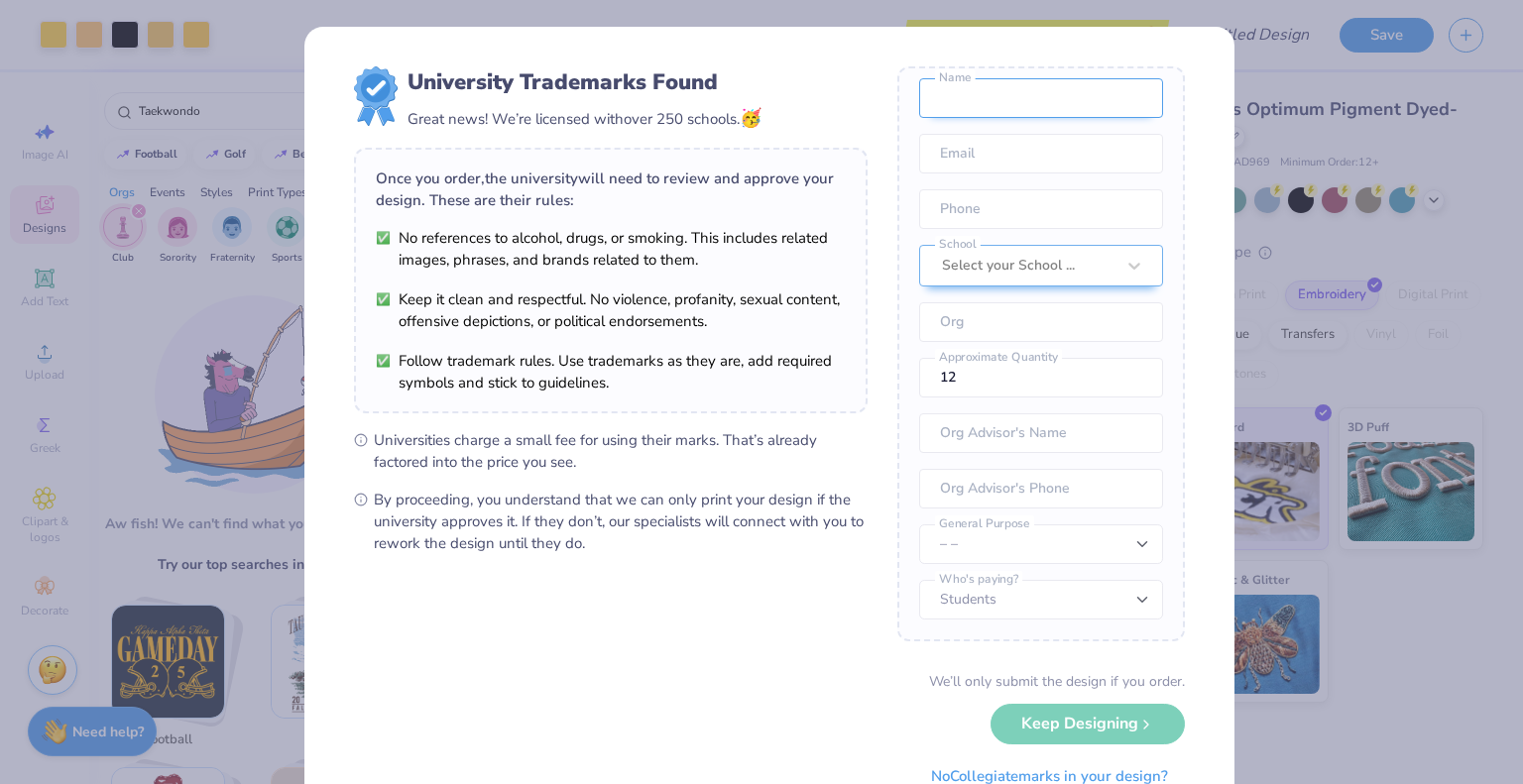 click at bounding box center [1041, 98] 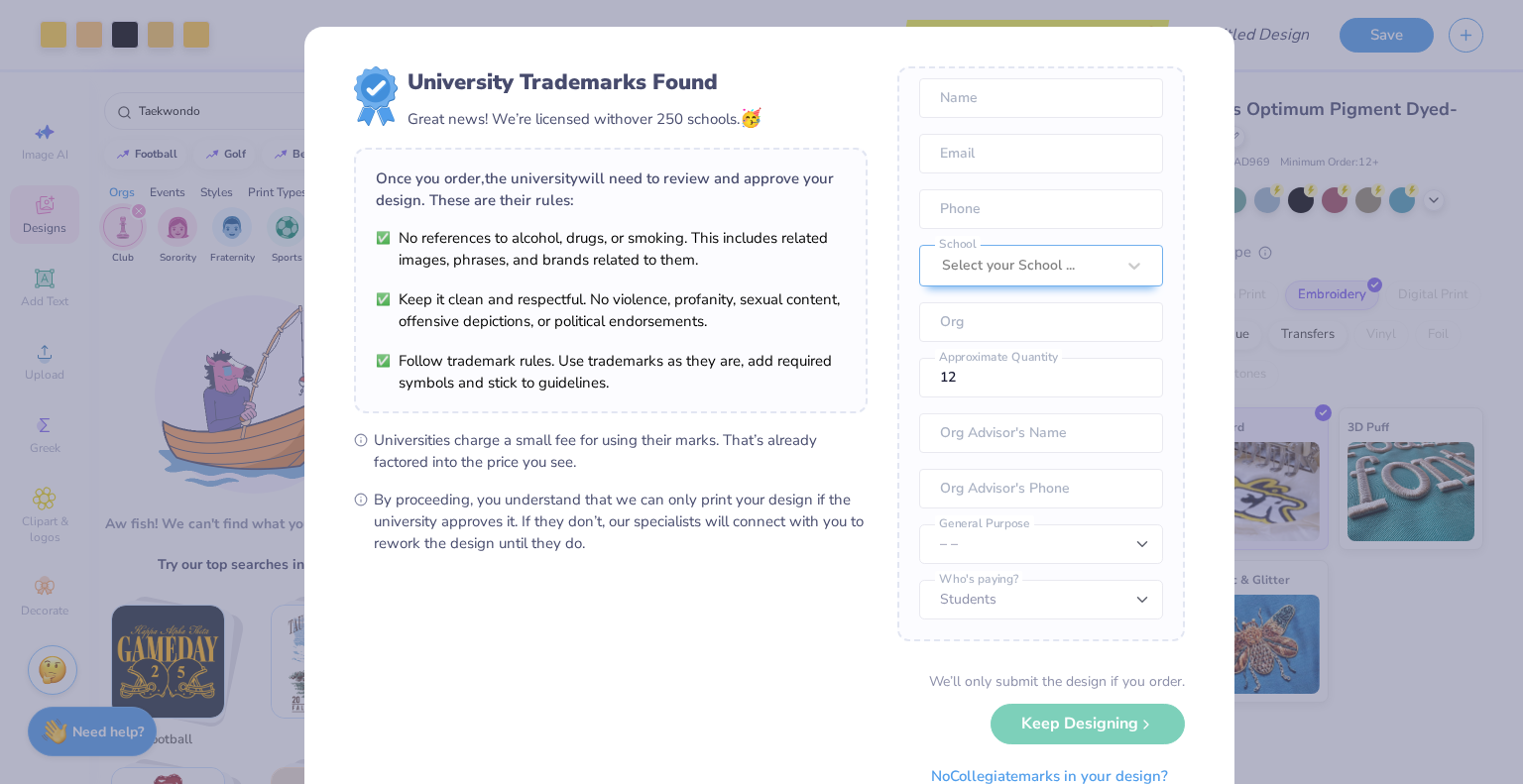 click on "University Trademarks Found Great news! We’re licensed with  over 250 schools. 🥳 Once you order,  the university  will need to review and approve your design. These are their rules: No references to alcohol, drugs, or smoking. This includes related images, phrases, and brands related to them. Keep it clean and respectful. No violence, profanity, sexual content, offensive depictions, or political endorsements. Follow trademark rules. Use trademarks as they are, add required symbols and stick to guidelines. Universities charge a small fee for using their marks. That’s already factored into the price you see. By proceeding, you understand that we can only print your design if the university approves it. If they don’t, our specialists will connect with you to rework the design until they do. Once you place your order, we’ll need this info to get their approval: Name Email Phone Select your School ... School Org 12 Approximate Quantity Org Advisor's Name Org Advisor's Phone – – General Purpose No" at bounding box center (762, 392) 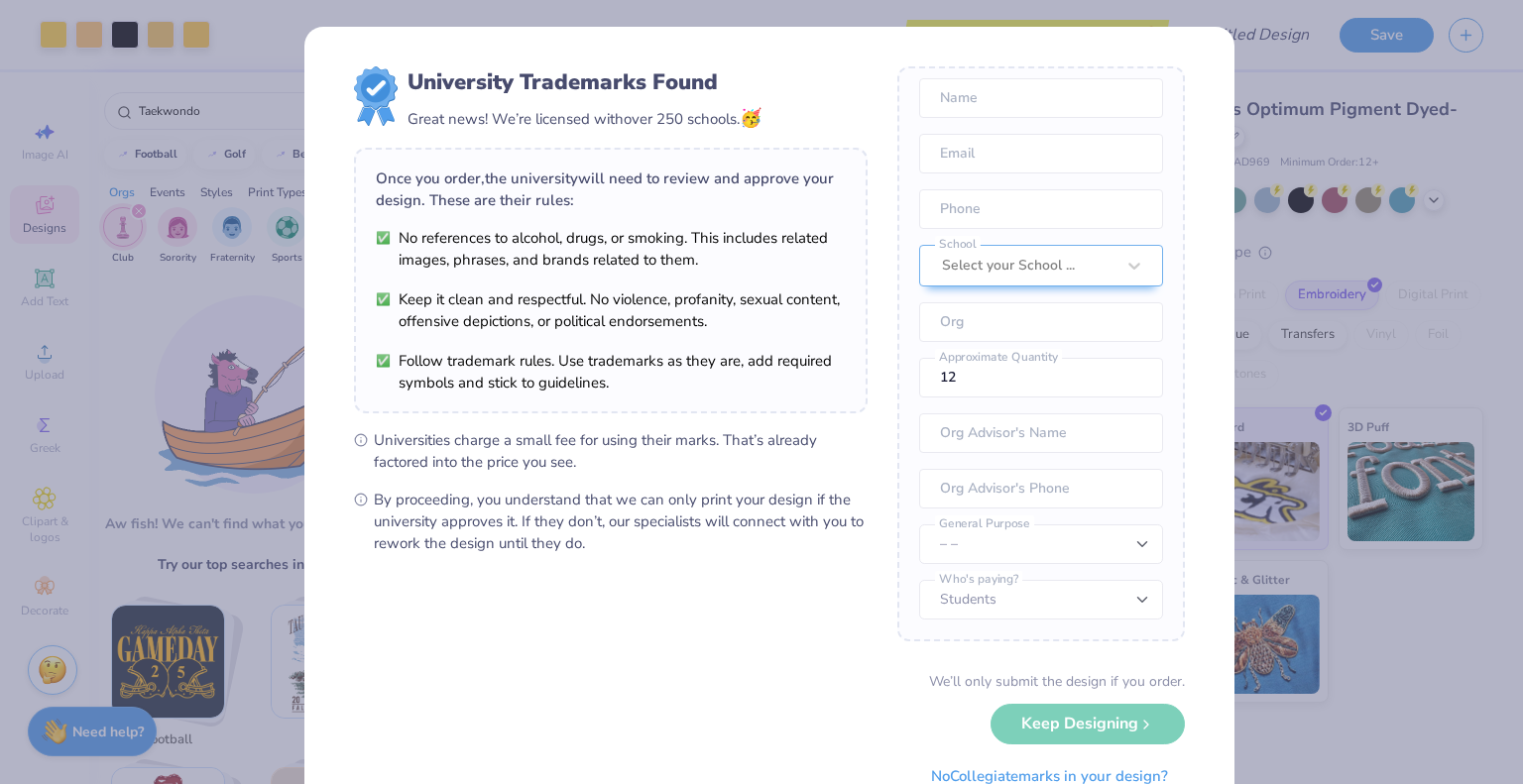 click on "Once you place your order, we’ll need this info to get their approval: Name Email Phone Select your School ... School Org 12 Approximate Quantity Org Advisor's Name Org Advisor's Phone – – Member apparel for registered Student Organization / Department / School Fundraising / Philanthropy event Resale outside the university General Purpose Students University Who's paying?" at bounding box center [1041, 354] 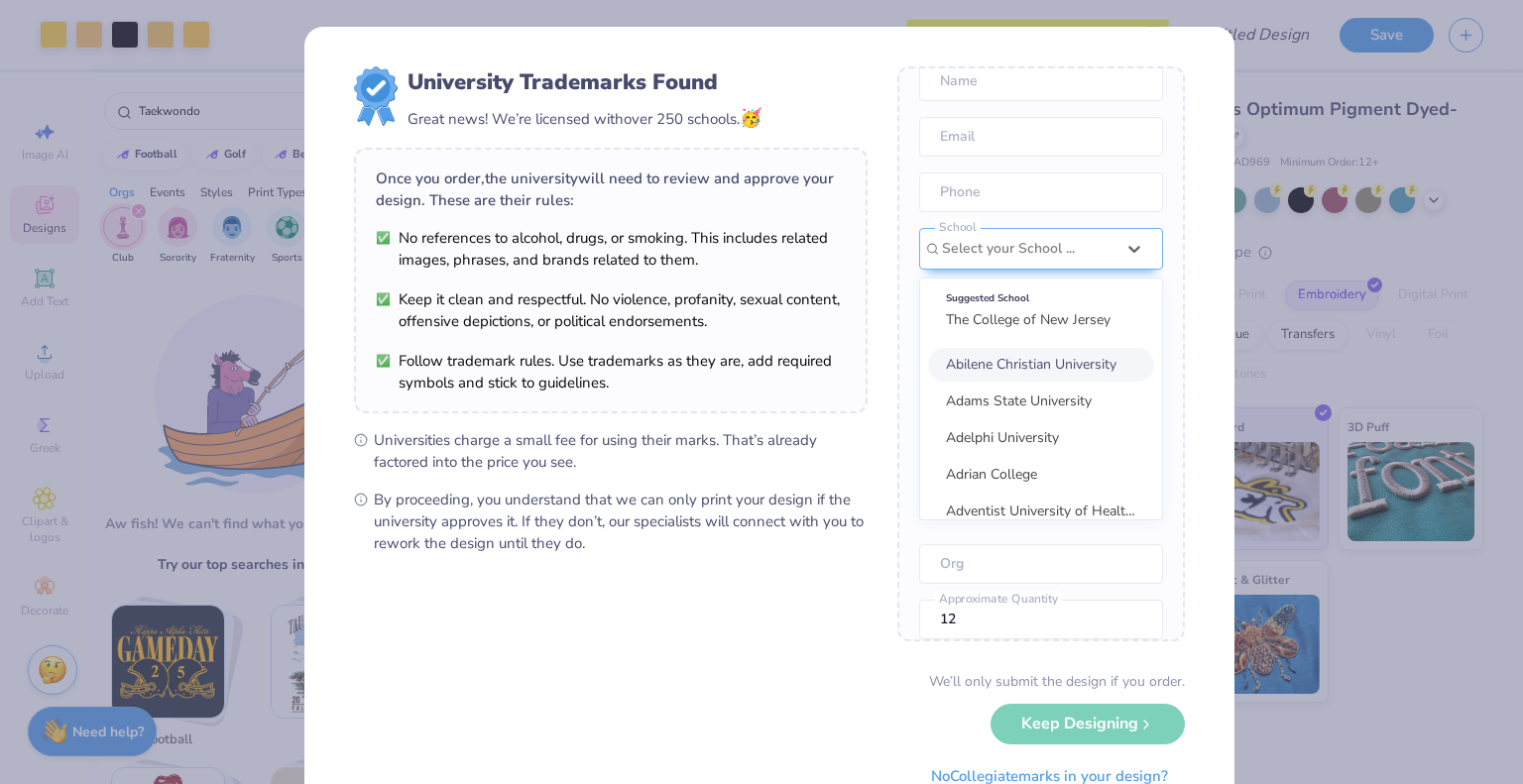 drag, startPoint x: 1007, startPoint y: 278, endPoint x: 1019, endPoint y: 278, distance: 12 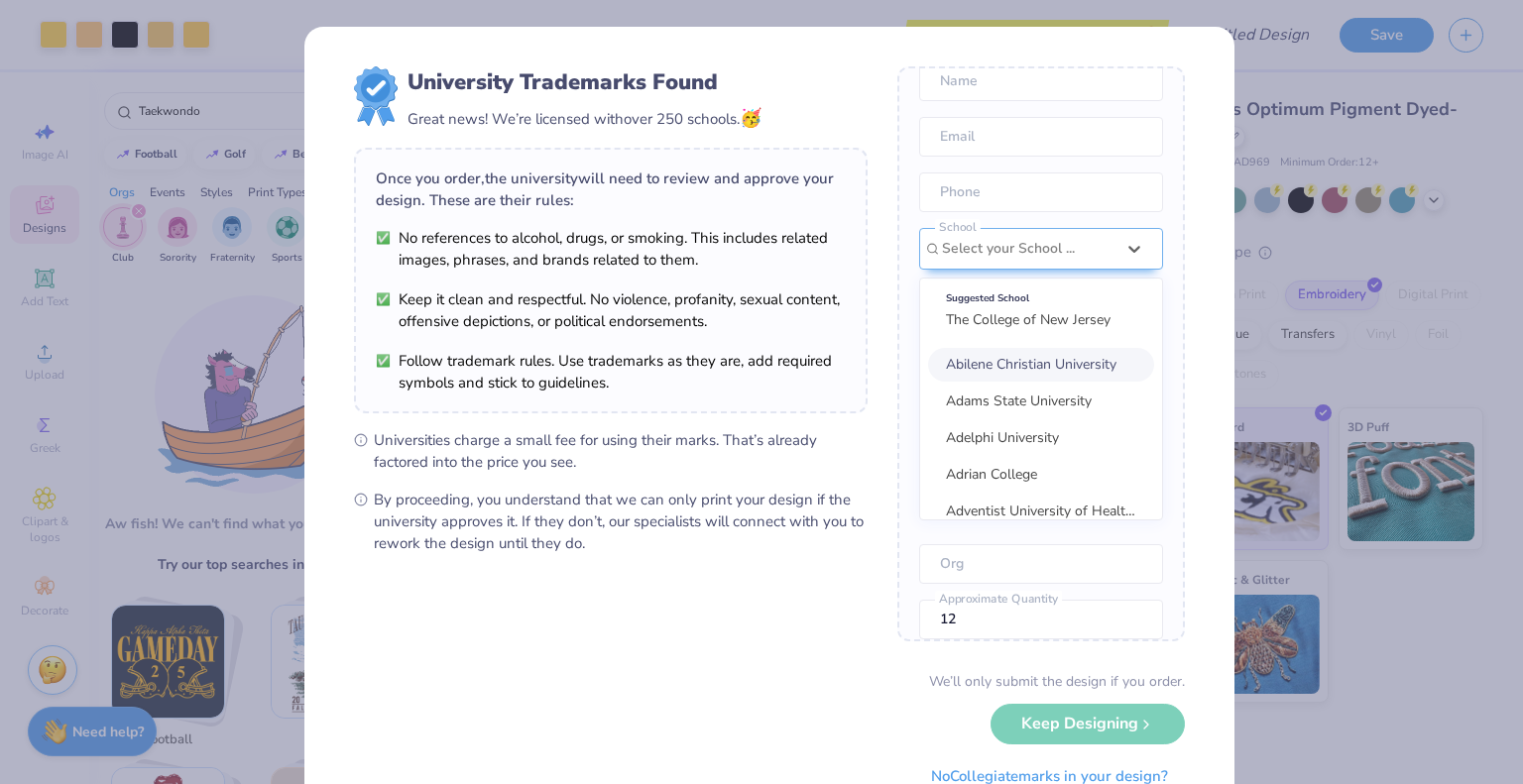 click on "option  focused, 1 of 30. 30 results available. Use Up and Down to choose options, press Enter to select the currently focused option, press Escape to exit the menu, press Tab to select the option and exit the menu. Select your School ... Suggested School The College of New Jersey Abilene Christian University Adams State University Adelphi University Adrian College Adventist University of Health Sciences Agnes Scott College Al Akhawayn University Alabama A&M University Alabama State University Alaska Bible College Alaska Pacific University Albany College of Pharmacy and Health Sciences Albany State University Albertus Magnus College Albion College Albright College Alcorn State University Alderson-Broaddus University Alfred University Alice Lloyd College Allegheny College Allegheny Wesleyan College Allen College Allen University Alliant International University Alma College Alvernia University Alverno College Amberton University American Academy of Art" at bounding box center (1041, 374) 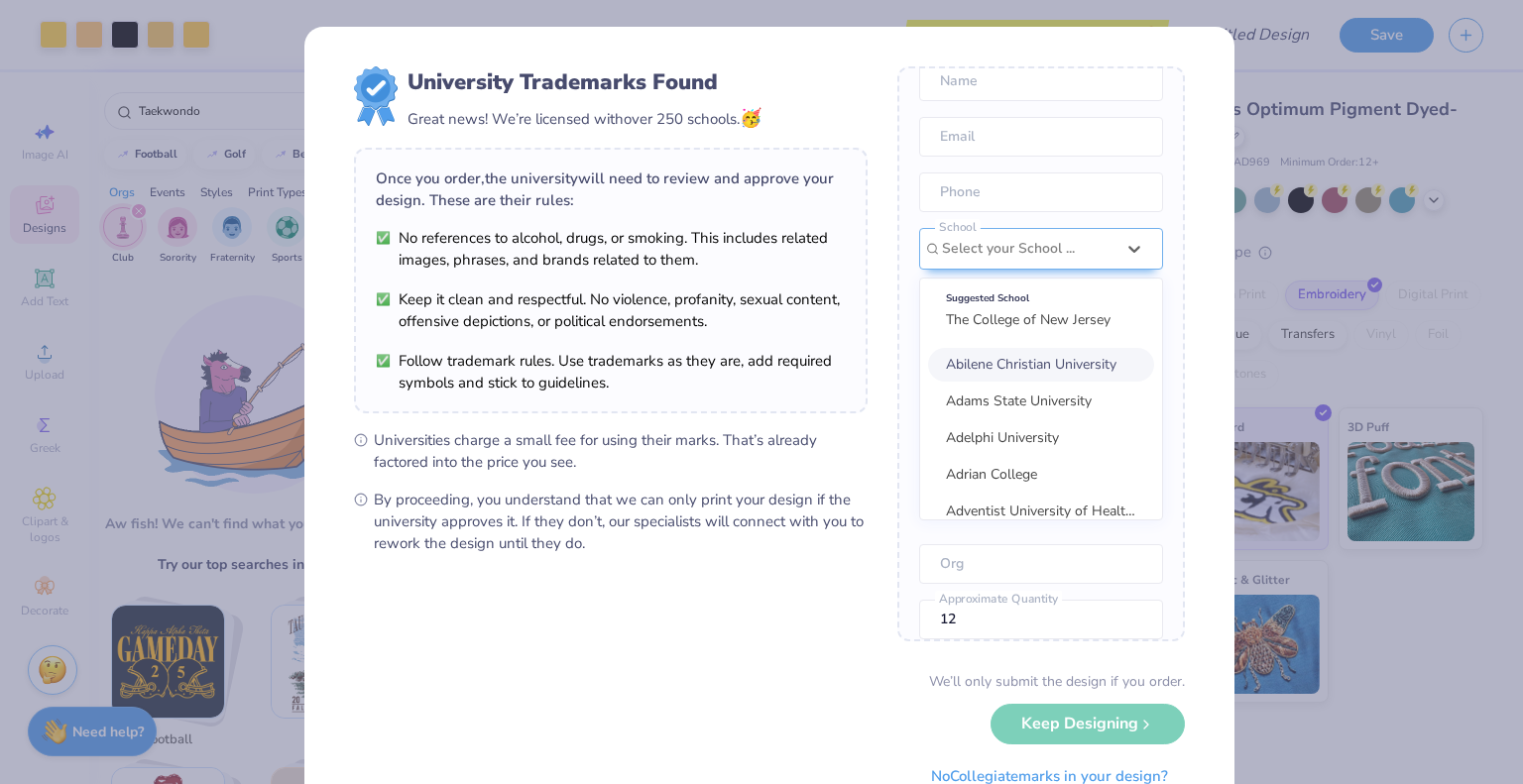 scroll, scrollTop: 183, scrollLeft: 0, axis: vertical 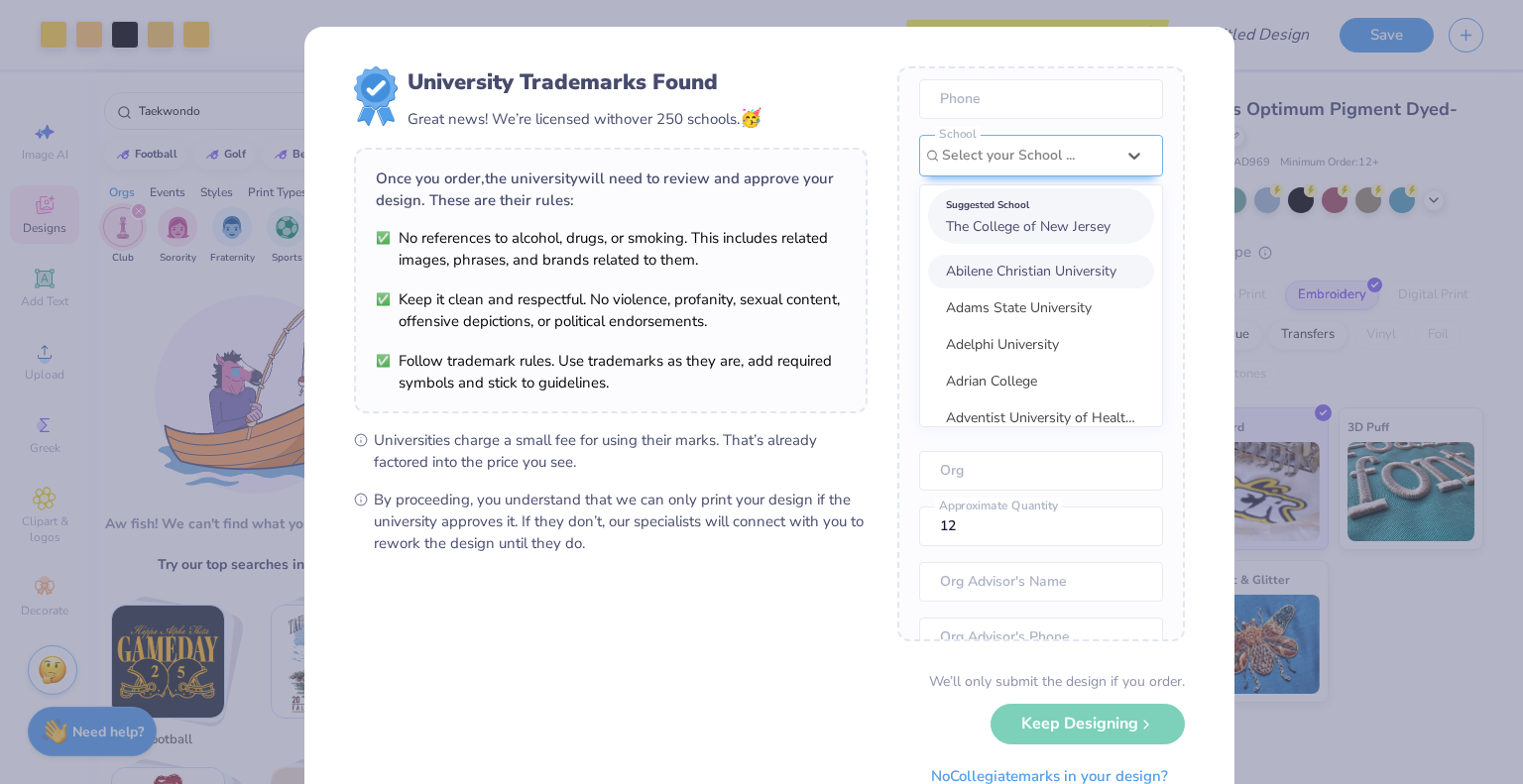 click on "Suggested School The College of [STATE]" at bounding box center (1041, 216) 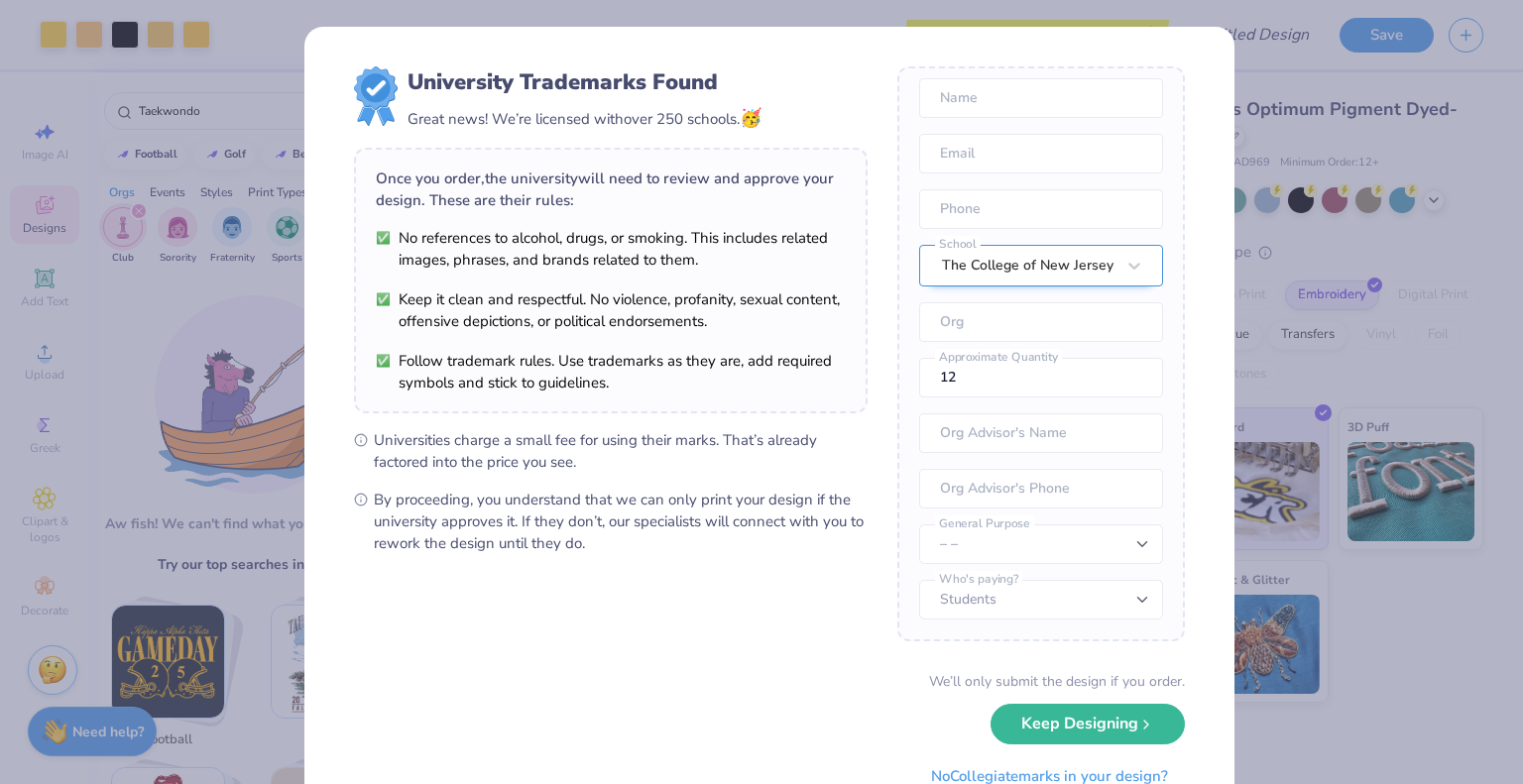scroll, scrollTop: 104, scrollLeft: 0, axis: vertical 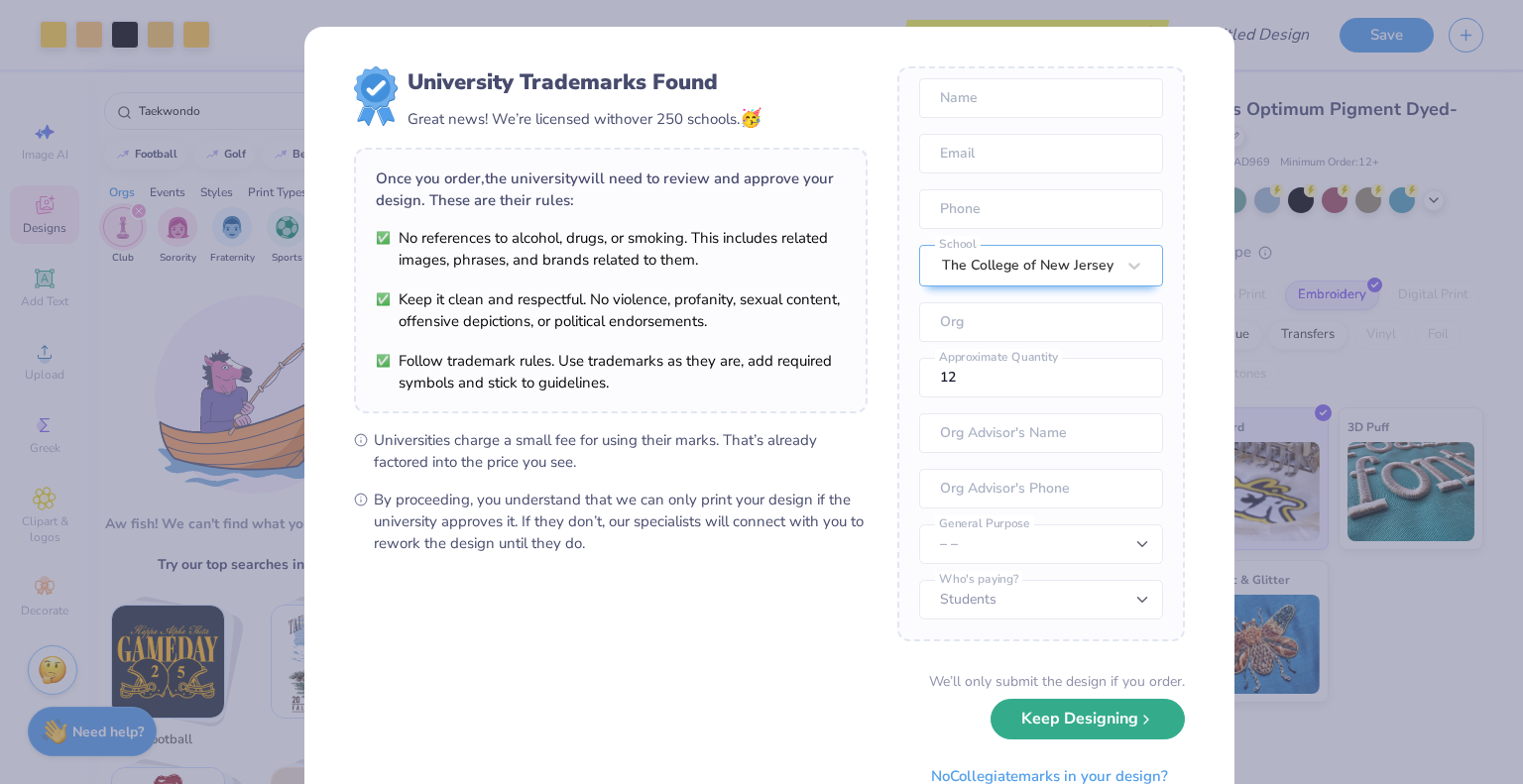click on "Keep Designing" at bounding box center [1088, 719] 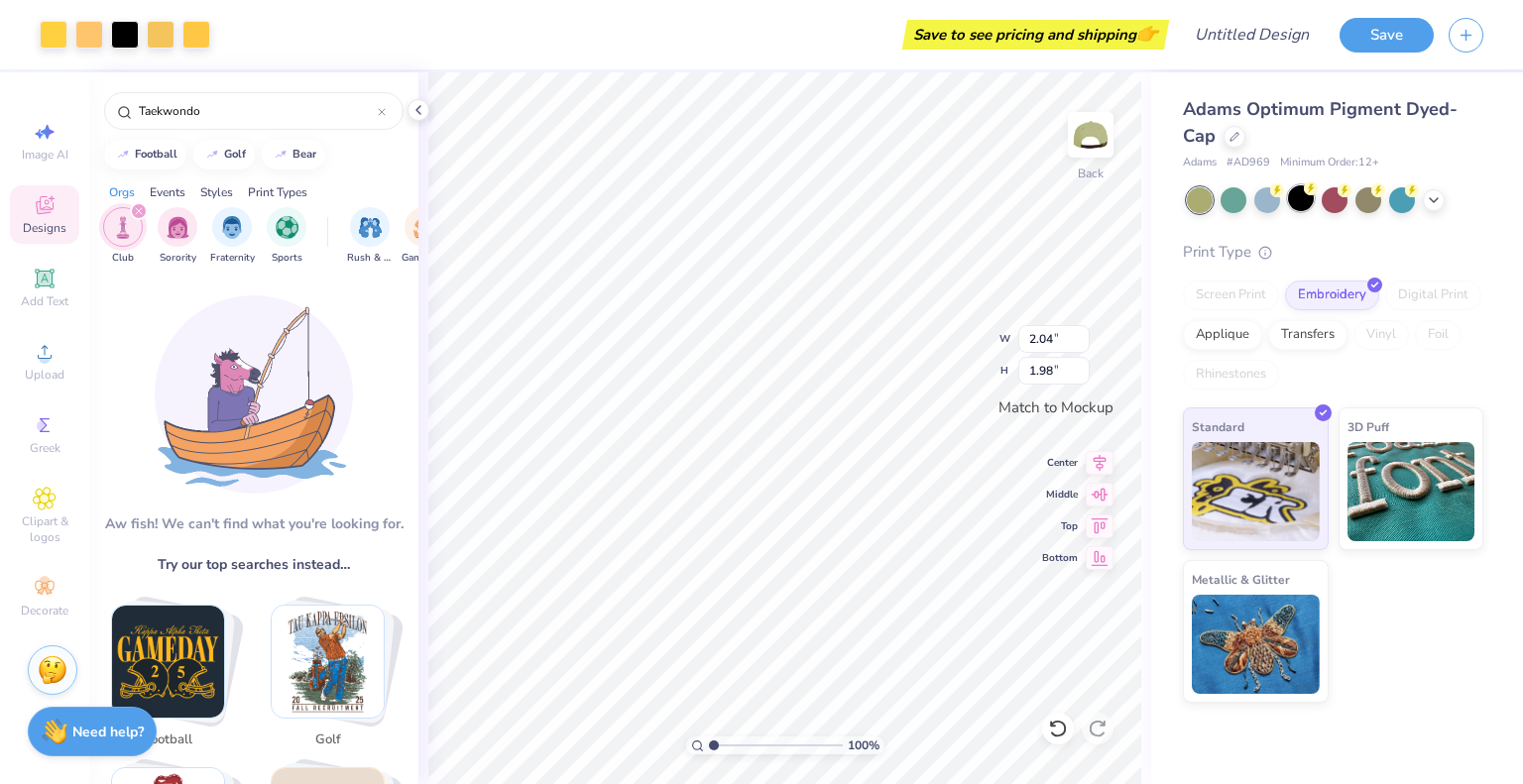 click at bounding box center (1301, 198) 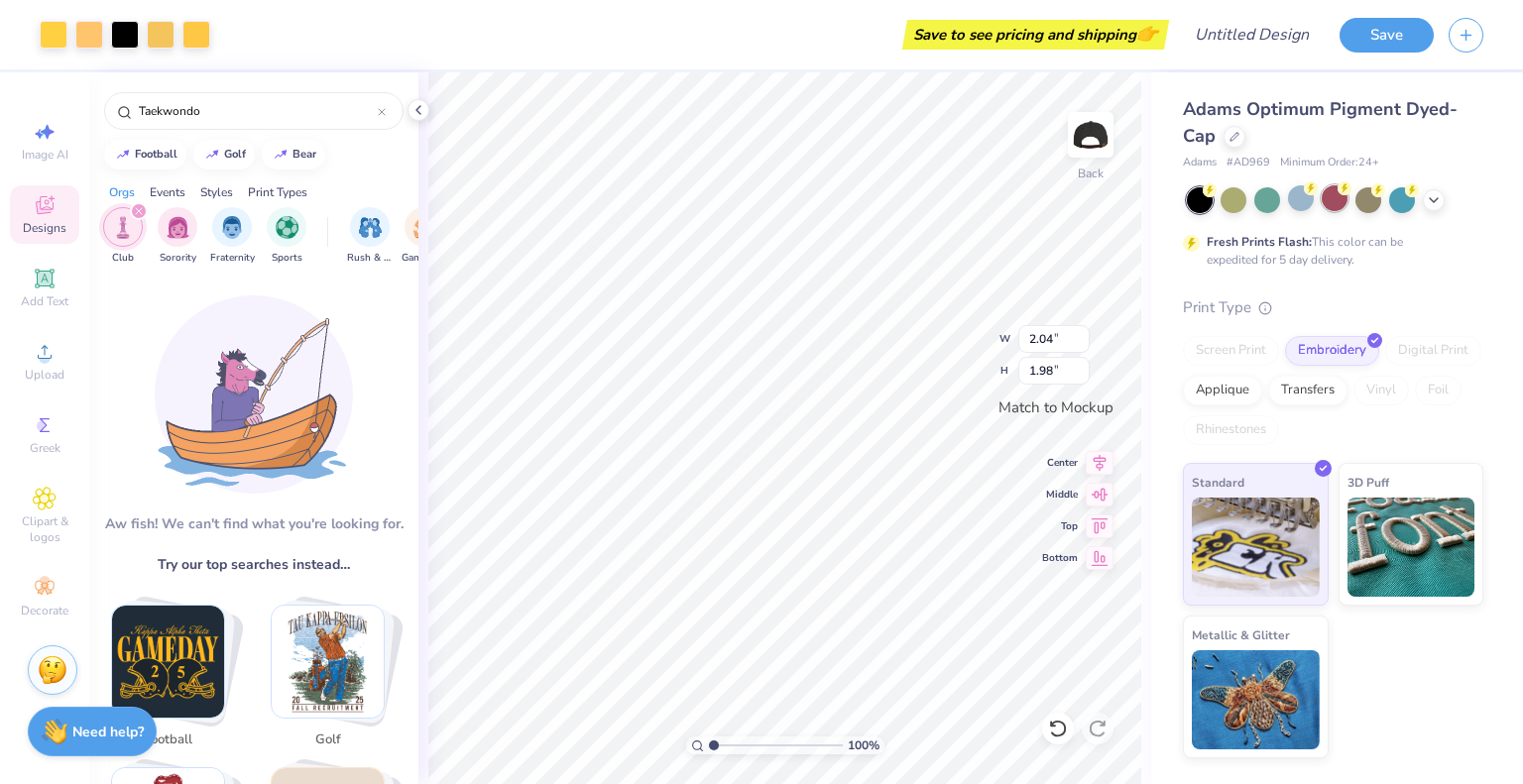 click at bounding box center [1335, 198] 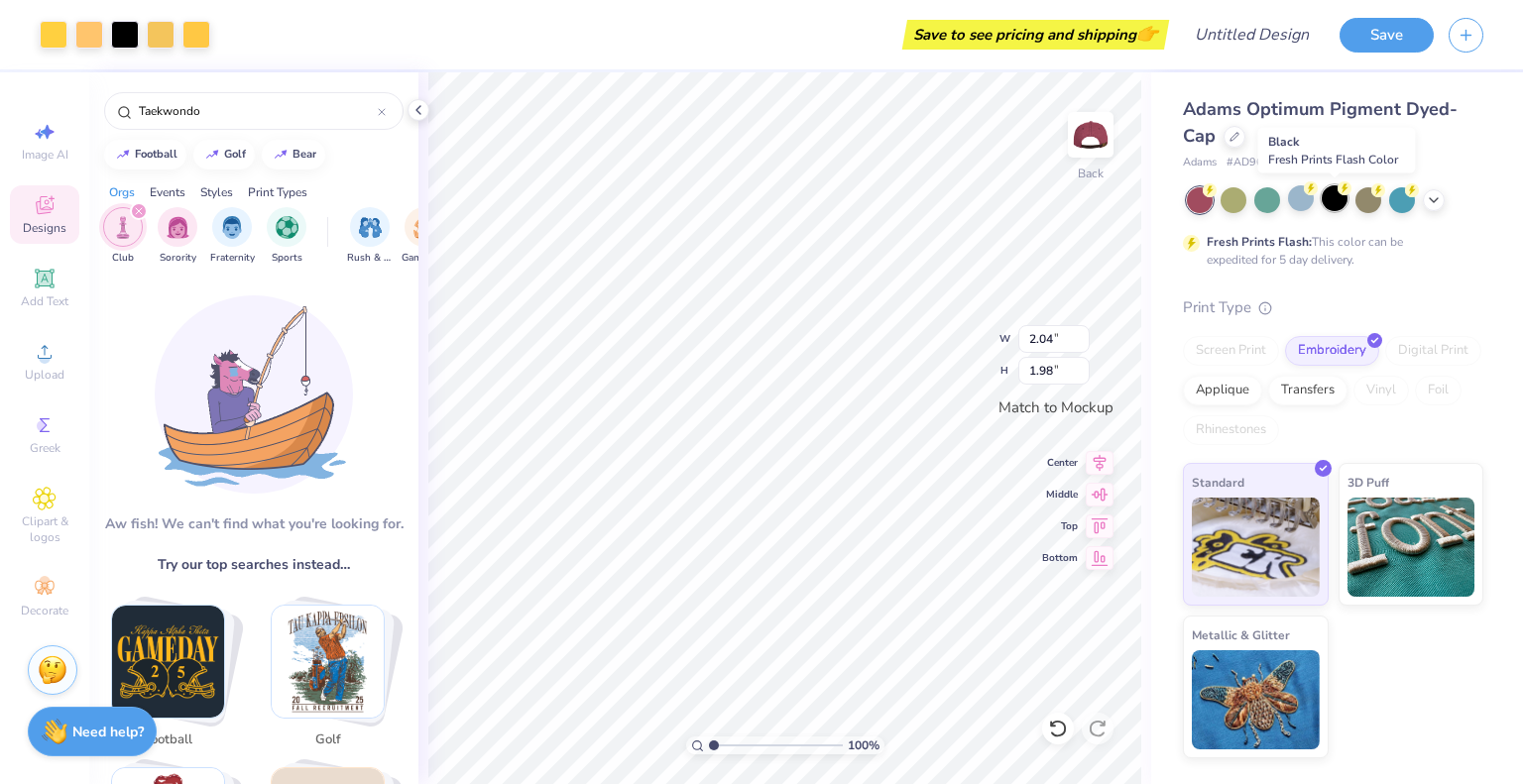 click at bounding box center (1335, 198) 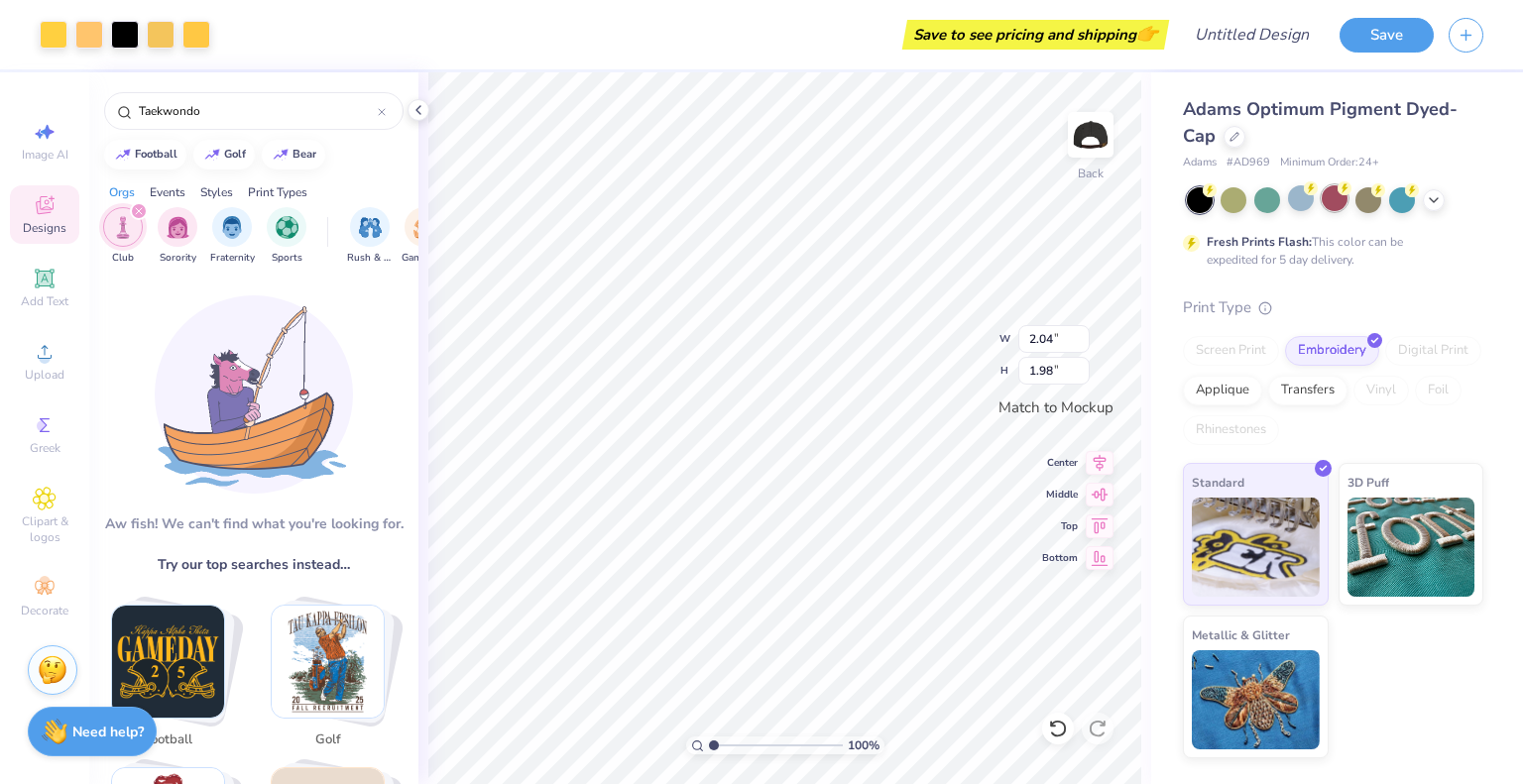 click at bounding box center [1335, 198] 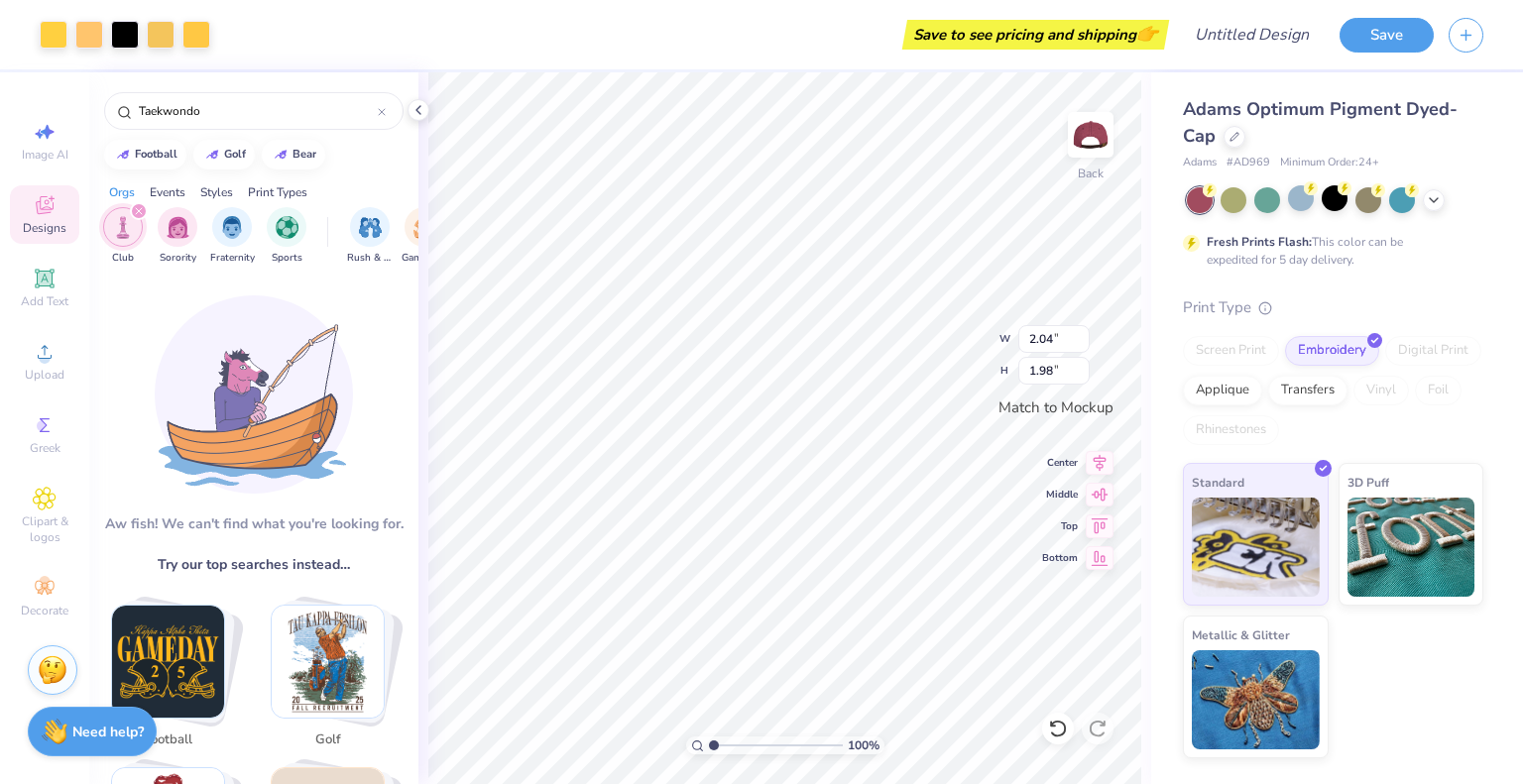 click on "Print Type" at bounding box center (1333, 307) 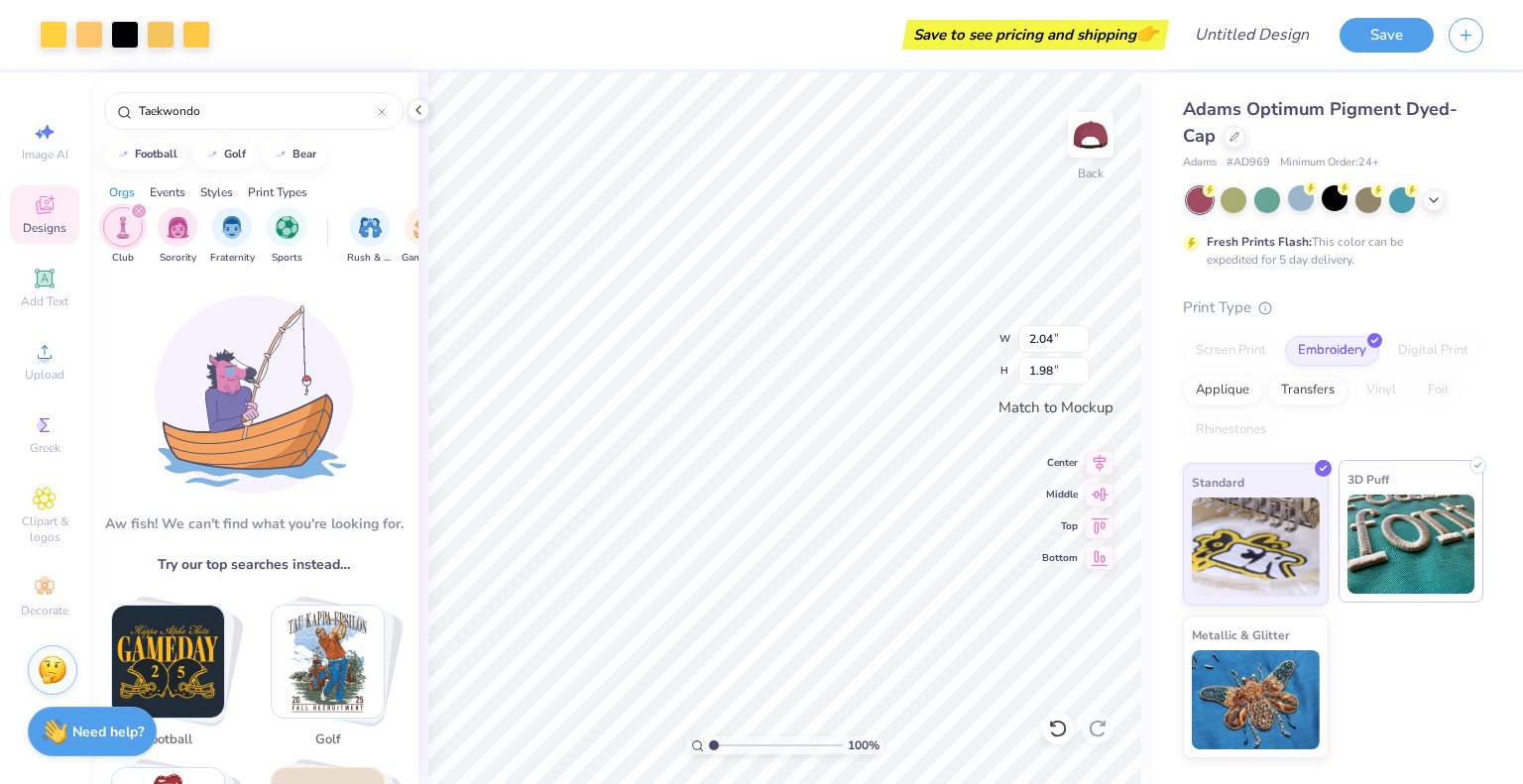click at bounding box center (1411, 544) 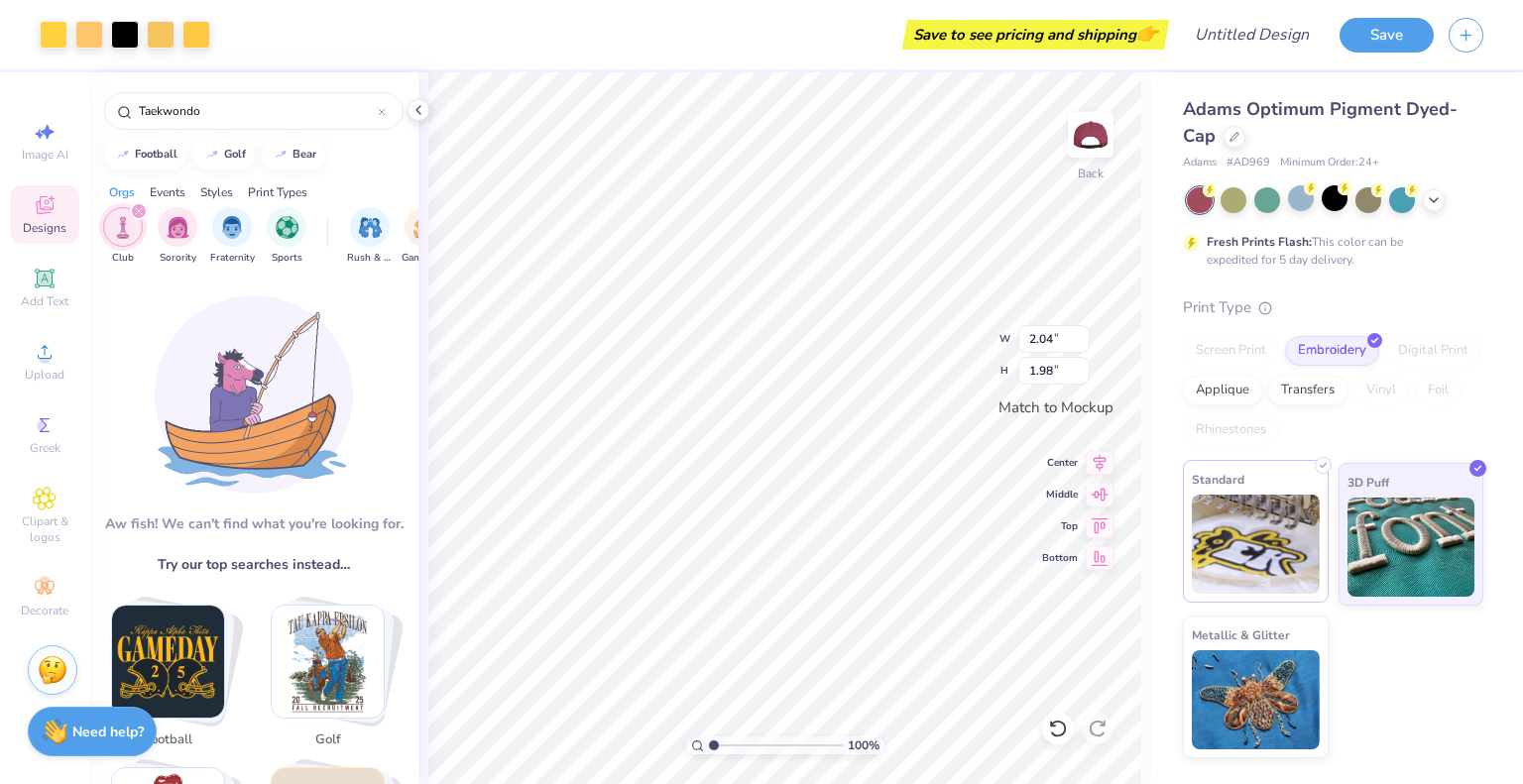 click at bounding box center [1255, 544] 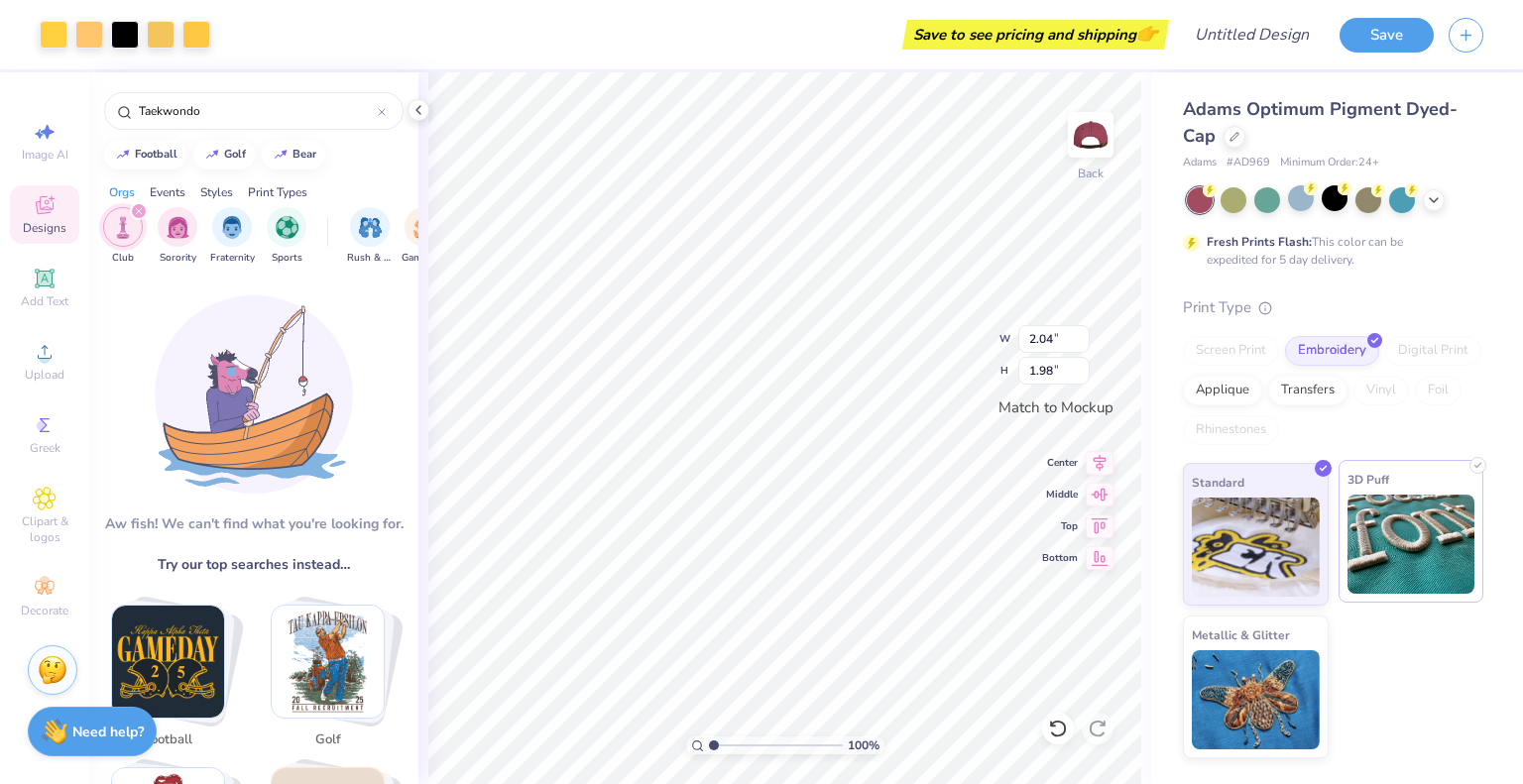 click at bounding box center [1411, 544] 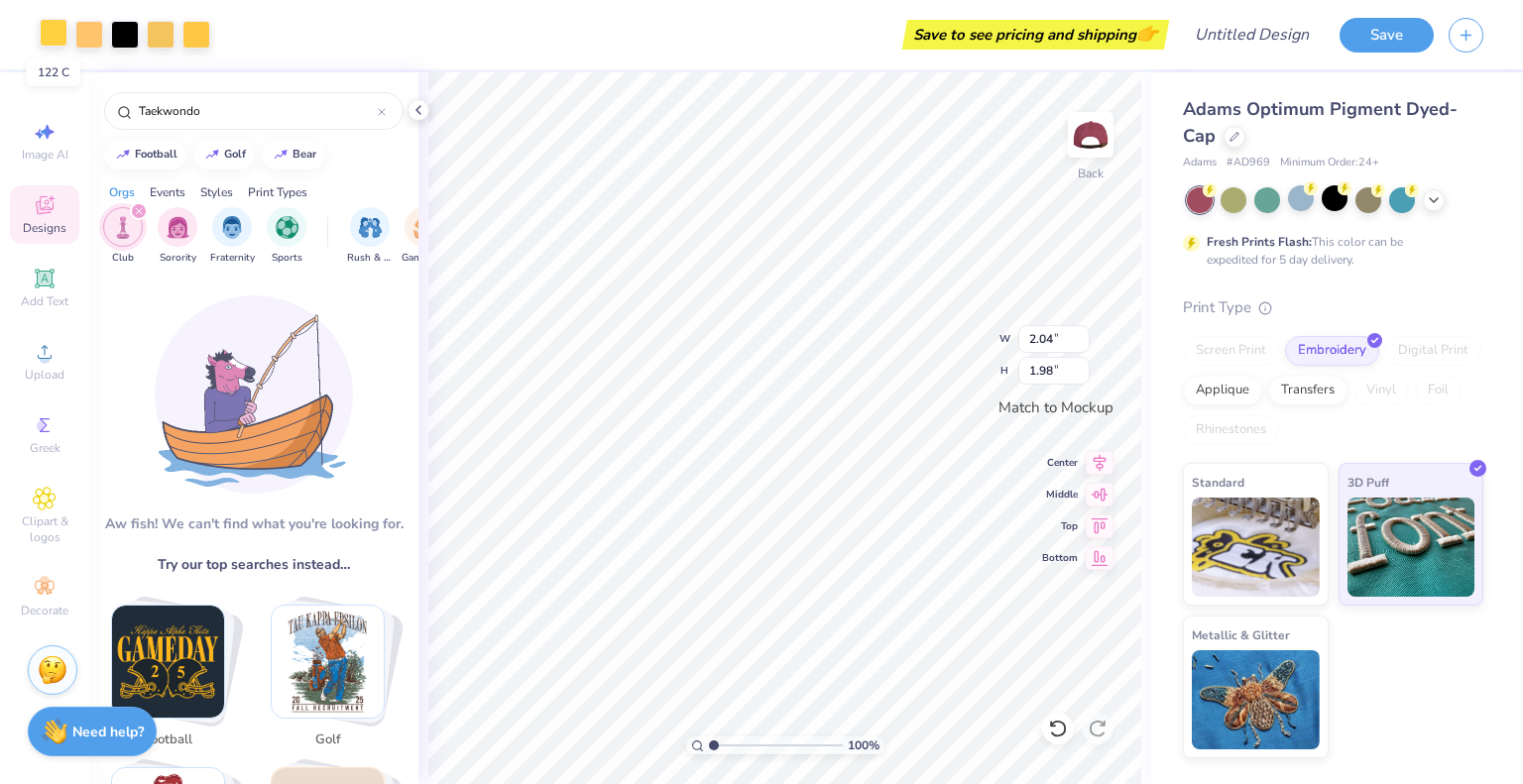click at bounding box center (54, 33) 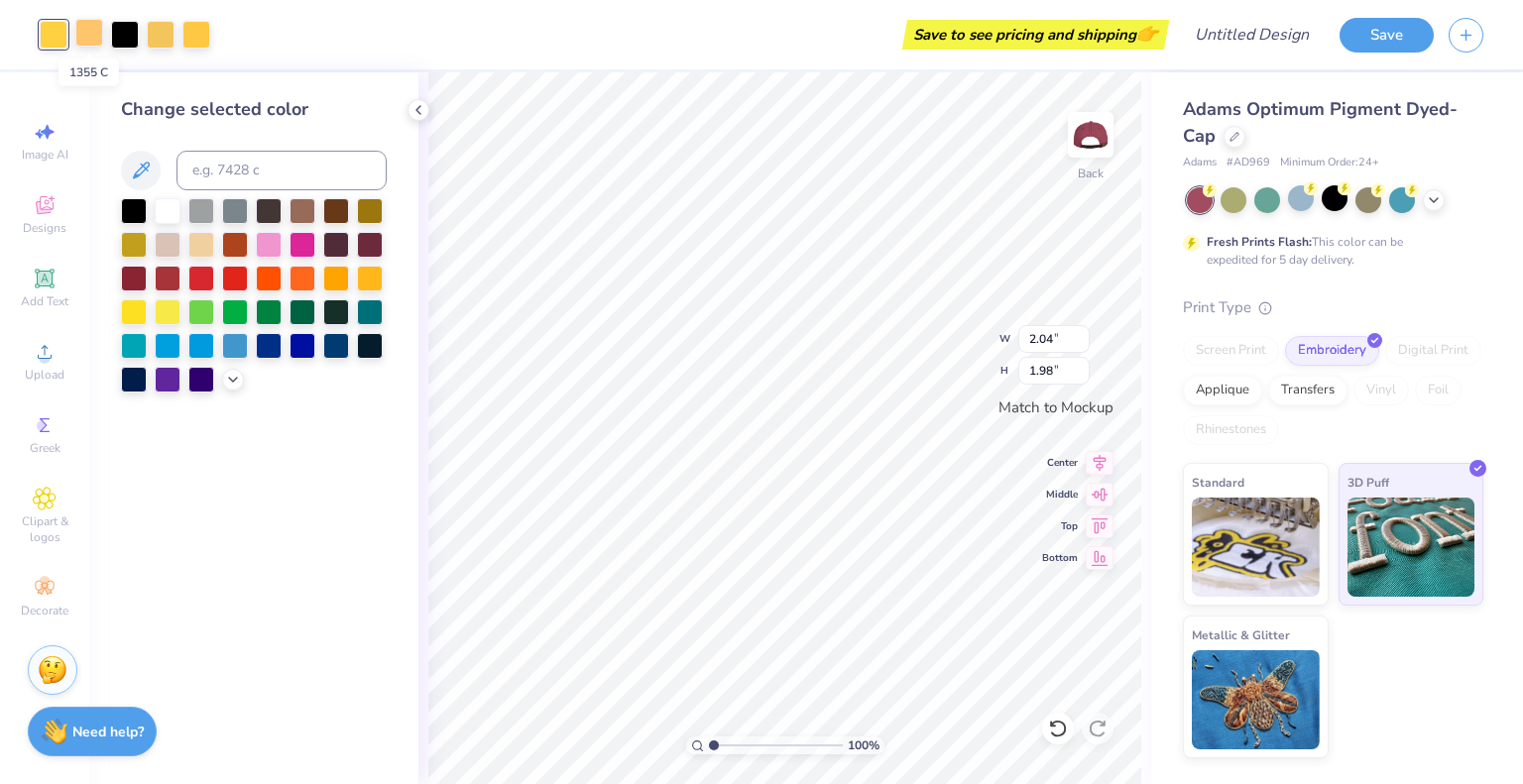 click at bounding box center (89, 33) 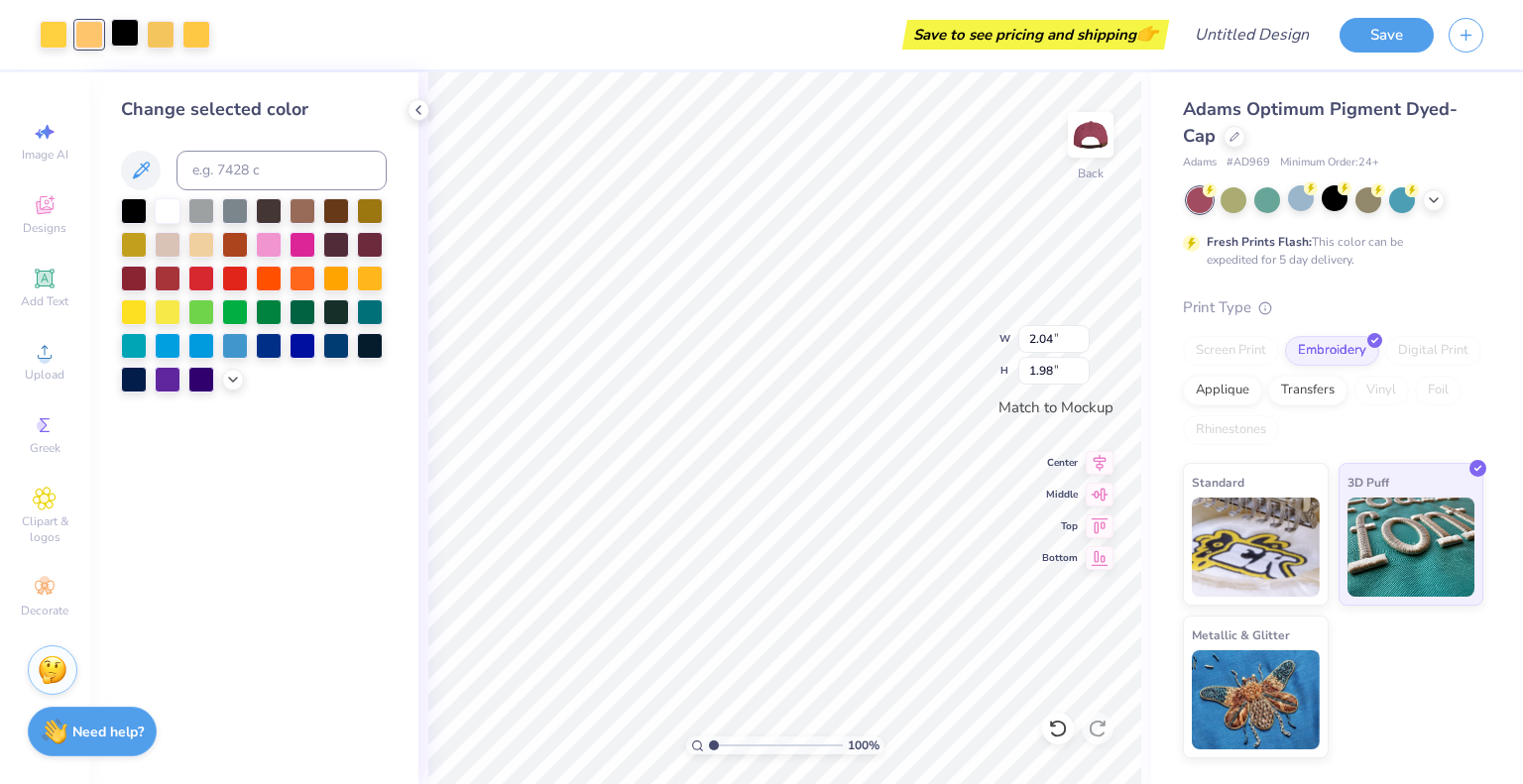 click at bounding box center (125, 33) 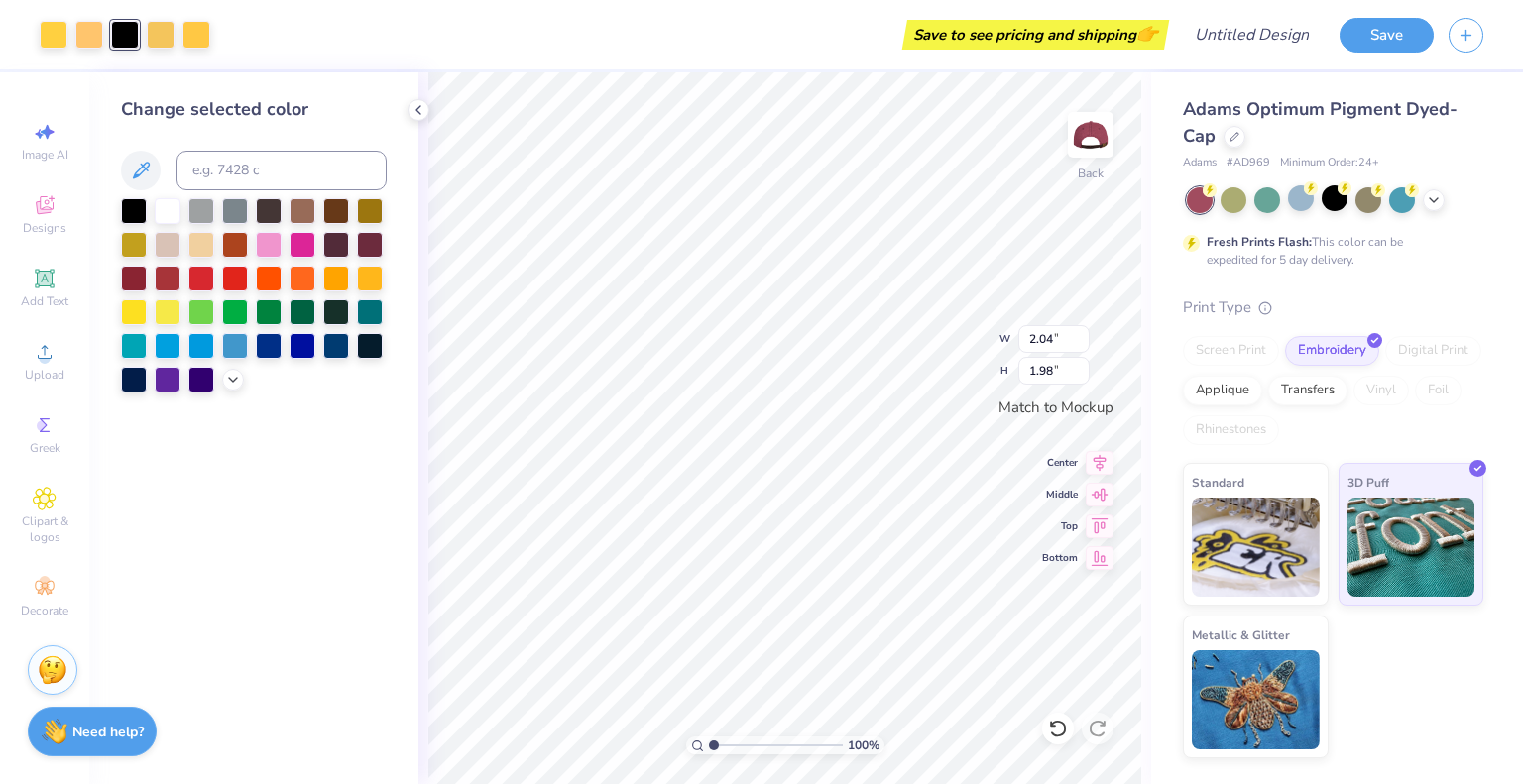 click on "Save to see pricing and shipping  👉" at bounding box center (694, 35) 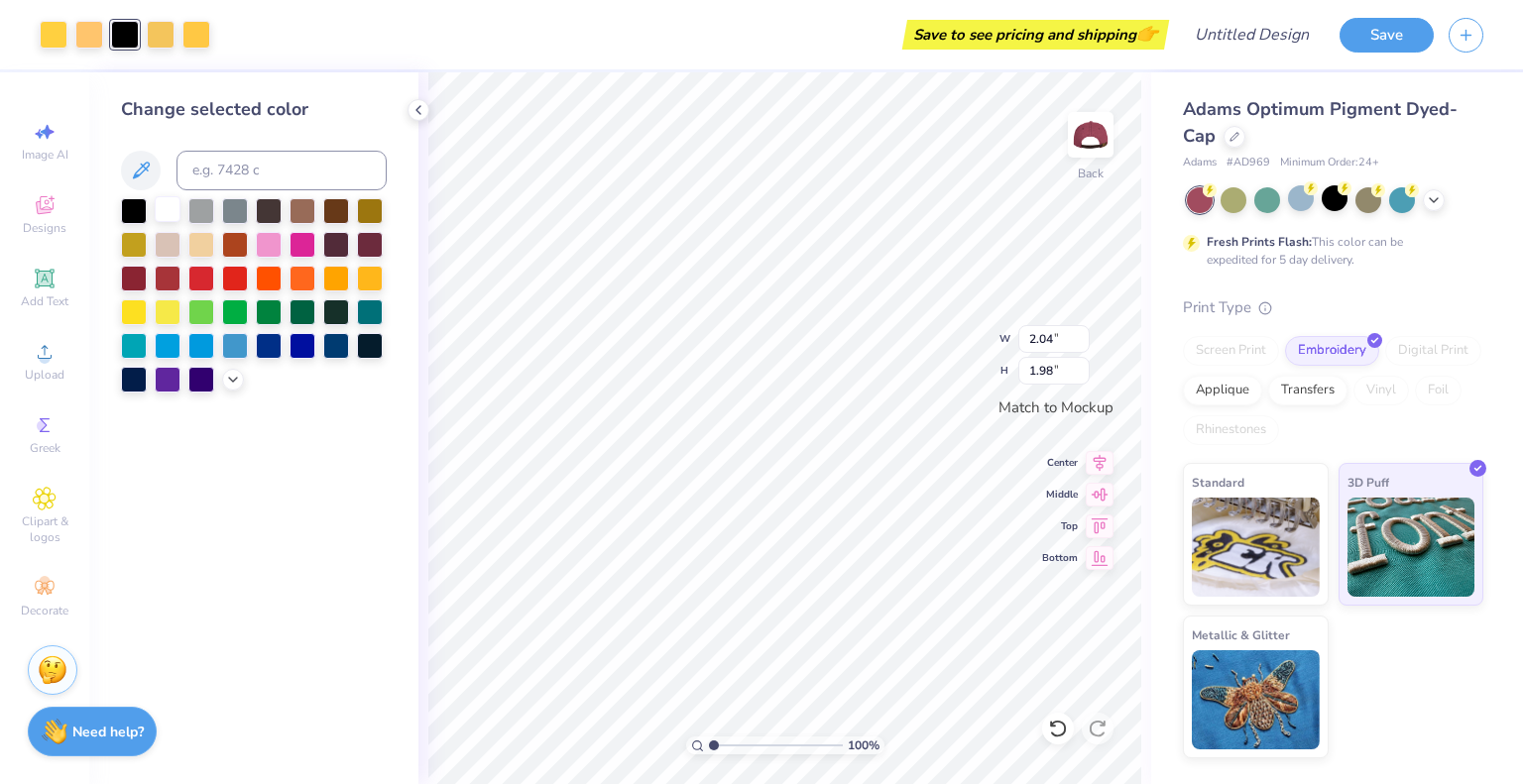 click at bounding box center (168, 209) 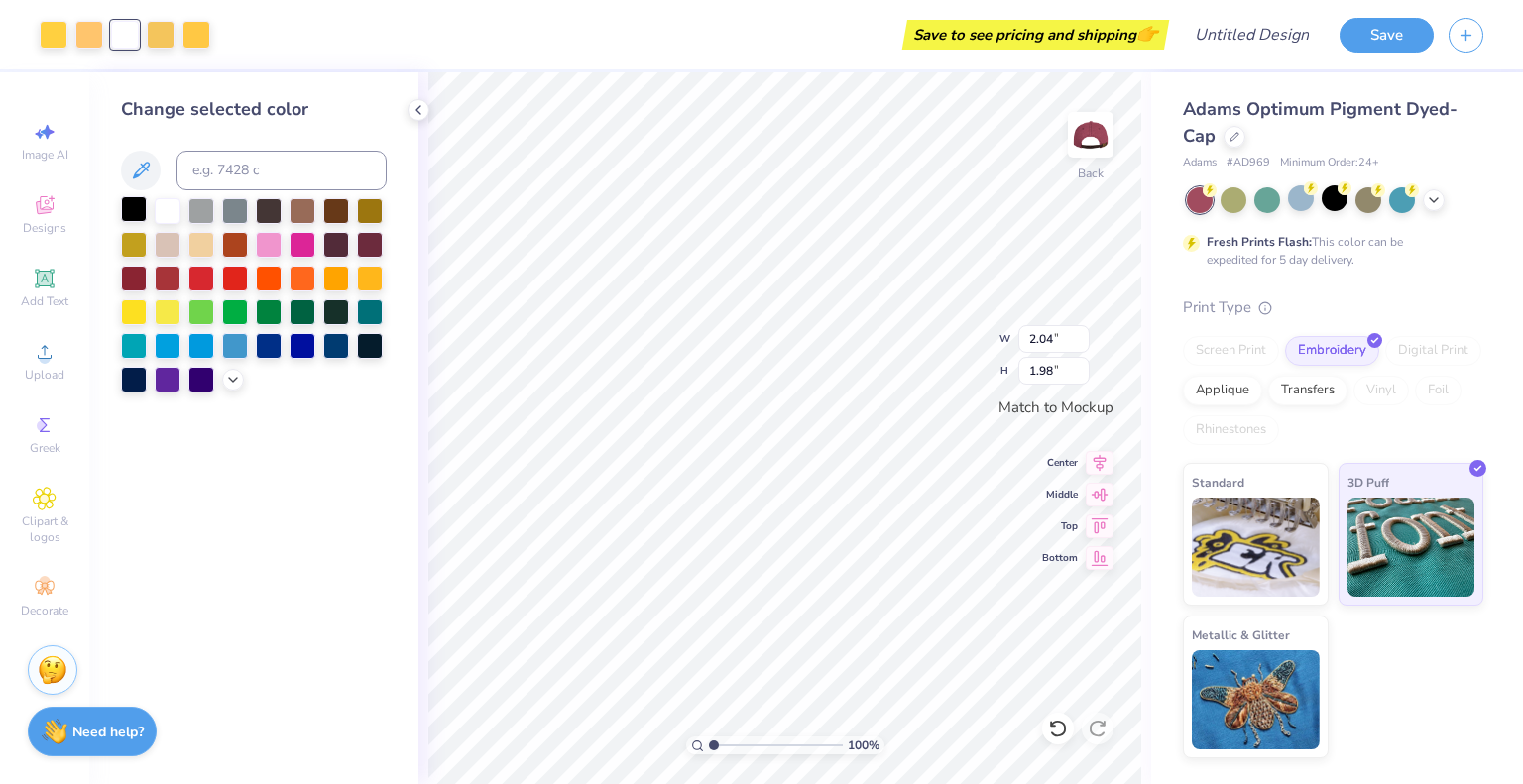 click at bounding box center [134, 209] 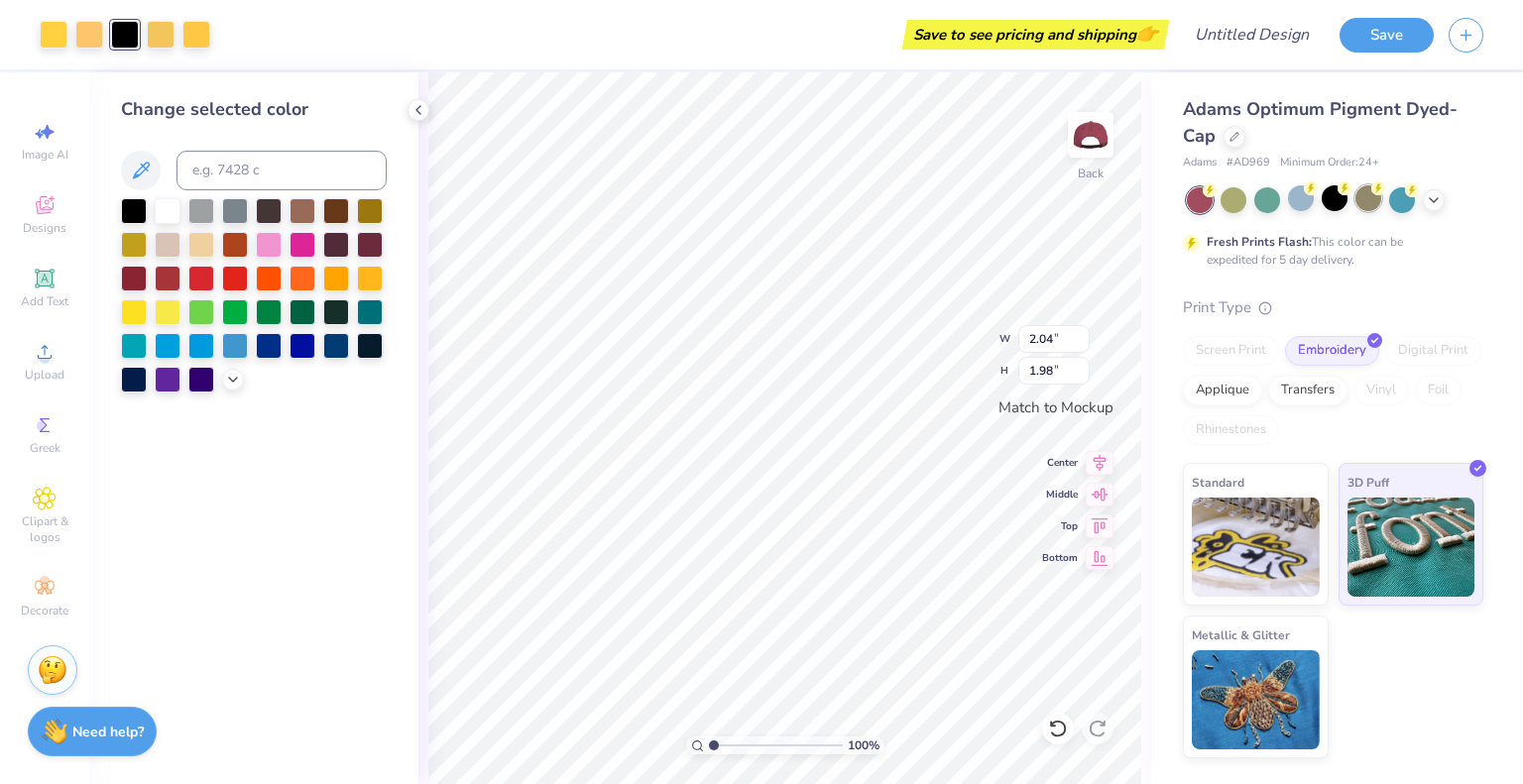 click at bounding box center (1368, 198) 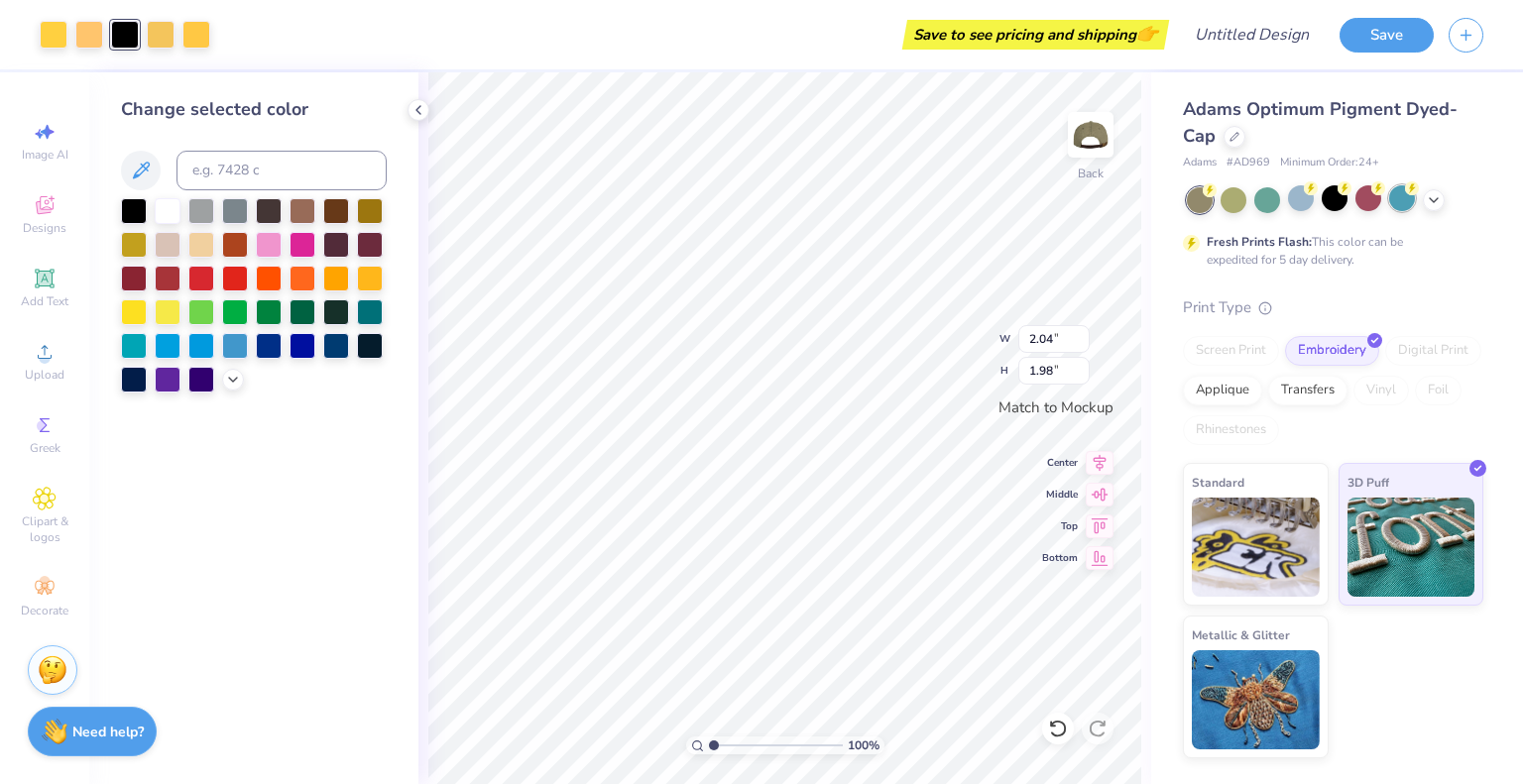click at bounding box center [1402, 198] 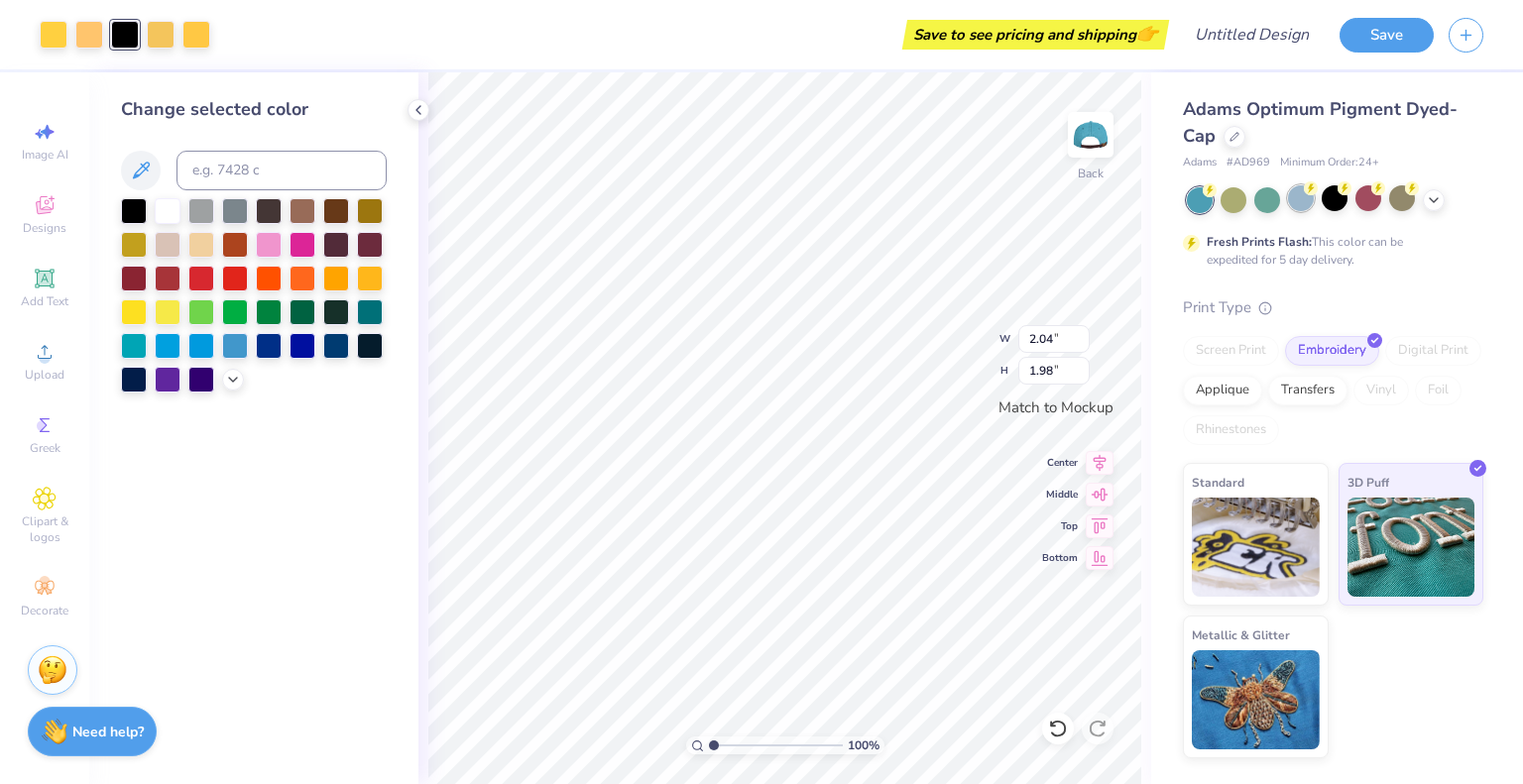 click at bounding box center [1301, 198] 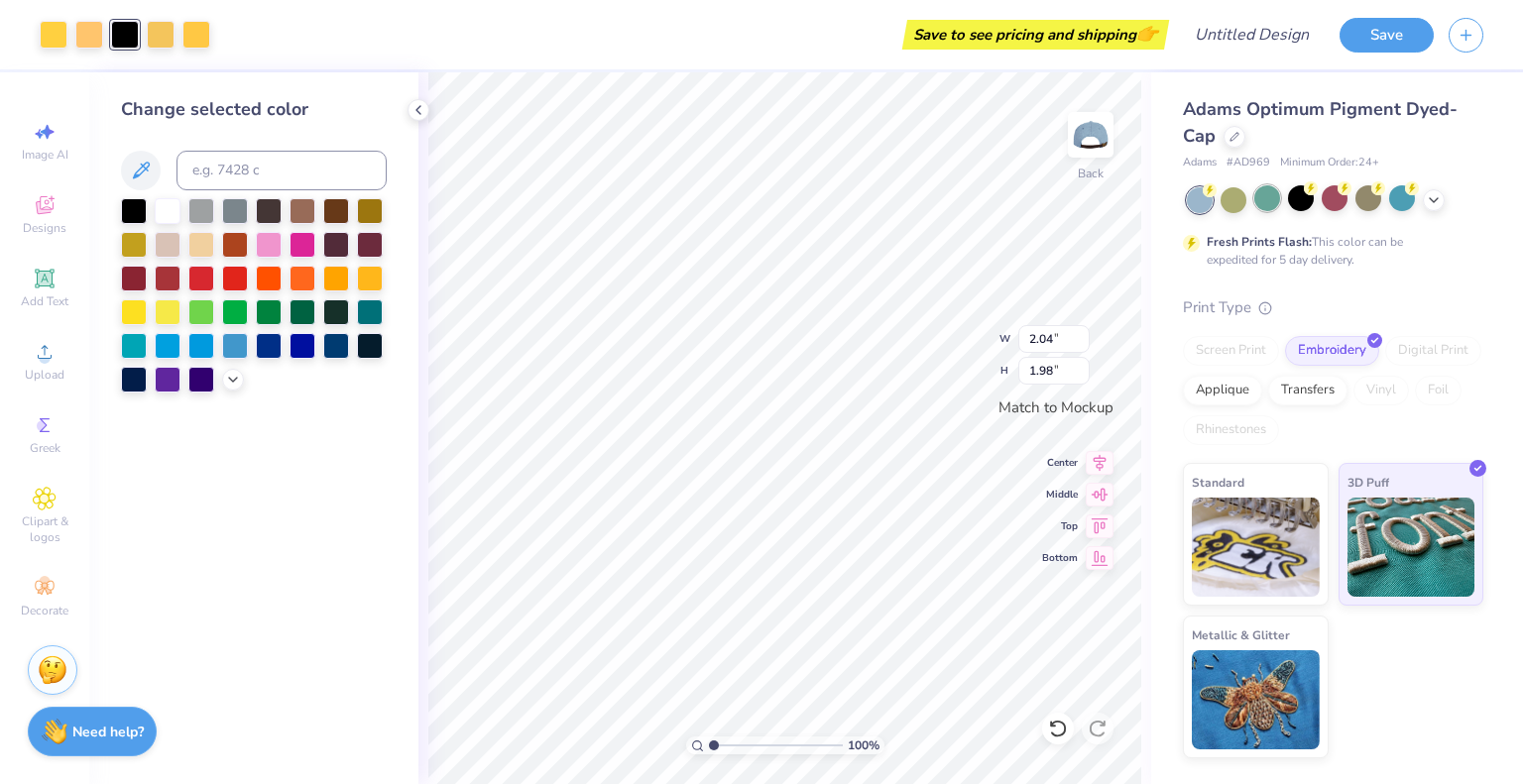 click at bounding box center [1267, 198] 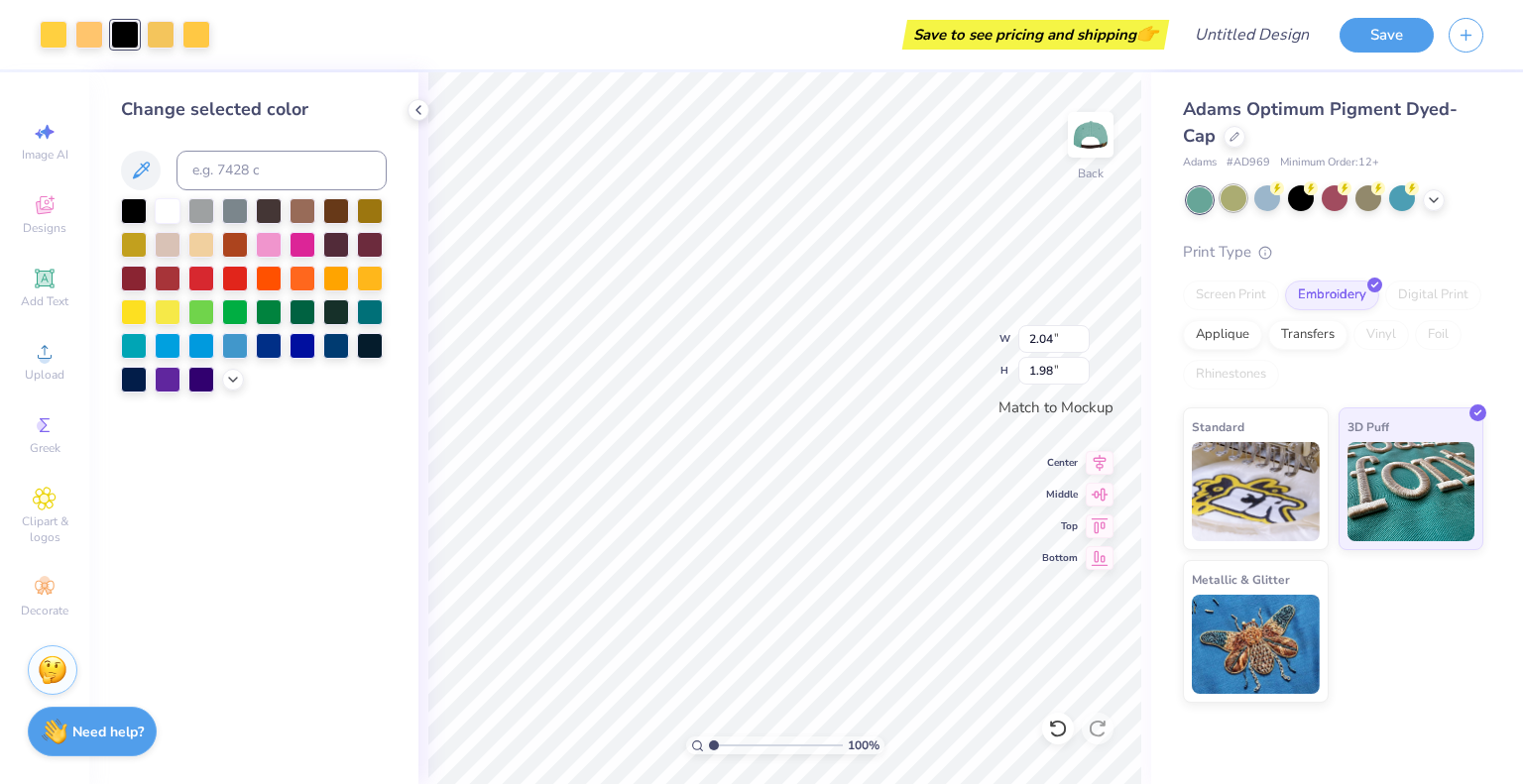 click at bounding box center [1233, 198] 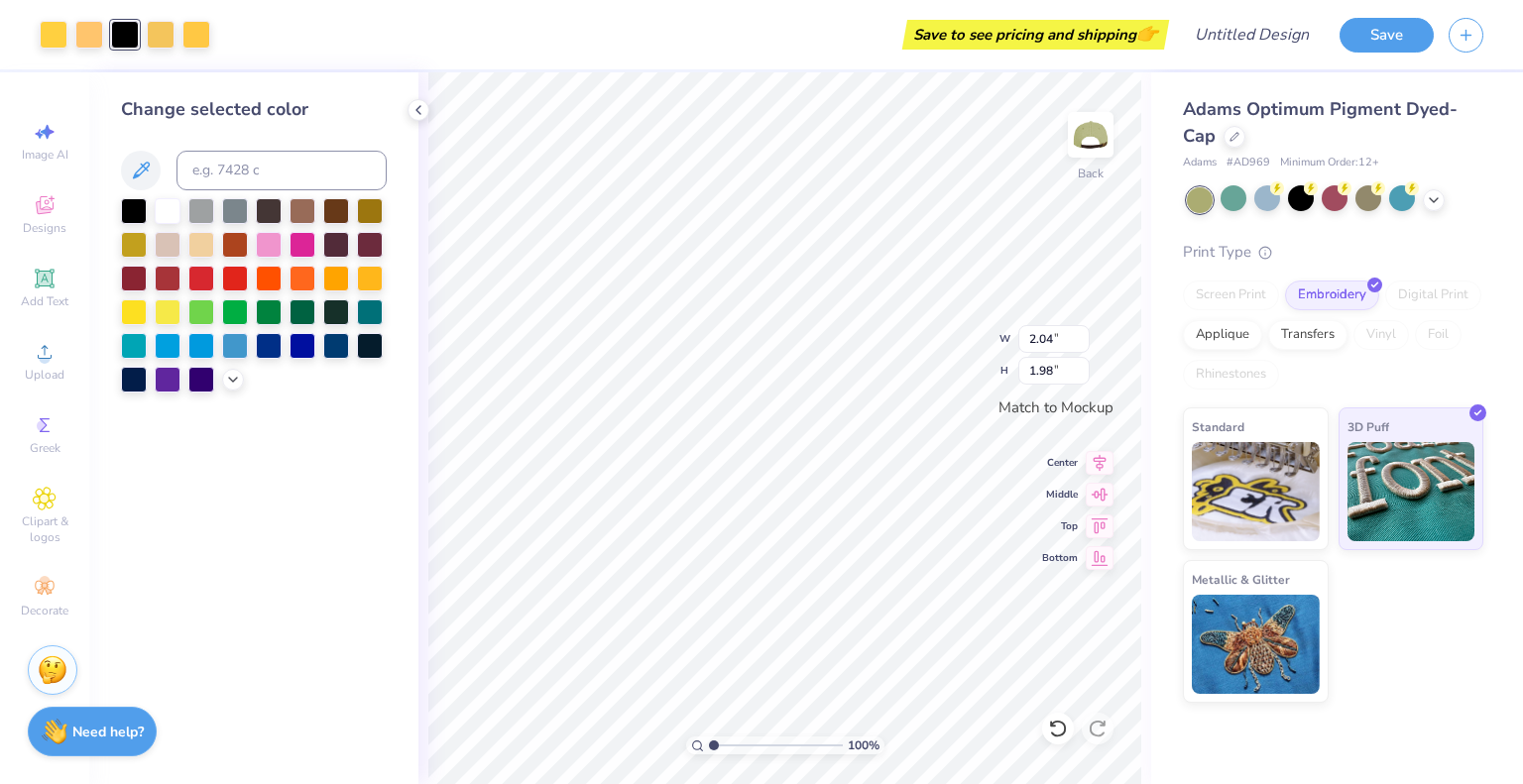 click at bounding box center (1335, 200) 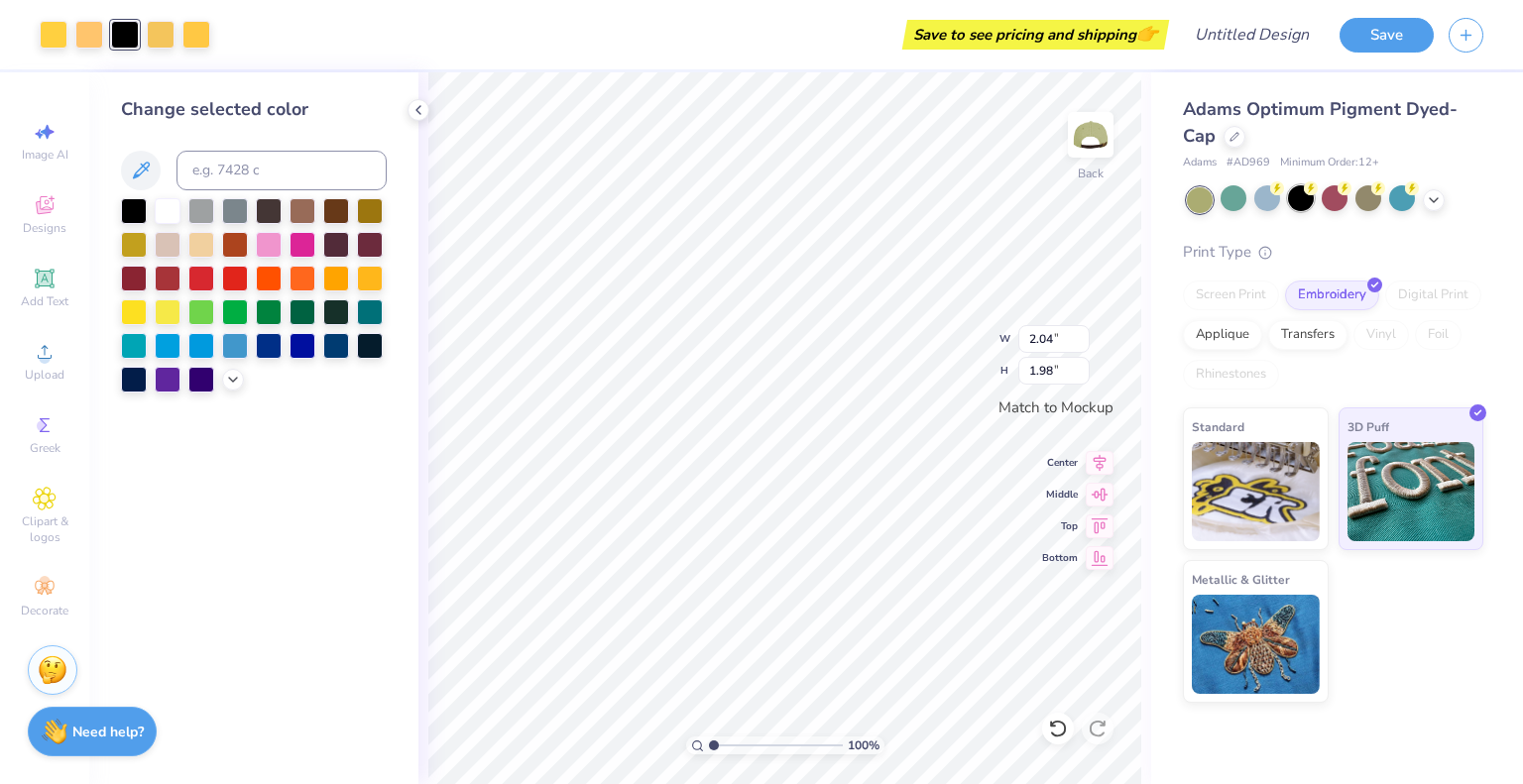 click at bounding box center [1301, 198] 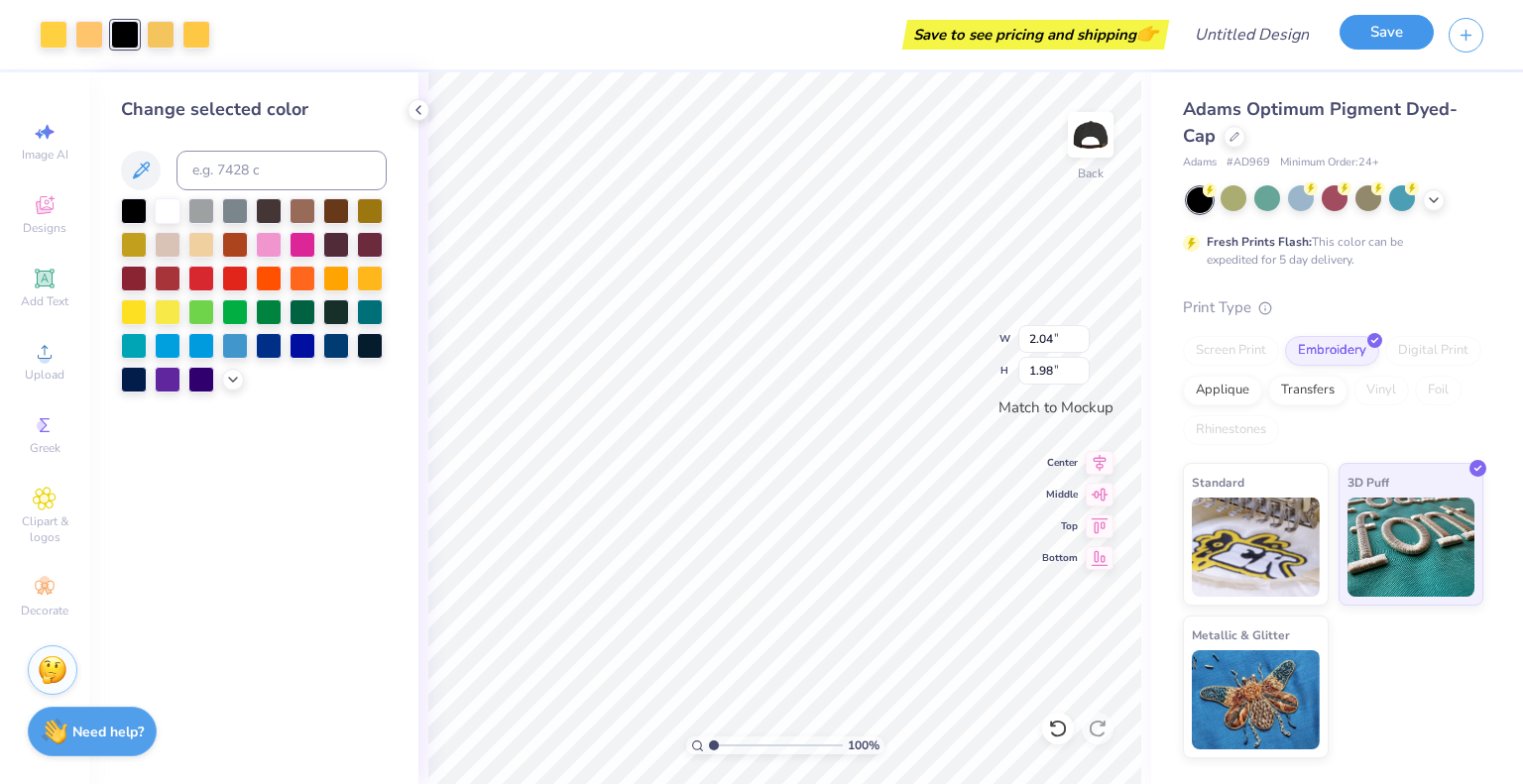 click on "Save" at bounding box center (1386, 32) 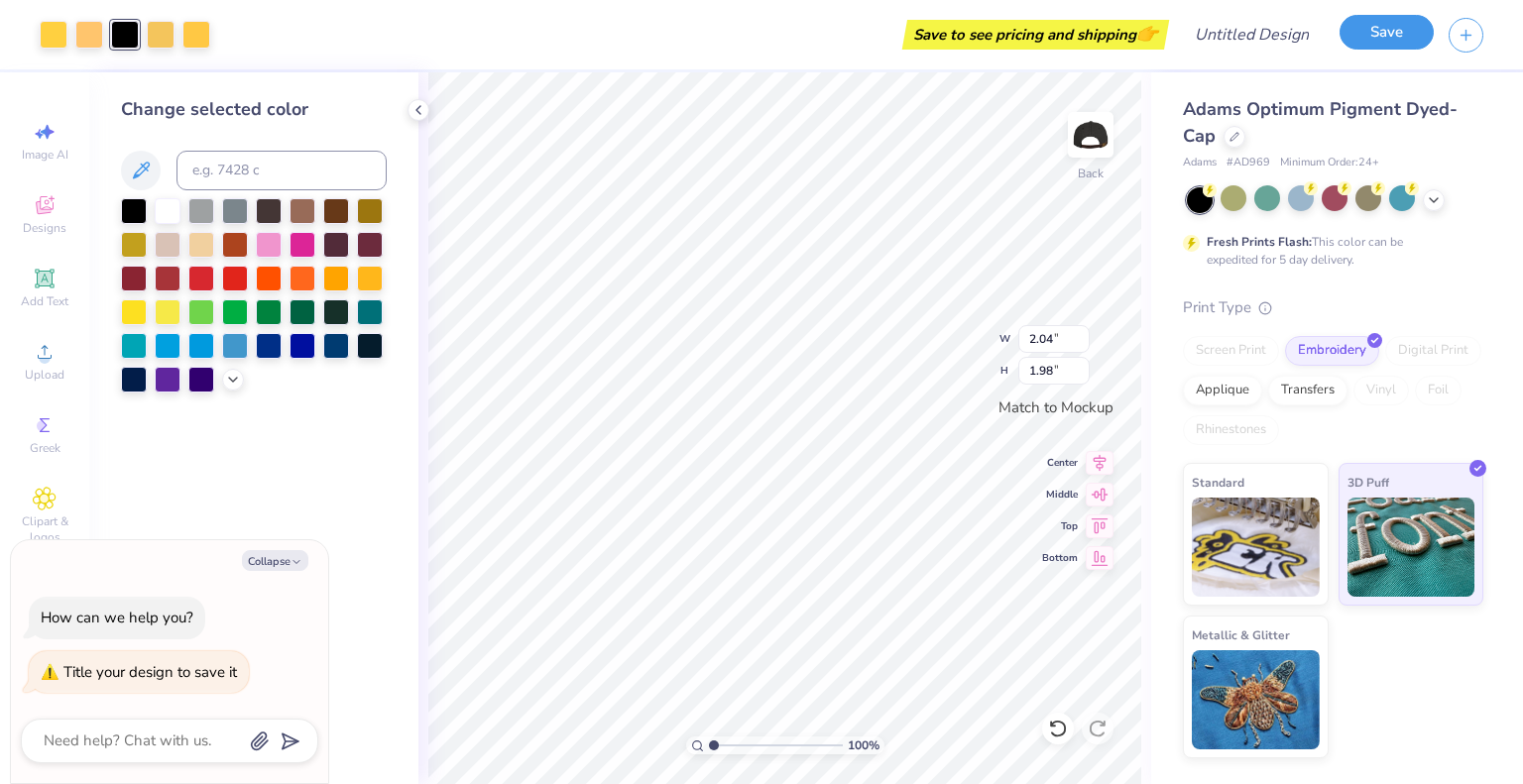 click on "Save" at bounding box center [1386, 32] 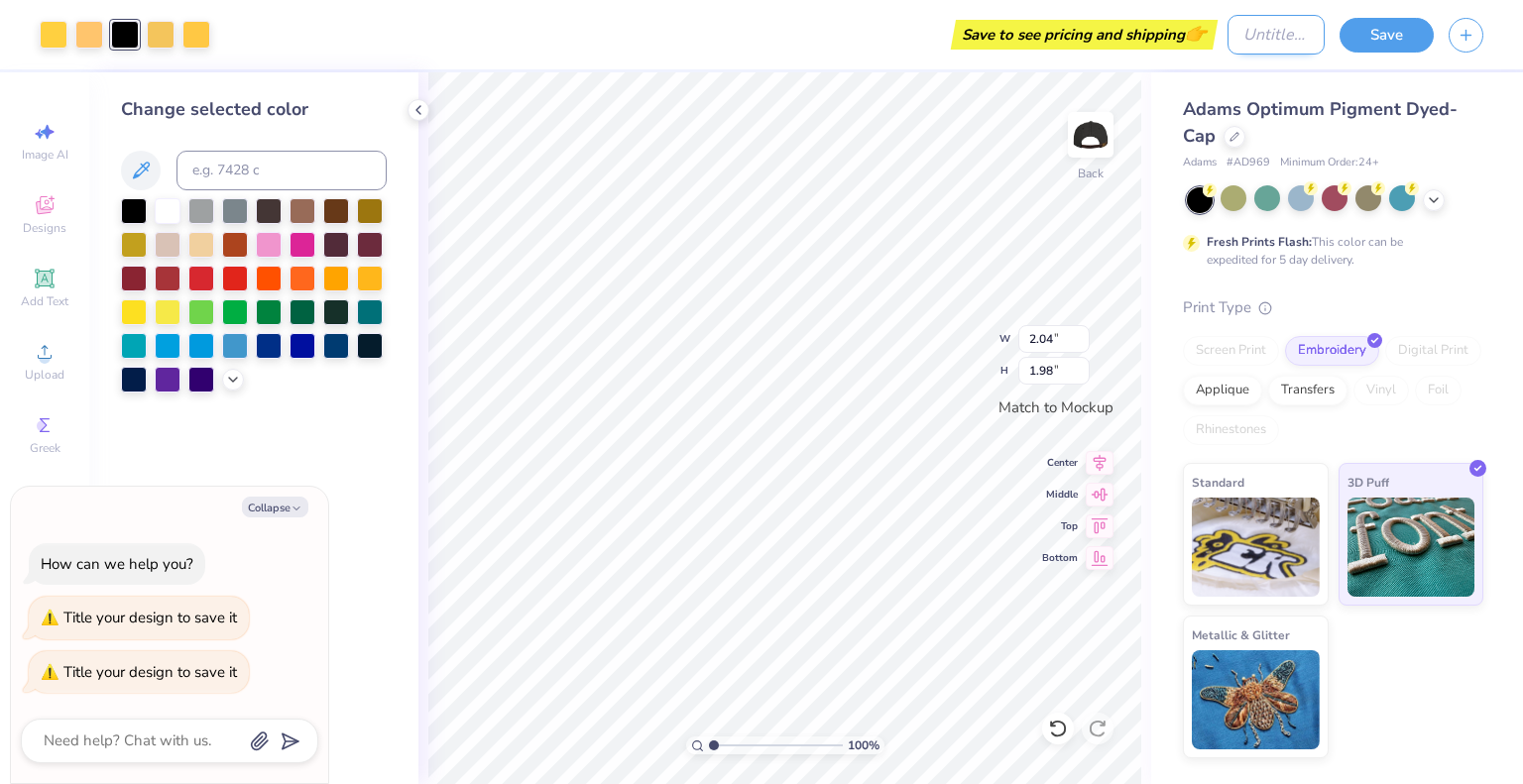 type on "x" 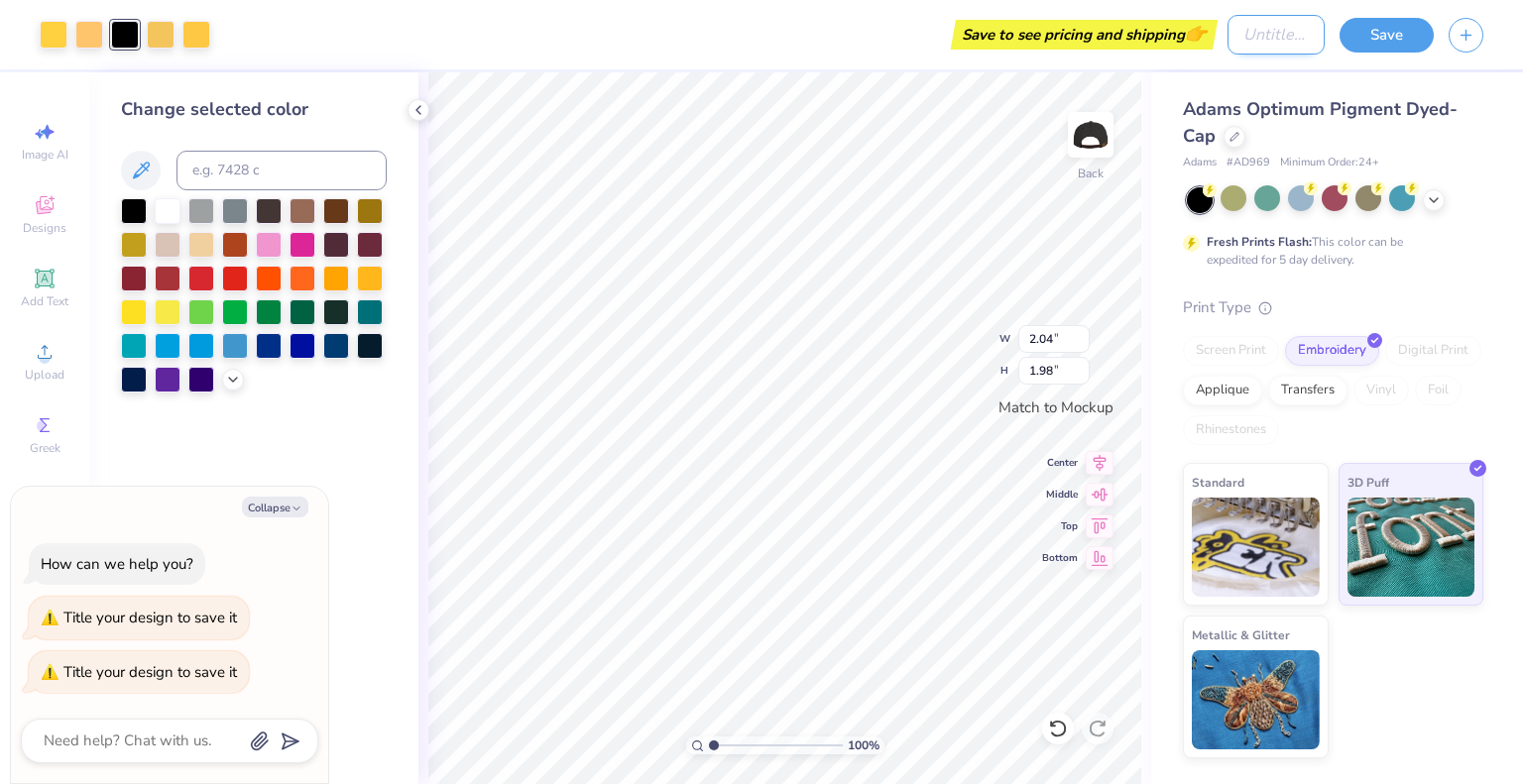 click on "Design Title" at bounding box center (1276, 35) 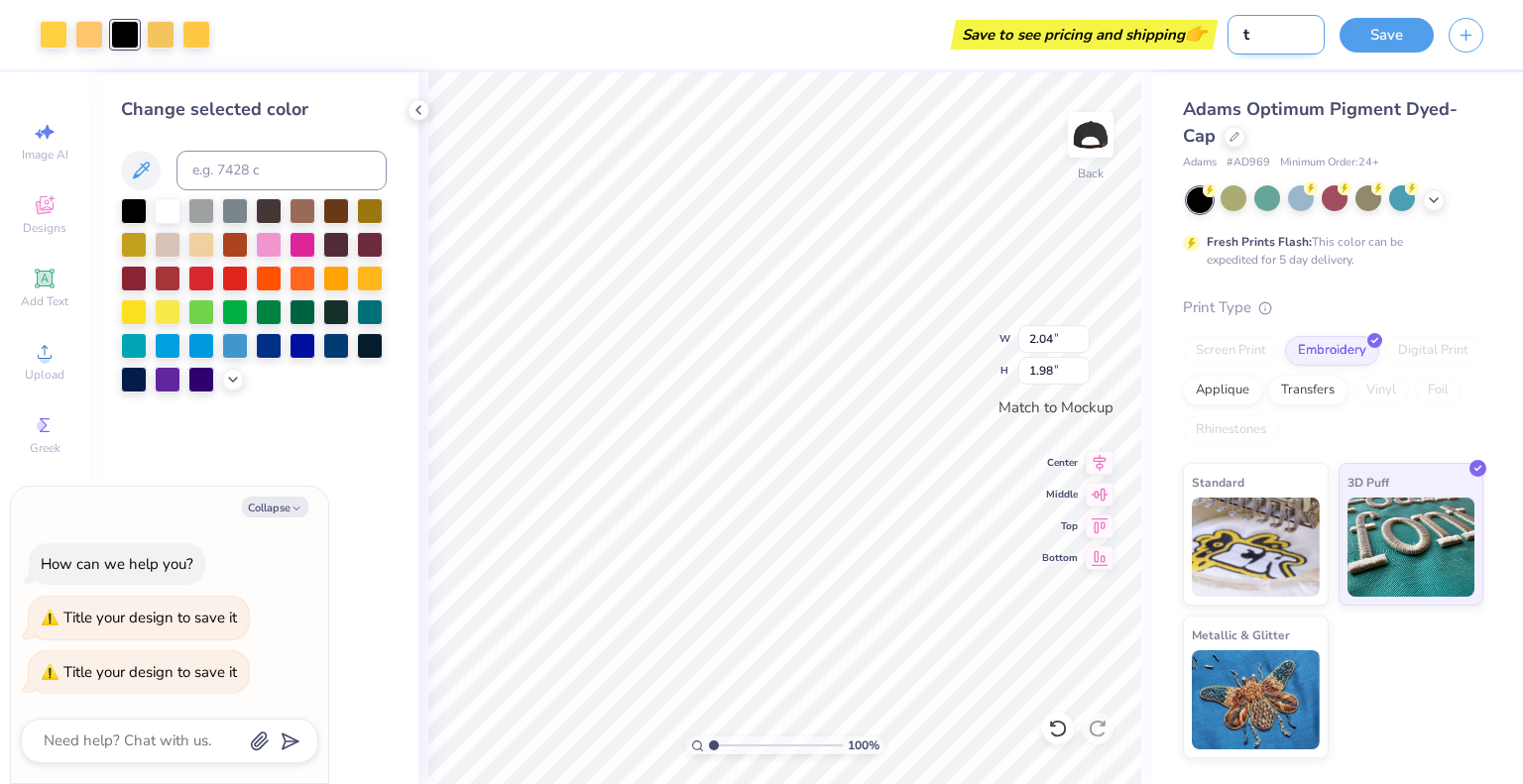 type on "ta" 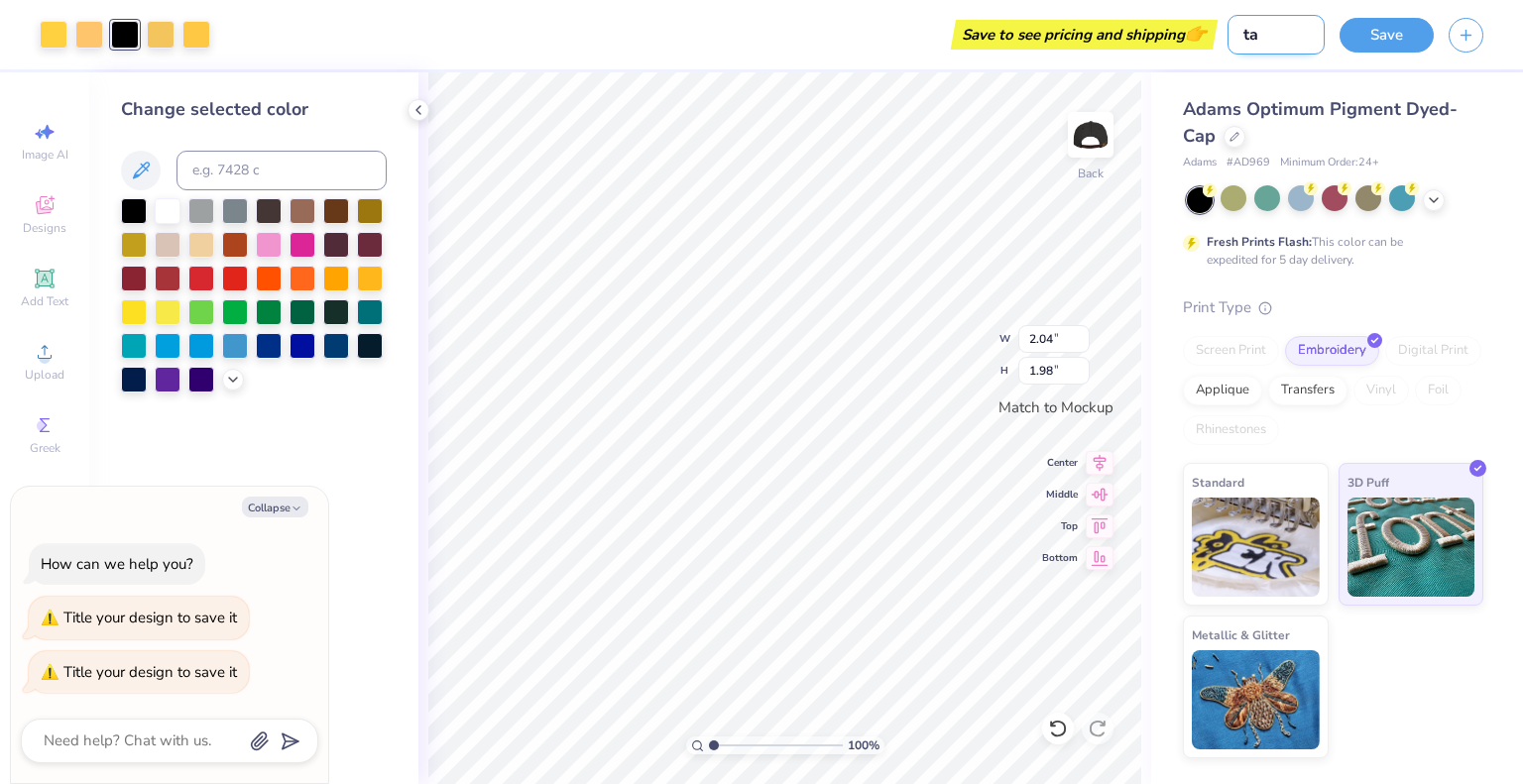 type on "x" 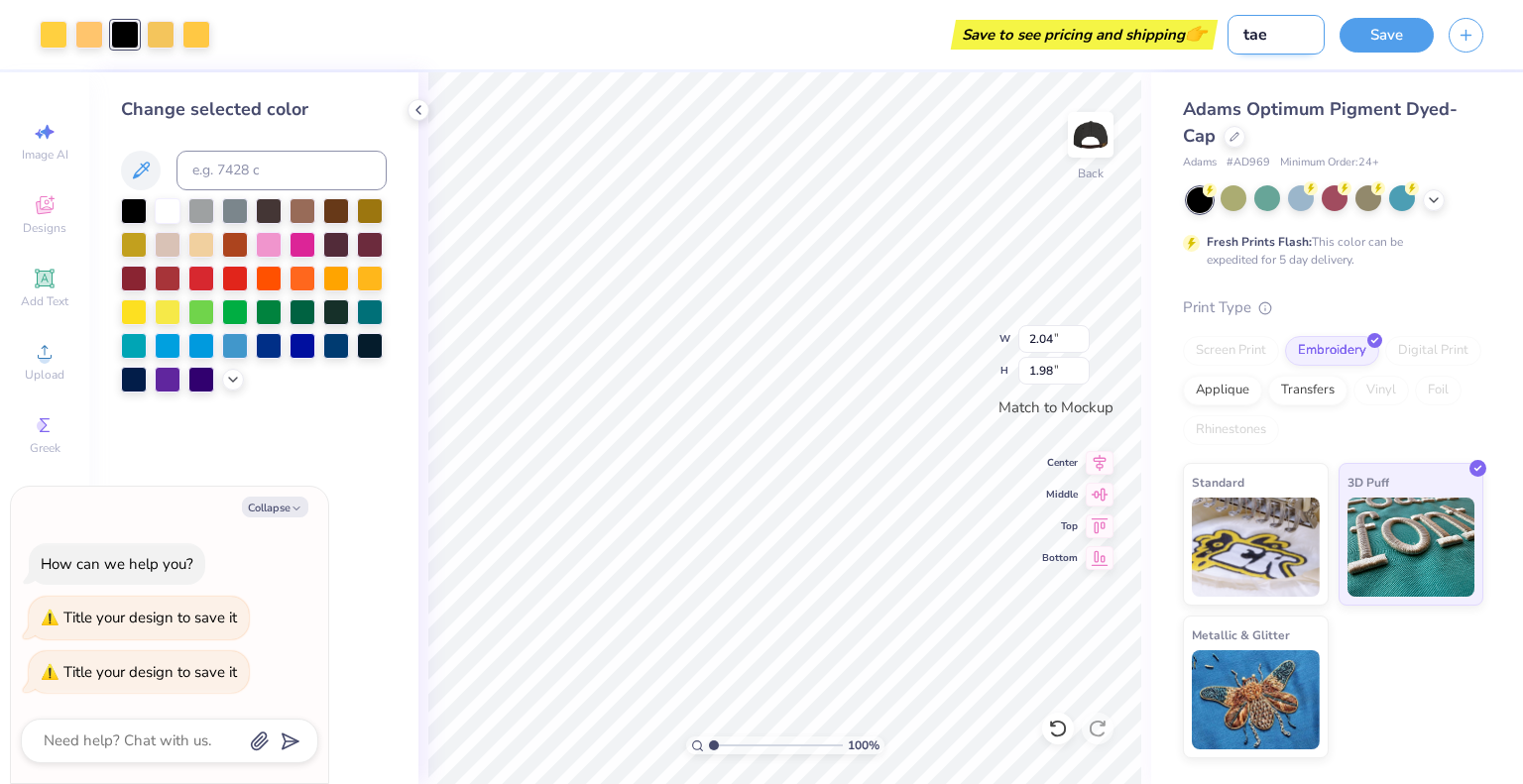 type on "taek" 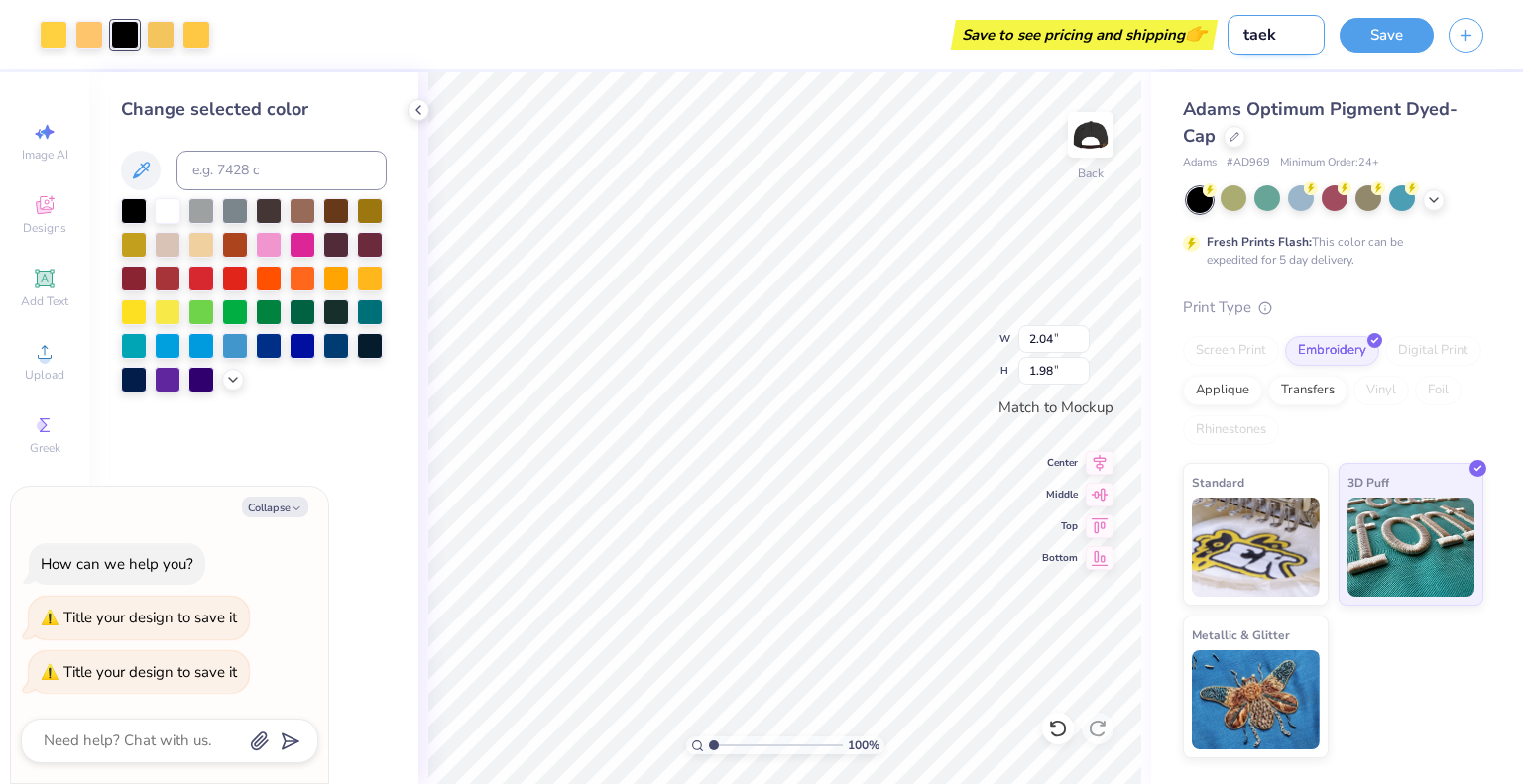type on "x" 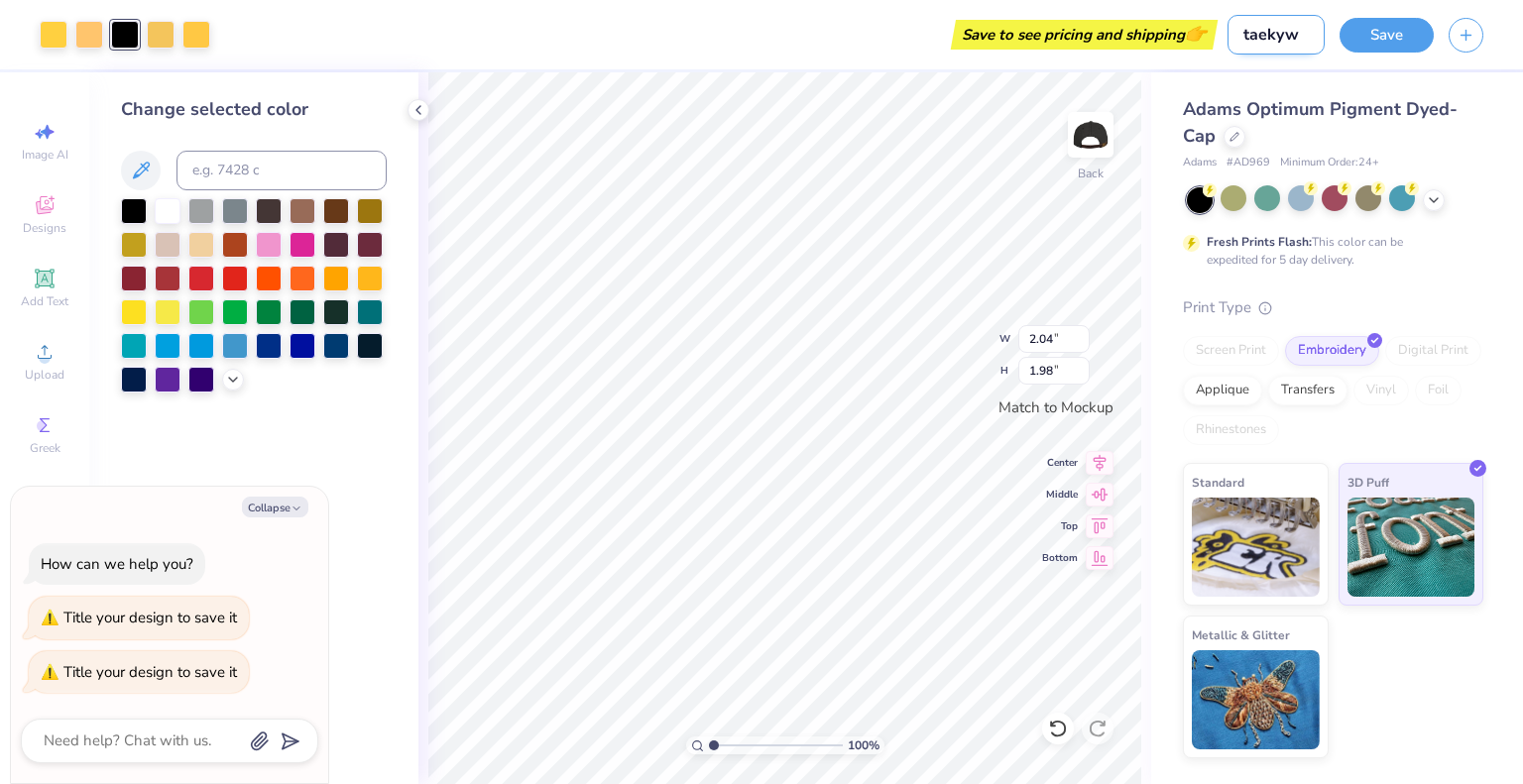 type on "taekwo" 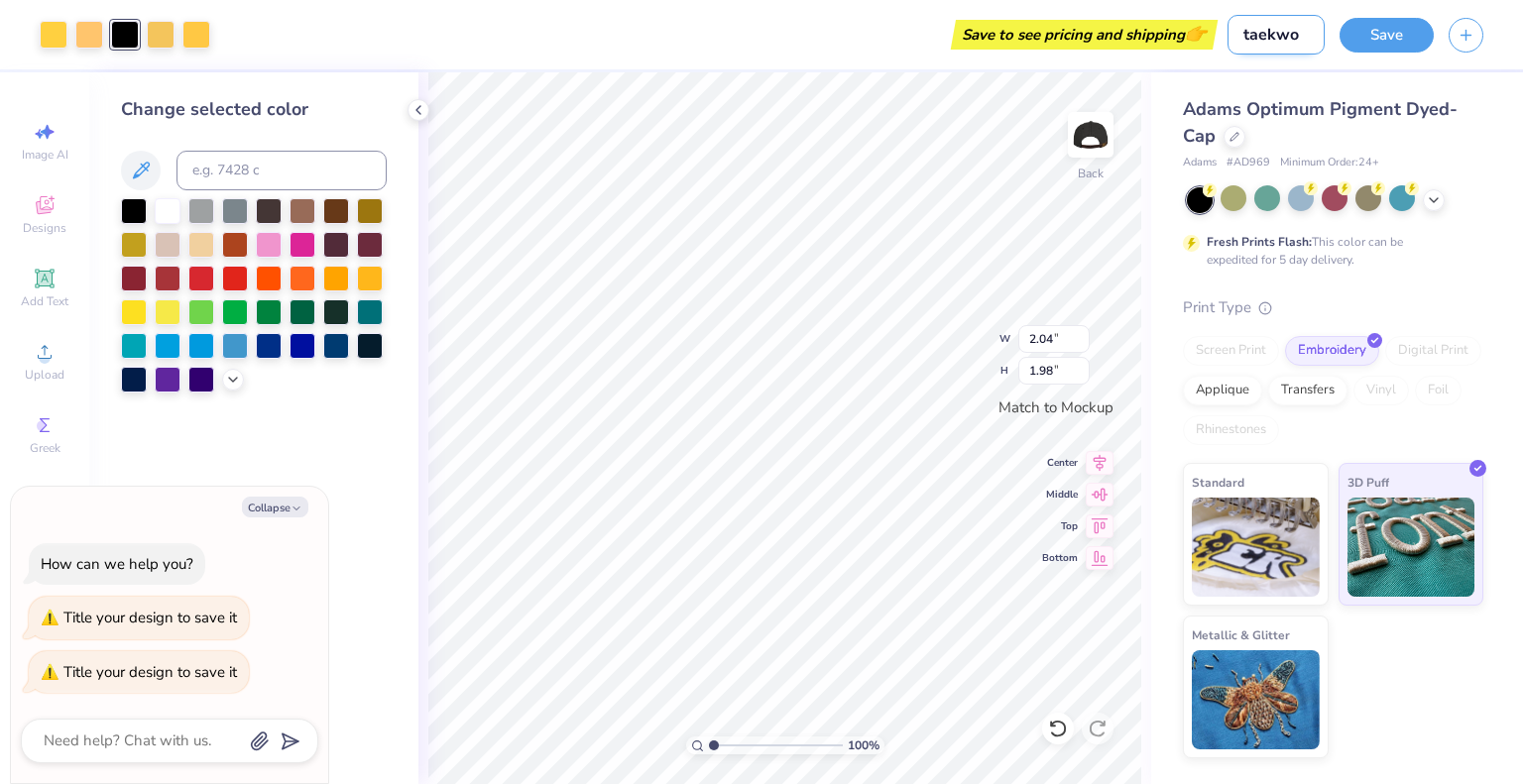 type on "taekwon" 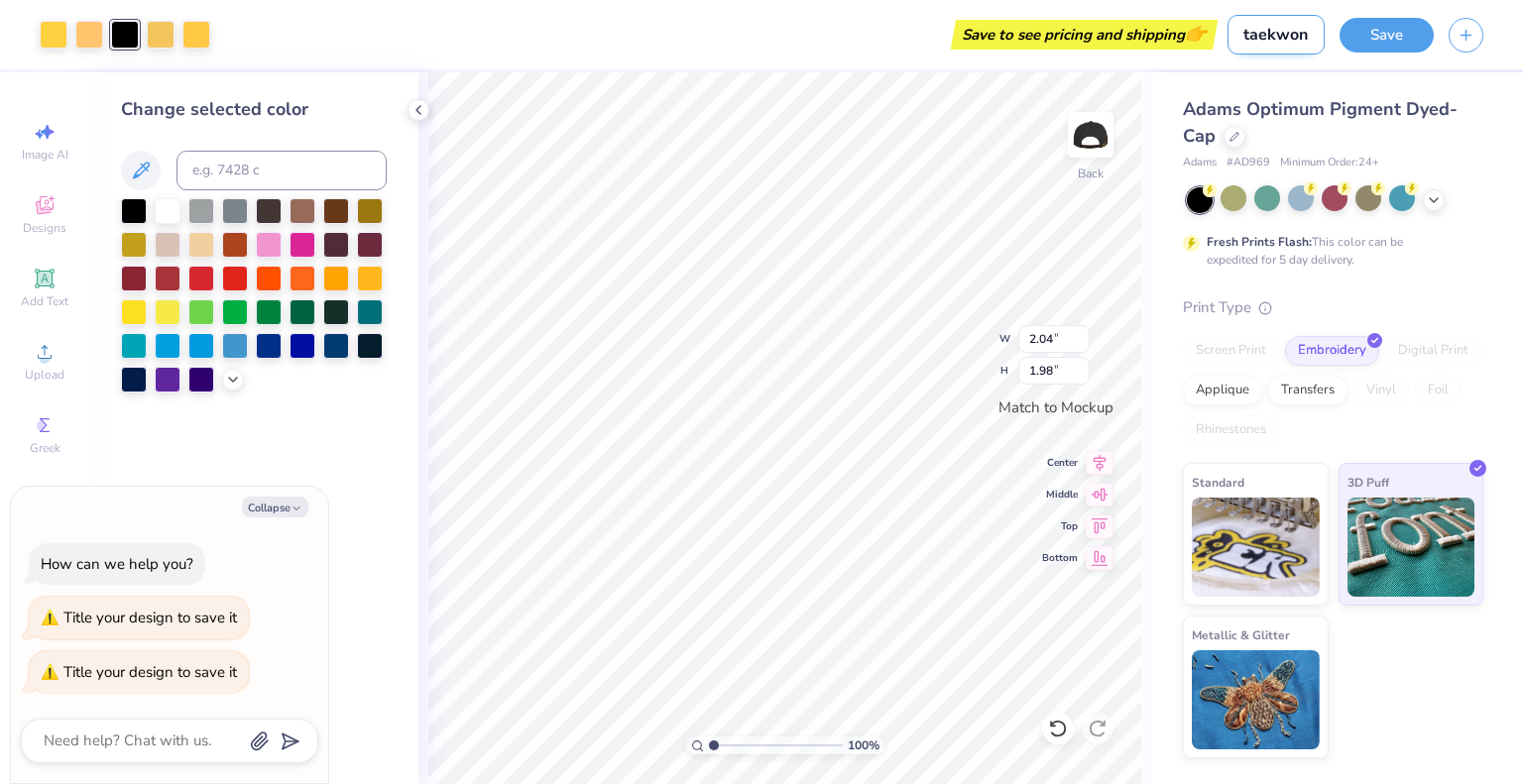 type on "taekwon" 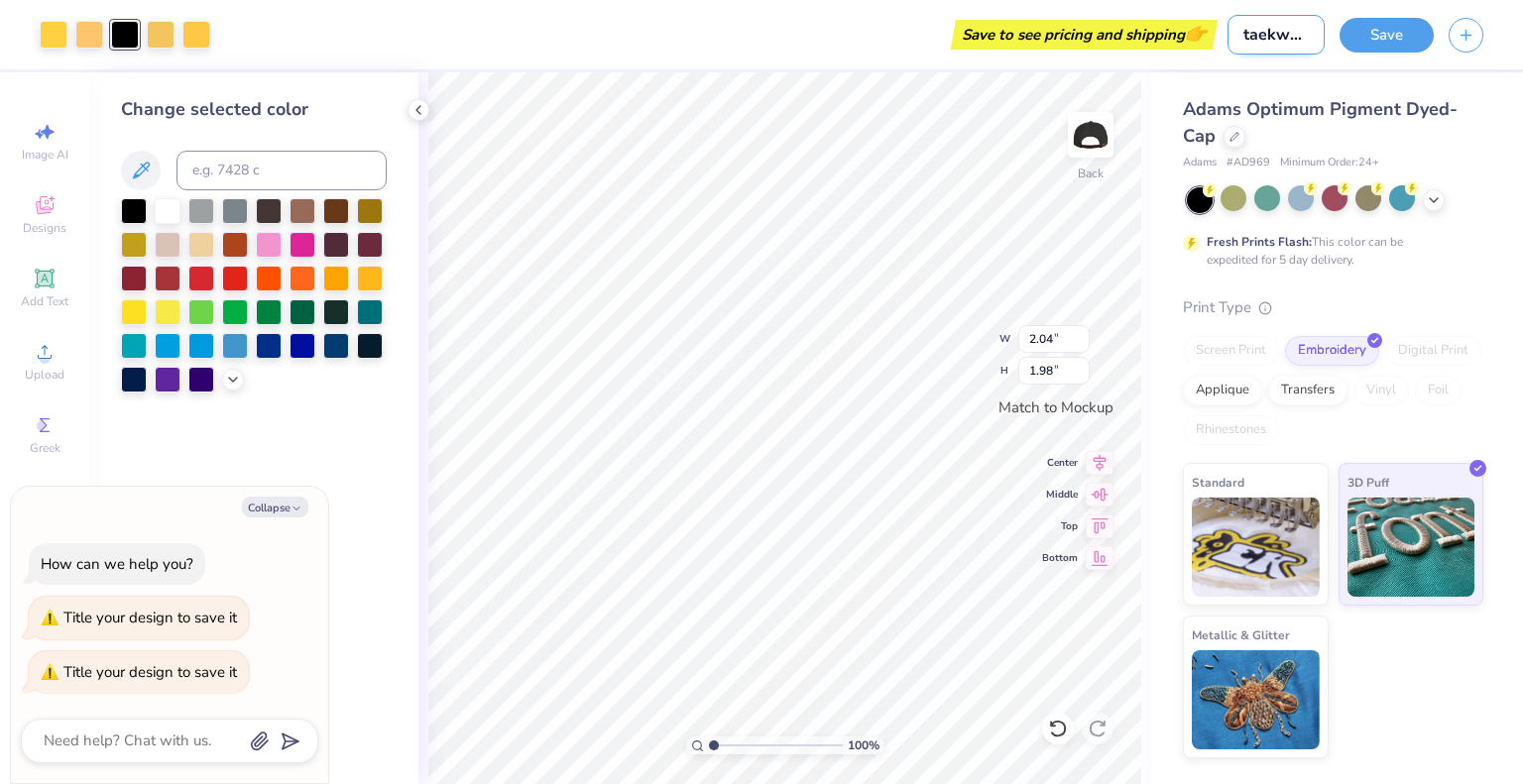 type on "x" 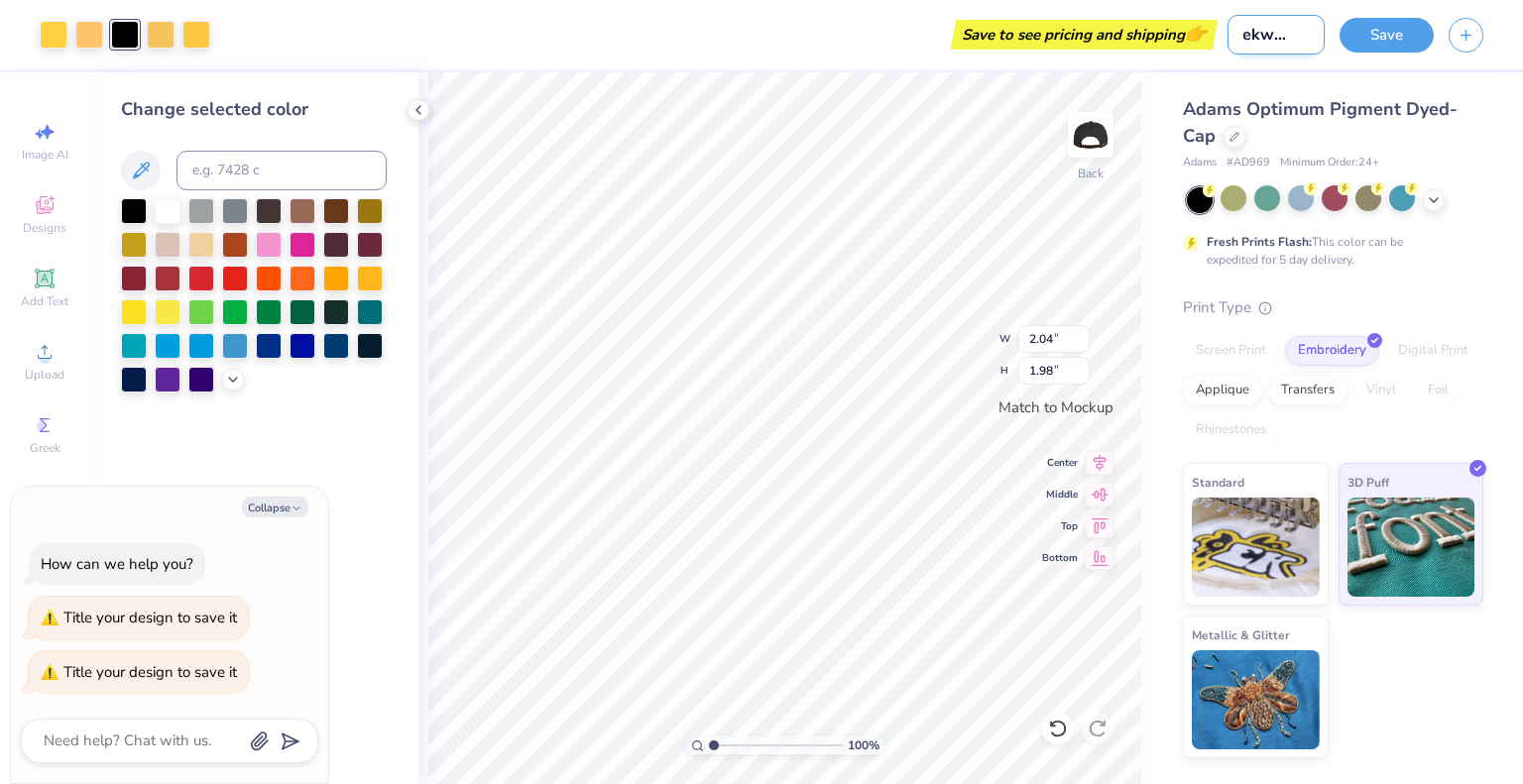 type on "taekwonhat" 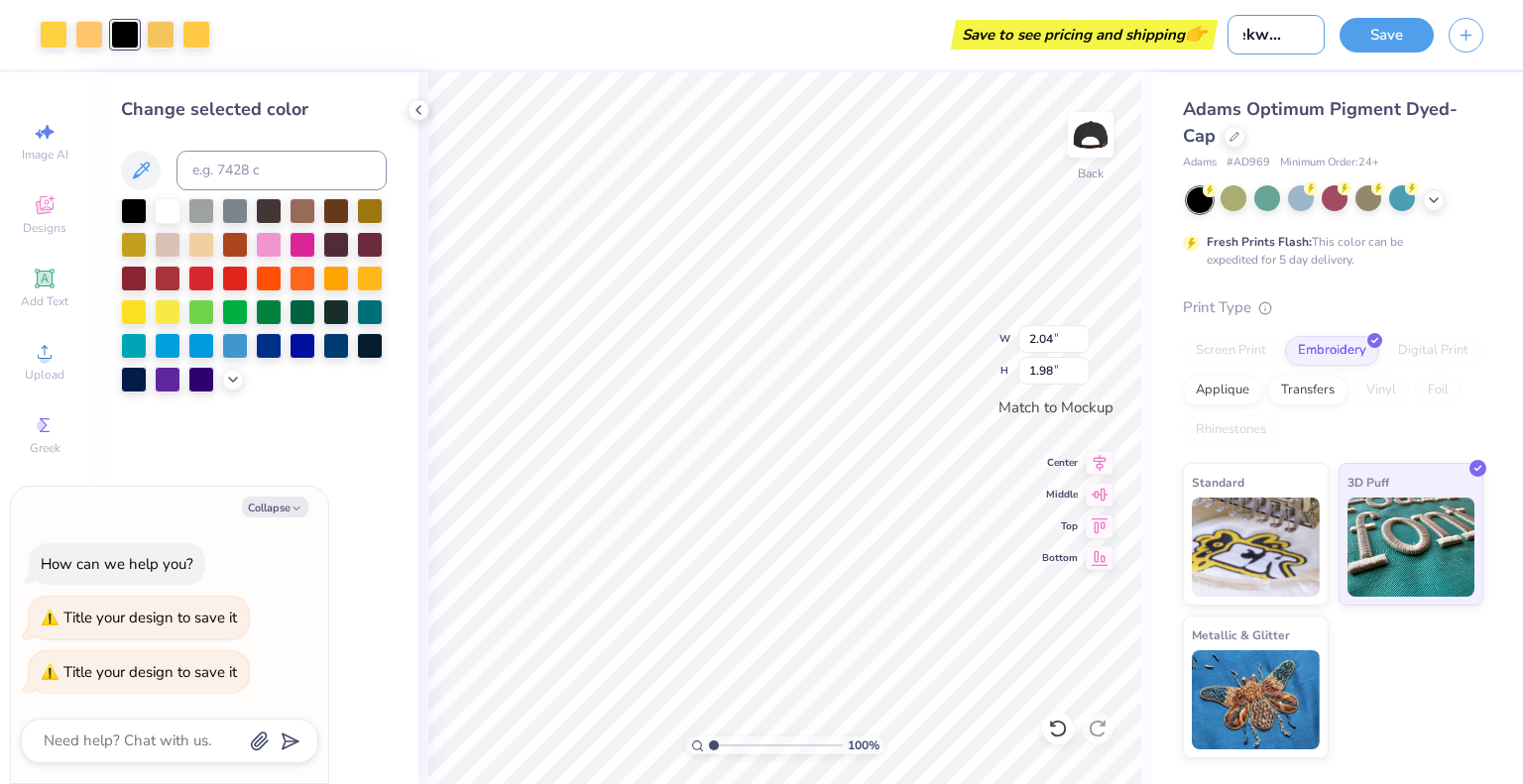 type on "taekwonhat" 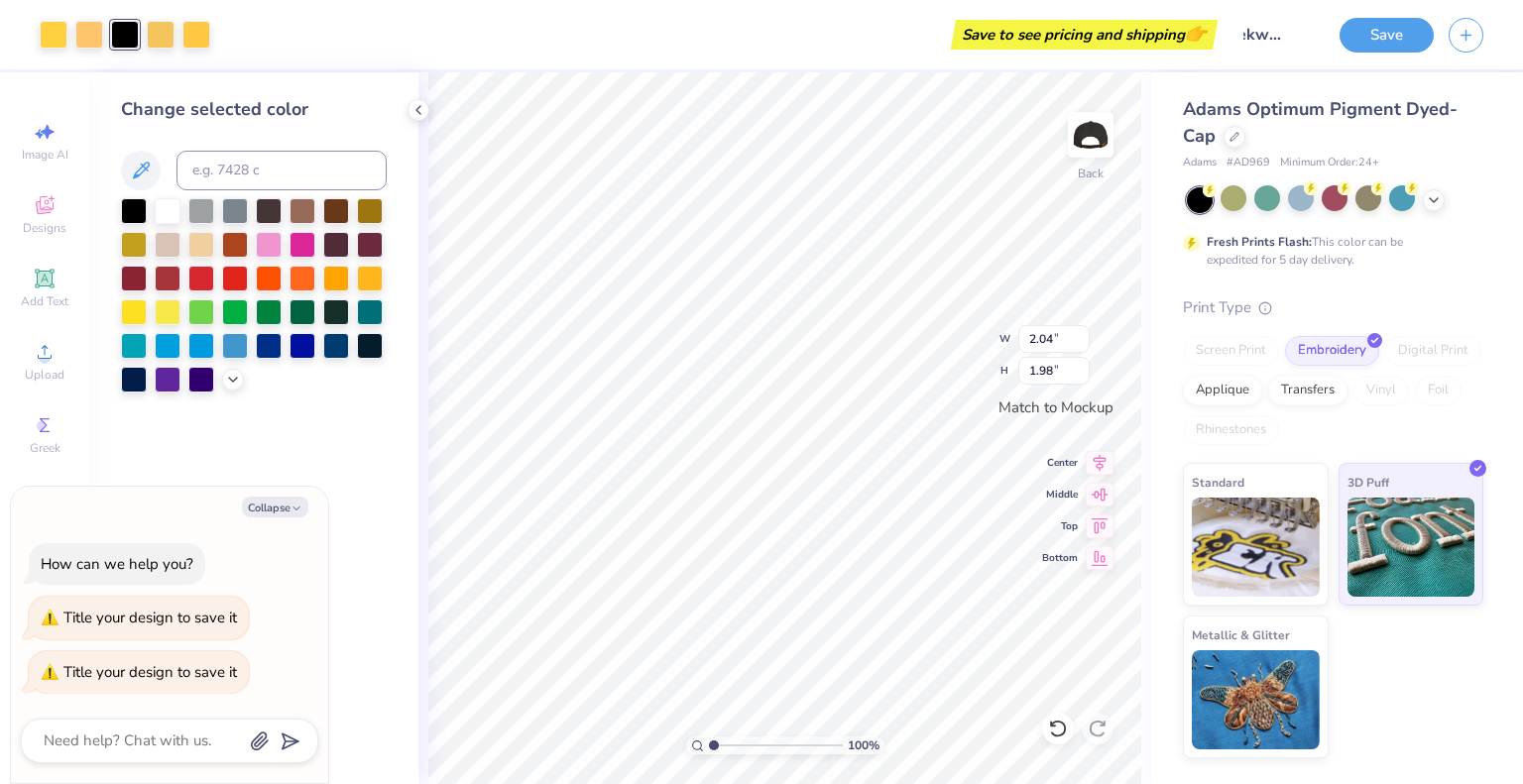 click on "Save" at bounding box center [1431, 35] 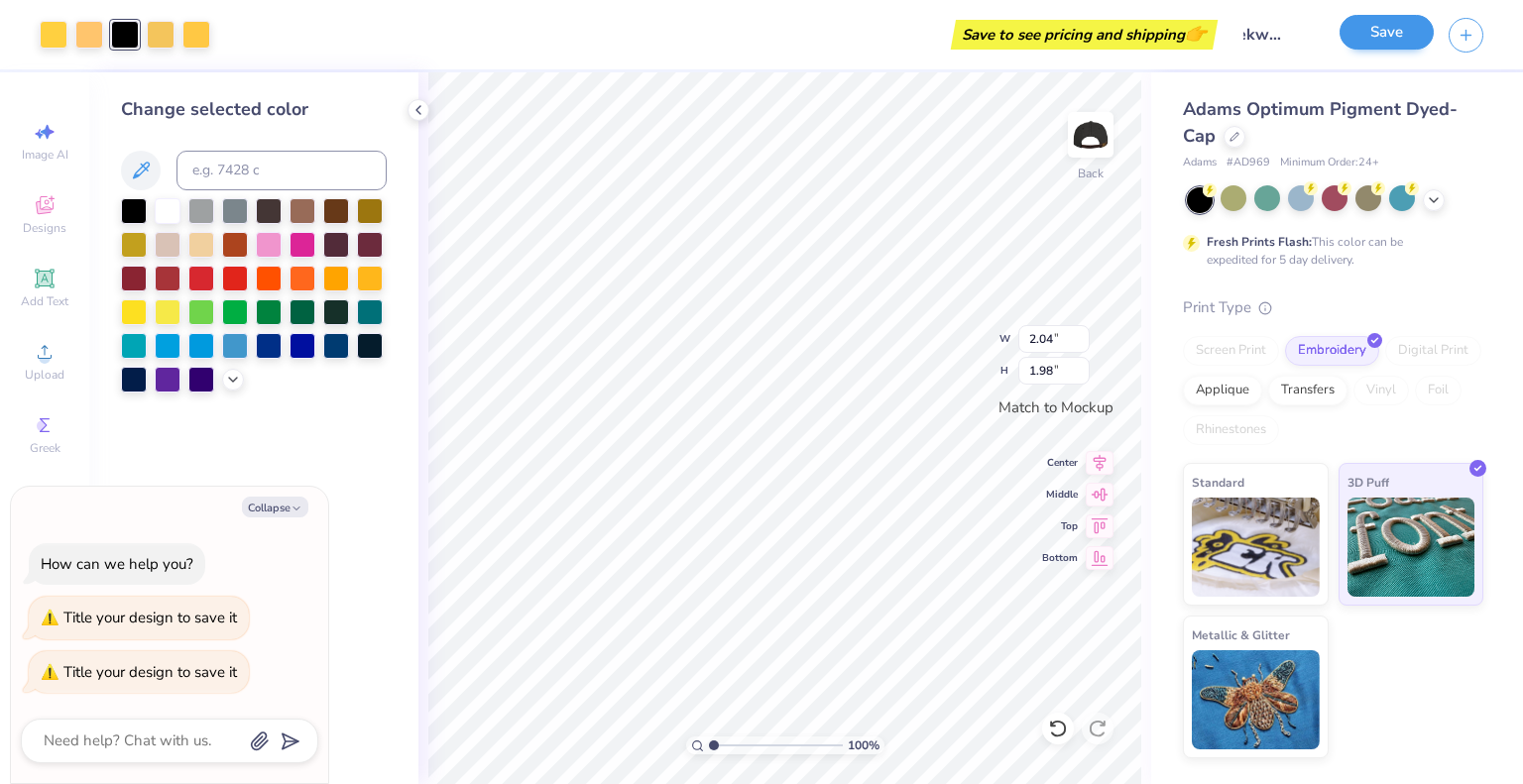 scroll, scrollTop: 0, scrollLeft: 0, axis: both 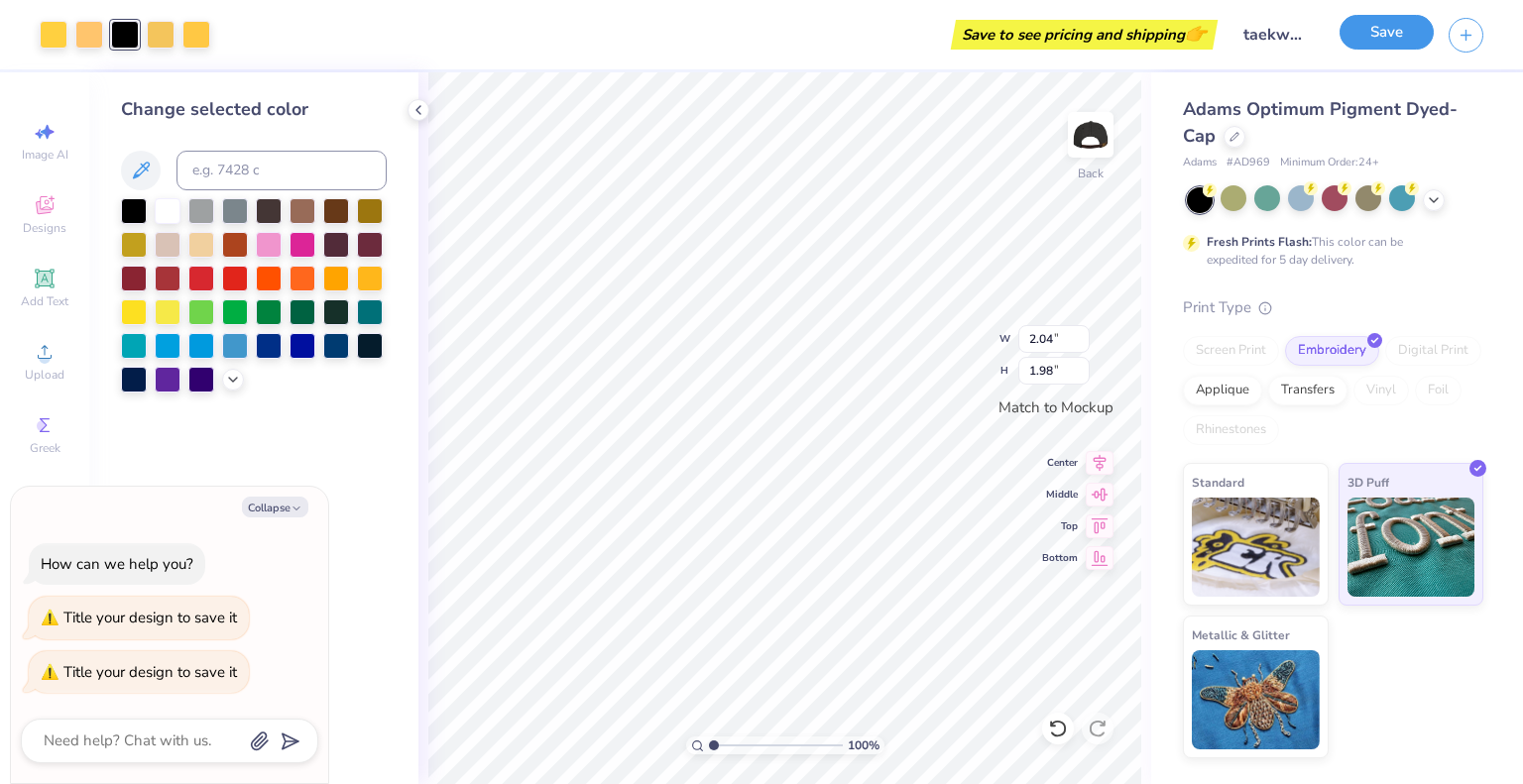 click on "Save" at bounding box center (1386, 32) 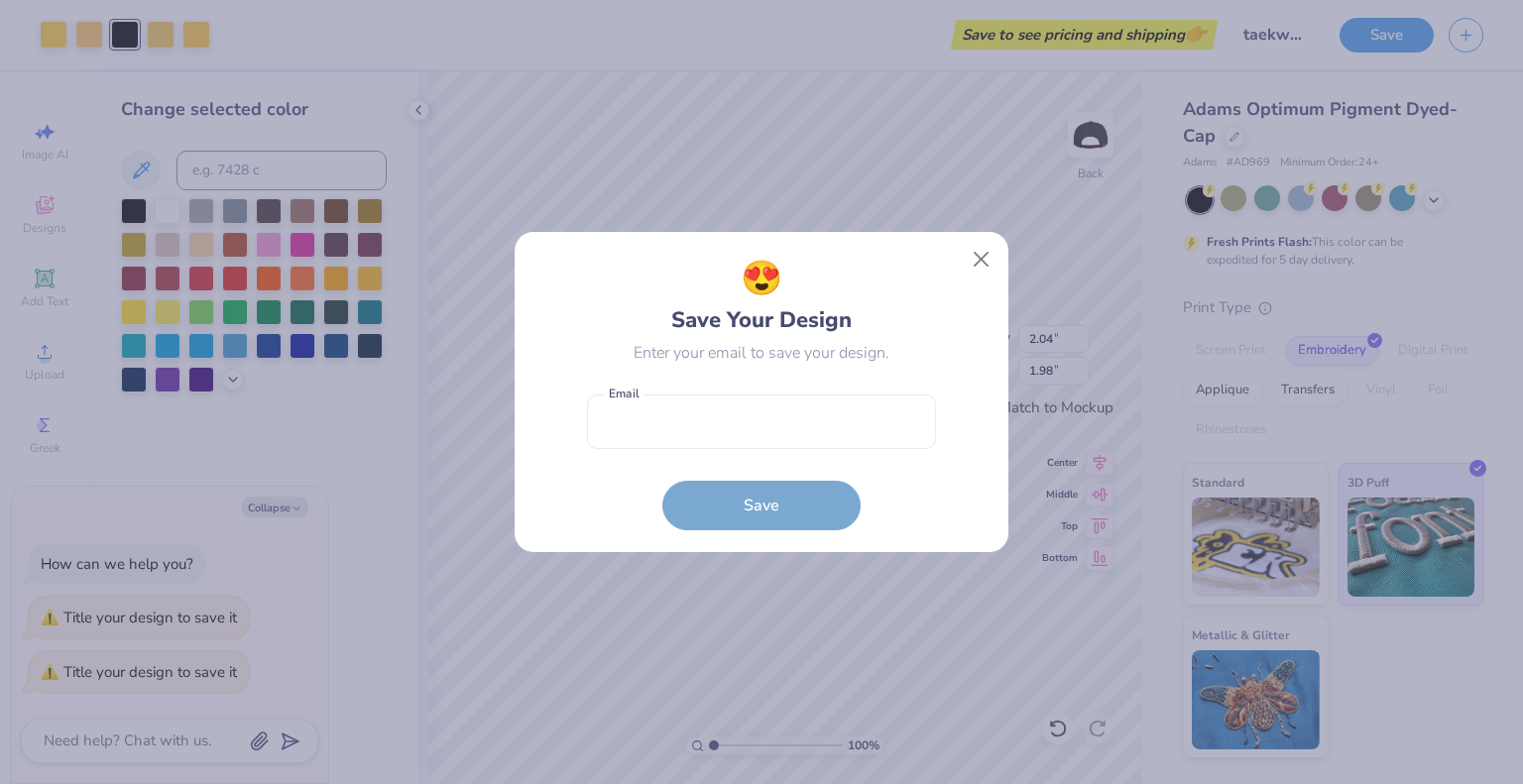 click on "Email is a required field Email Save" at bounding box center (762, 457) 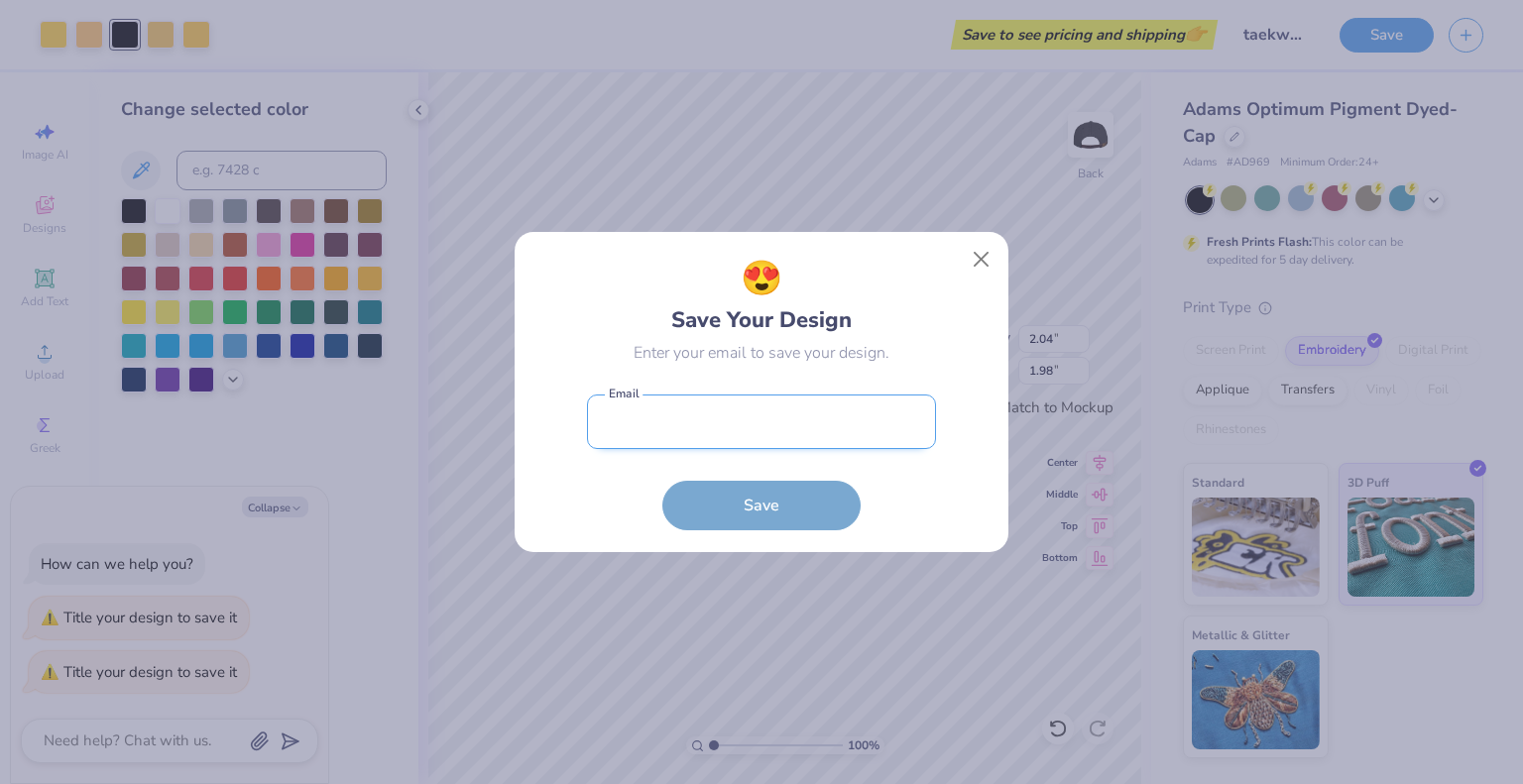 drag, startPoint x: 817, startPoint y: 413, endPoint x: 817, endPoint y: 427, distance: 14 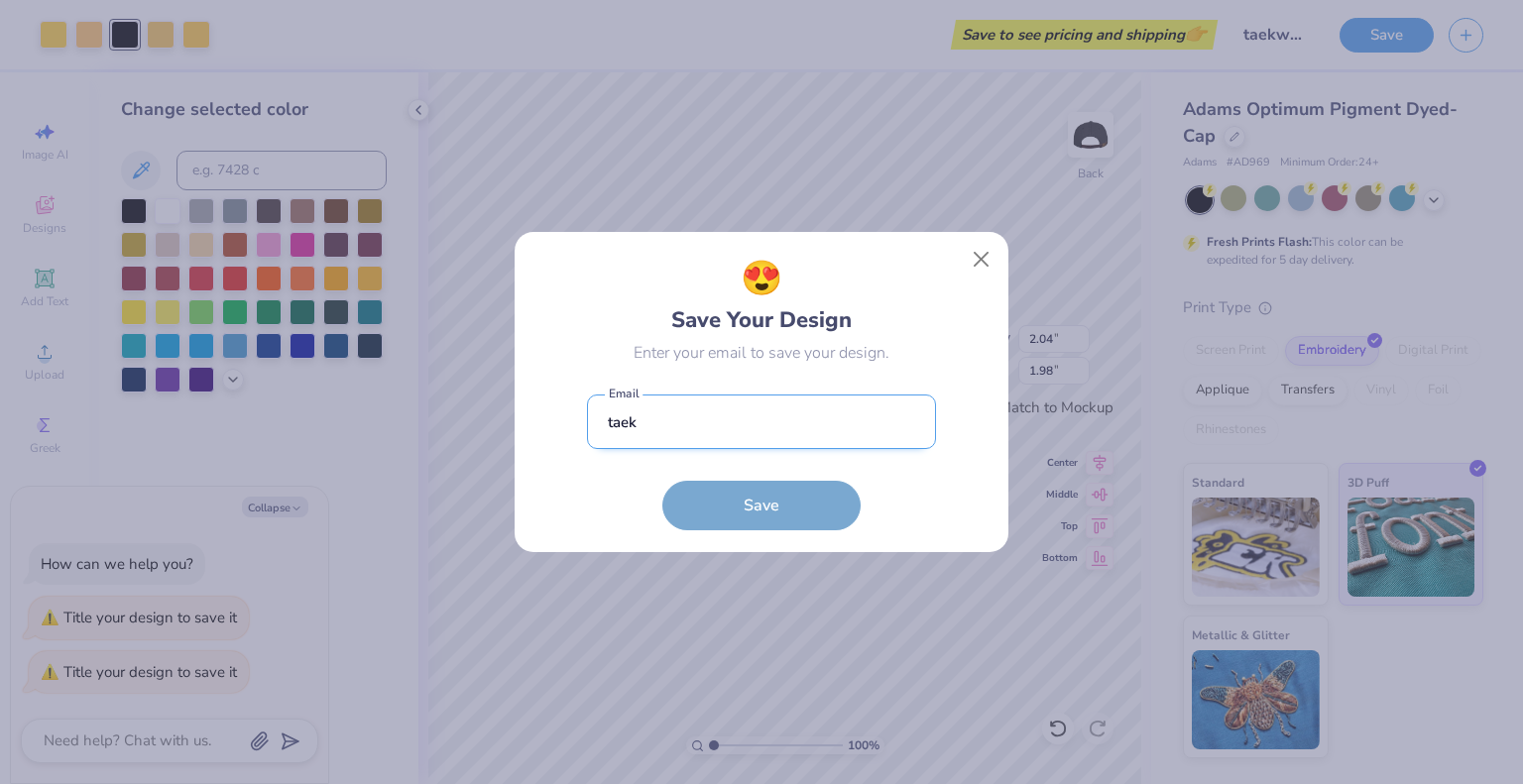 type on "taekwondo@[EMAIL]" 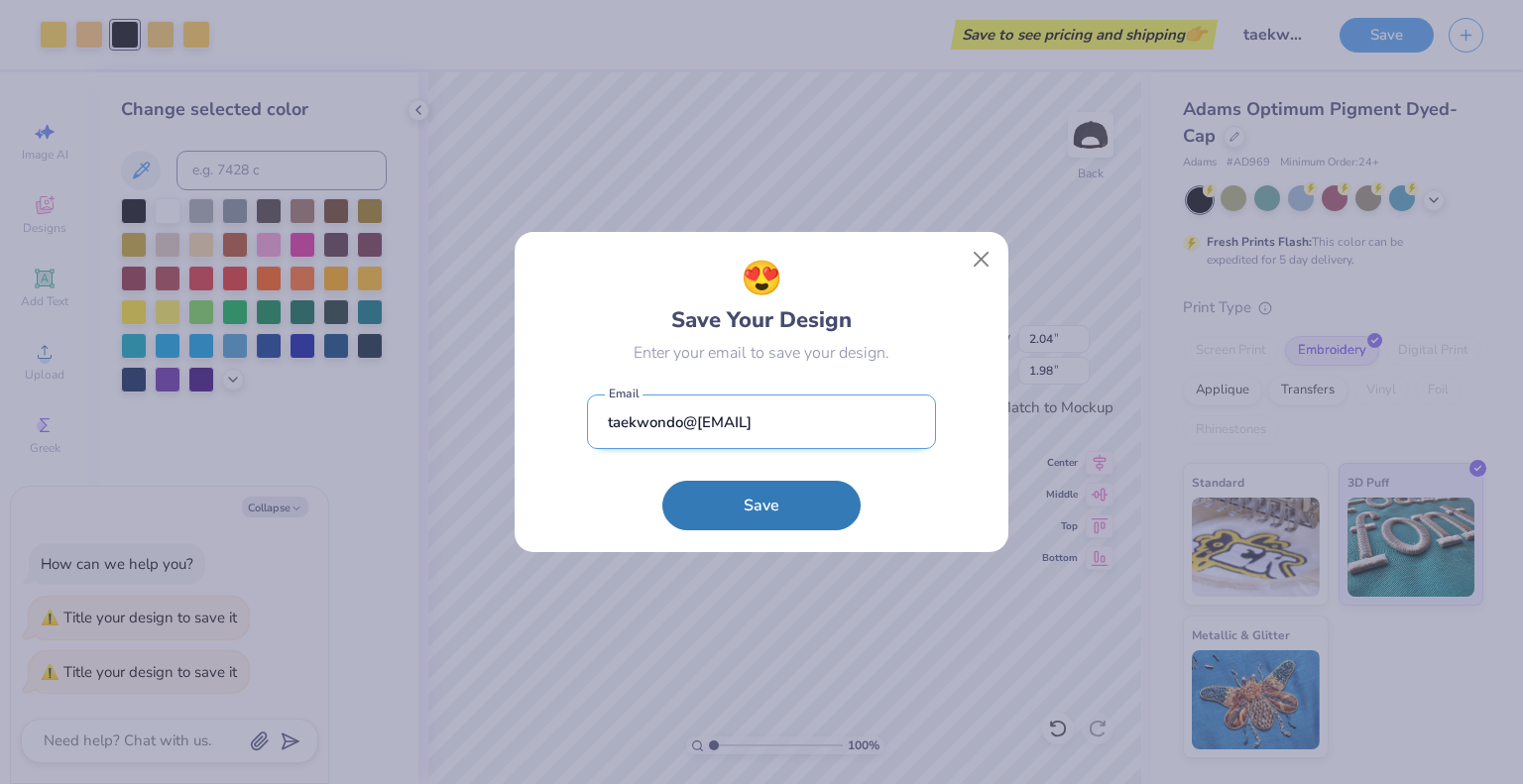 click on "taekwondo@[EMAIL]" at bounding box center [762, 421] 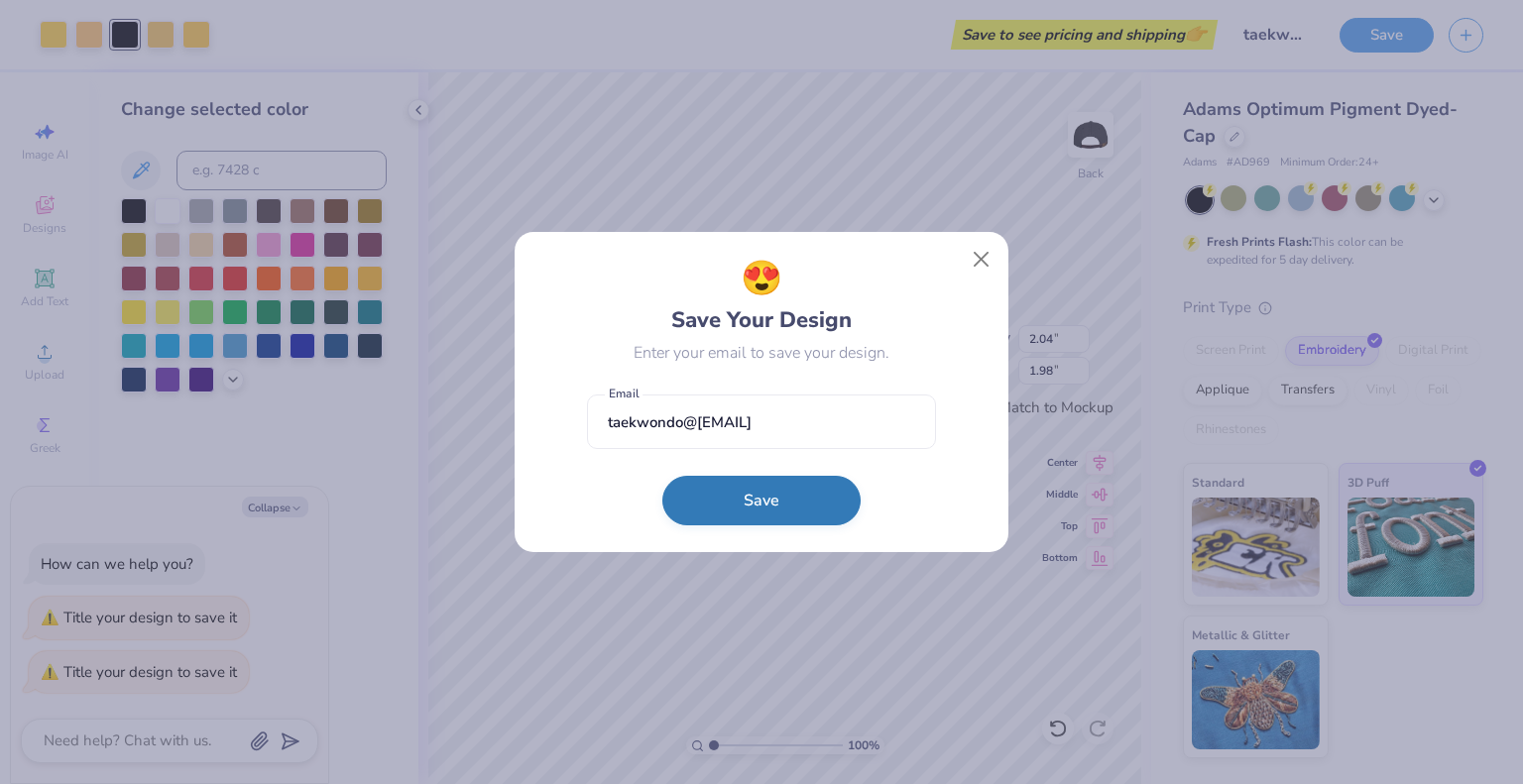 click on "Save" at bounding box center (762, 501) 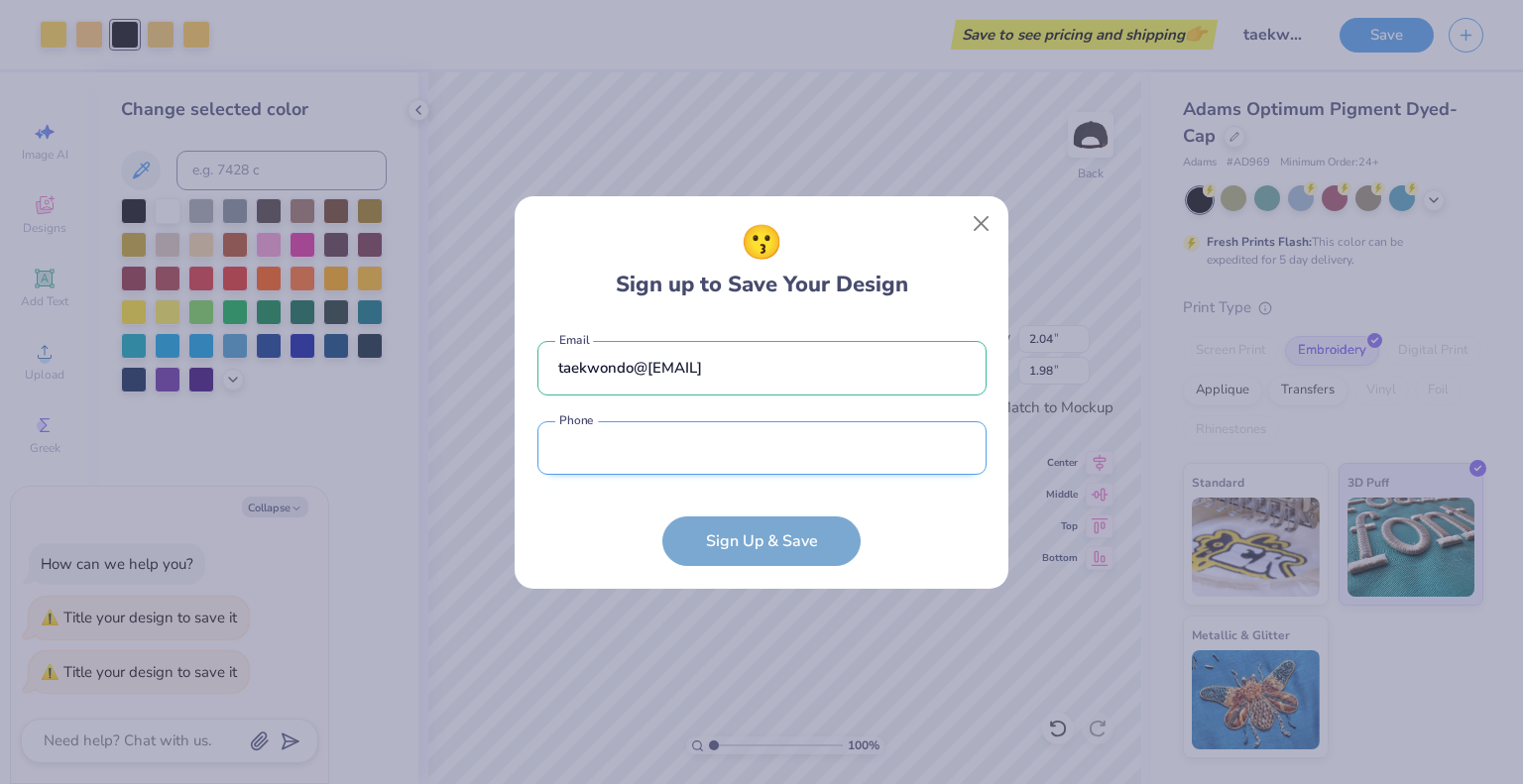 click at bounding box center (762, 448) 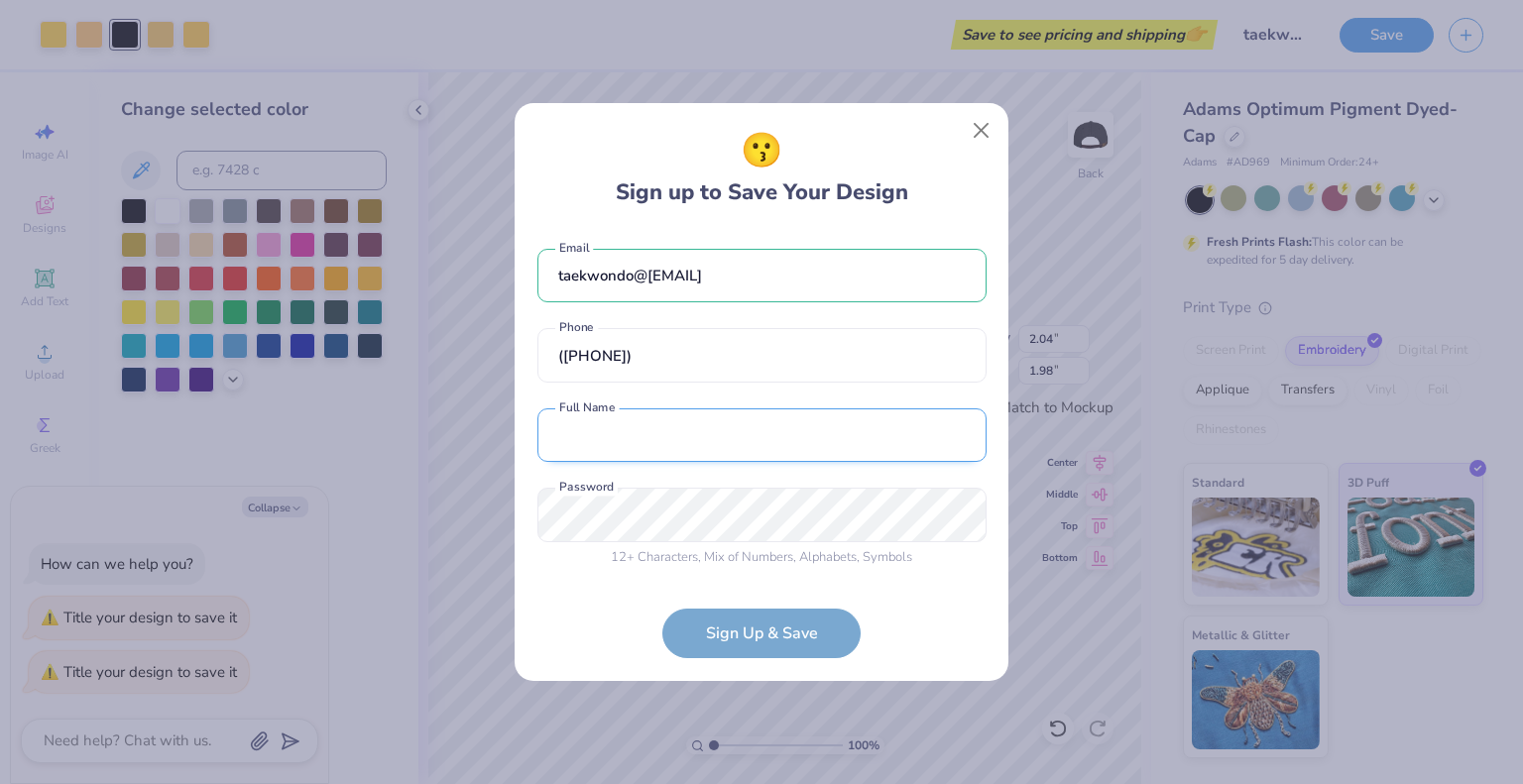 click at bounding box center (762, 435) 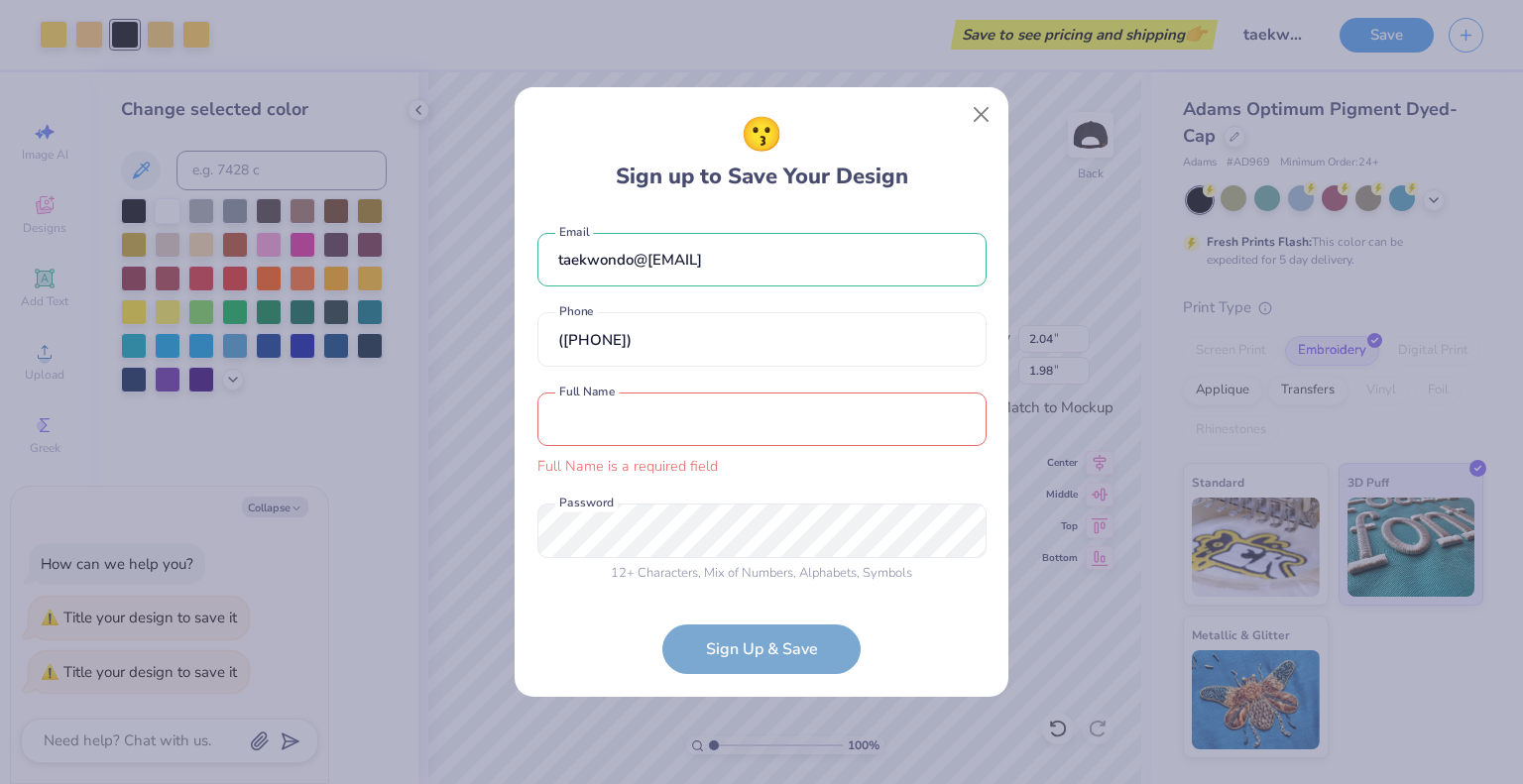 click at bounding box center (762, 419) 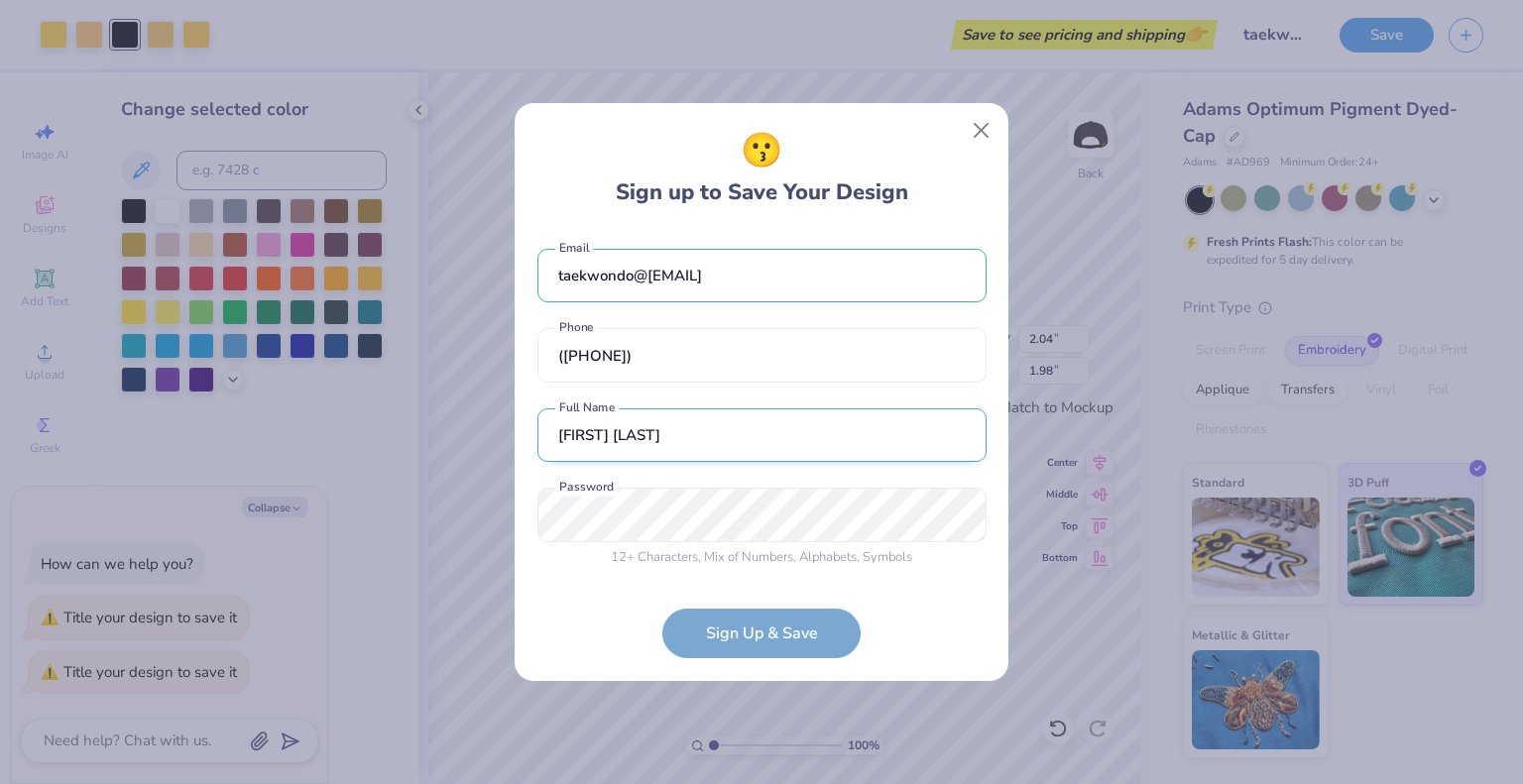 click on "[FIRST] [LAST]" at bounding box center (762, 435) 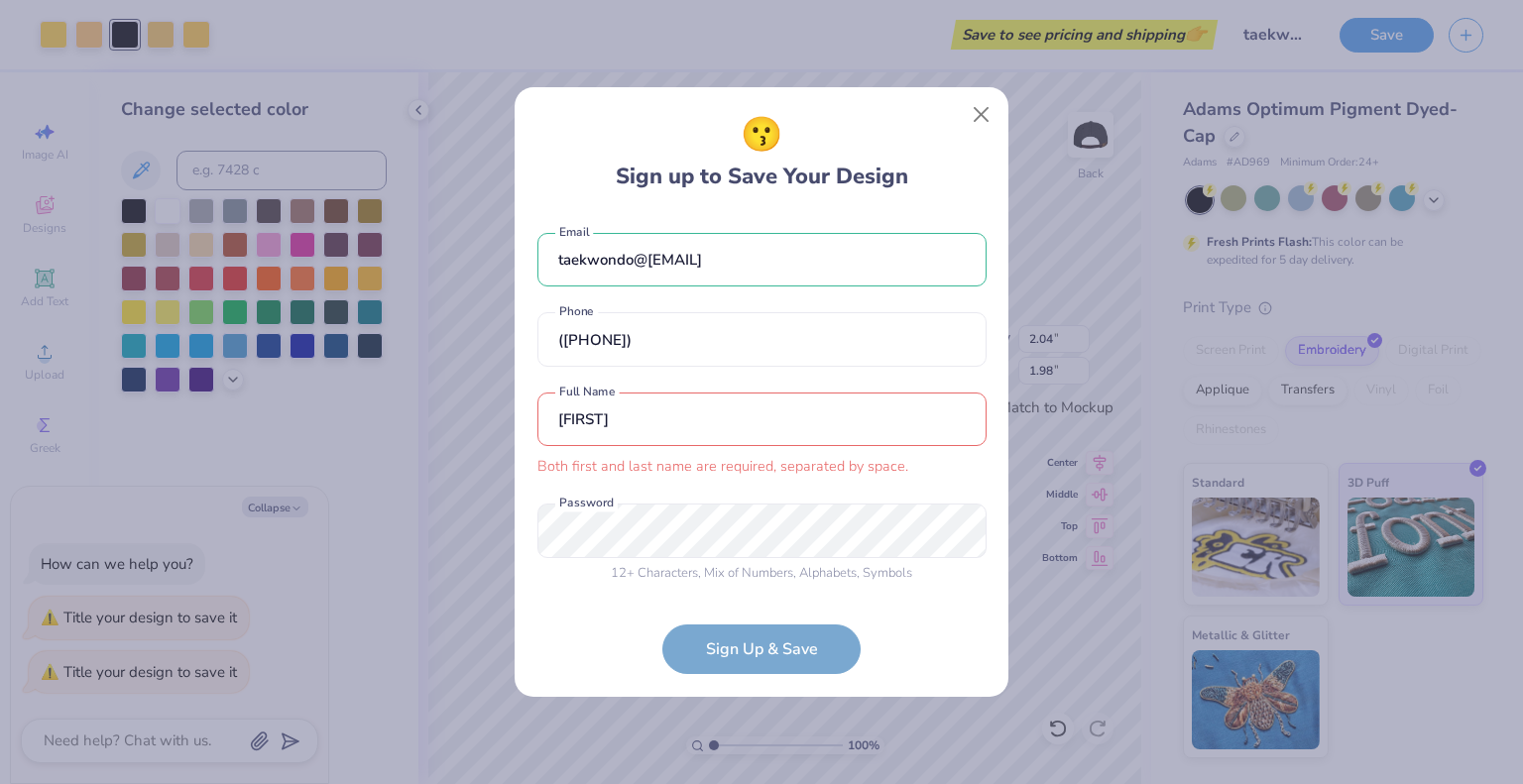 type on "[FIRST] [LAST]" 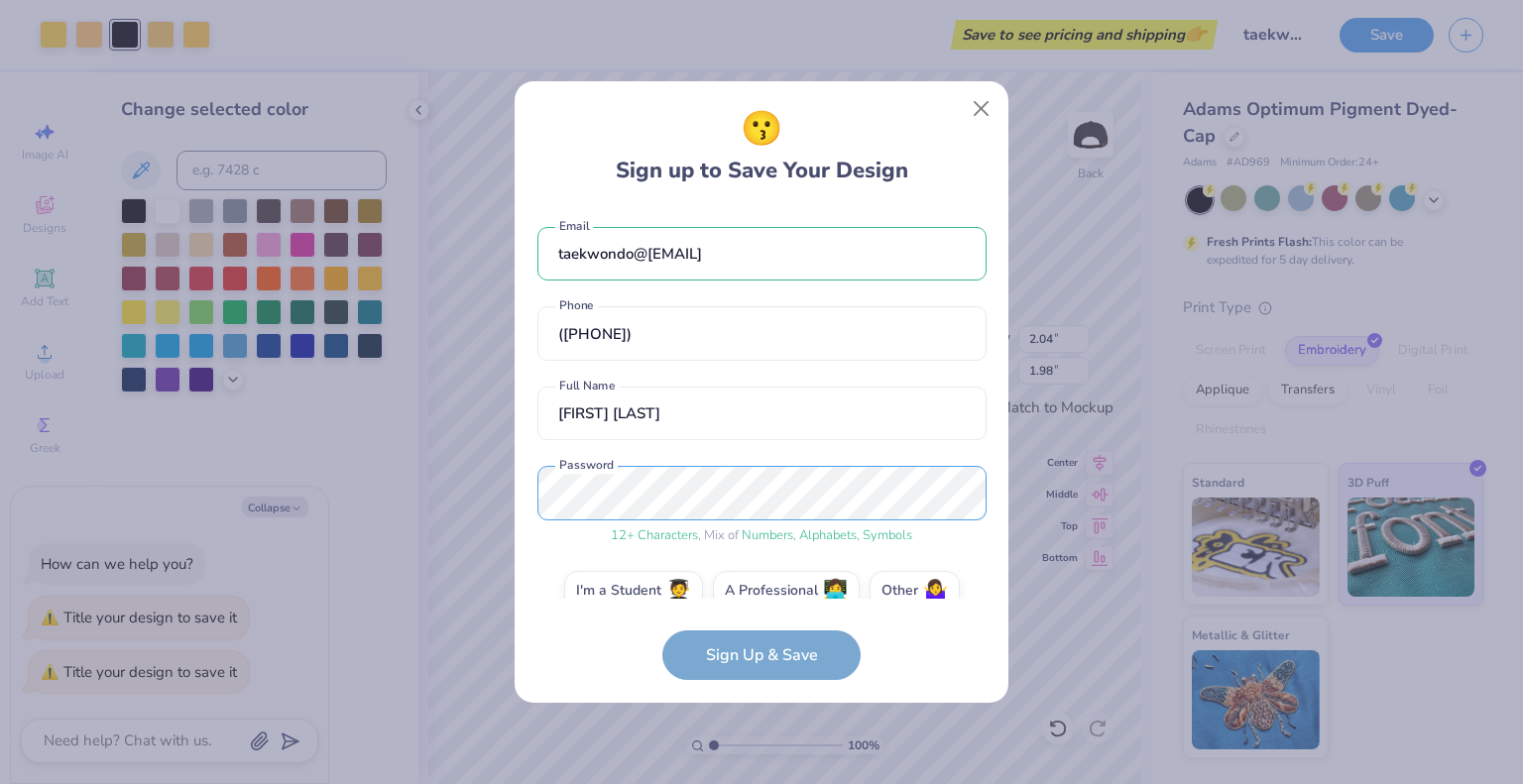 scroll, scrollTop: 31, scrollLeft: 0, axis: vertical 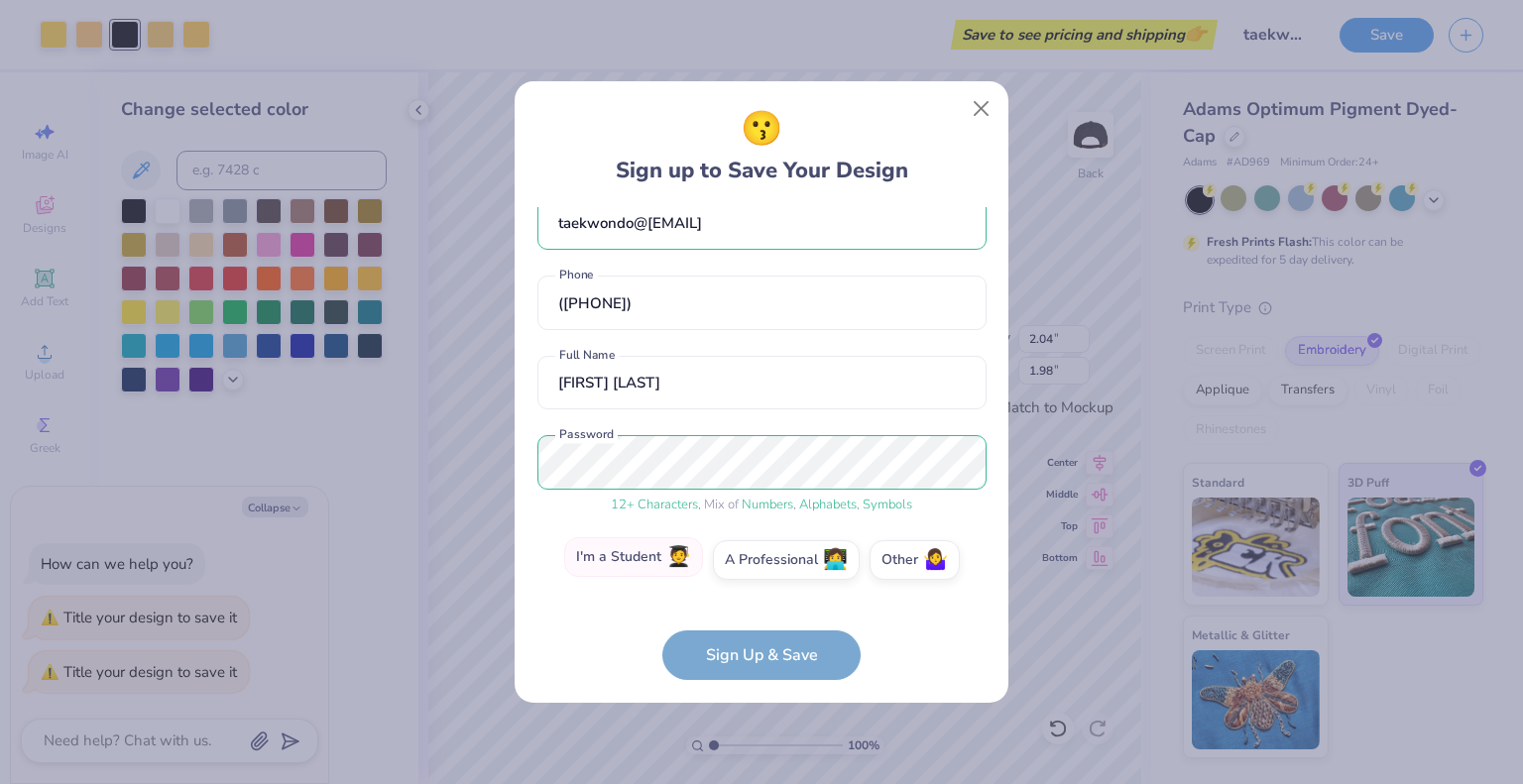 click on "I'm a Student 🧑‍🎓" at bounding box center [634, 557] 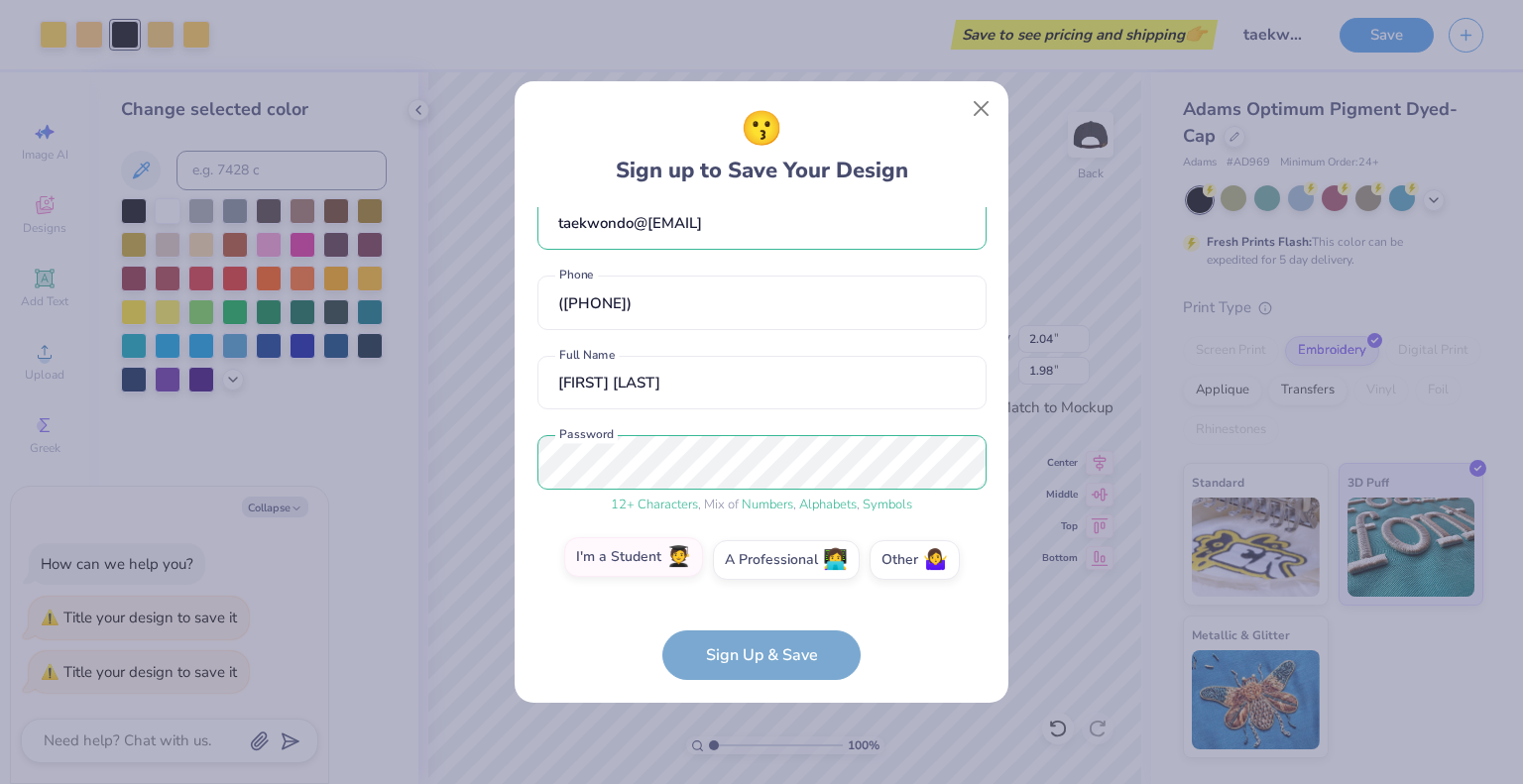 click on "I'm a Student 🧑‍🎓" at bounding box center (762, 596) 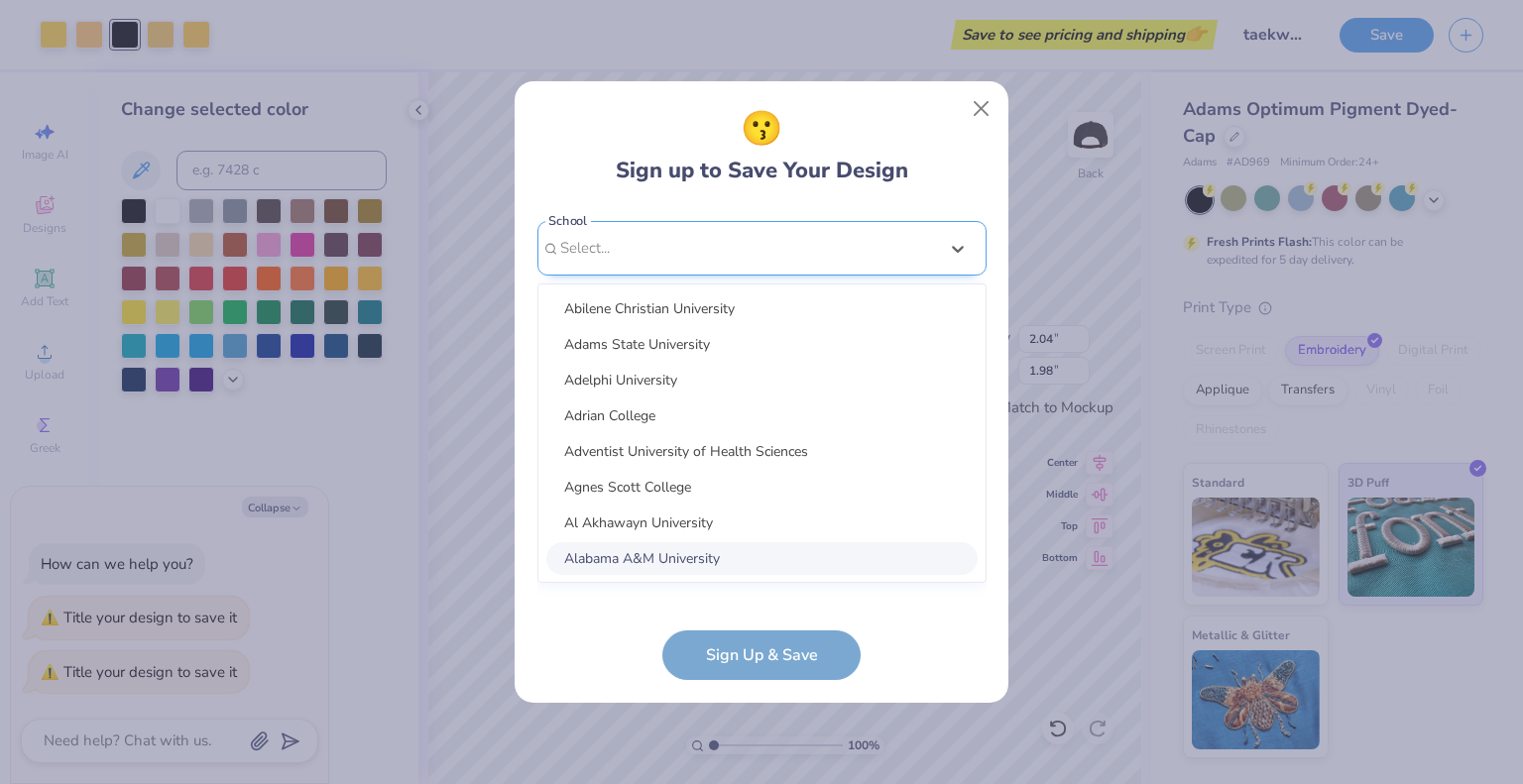 click on "option focused, 8 of 30. 30 results available. Use Up and Down to choose options, press Enter to select the currently focused option, press Escape to exit the menu, press Tab to select the option and exit the menu. Select... Abilene Christian University Adams State University Adelphi University Adrian College Adventist University of Health Sciences Agnes Scott College Al Akhawayn University Alabama A&M University Alabama State University Alaska Bible College Alaska Pacific University Albany College of Pharmacy and Health Sciences Albany State University Albertus Magnus College Albion College Albright College Alcorn State University Alderson-Broaddus University Alfred University Alice Lloyd College Allegheny College Allegheny Wesleyan College Allen College Allen University Alliant International University Alma College Alvernia University Alverno College Amberton University American Academy of Art" at bounding box center (762, 401) 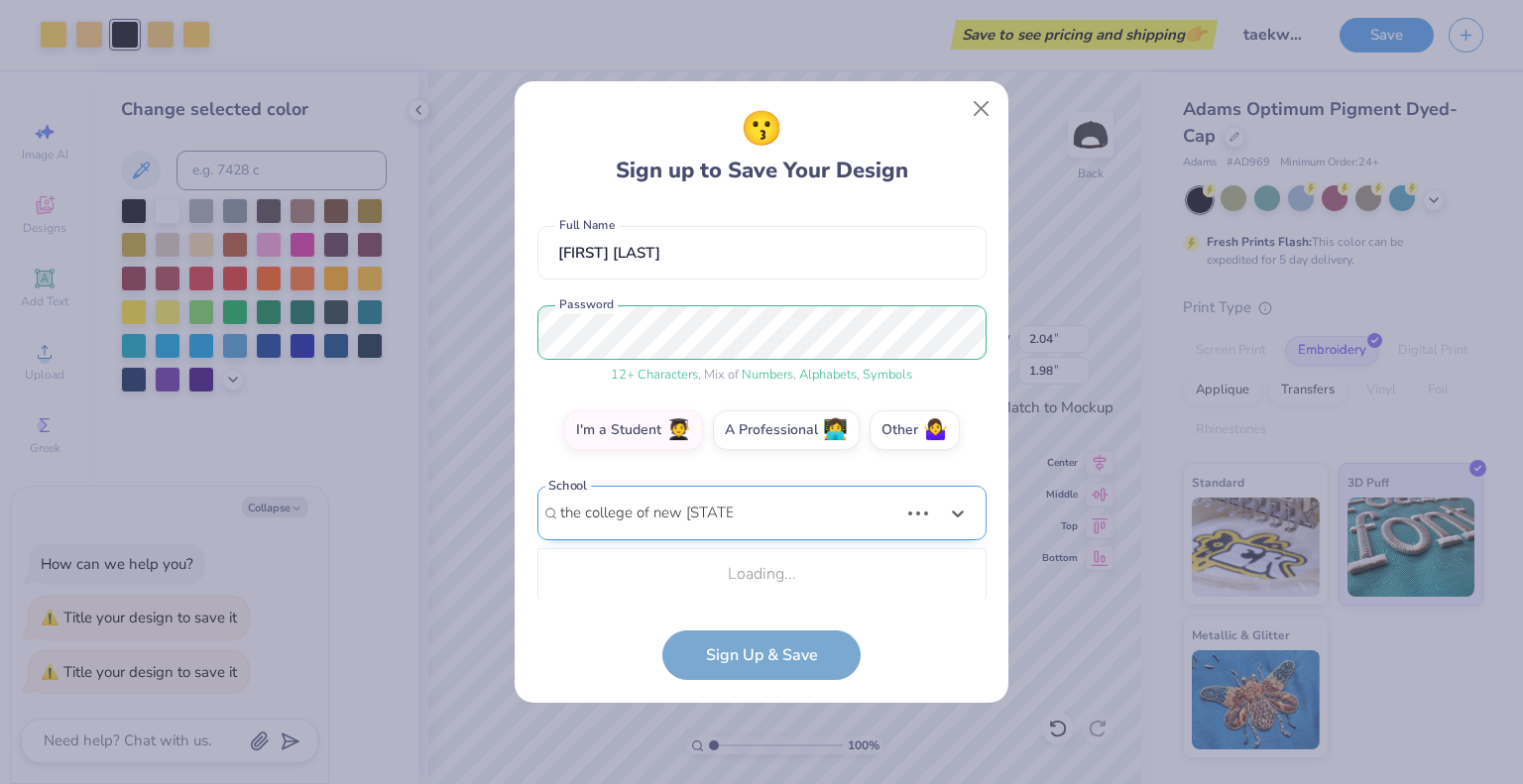 scroll, scrollTop: 408, scrollLeft: 0, axis: vertical 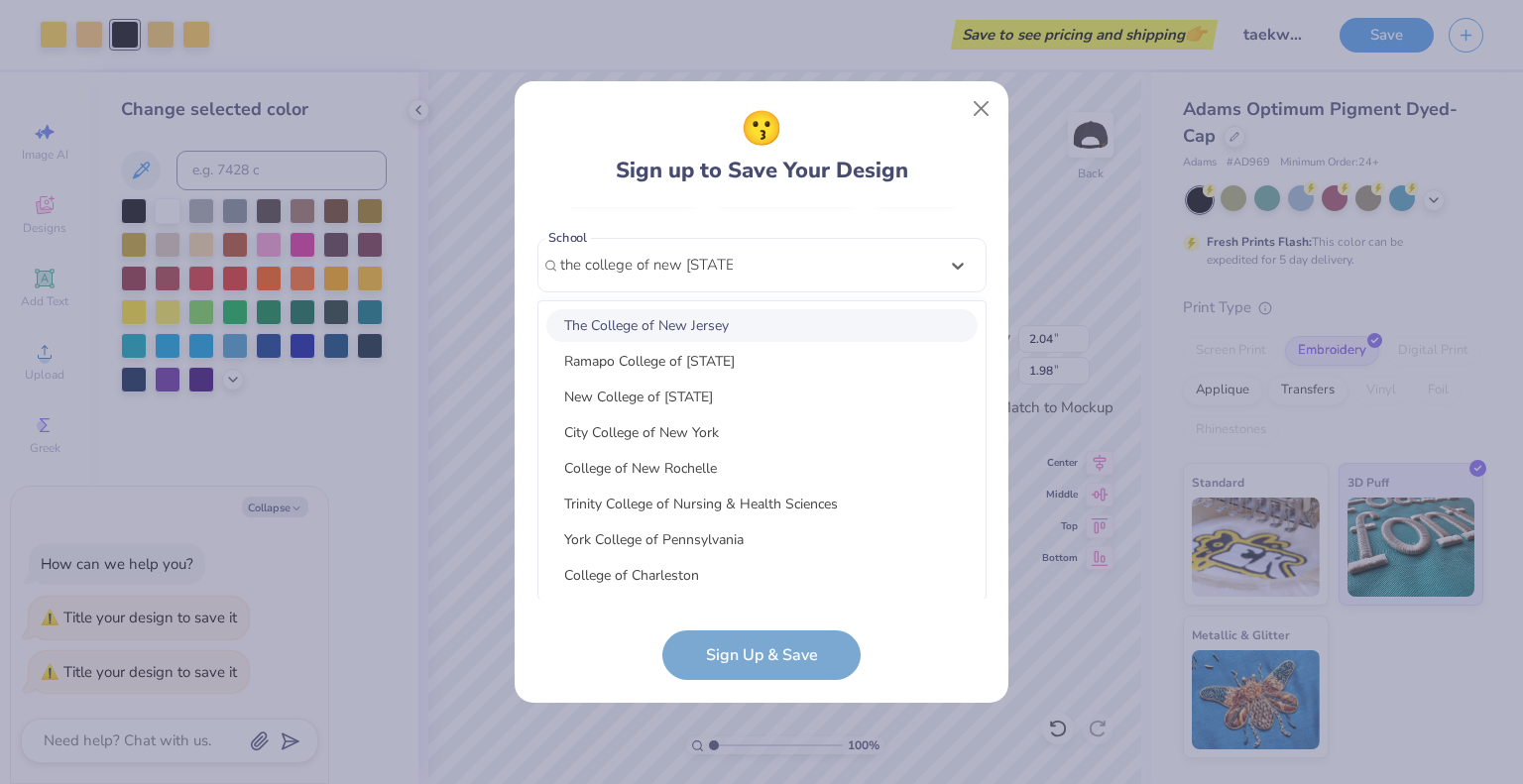 click on "The College of New Jersey" at bounding box center [762, 325] 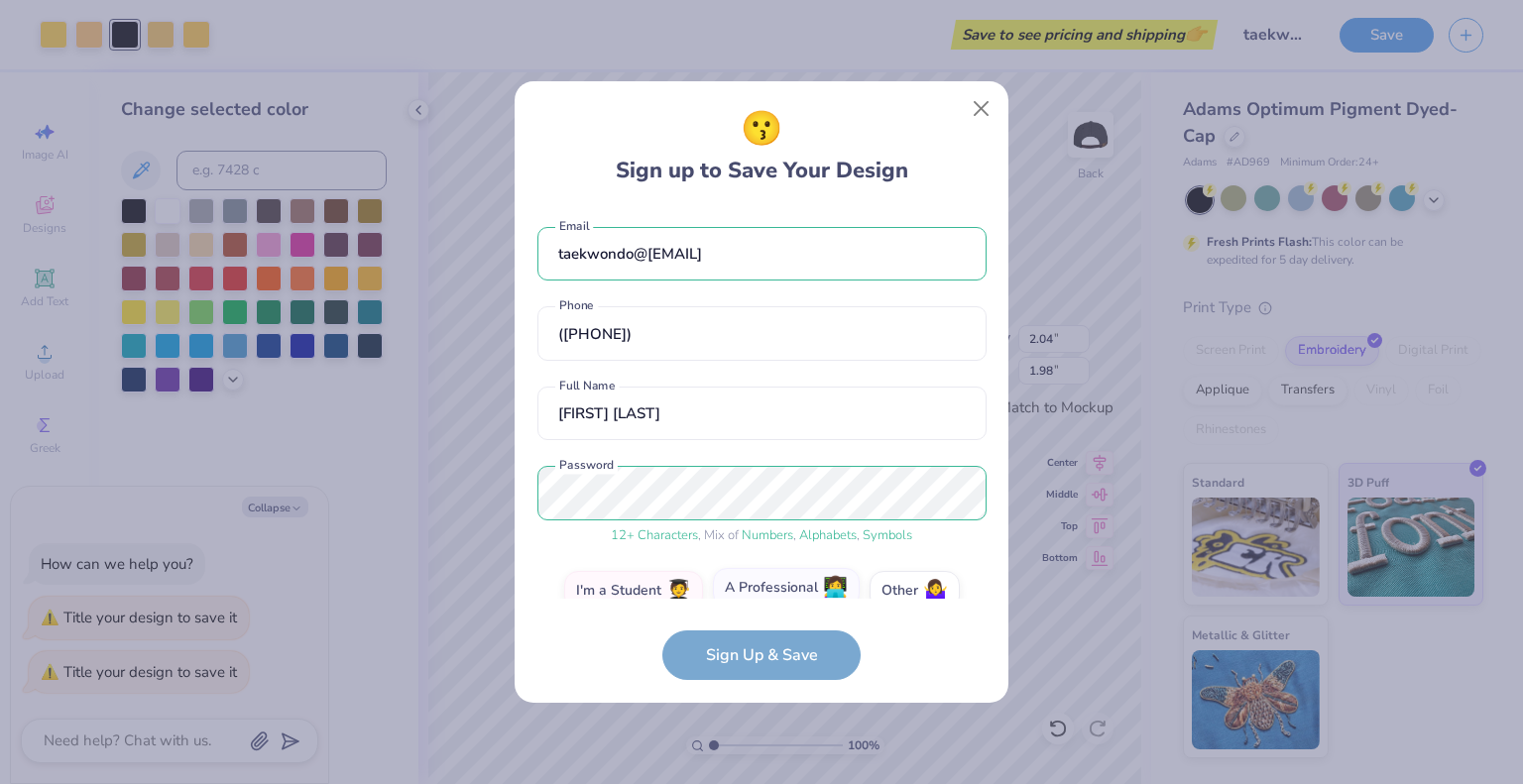 scroll, scrollTop: 99, scrollLeft: 0, axis: vertical 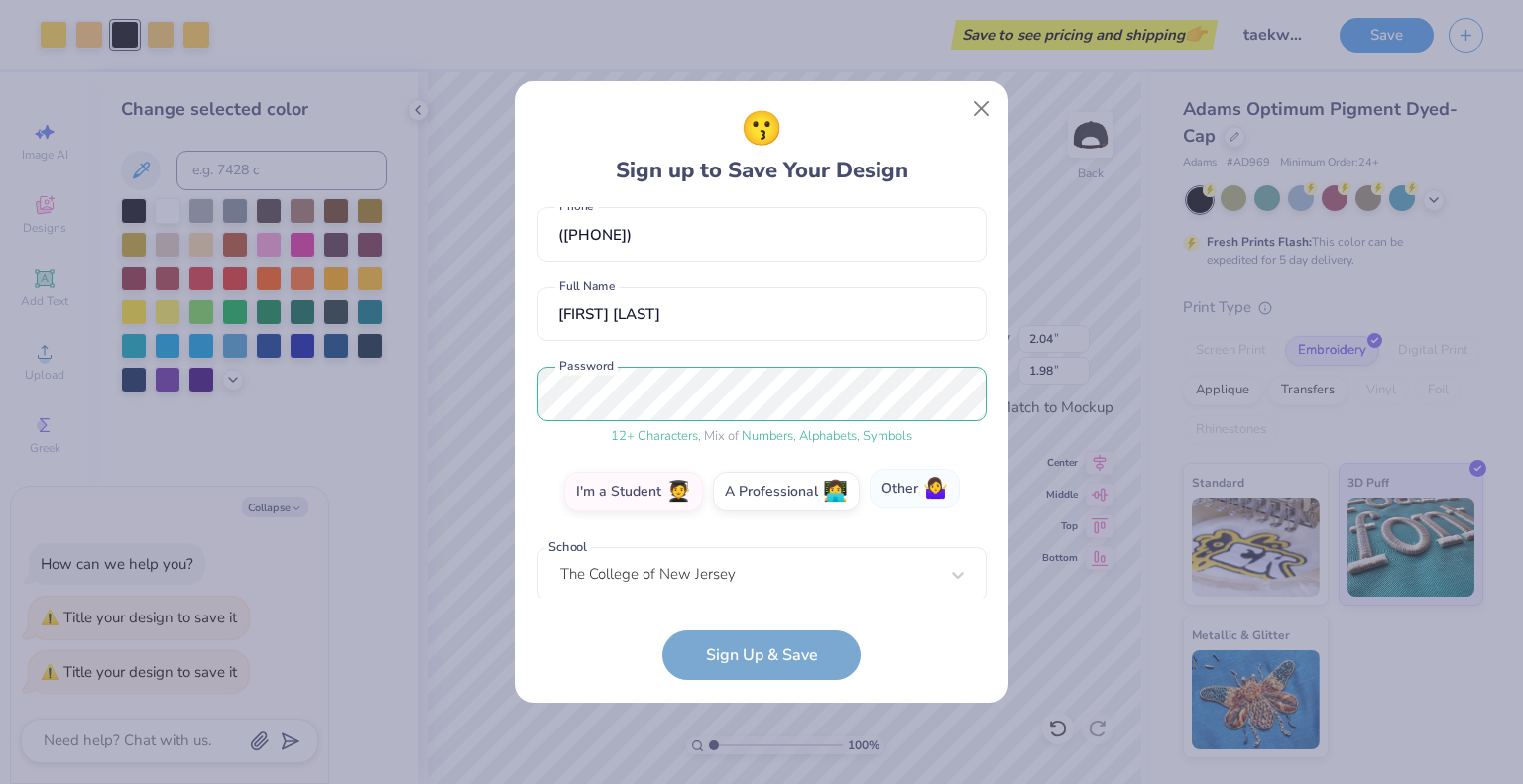 click on "Other 🤷‍♀️" at bounding box center (914, 489) 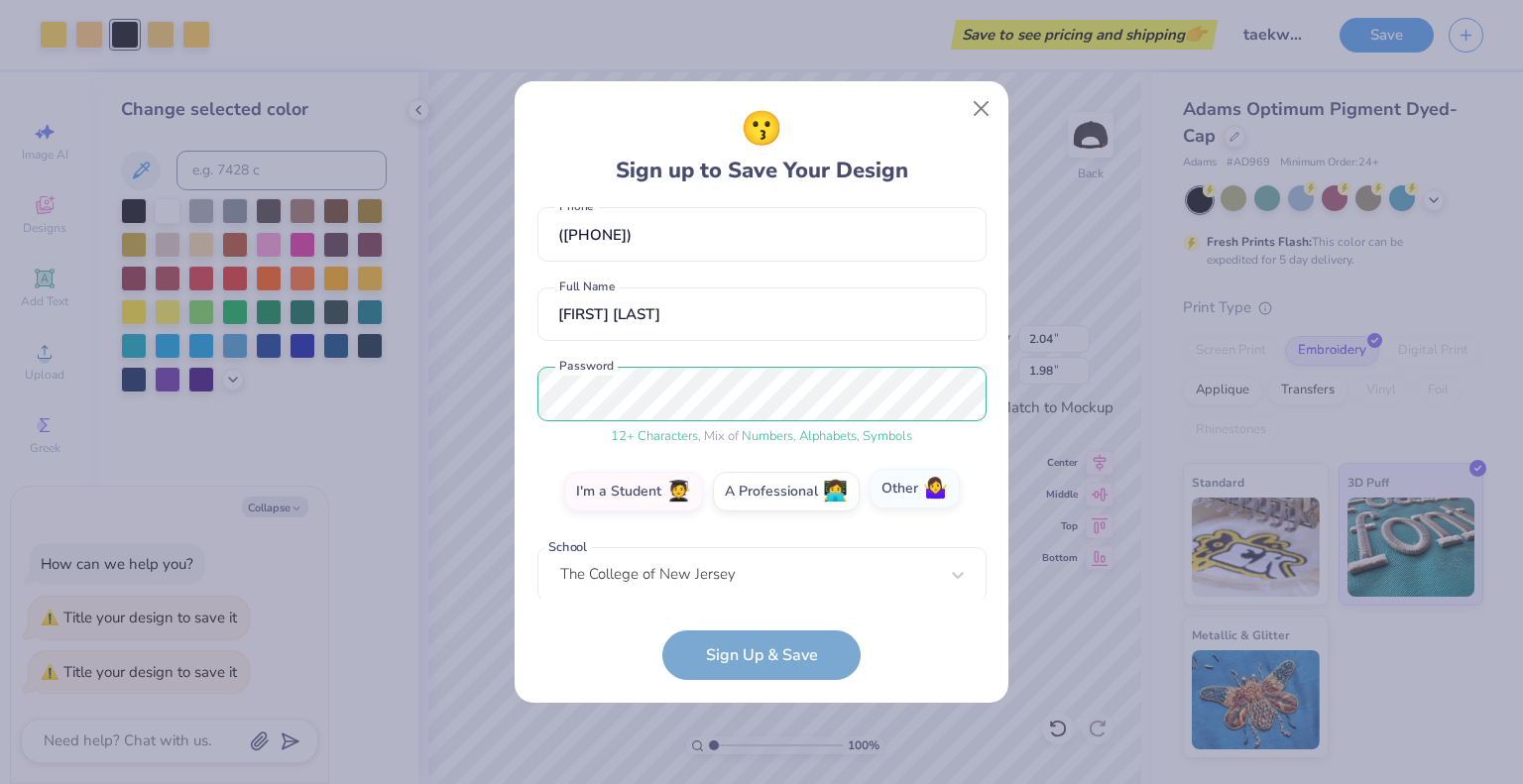 click on "Other 🤷‍♀️" at bounding box center (762, 596) 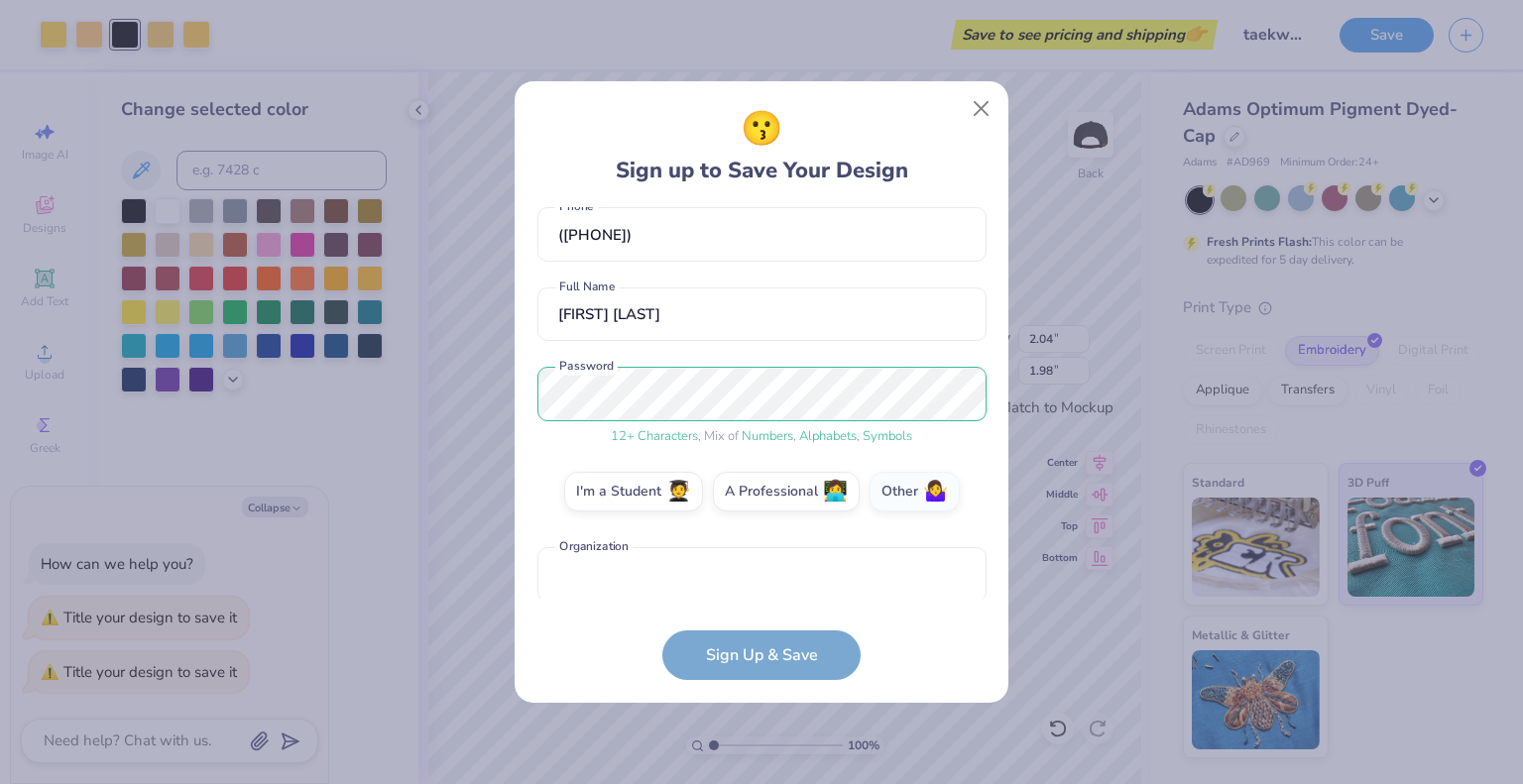 scroll, scrollTop: 111, scrollLeft: 0, axis: vertical 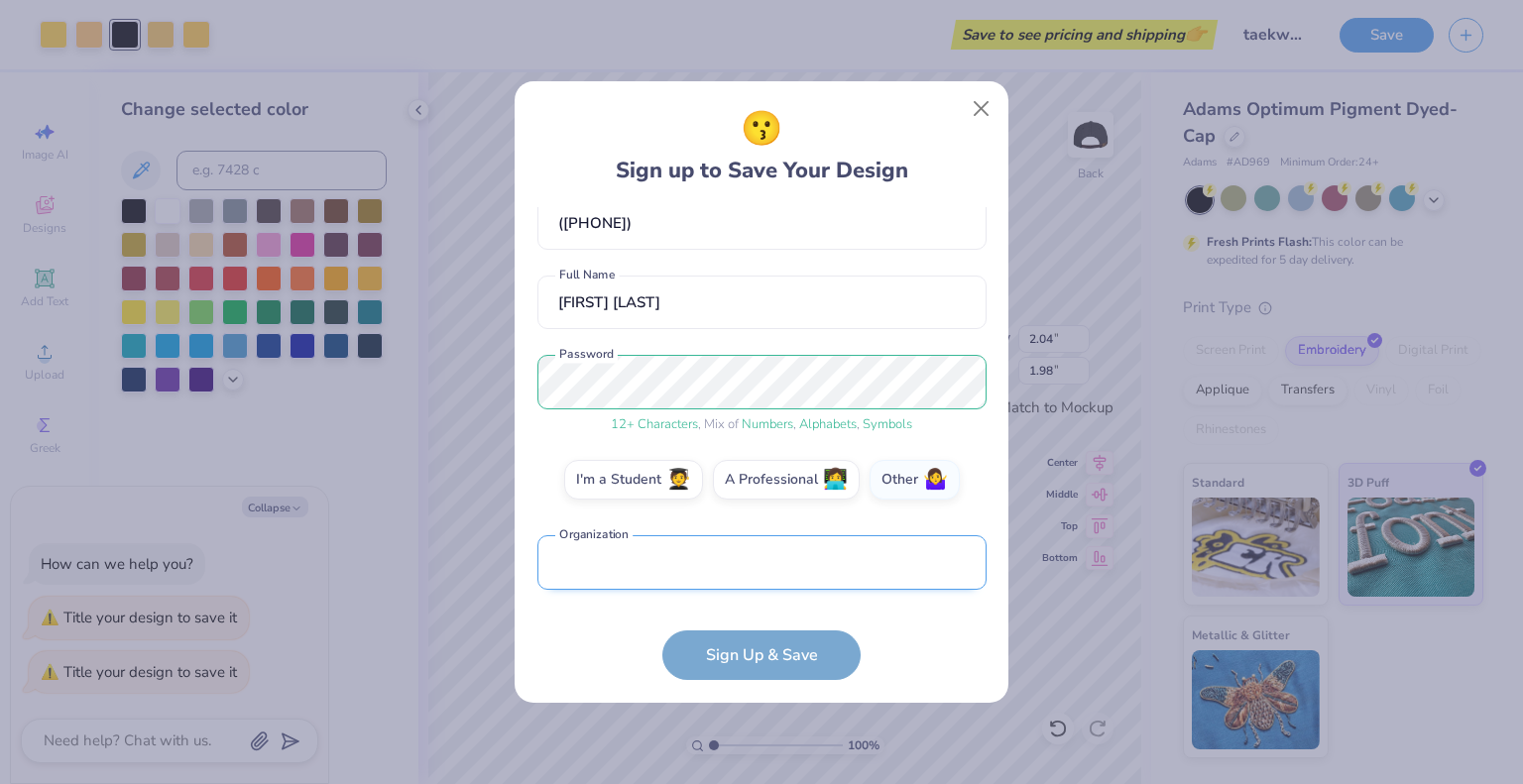 drag, startPoint x: 710, startPoint y: 546, endPoint x: 707, endPoint y: 556, distance: 10.440307 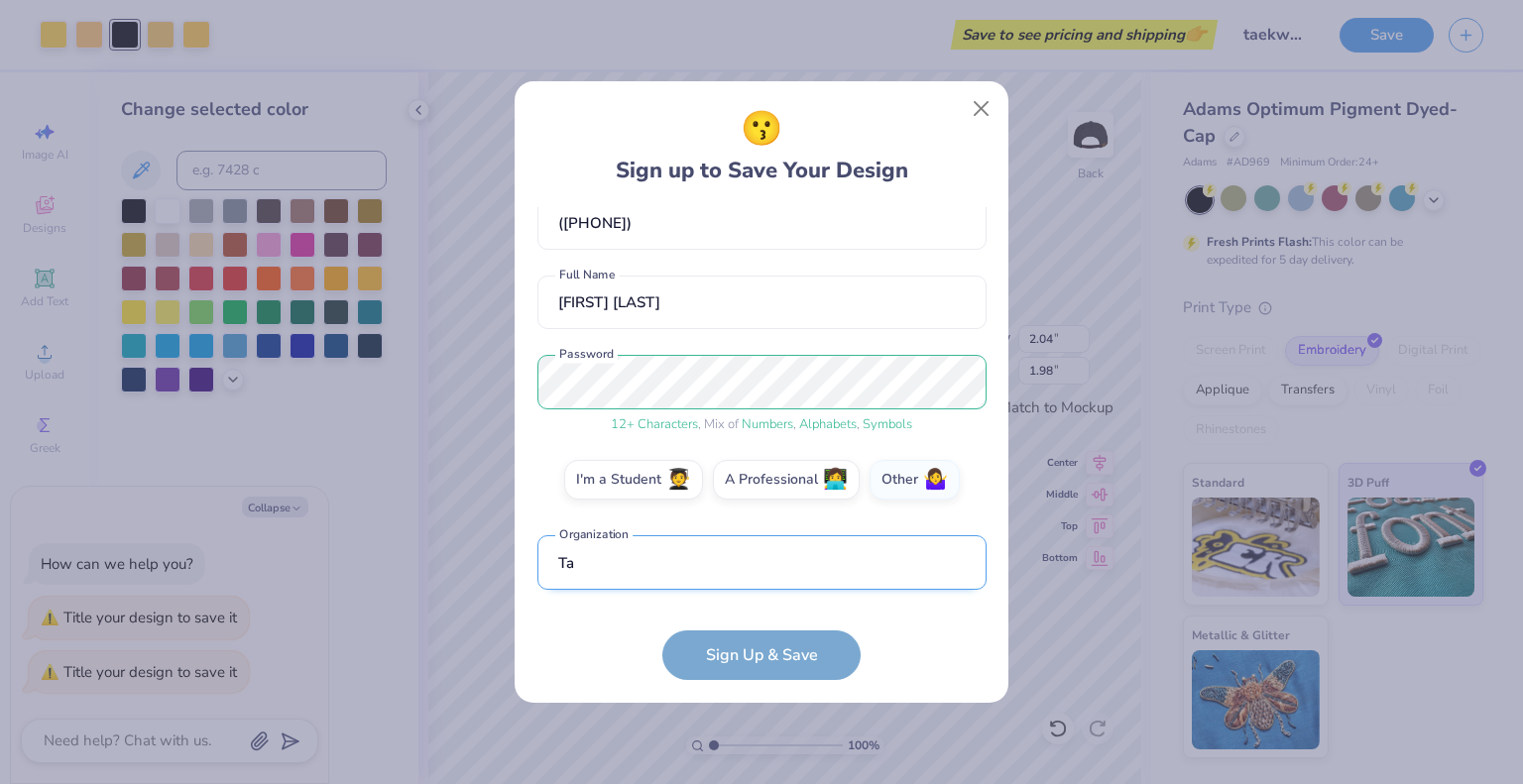 scroll, scrollTop: 230, scrollLeft: 0, axis: vertical 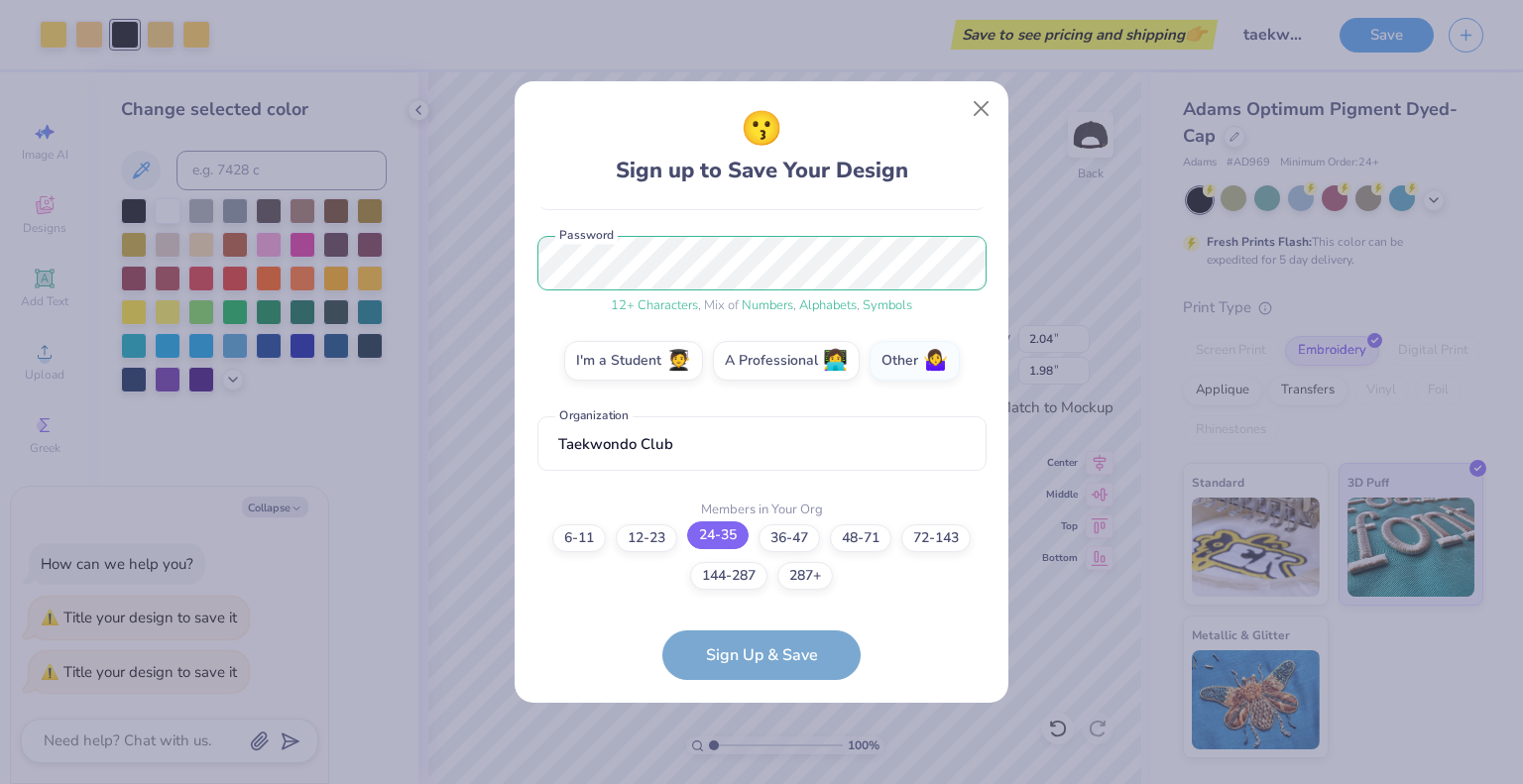 click on "24-35" at bounding box center [718, 535] 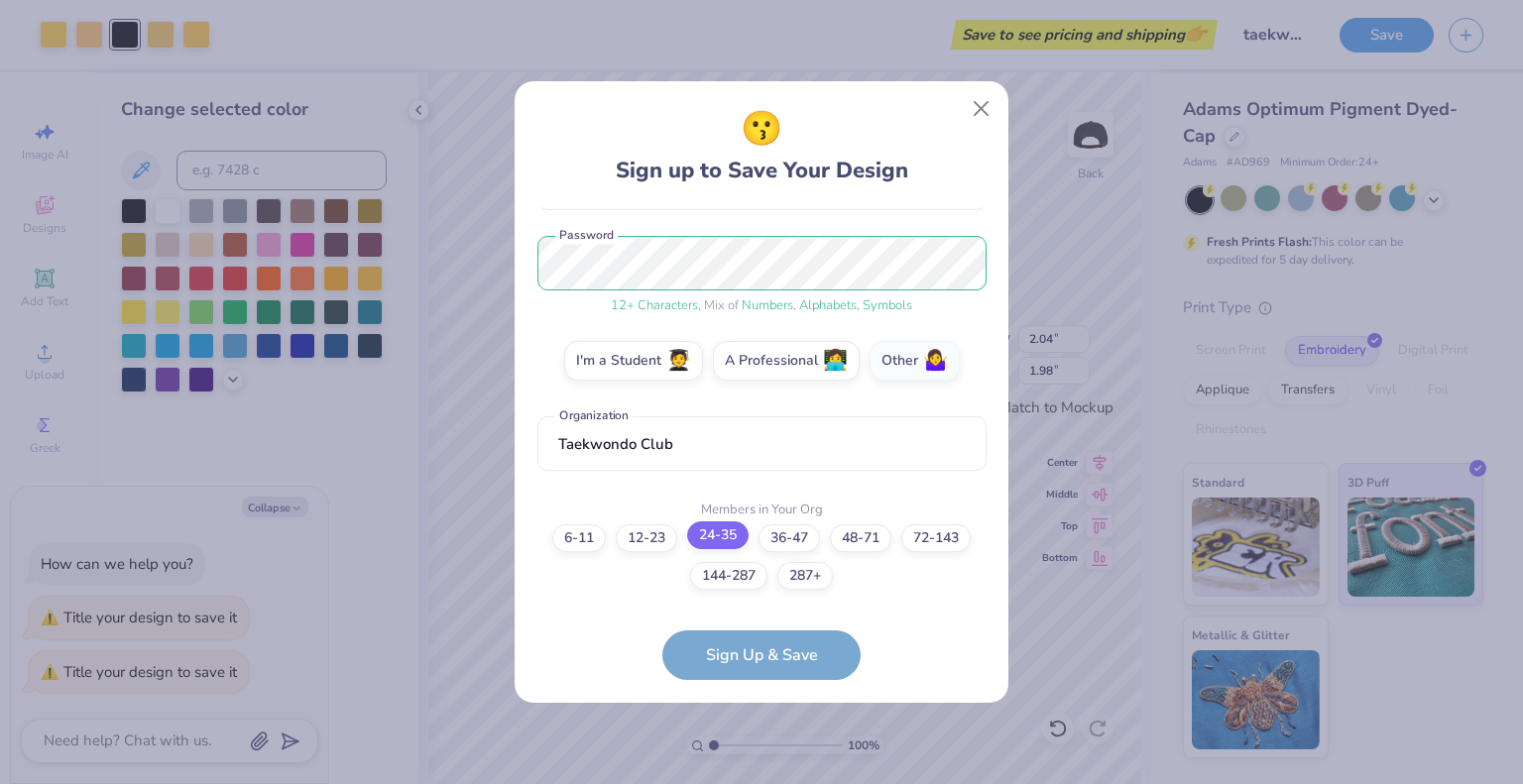 click on "24-35" at bounding box center (762, 787) 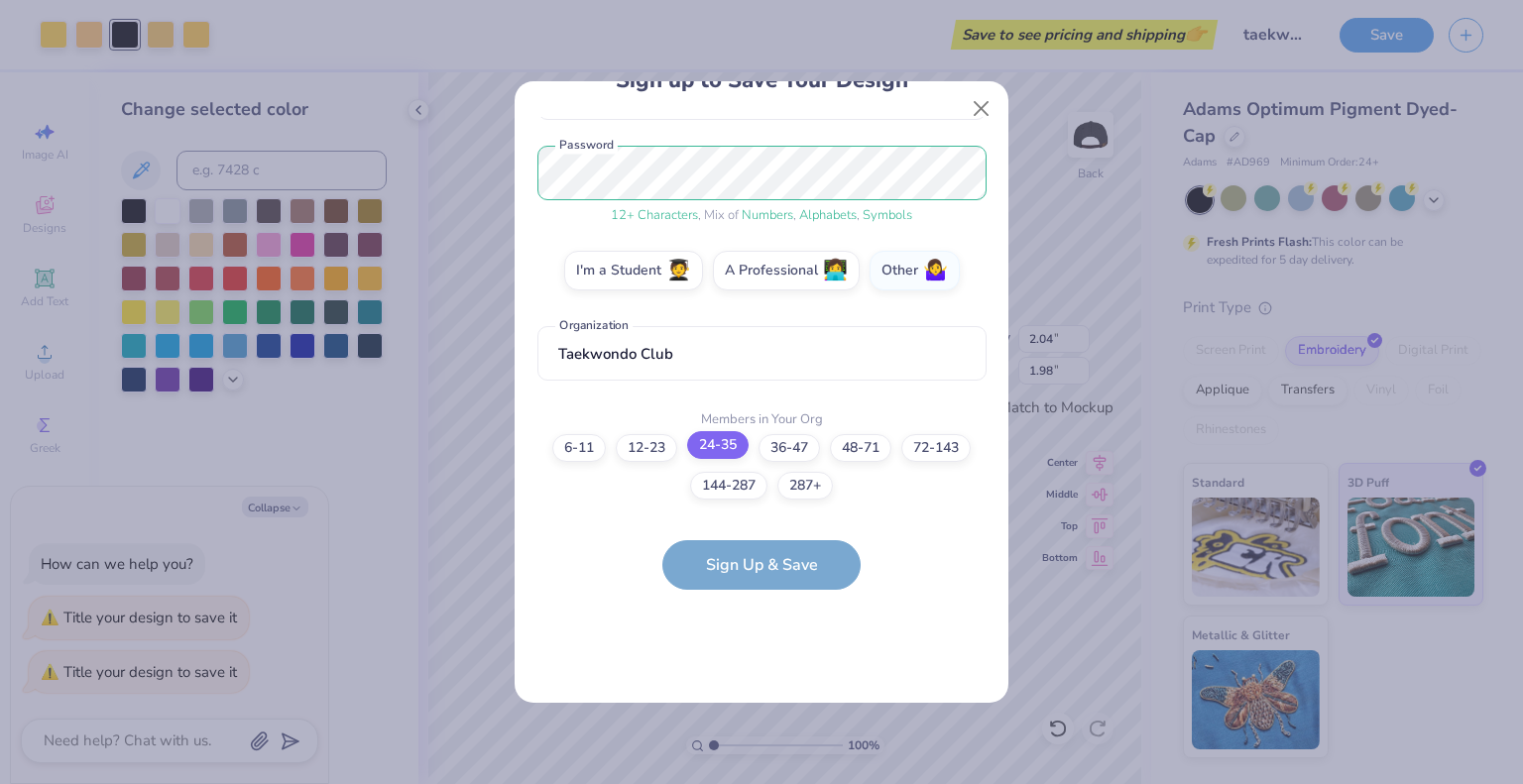 scroll, scrollTop: 309, scrollLeft: 0, axis: vertical 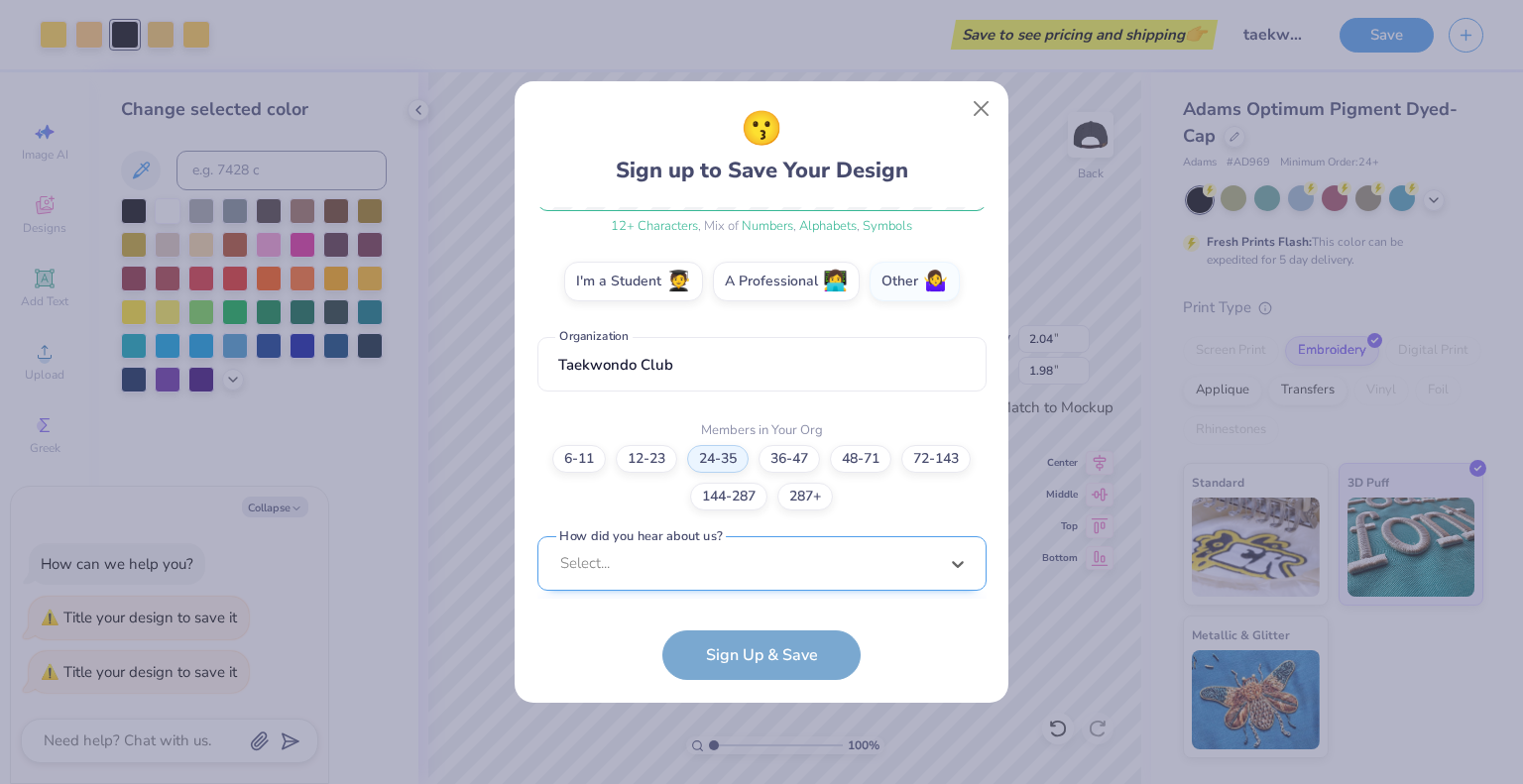 click on "option Word of Mouth focused, 8 of 15. 15 results available. Use Up and Down to choose options, press Enter to select the currently focused option, press Escape to exit the menu, press Tab to select the option and exit the menu. Select... Pinterest Google Search I've ordered before Received a text message A Campus Manager Received an Email Saw an Ad Word of Mouth LinkedIn Tik Tok Instagram Blog/Article Reddit An AI Chatbot Other" at bounding box center (762, 717) 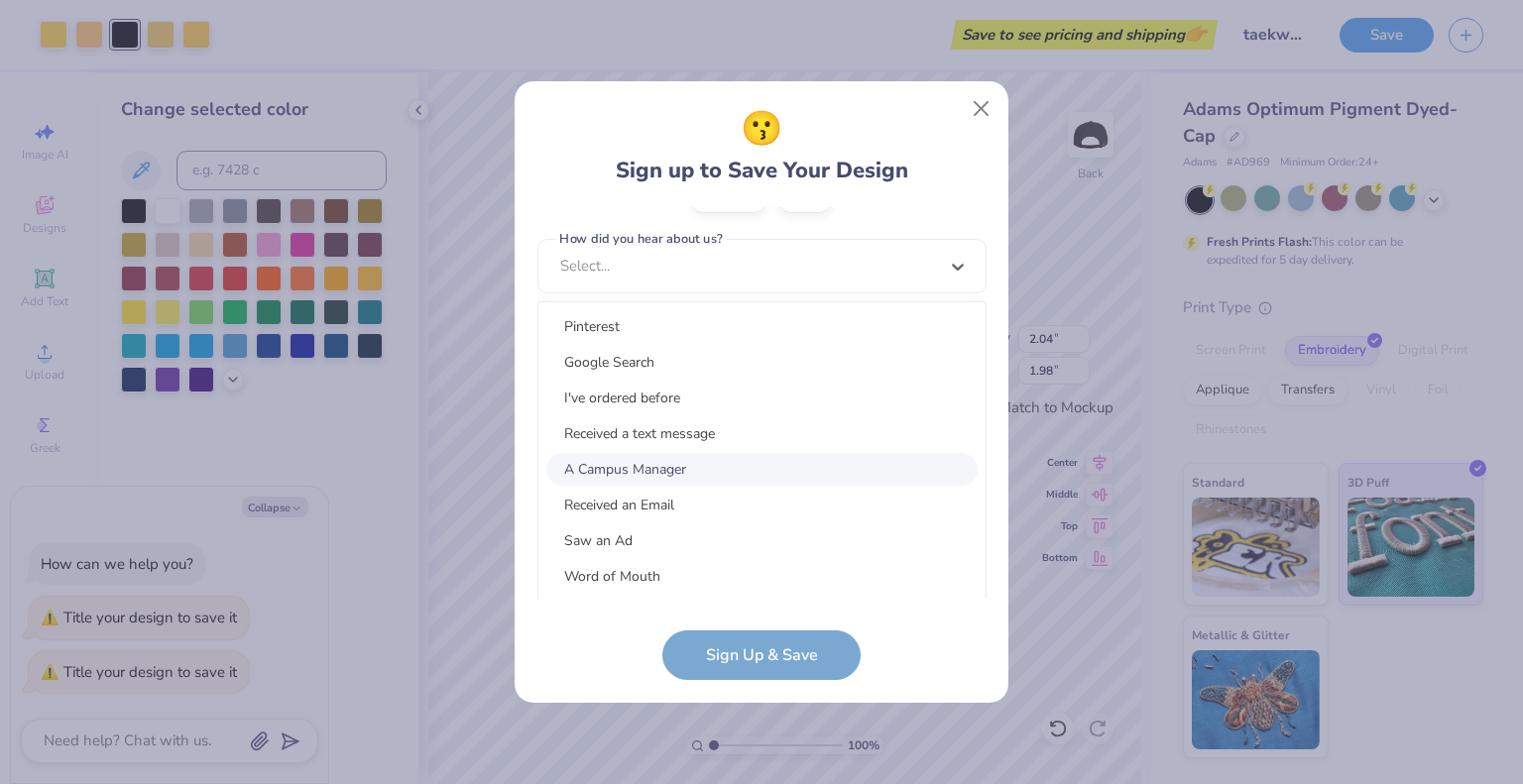click on "A Campus Manager" at bounding box center (762, 469) 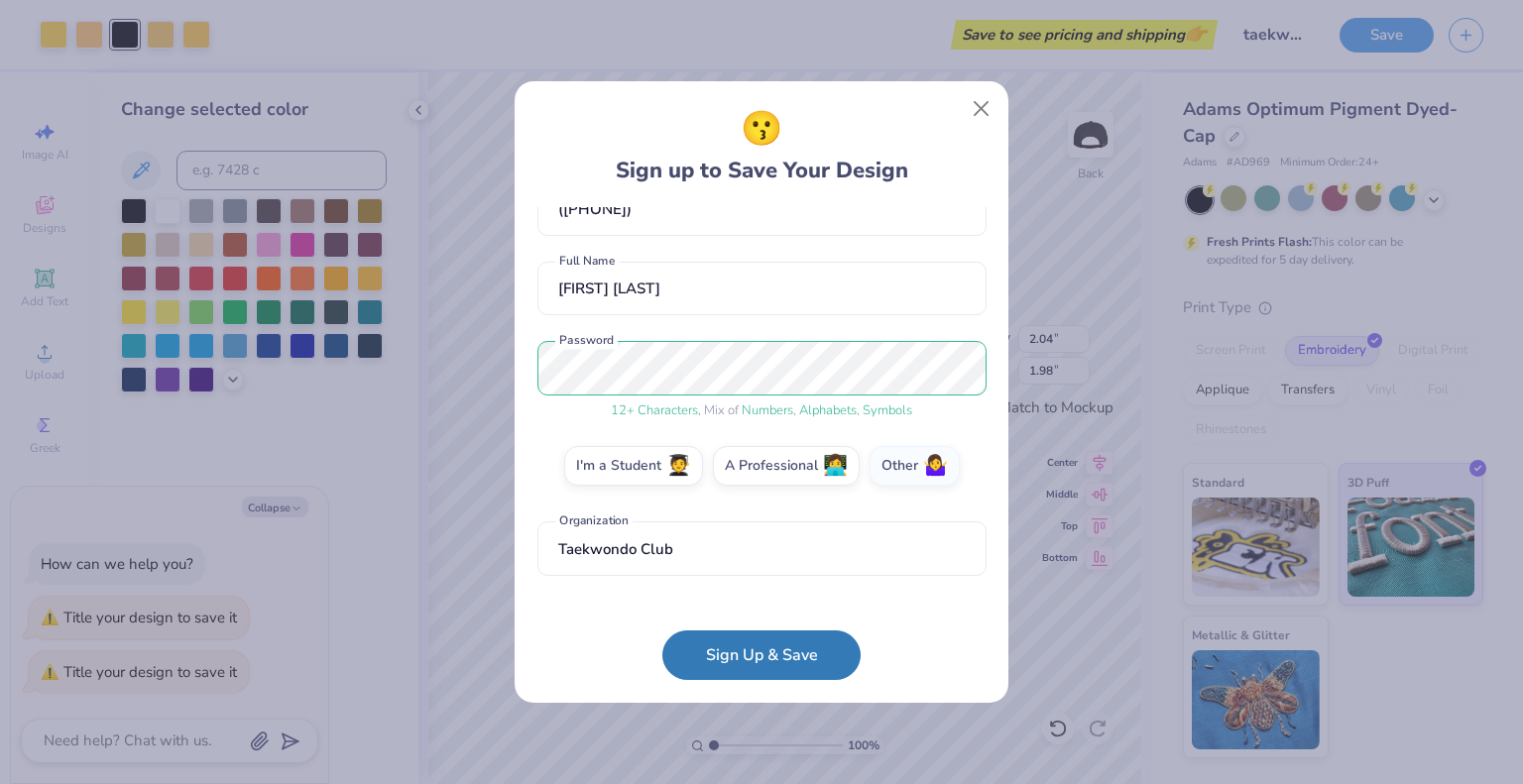 scroll, scrollTop: 210, scrollLeft: 0, axis: vertical 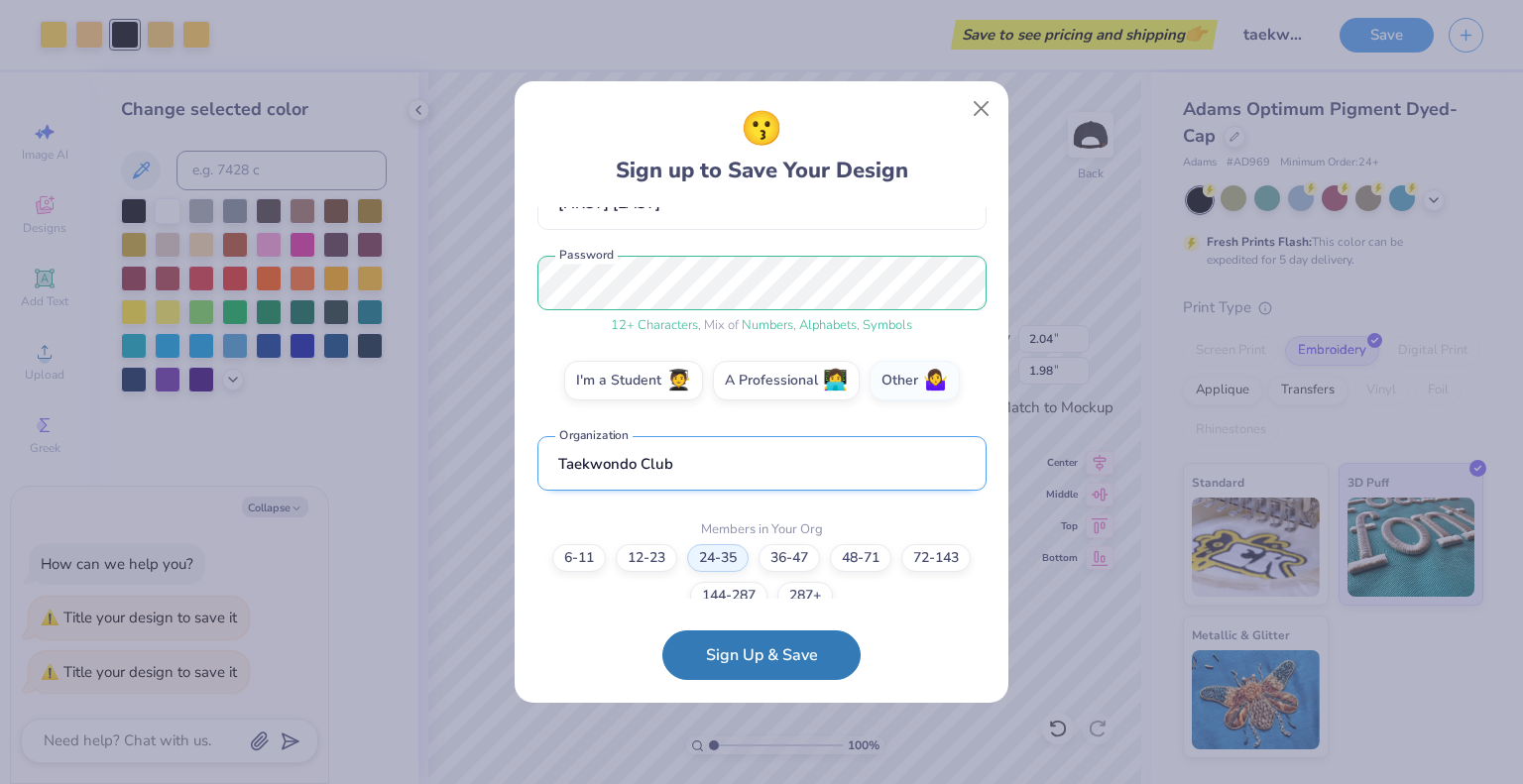 click on "Taekwondo Club" at bounding box center [762, 463] 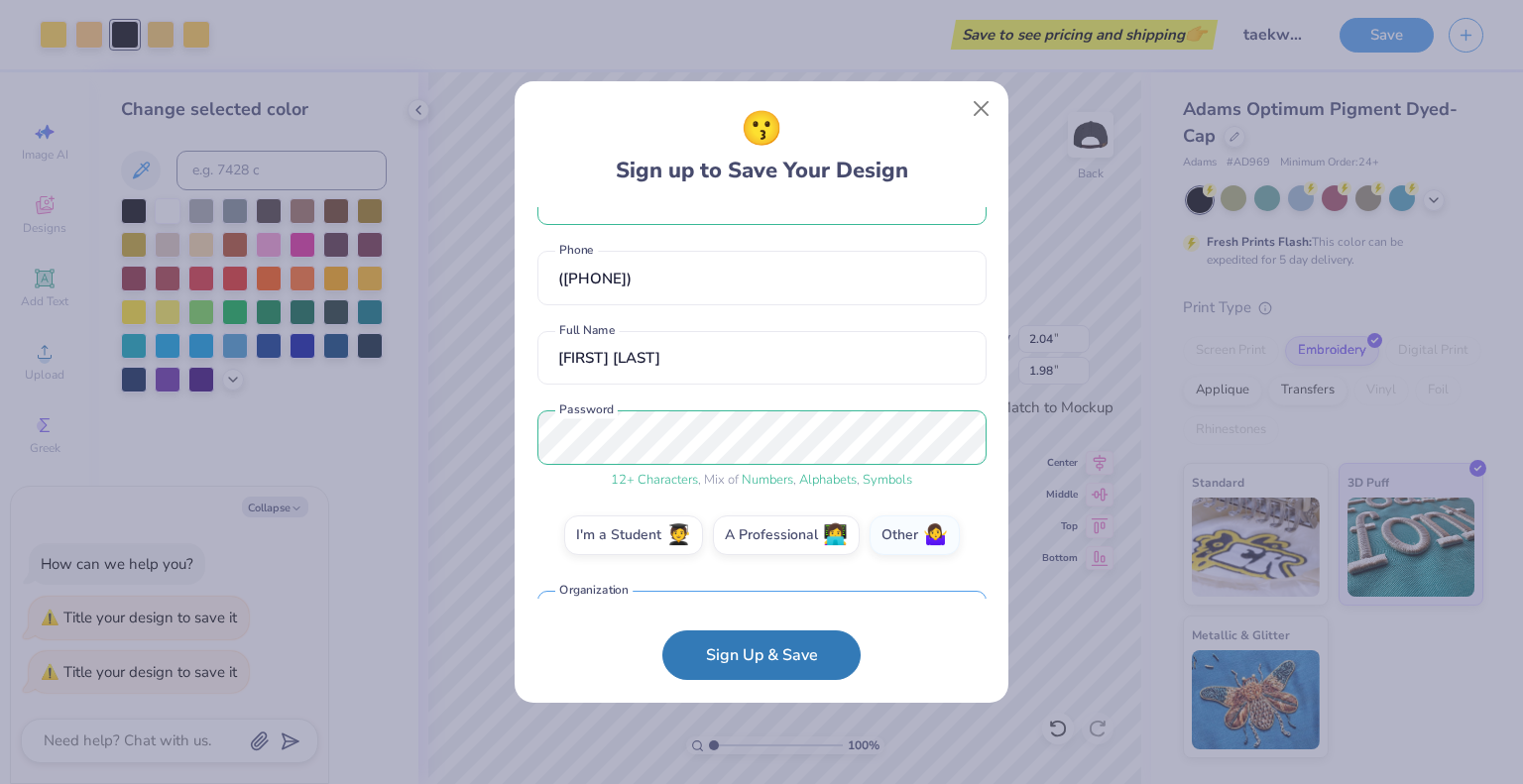 scroll, scrollTop: 0, scrollLeft: 0, axis: both 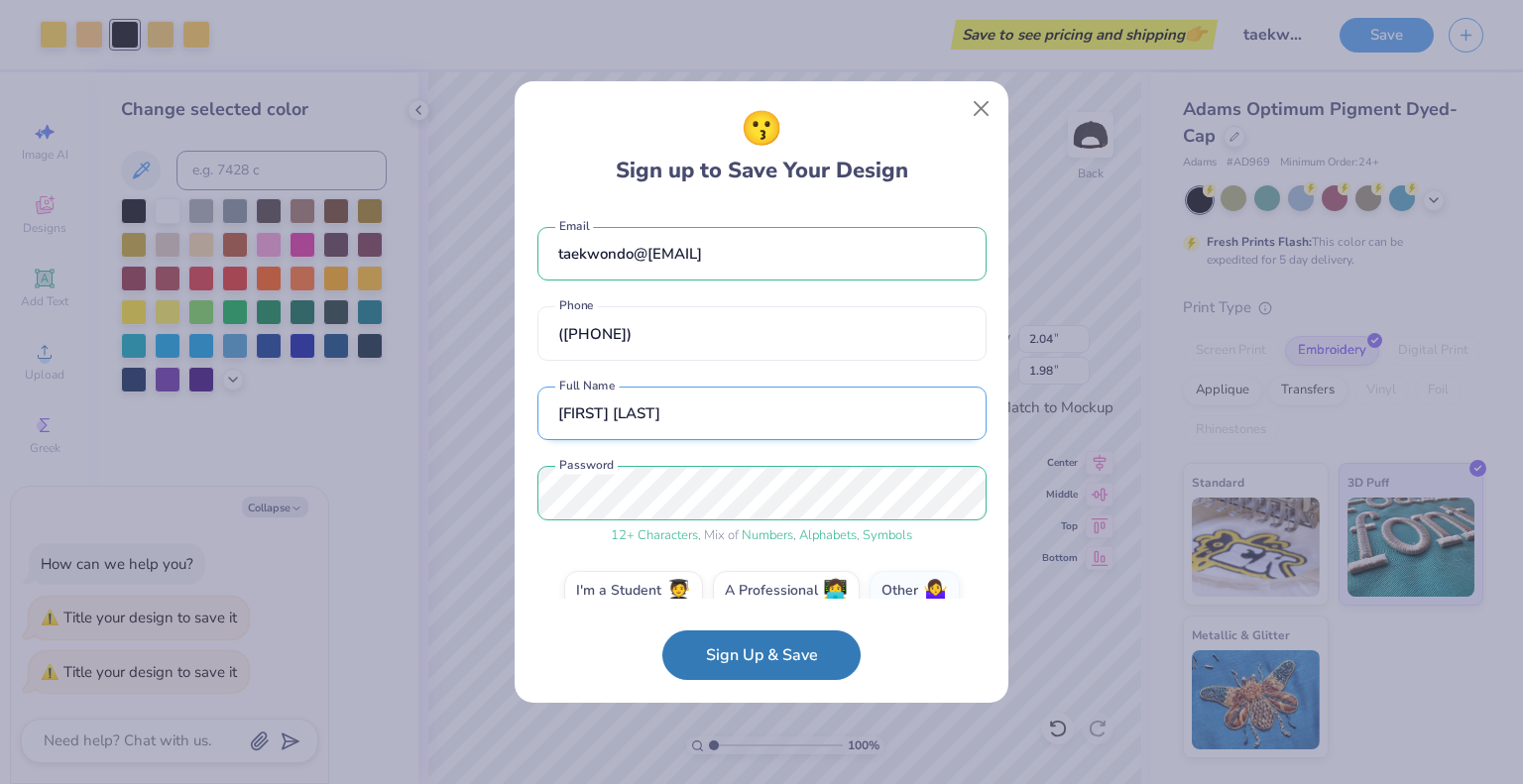 type on "Taekwondo" 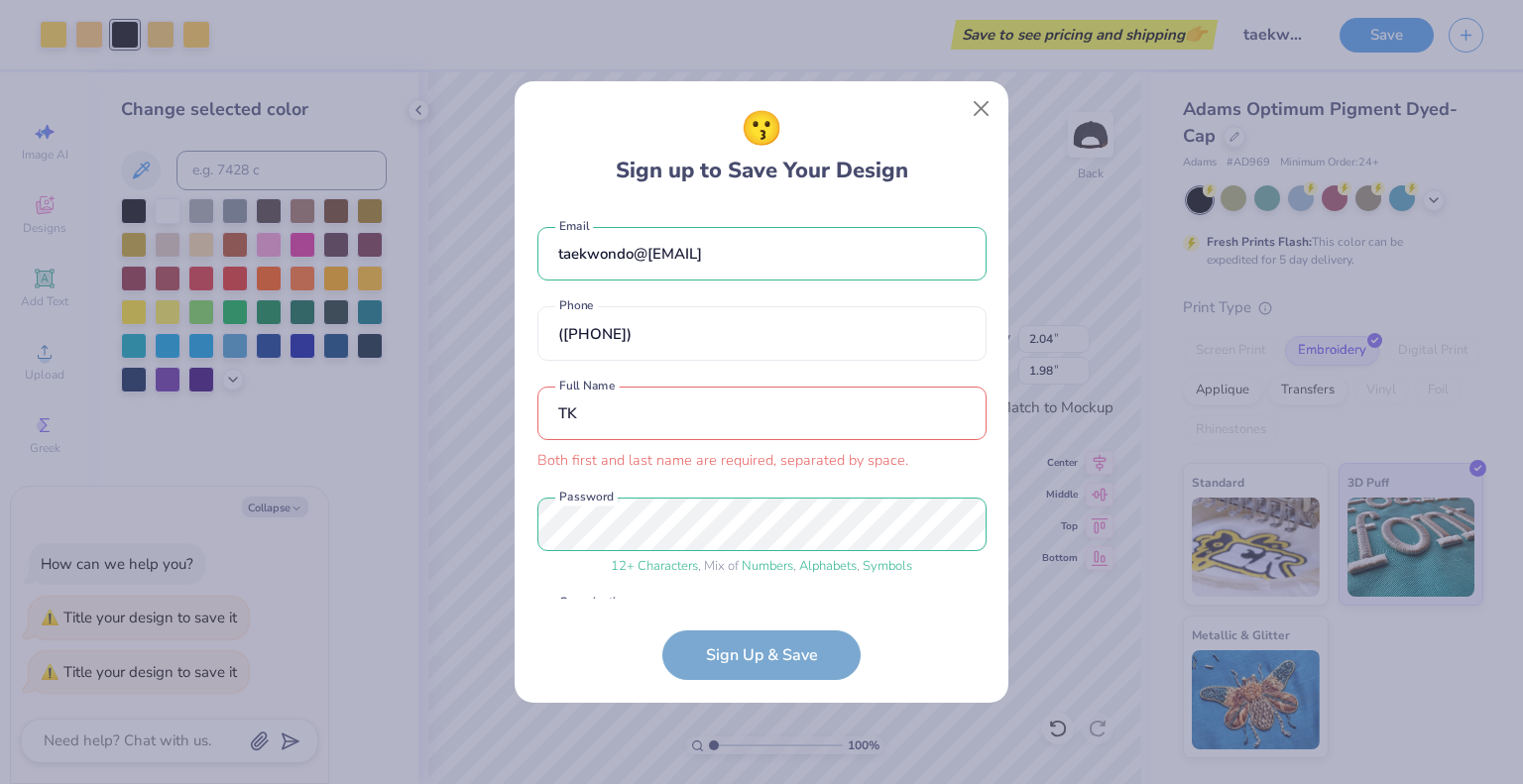 type on "T" 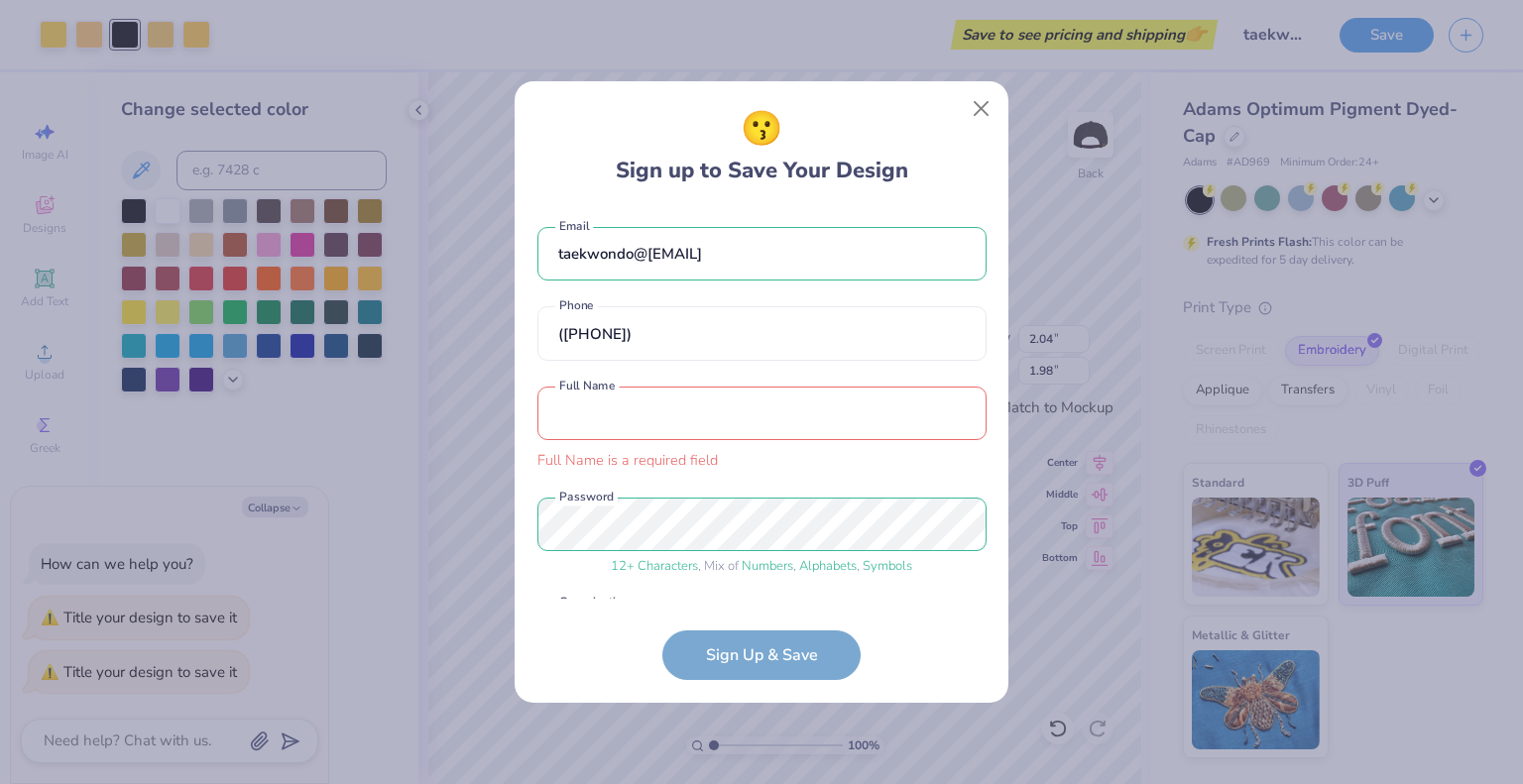 click at bounding box center (762, 413) 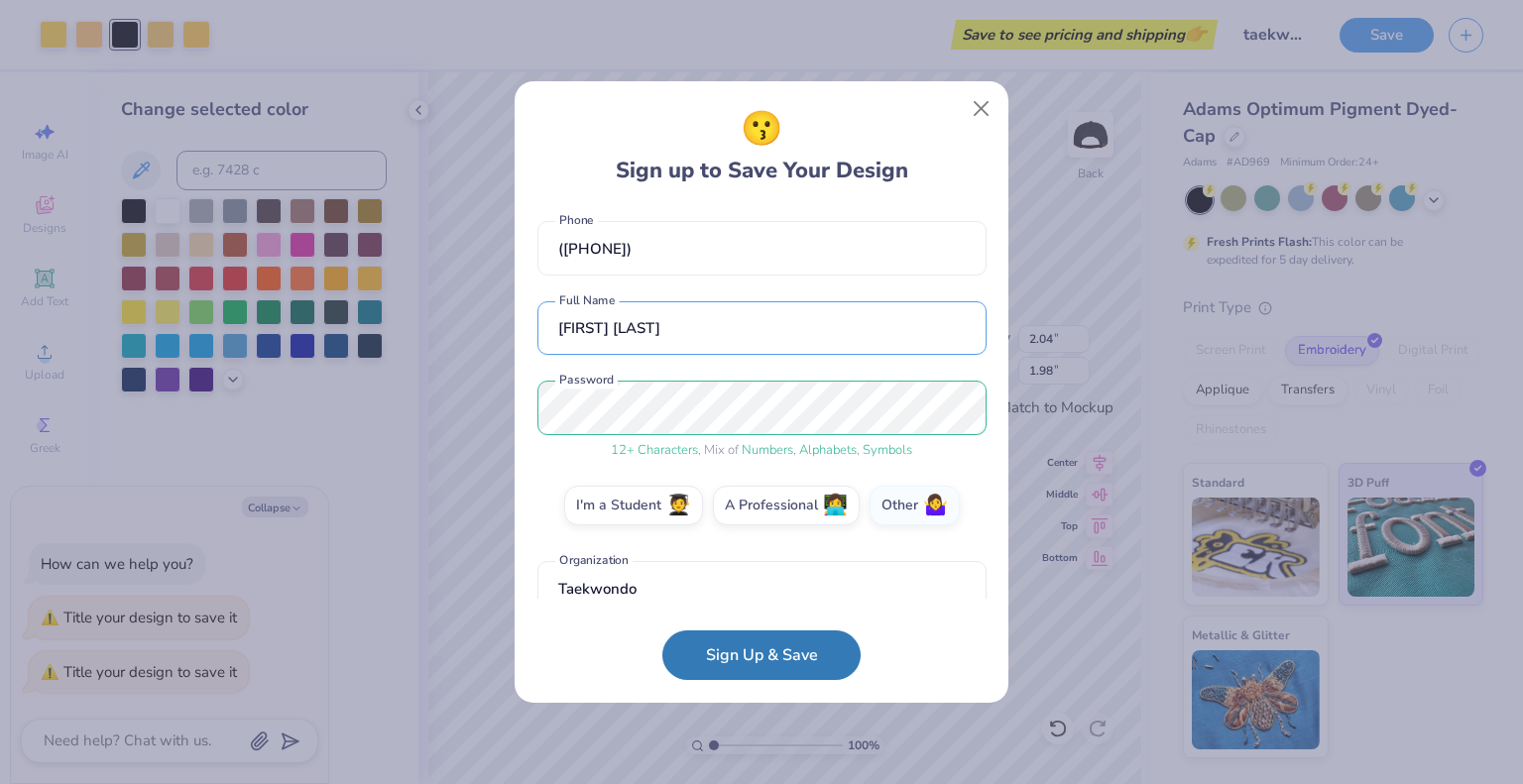 scroll, scrollTop: 309, scrollLeft: 0, axis: vertical 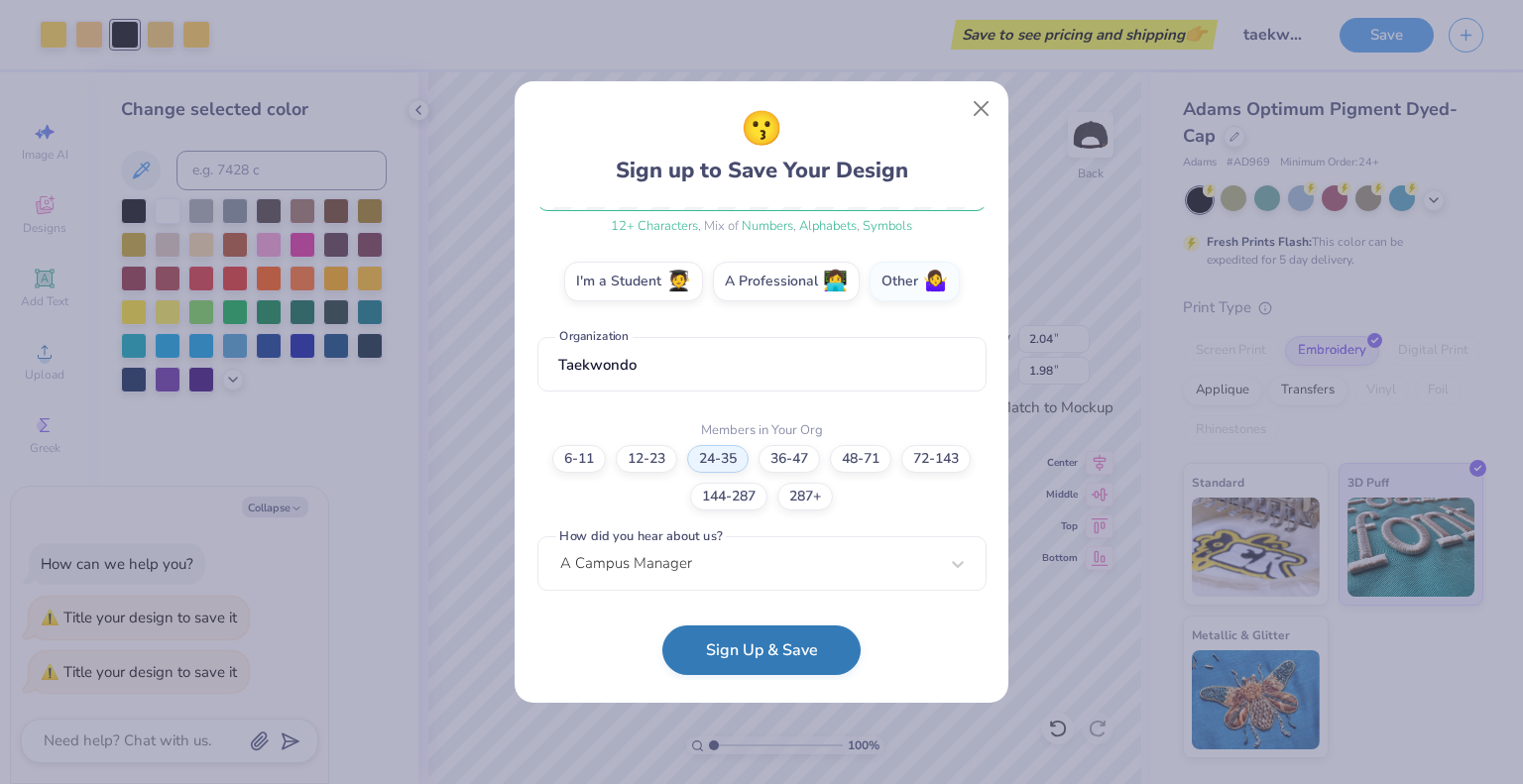 click on "Sign Up & Save" at bounding box center (762, 650) 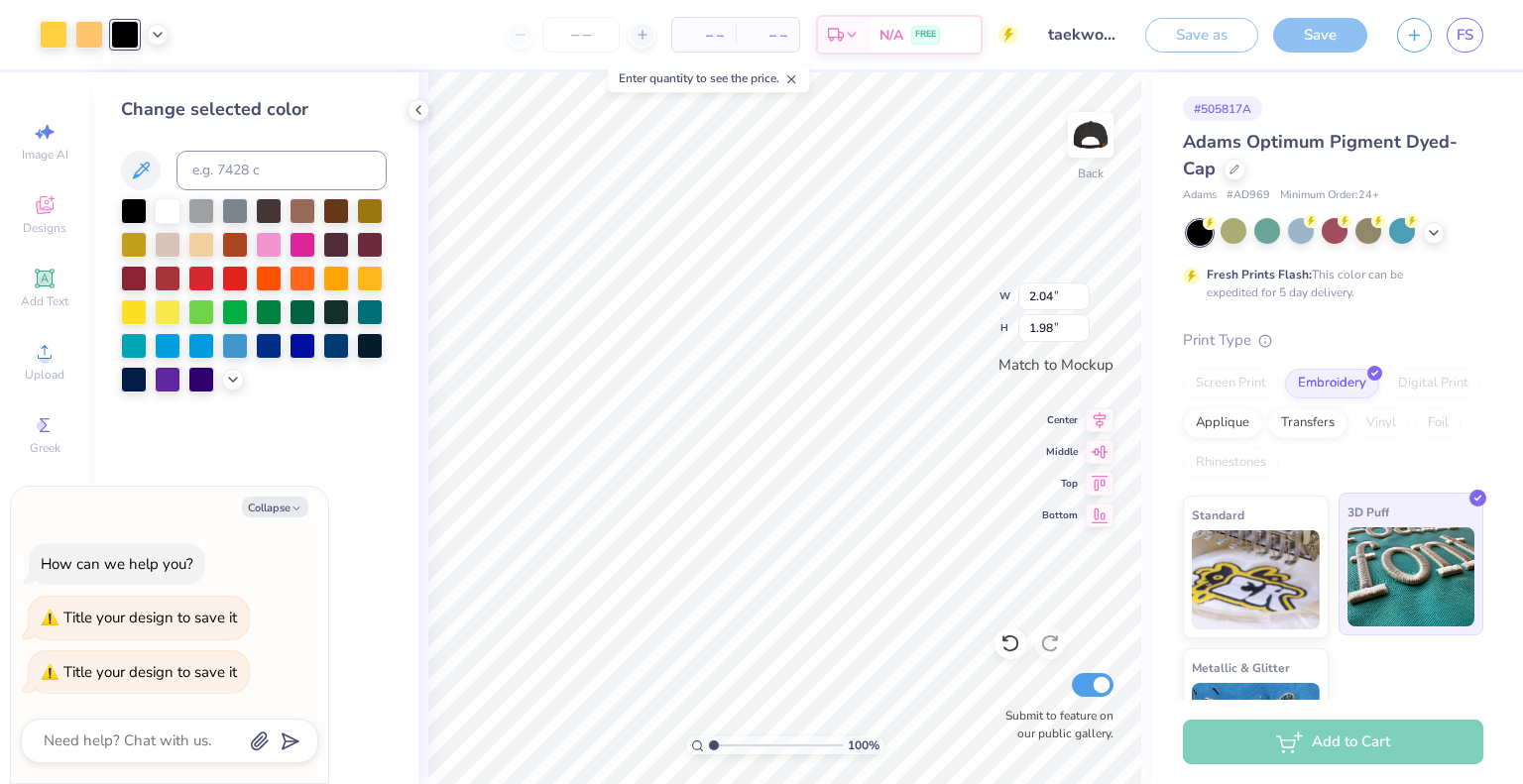 type on "x" 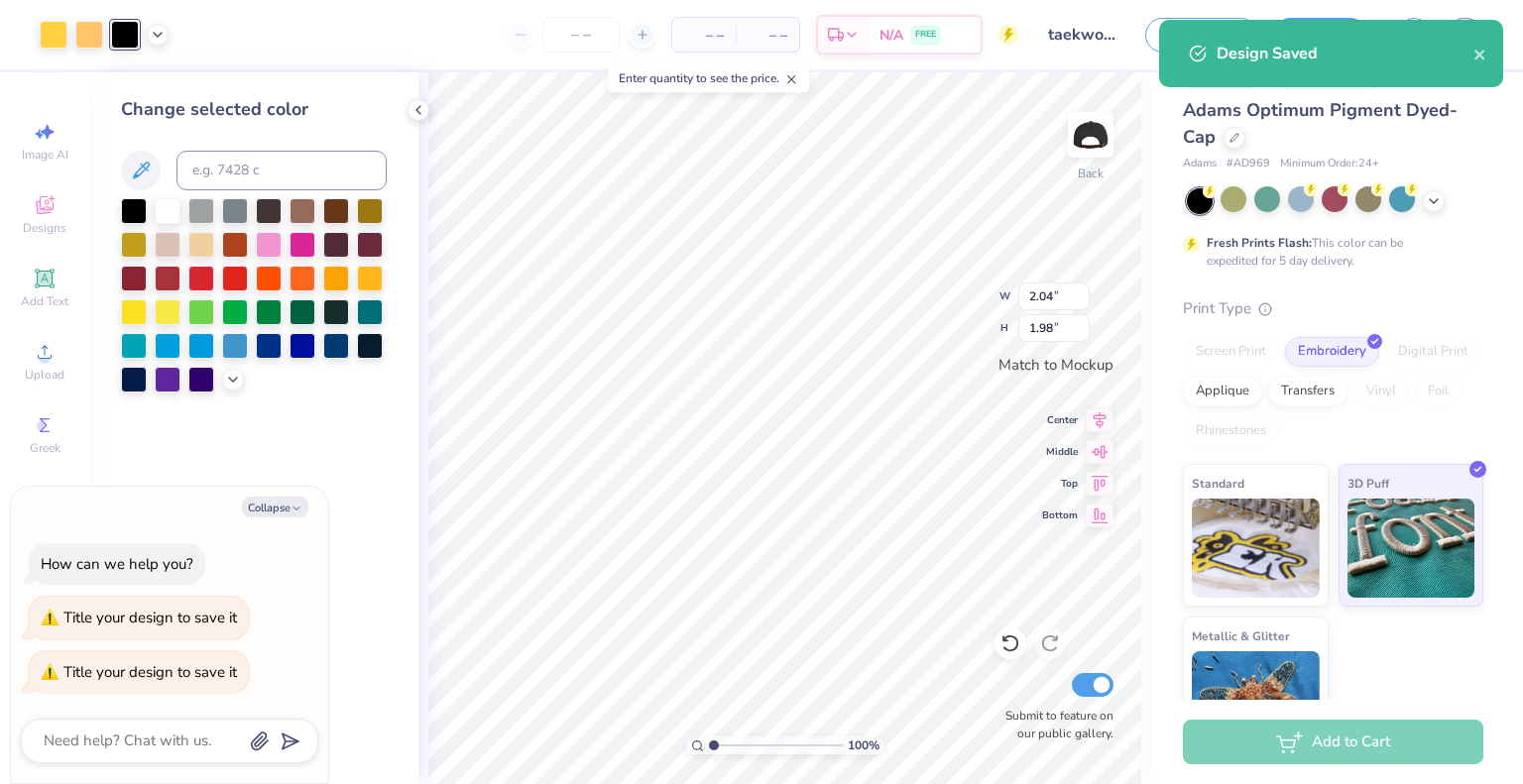 scroll, scrollTop: 0, scrollLeft: 0, axis: both 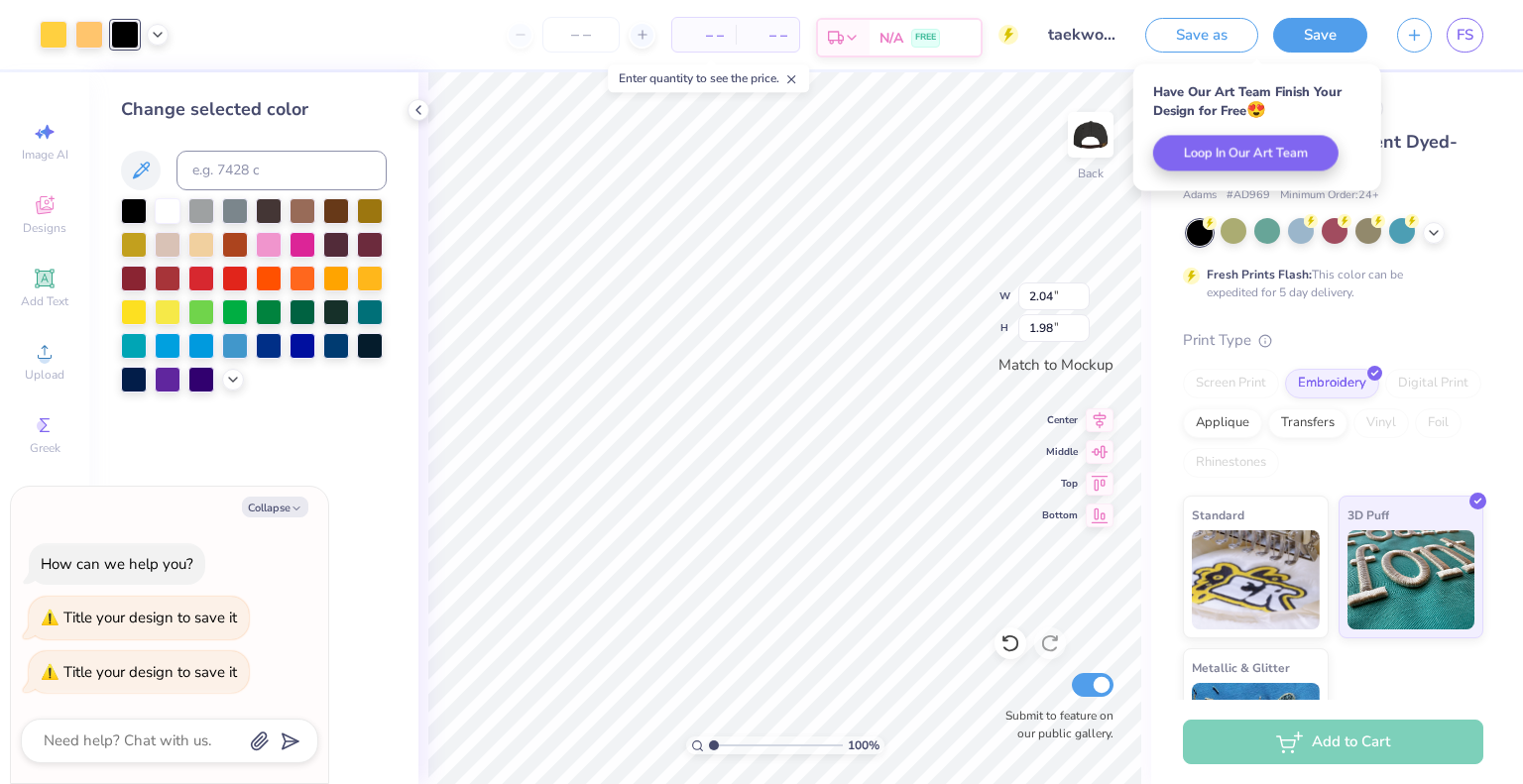 click on "FREE" at bounding box center [925, 38] 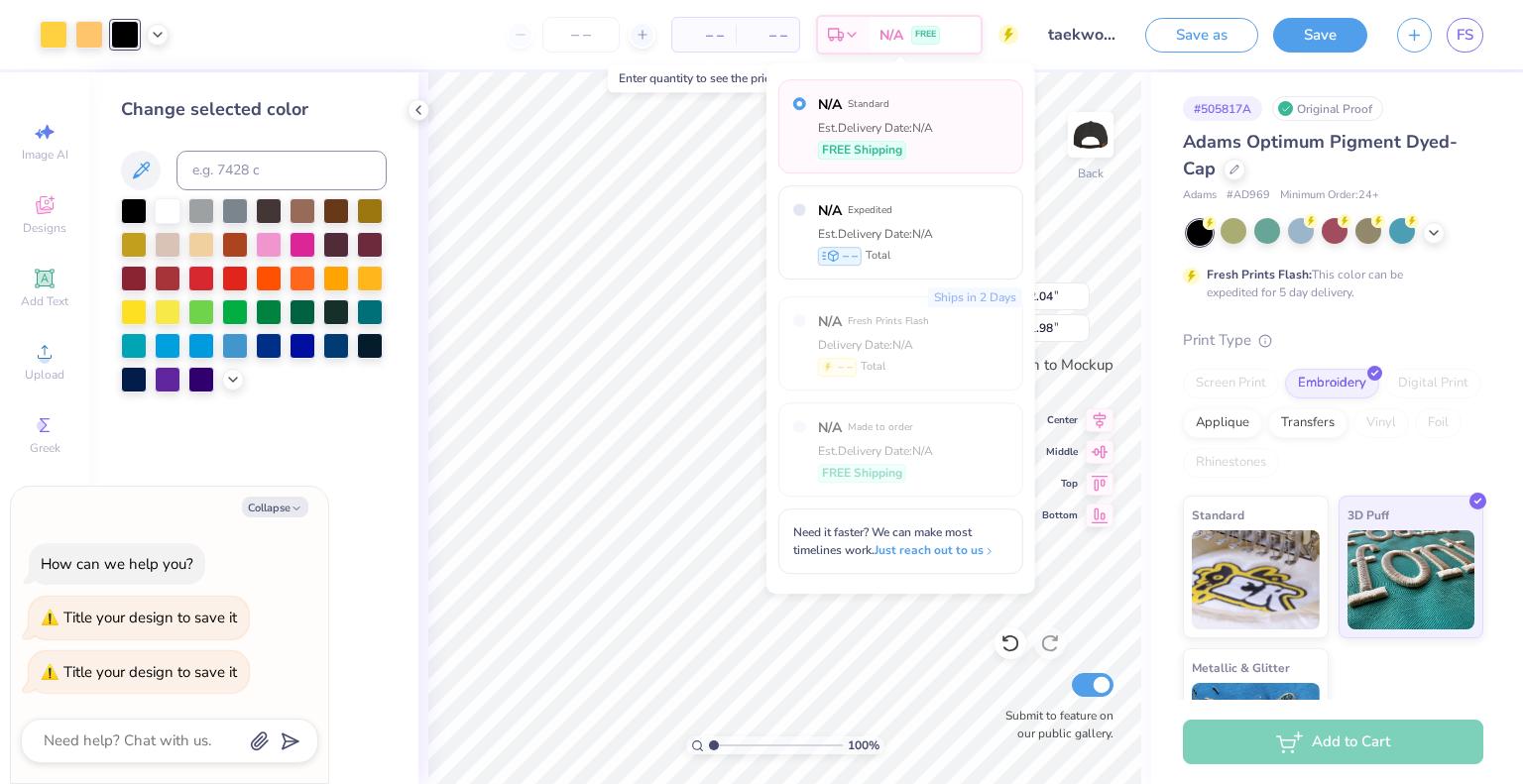 click on "– – Per Item" at bounding box center [704, 35] 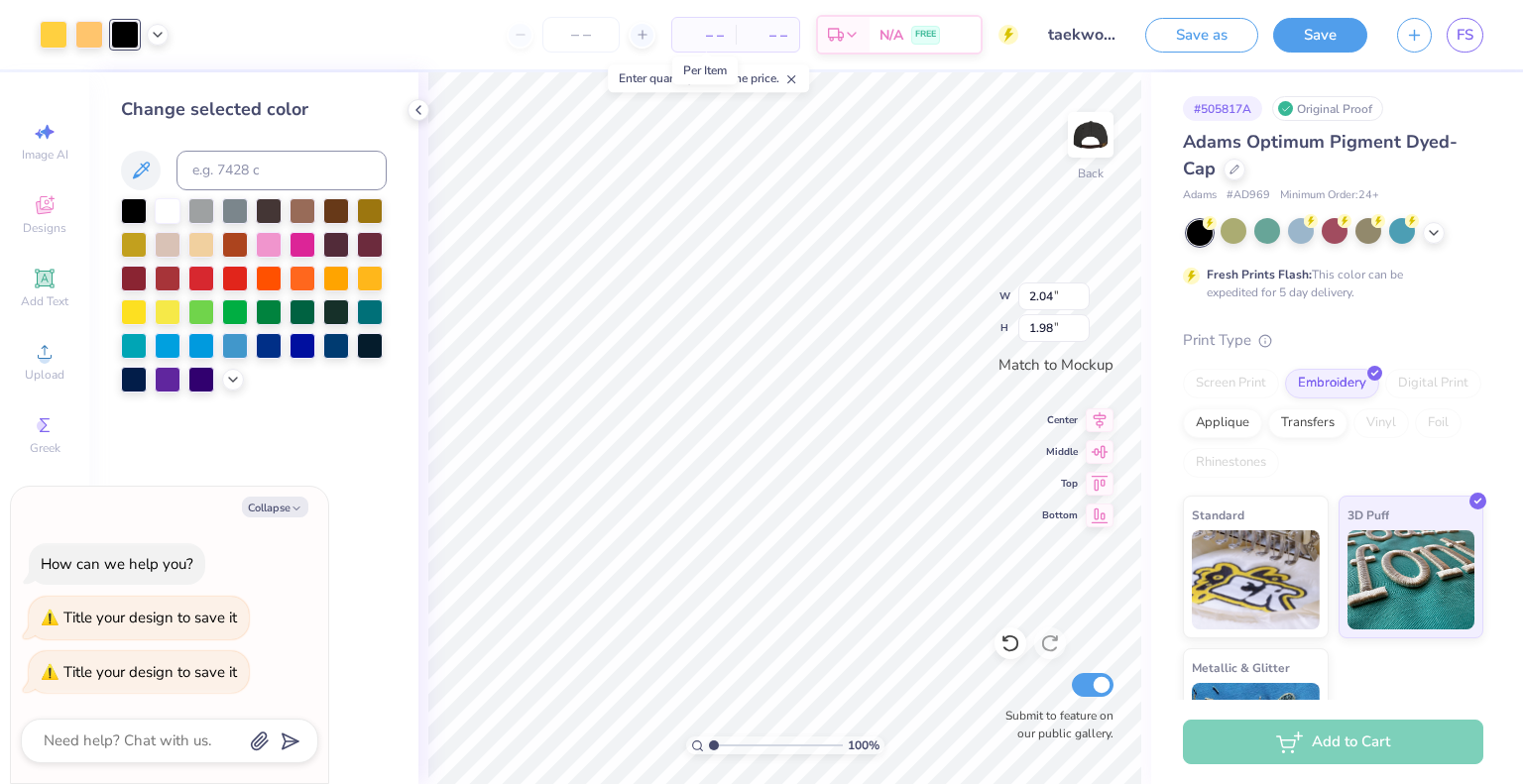click on "– –" at bounding box center [704, 35] 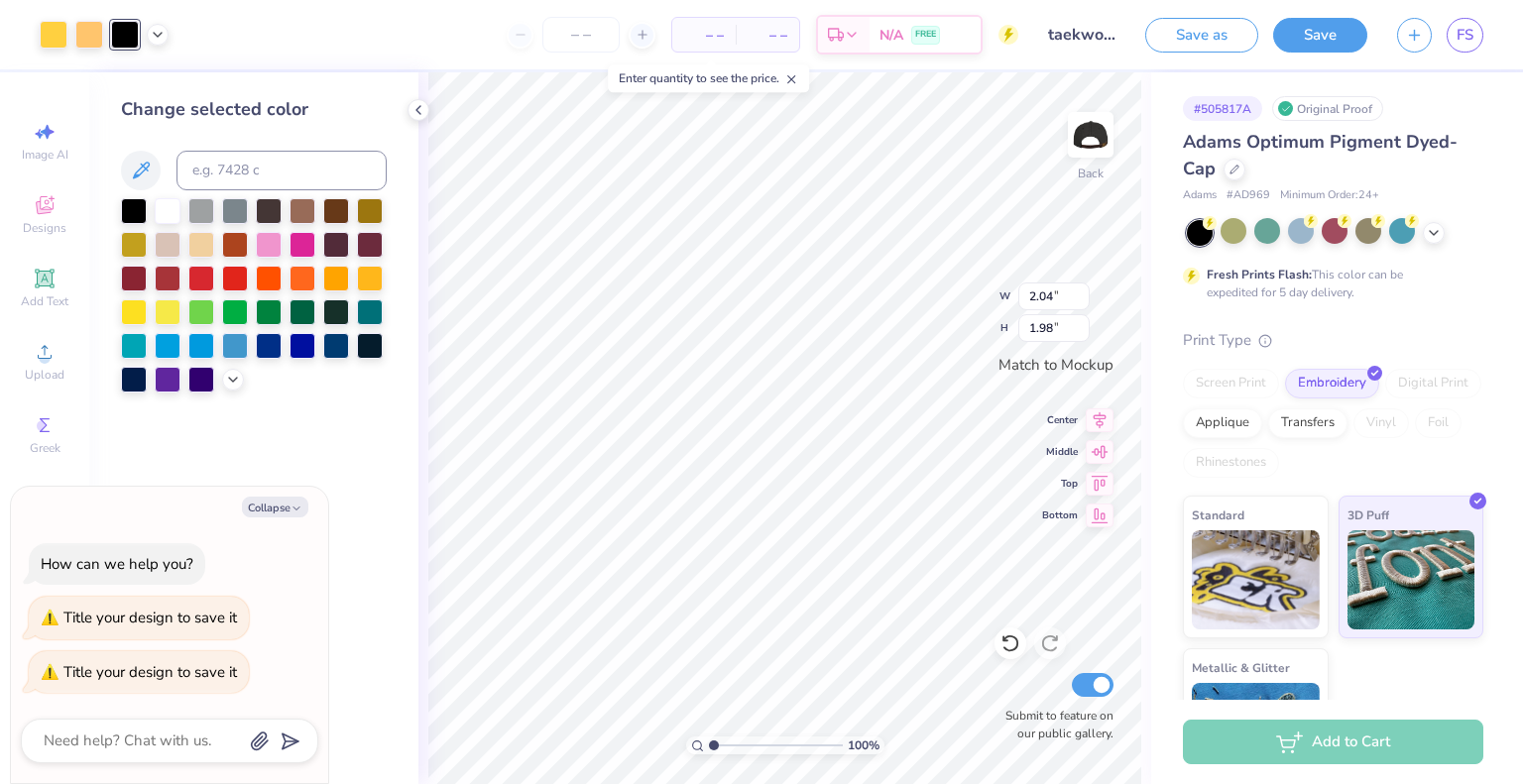 click on "– – Per Item" at bounding box center (704, 35) 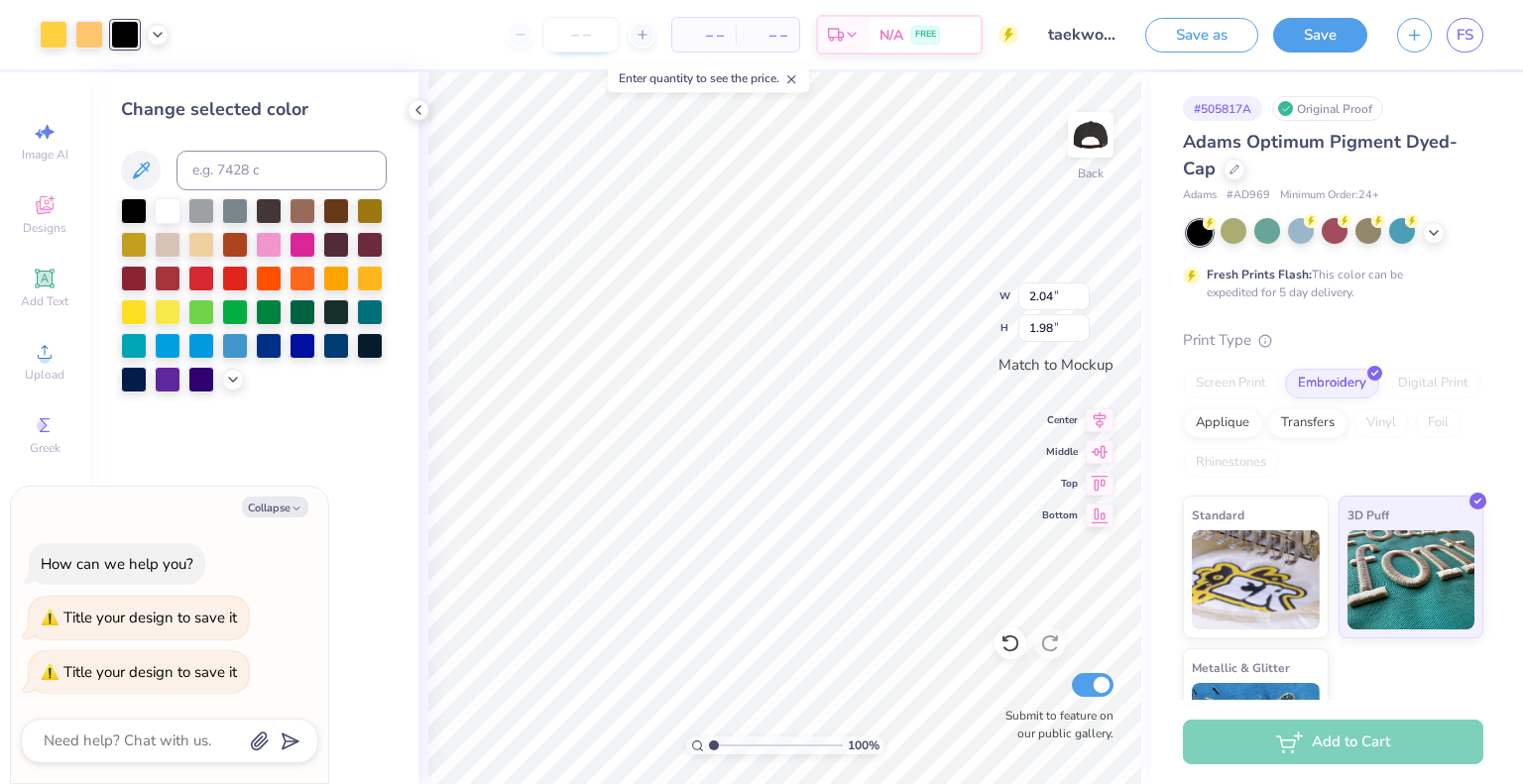 click at bounding box center [581, 35] 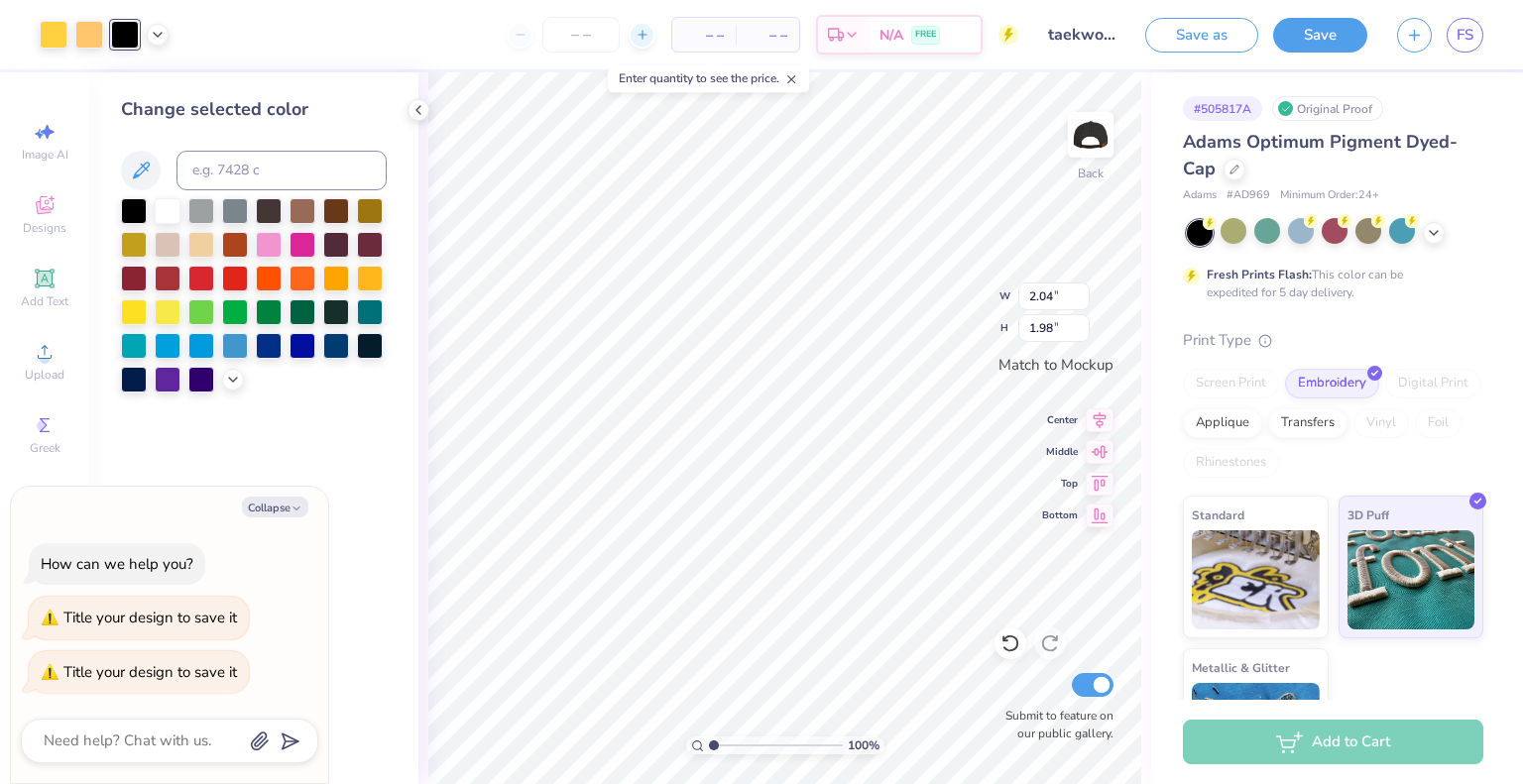 click 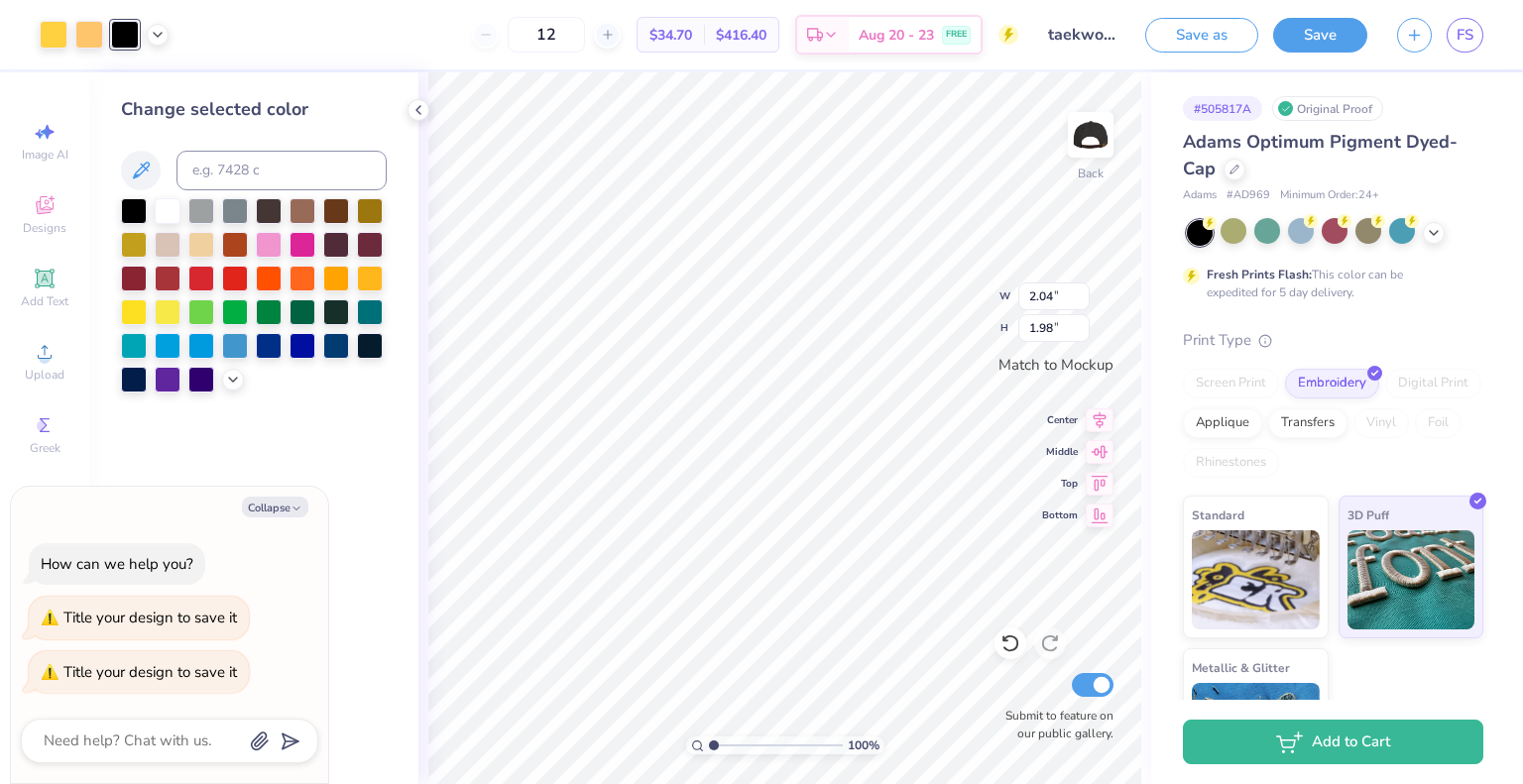 click on "12" at bounding box center [546, 35] 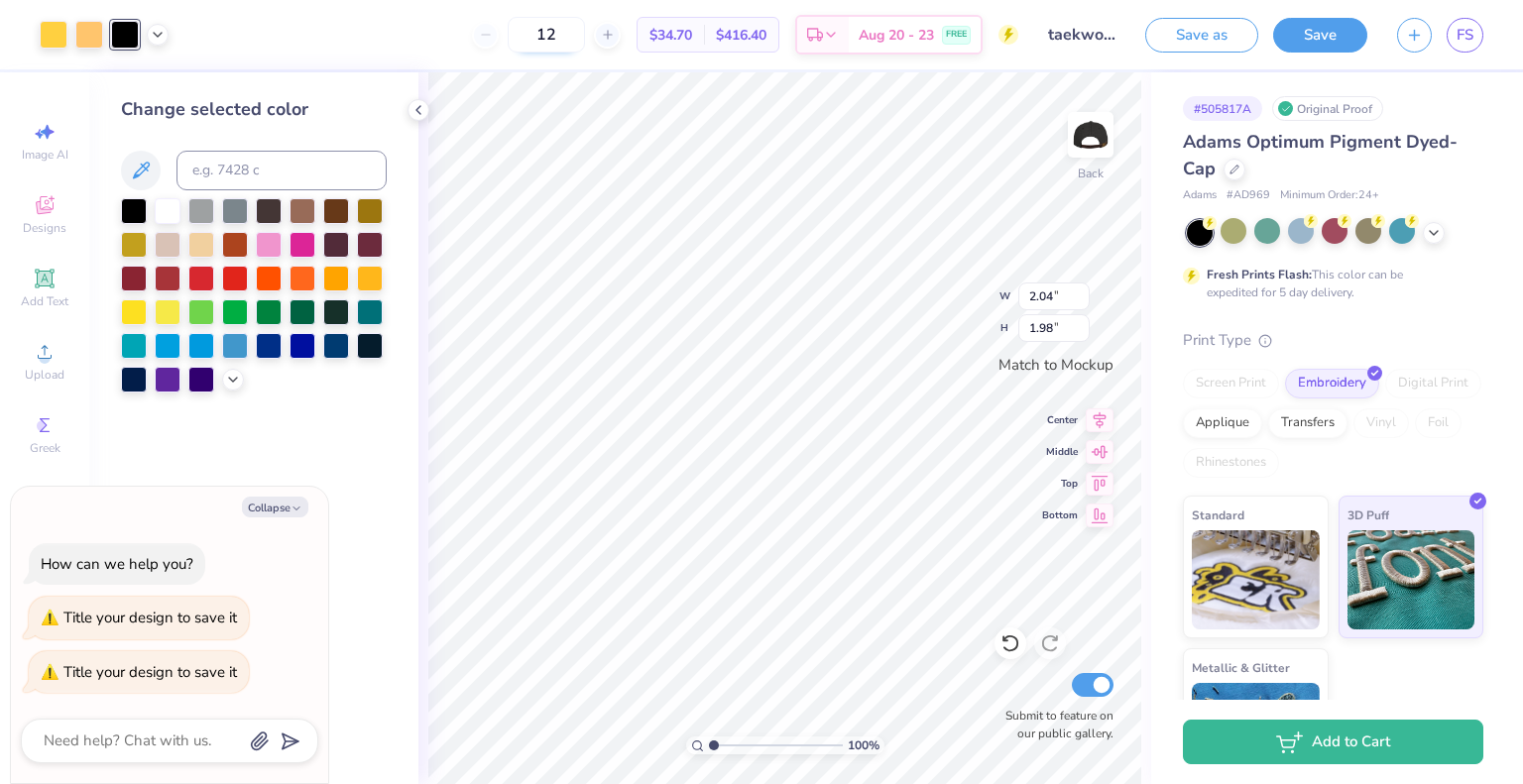 click on "12" at bounding box center (546, 35) 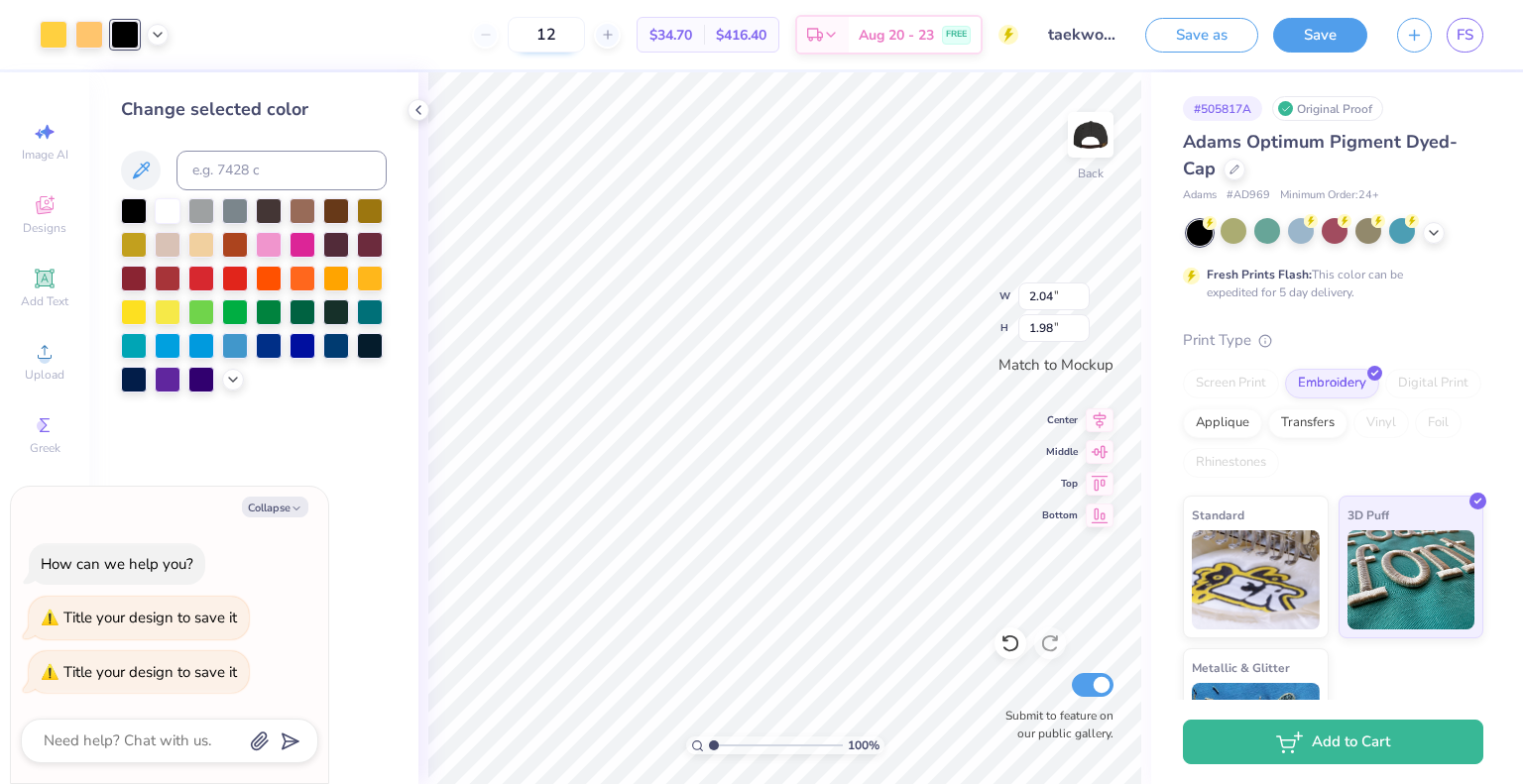 type on "1" 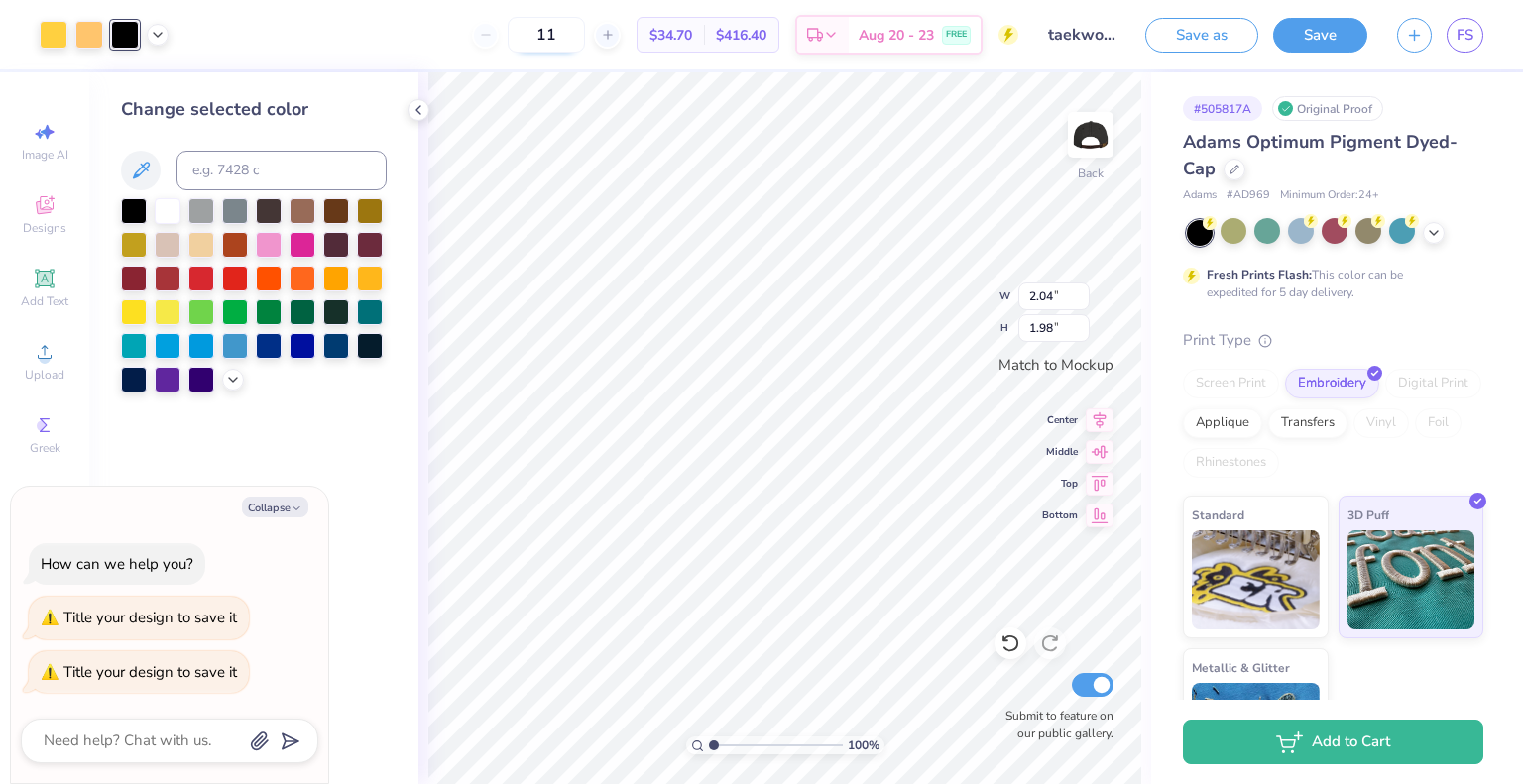 type on "12" 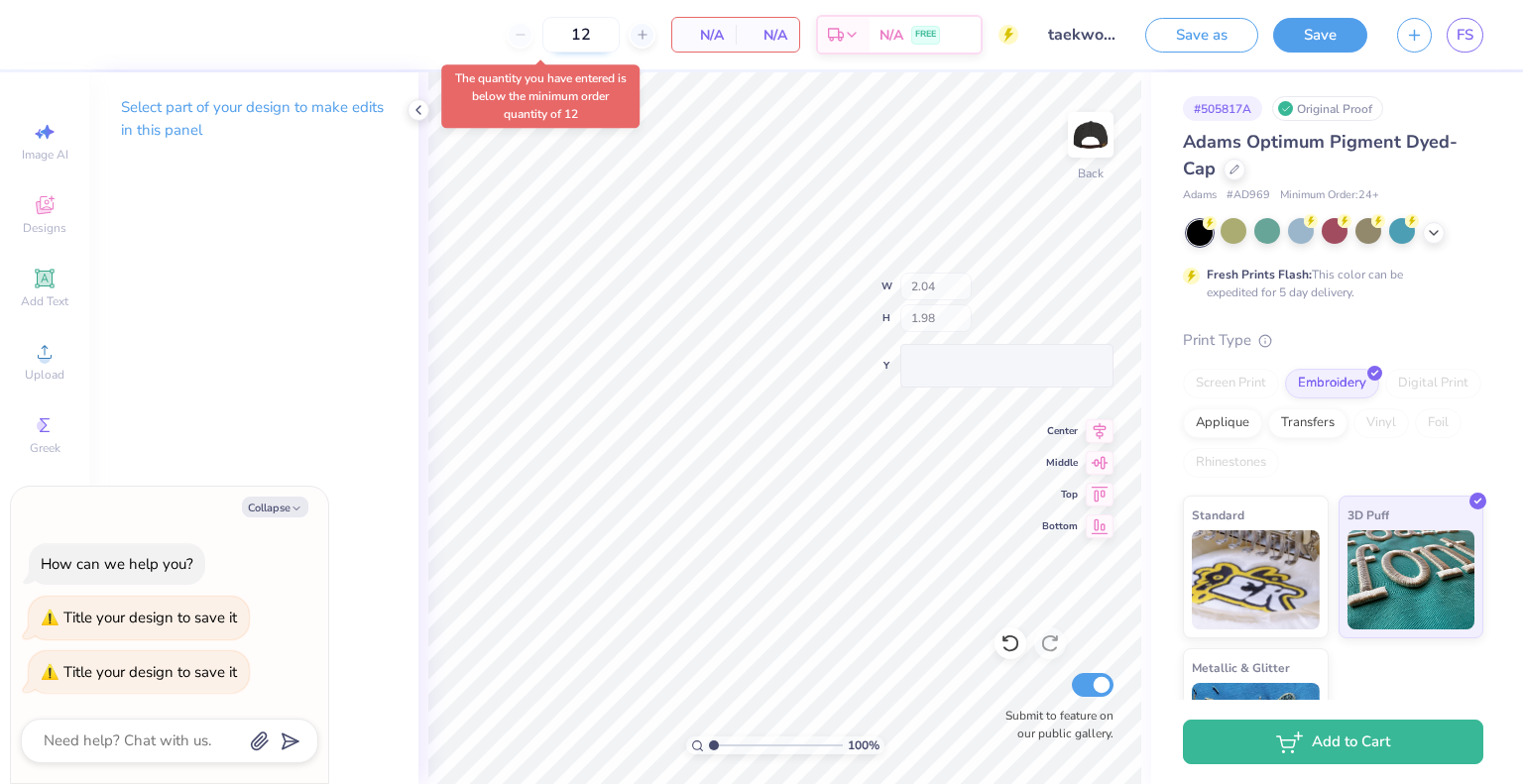 type on "x" 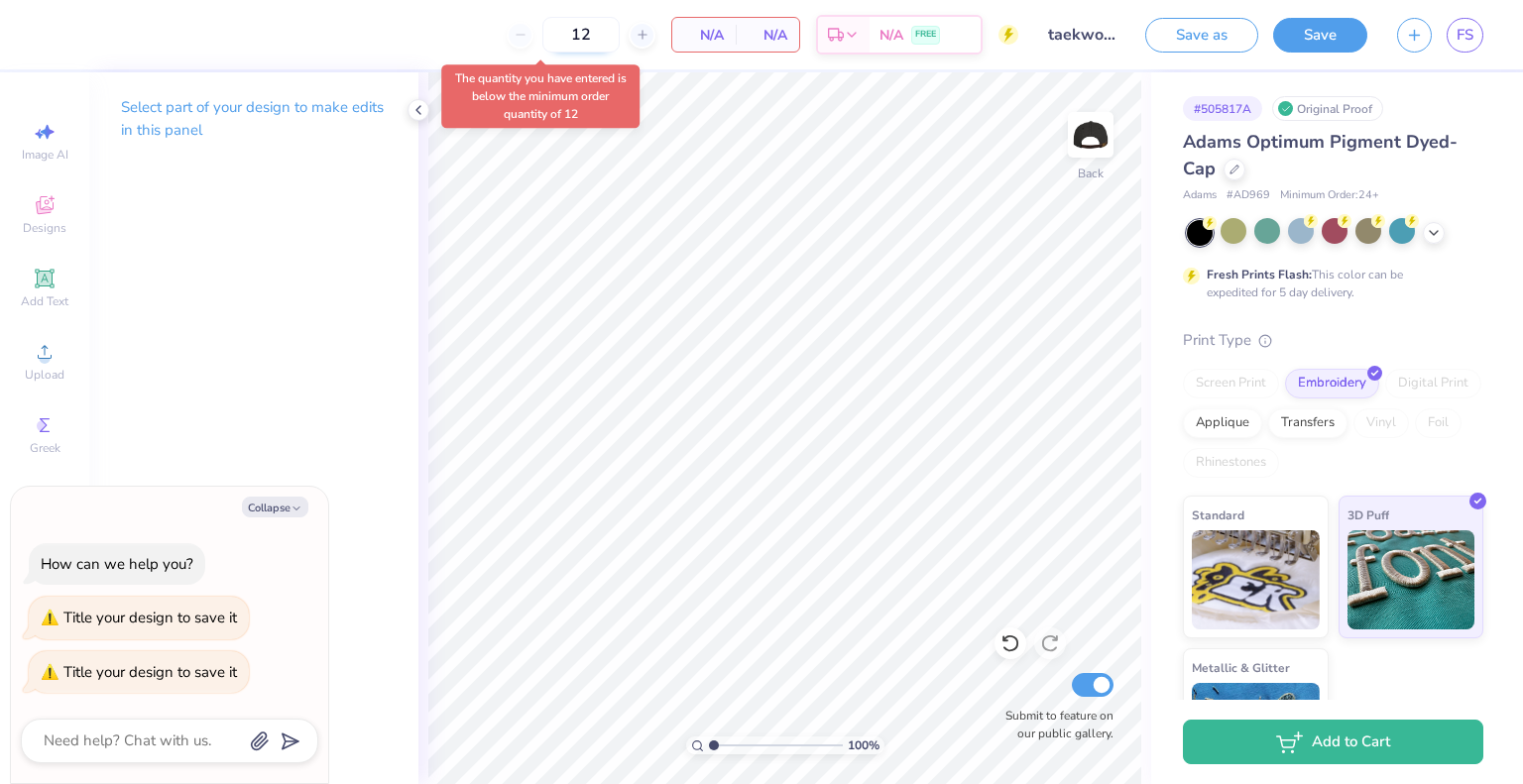 click on "12" at bounding box center [581, 35] 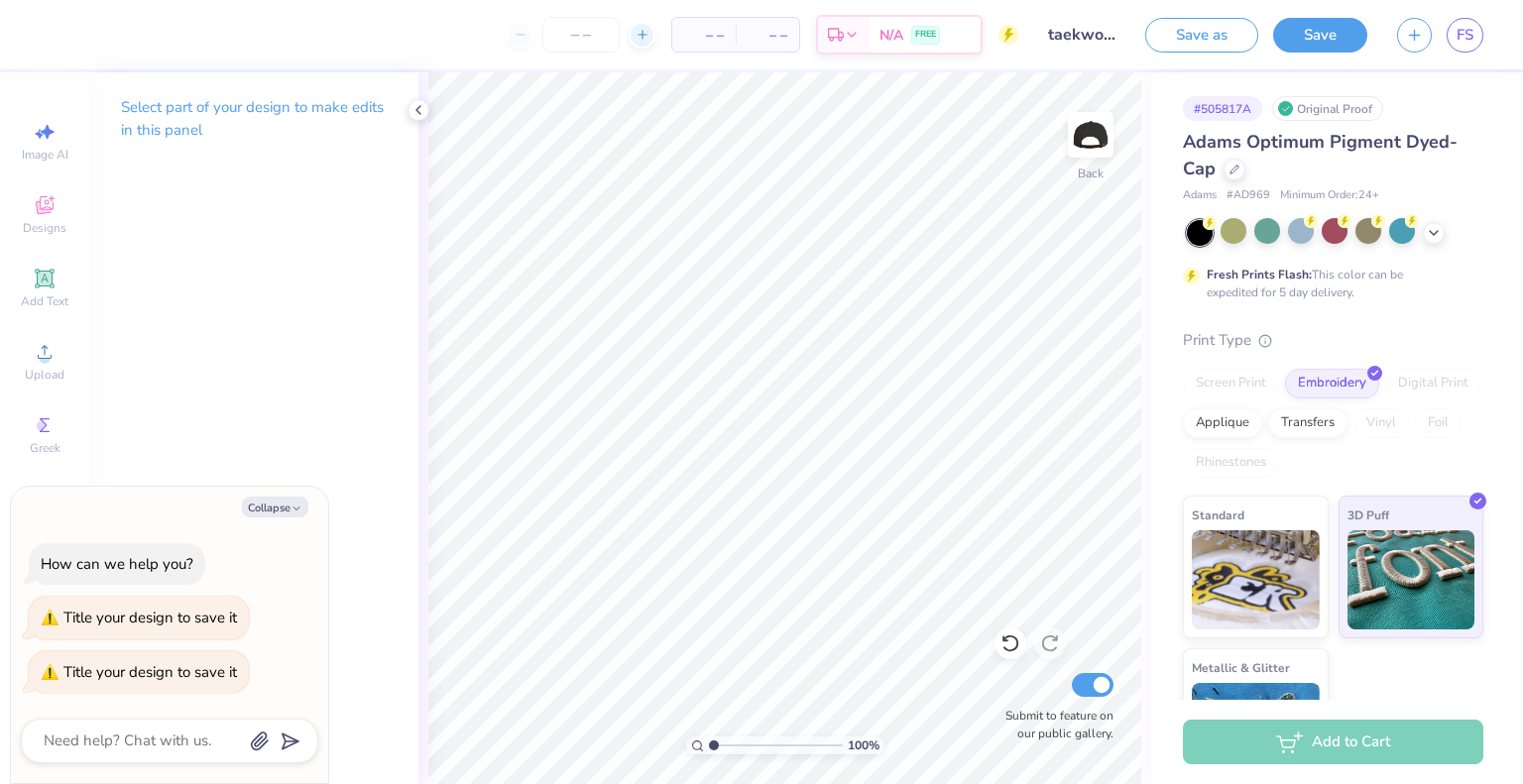 click 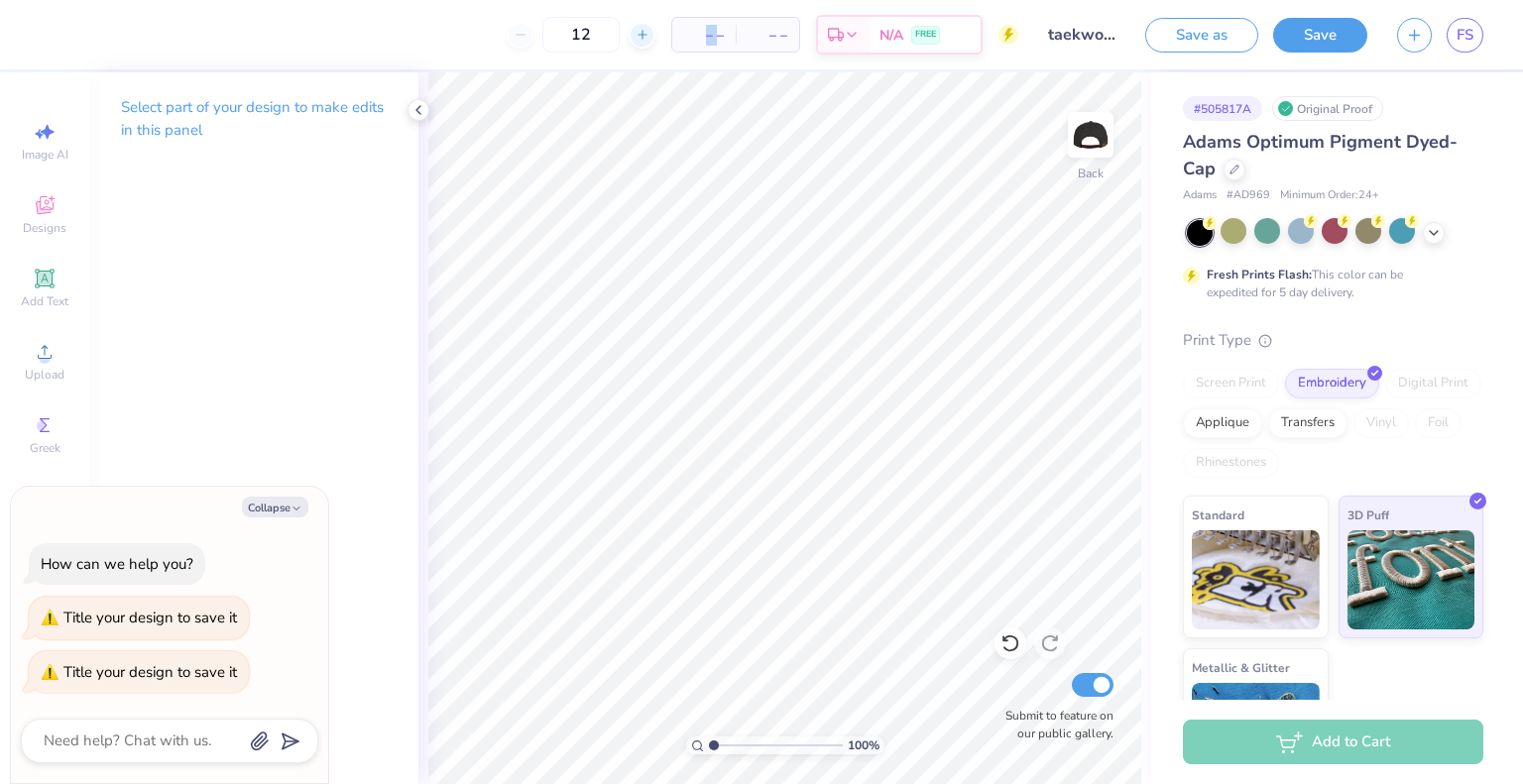 click 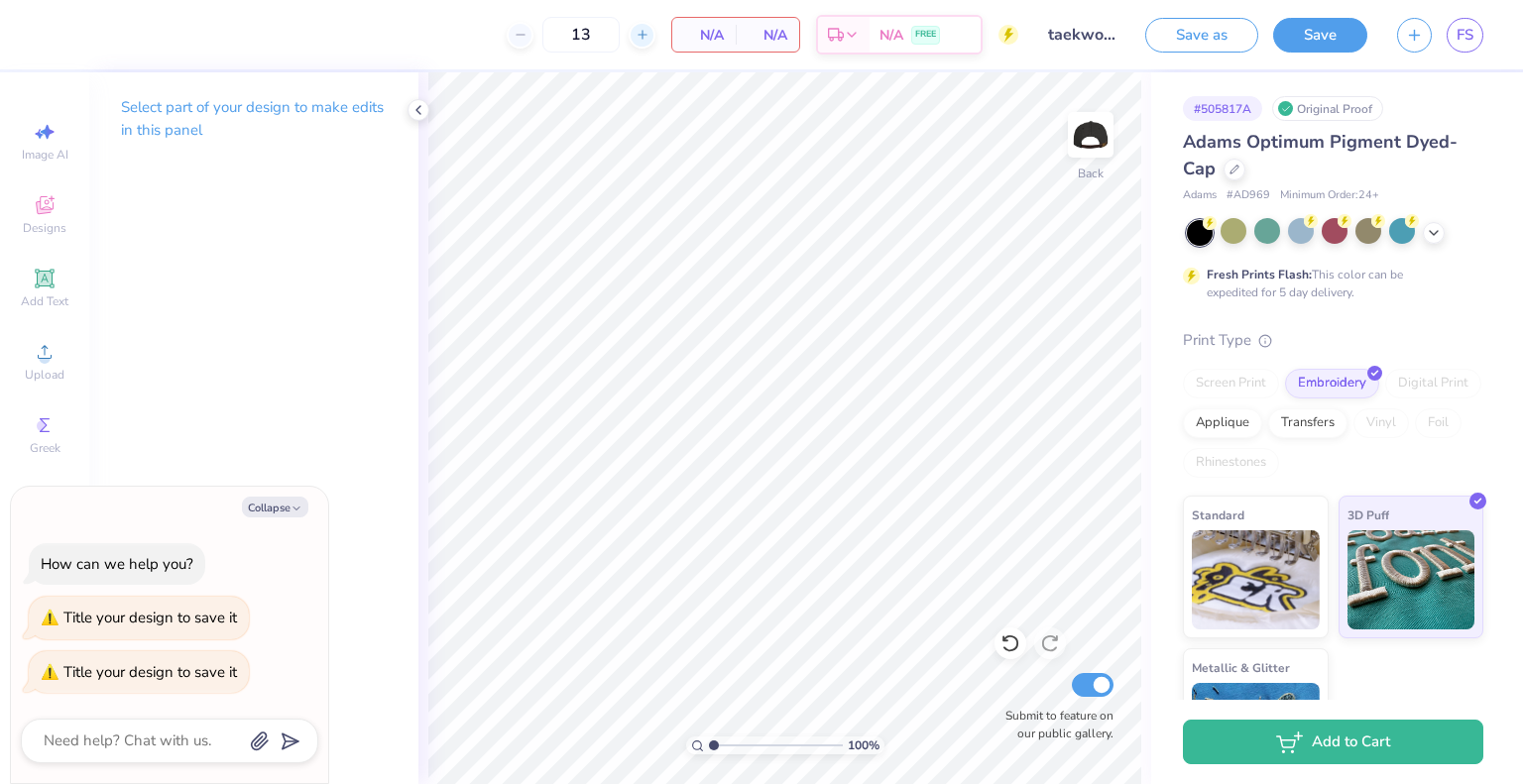click 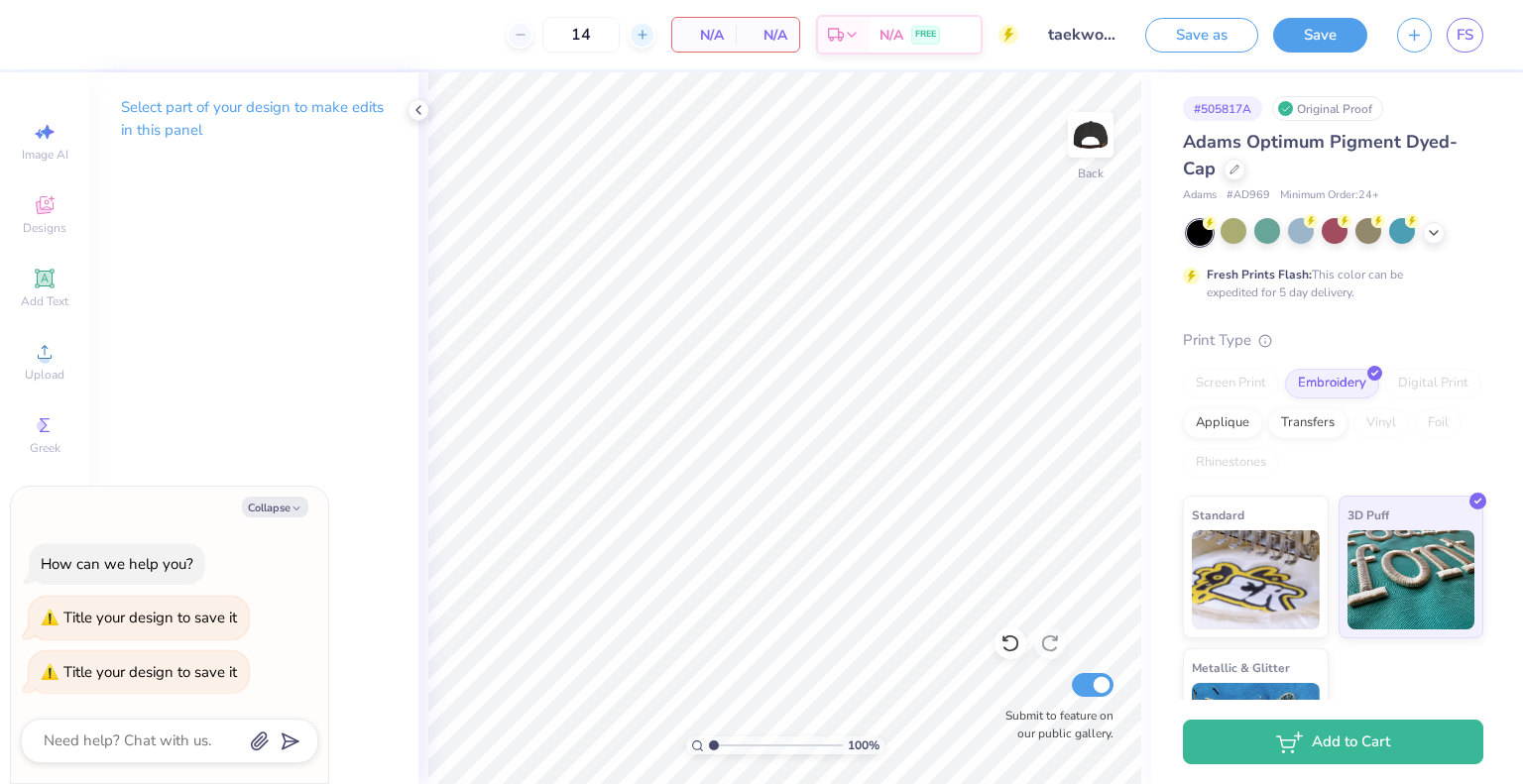 click 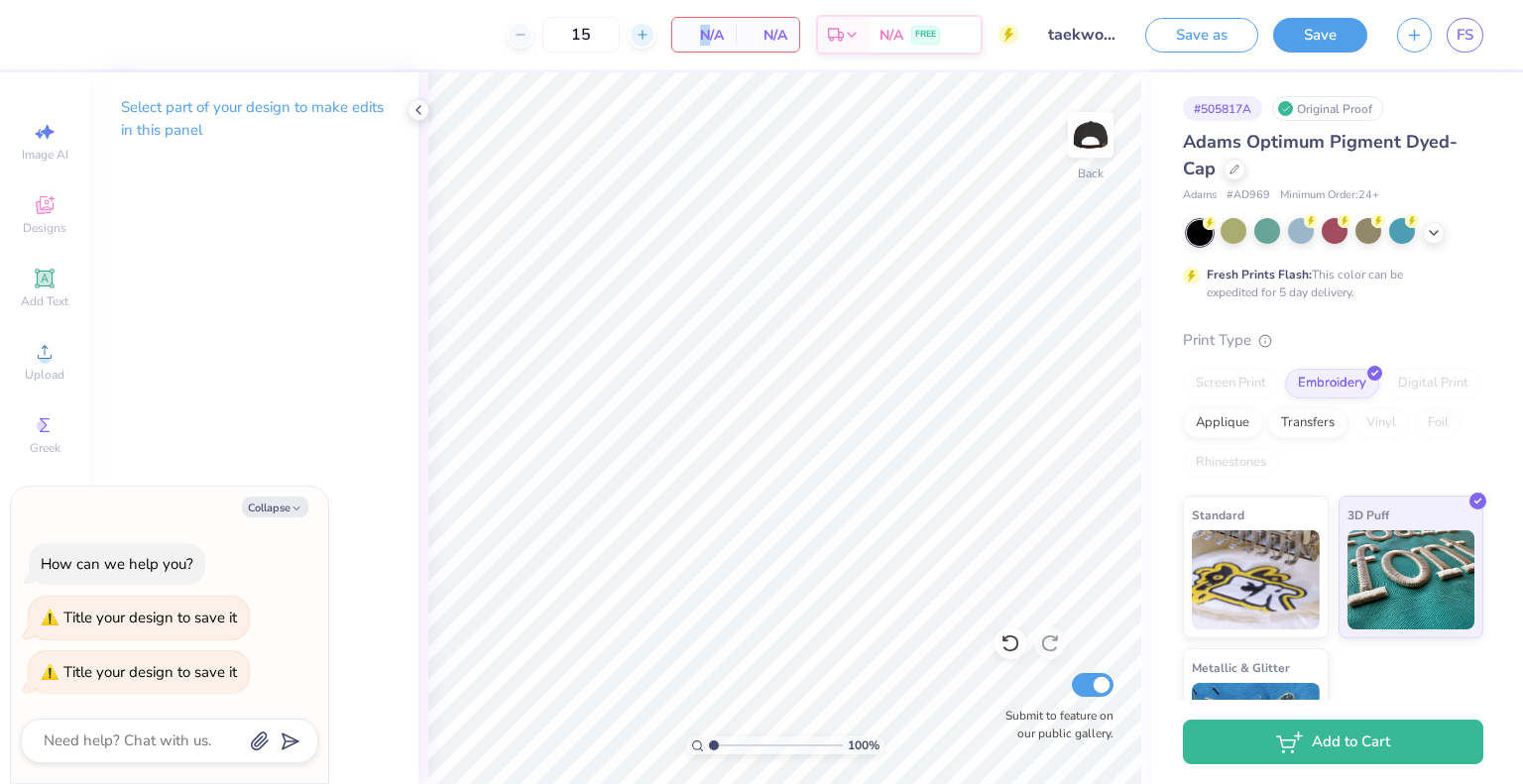 click 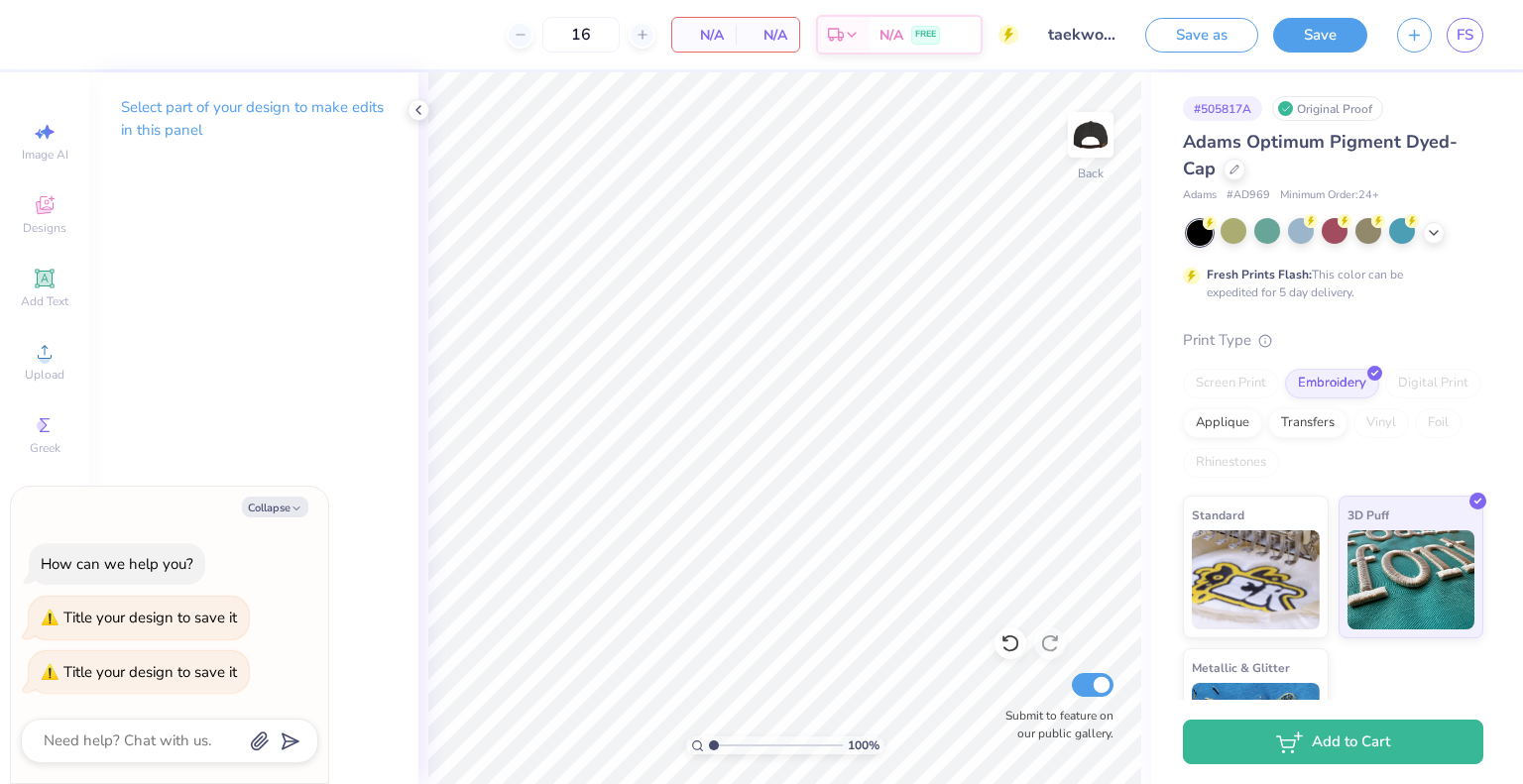 click on "16 N/A Per Item N/A Total Est. Delivery N/A FREE" at bounding box center [536, 35] 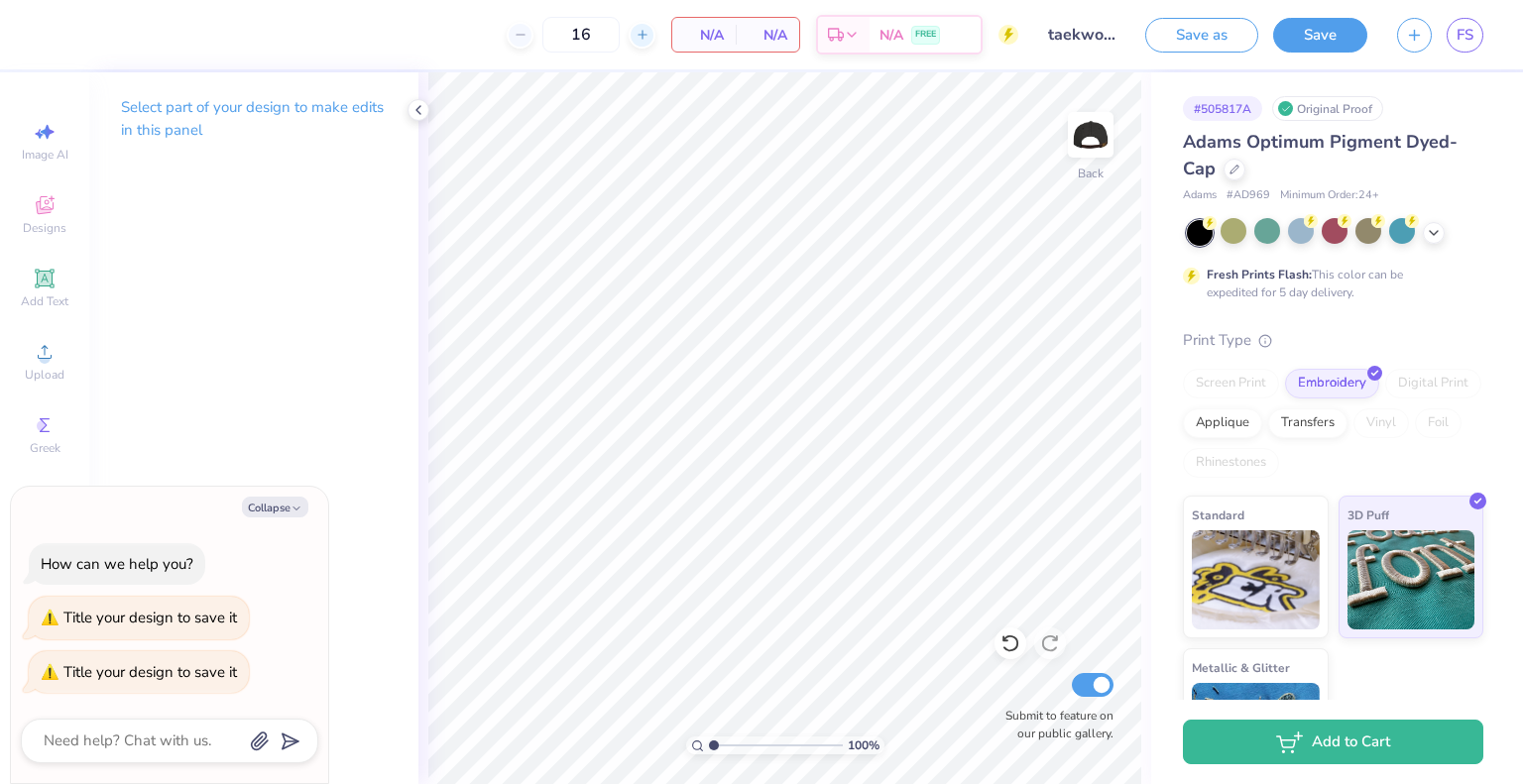 click 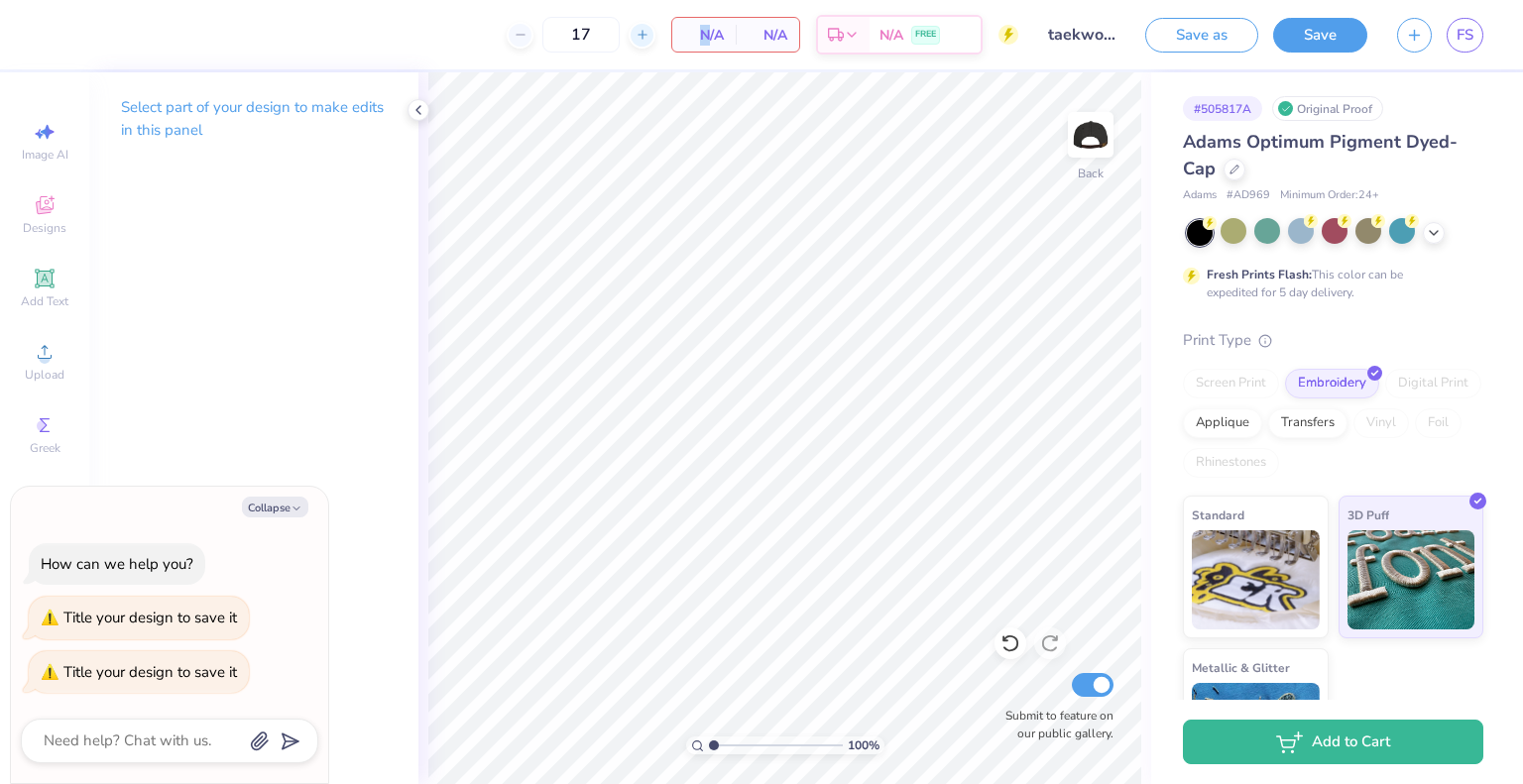 click 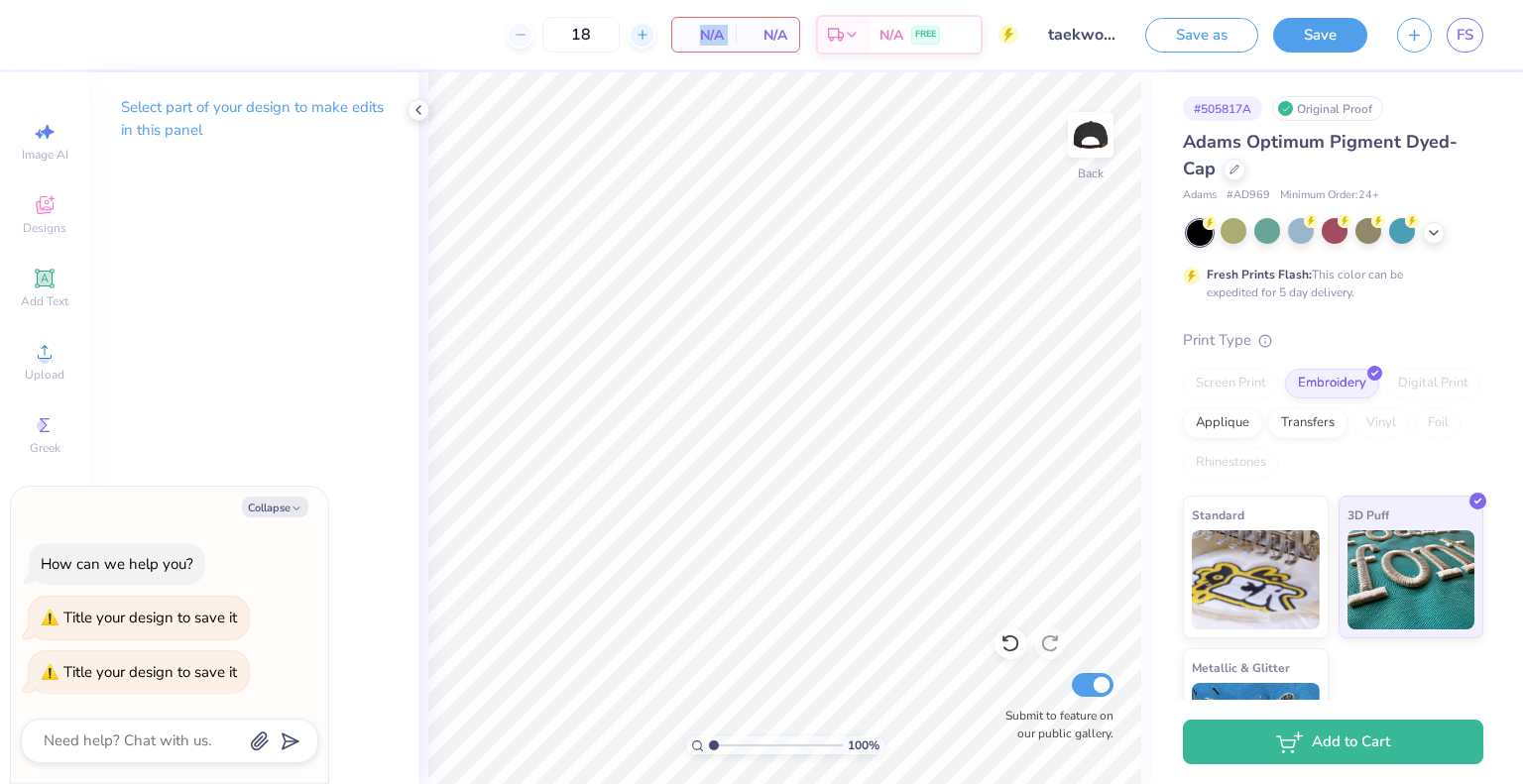 click 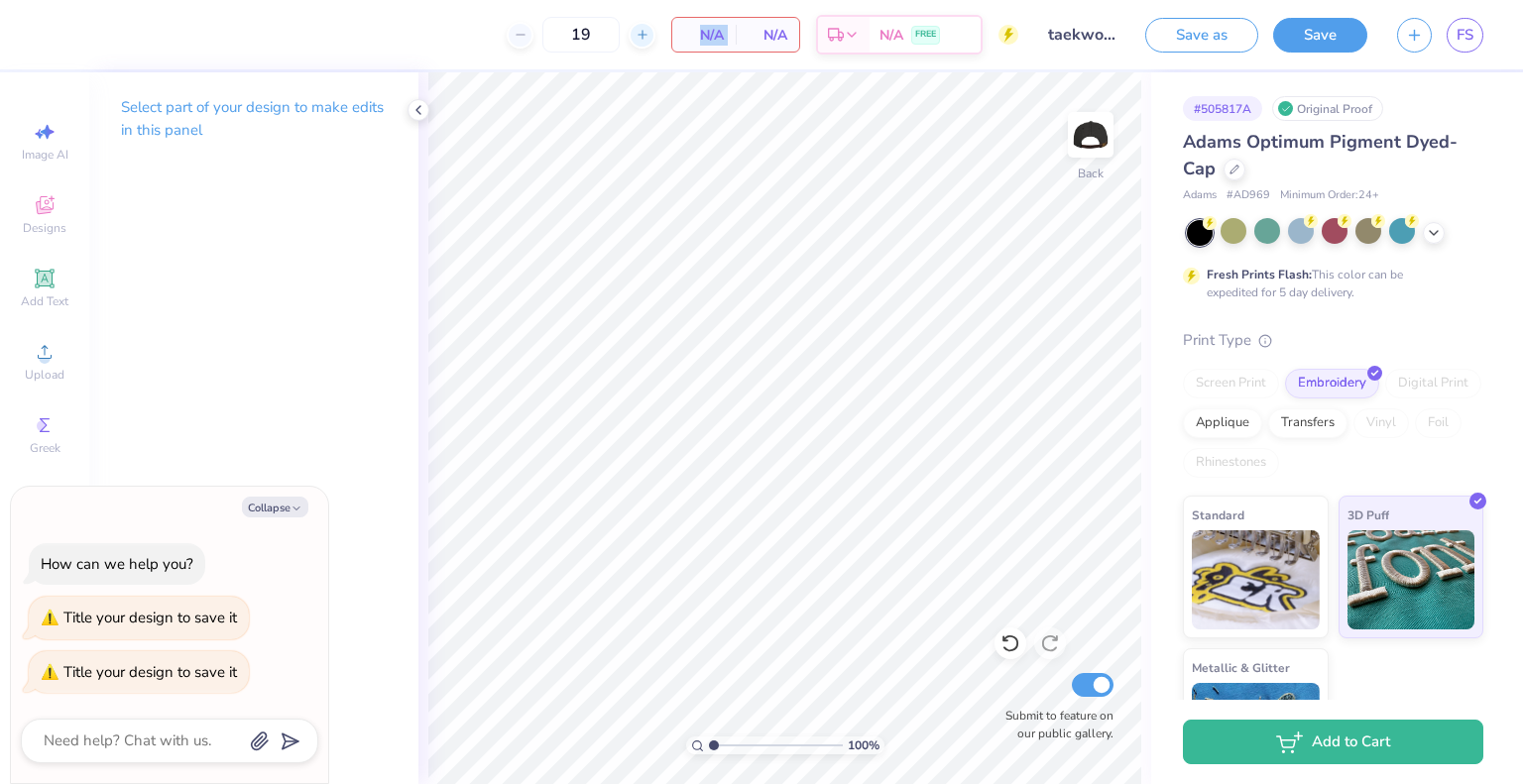 click 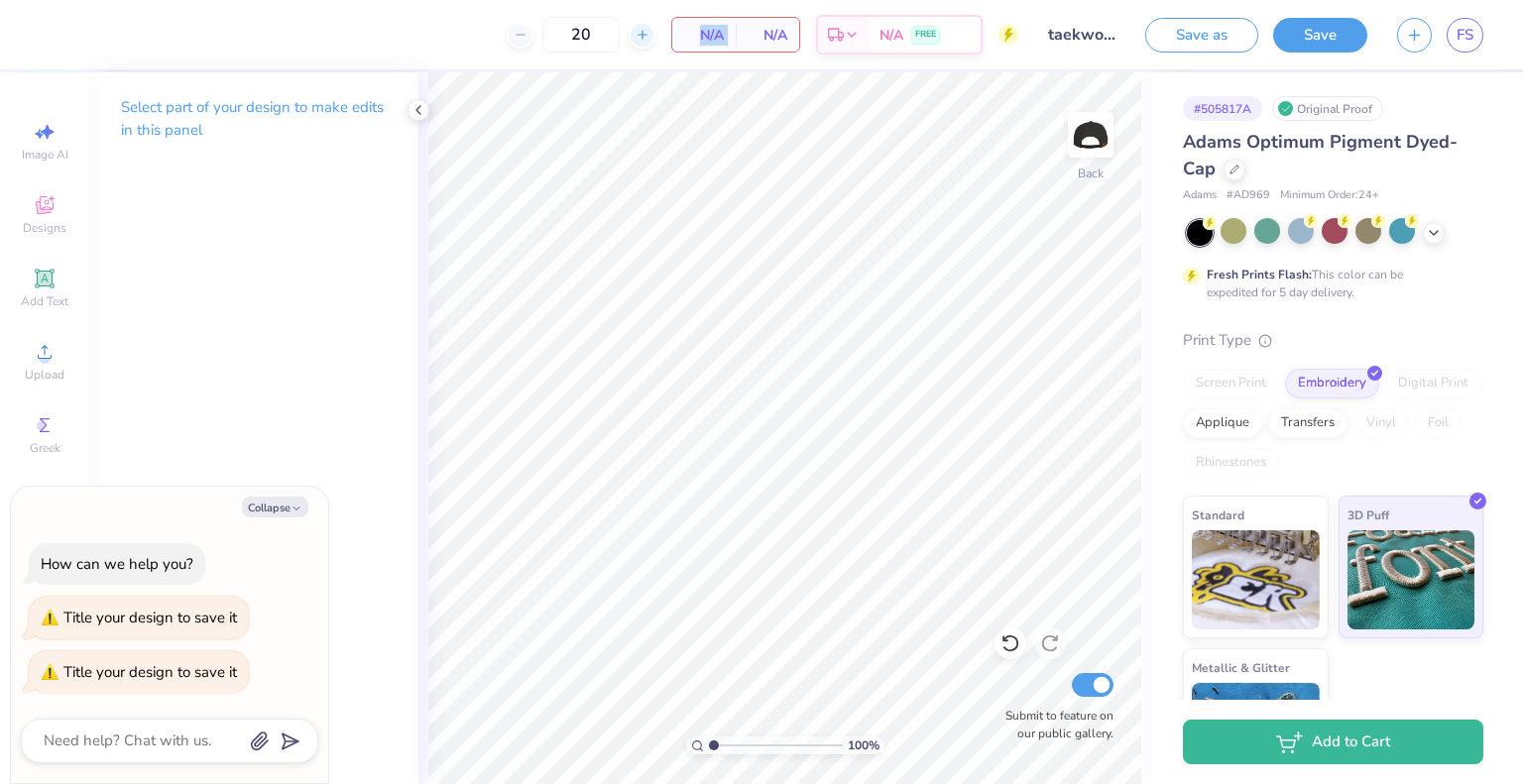 click 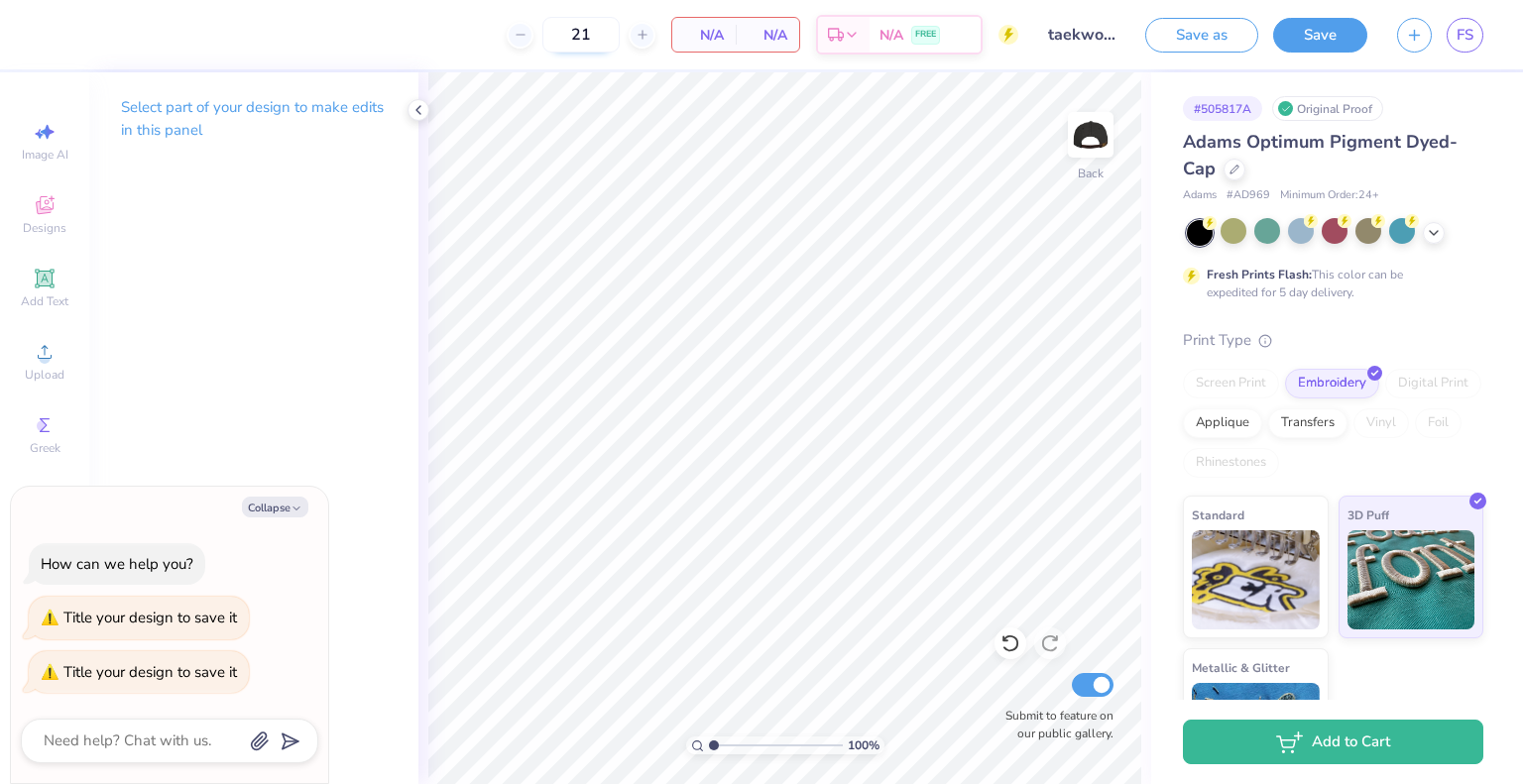 click on "21" at bounding box center [581, 35] 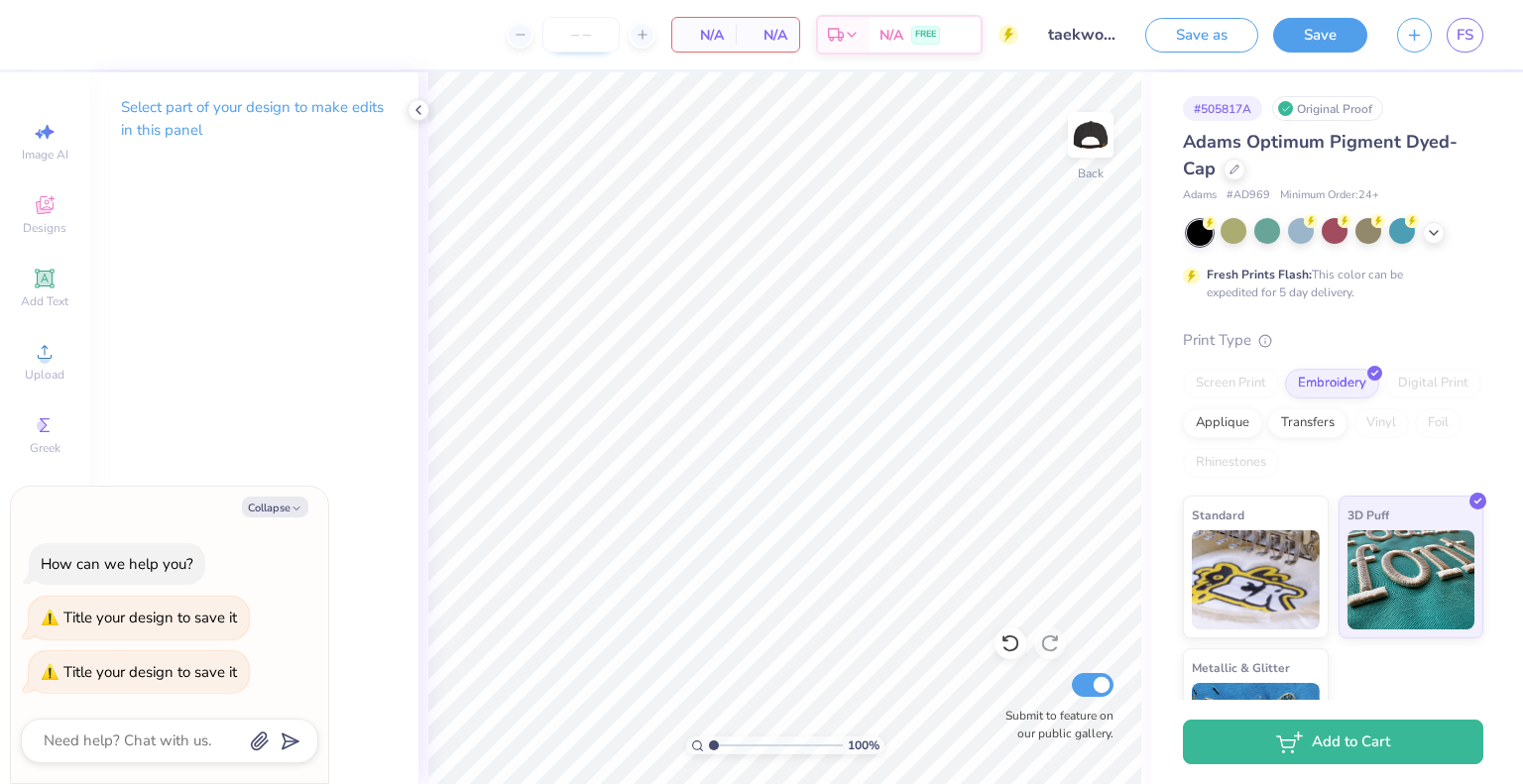 type on "1" 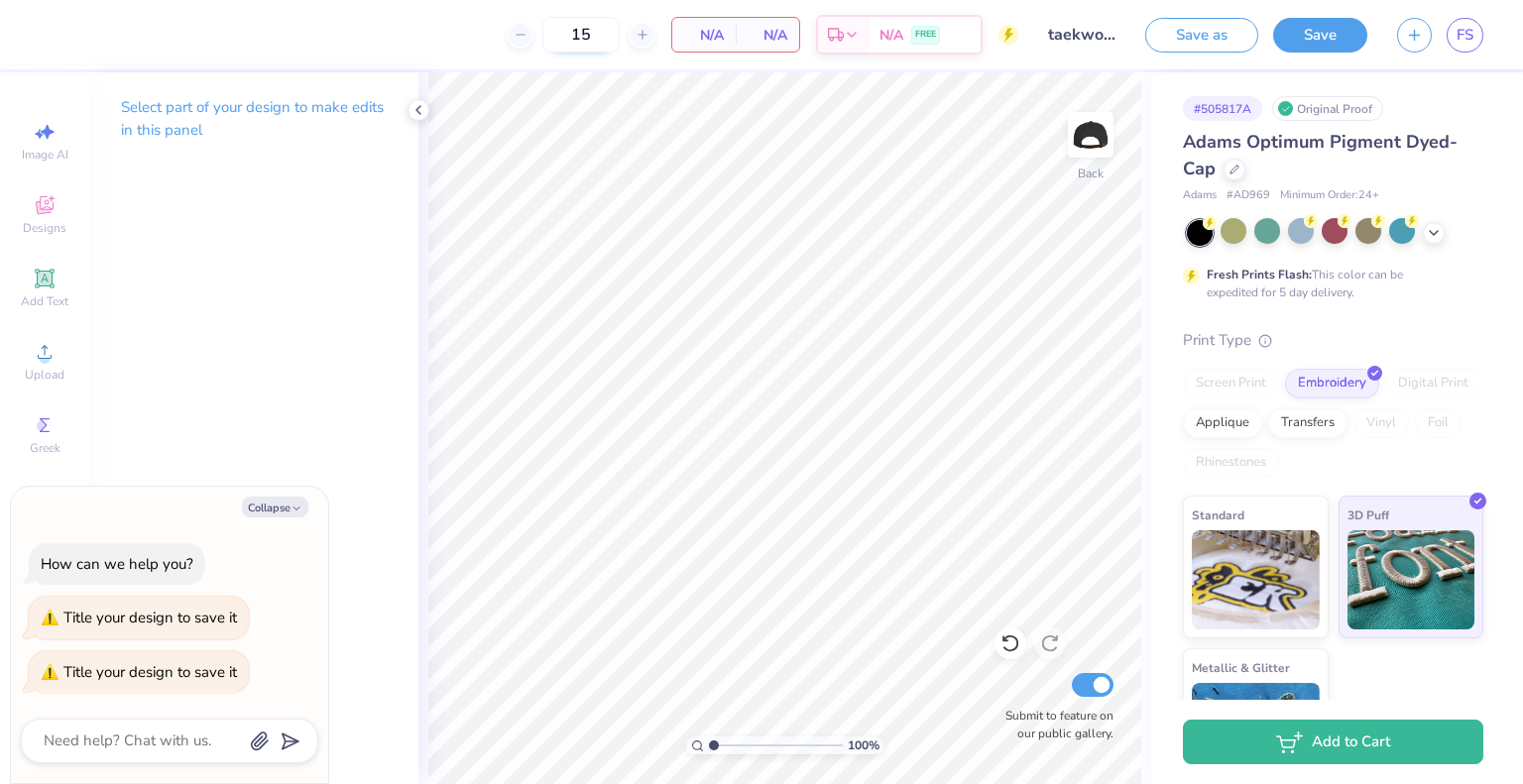 type on "15" 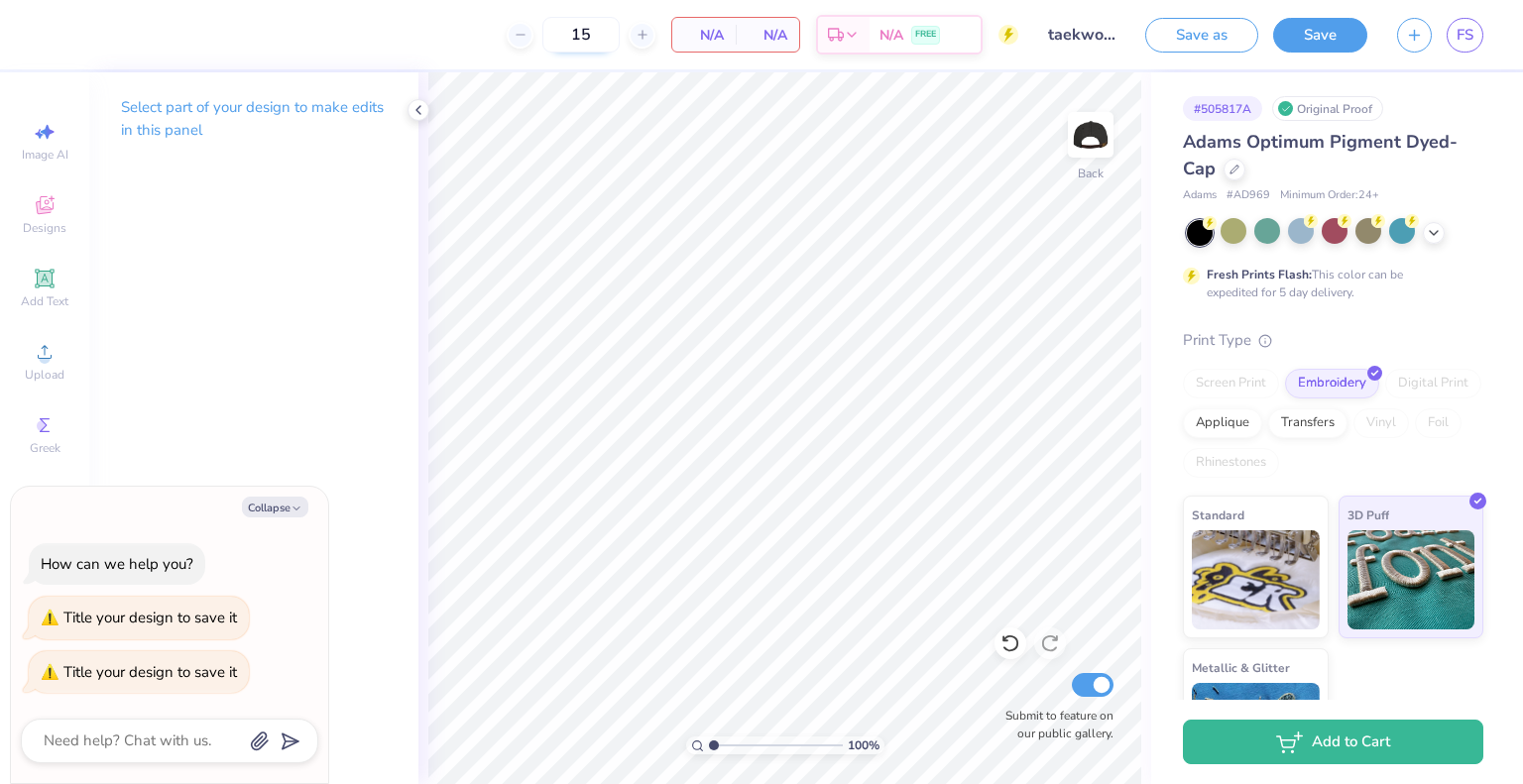 click on "15" at bounding box center (581, 35) 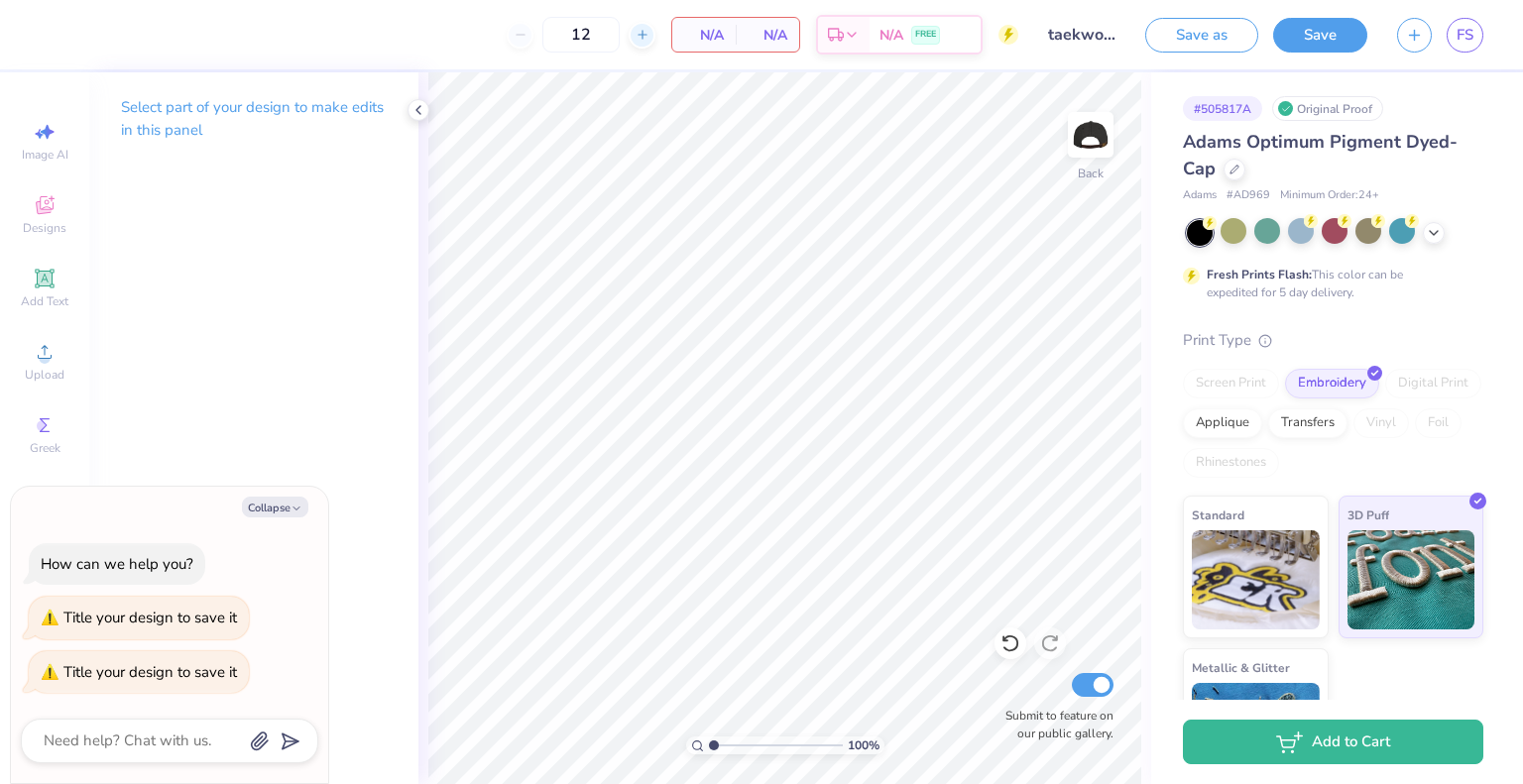 click 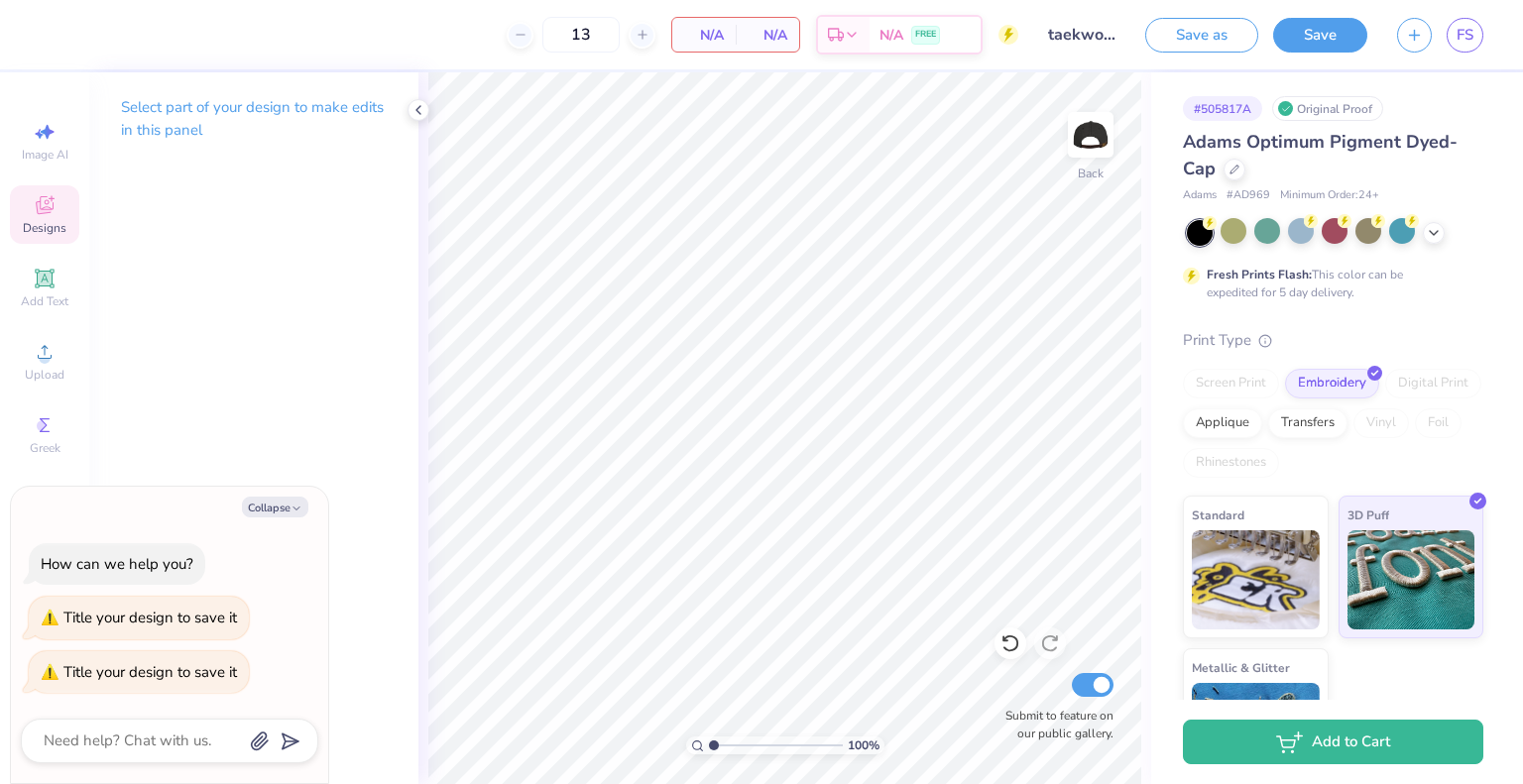 click on "Designs" at bounding box center [45, 228] 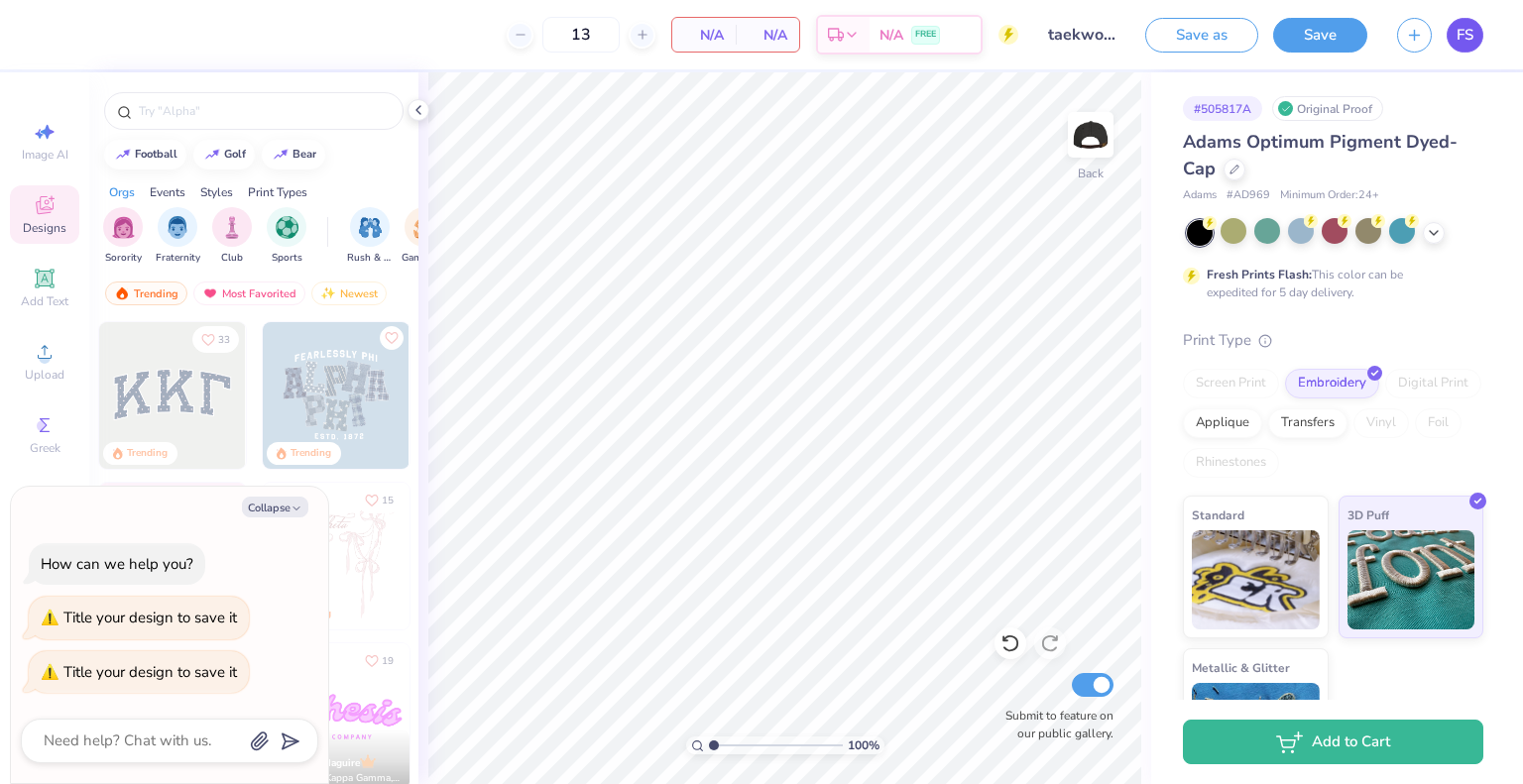 click on "FS" at bounding box center [1464, 35] 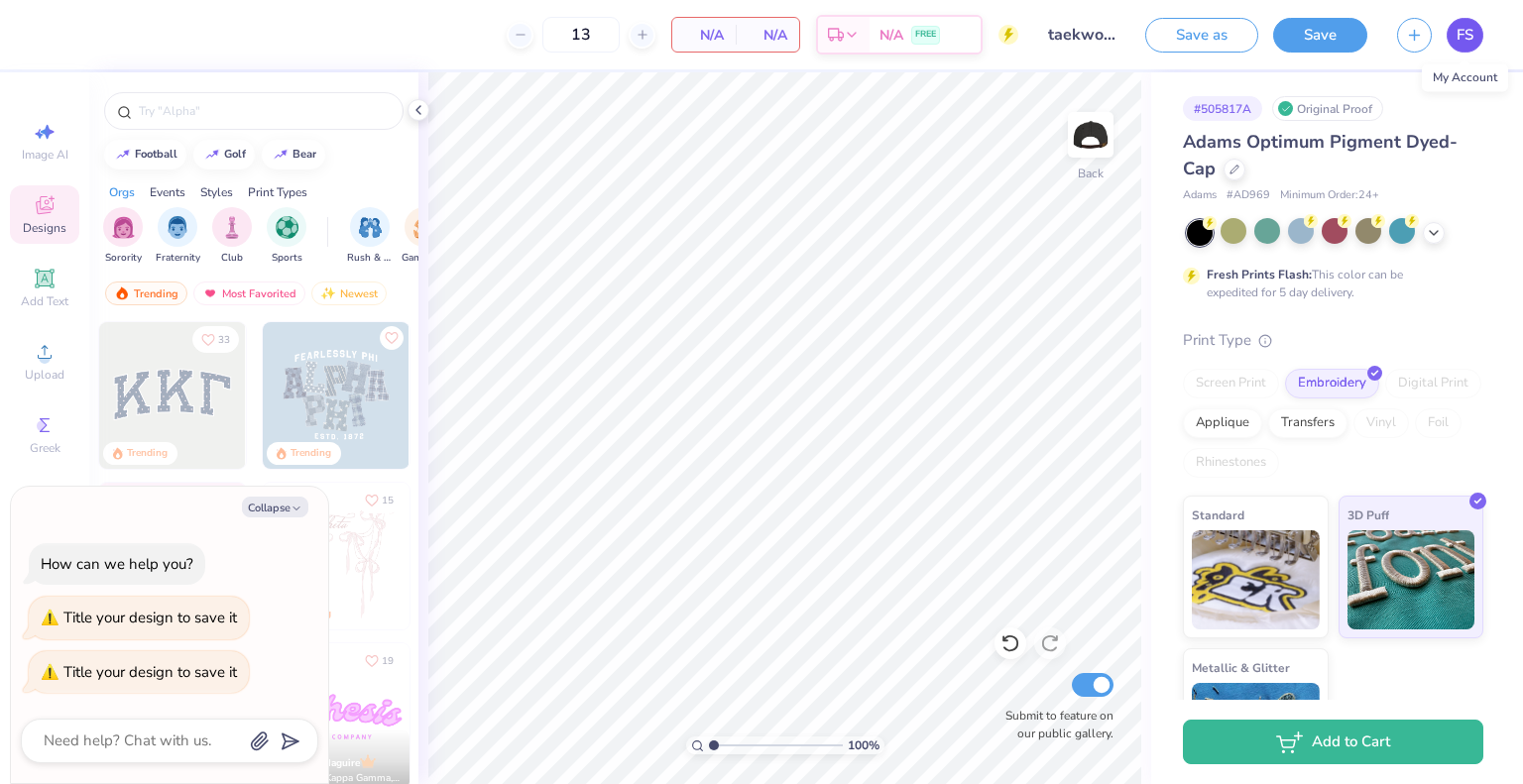 type on "x" 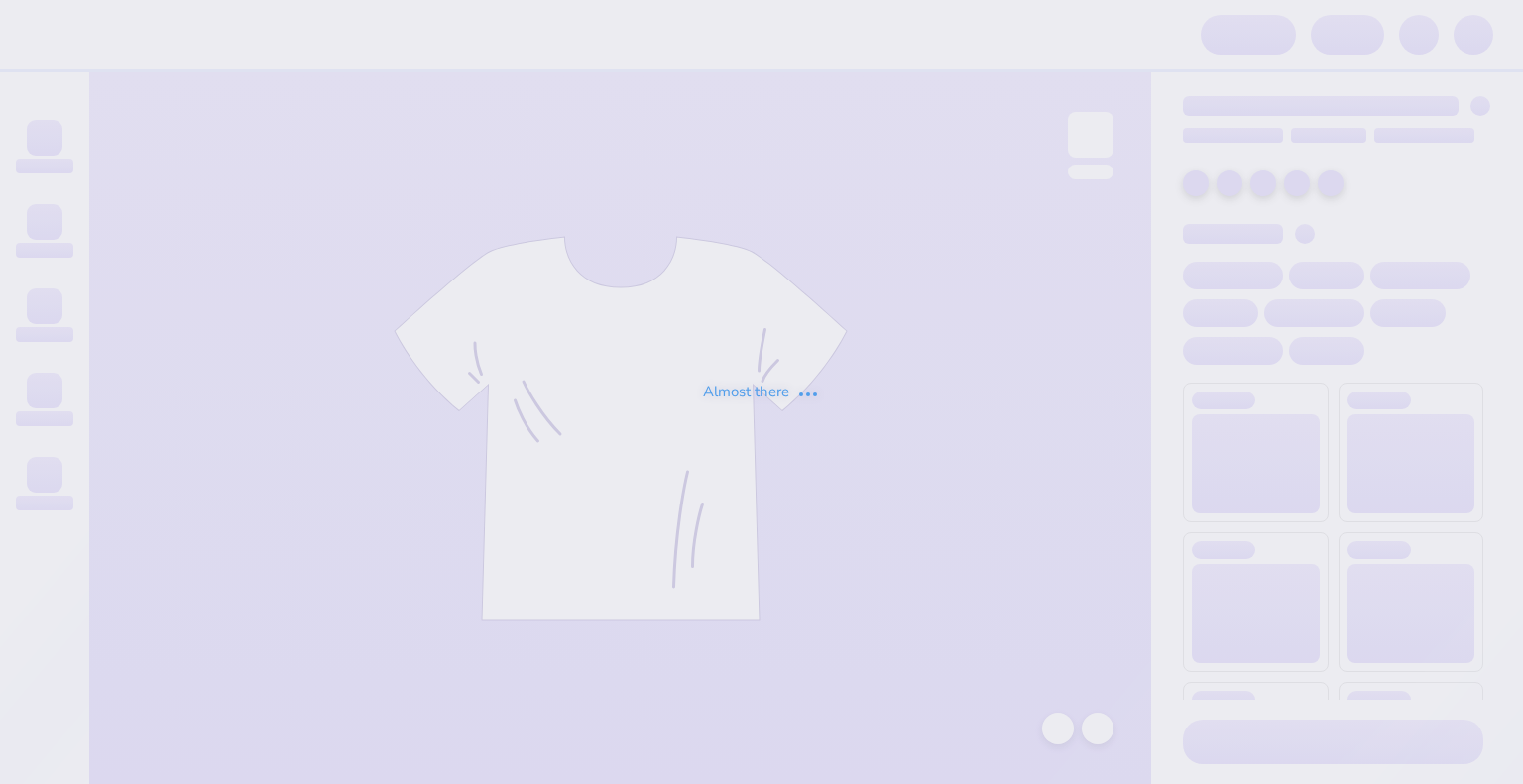 scroll, scrollTop: 0, scrollLeft: 0, axis: both 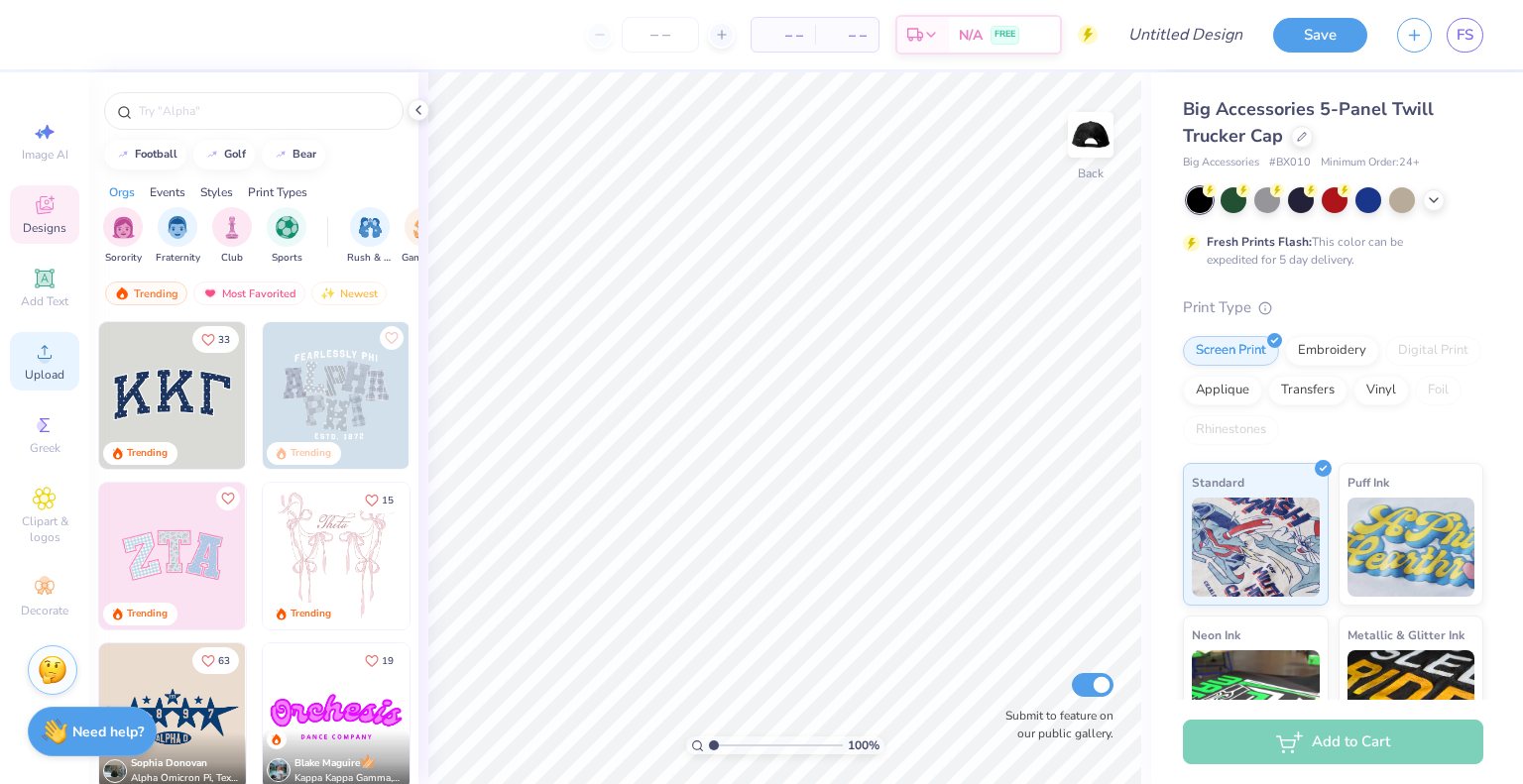 click 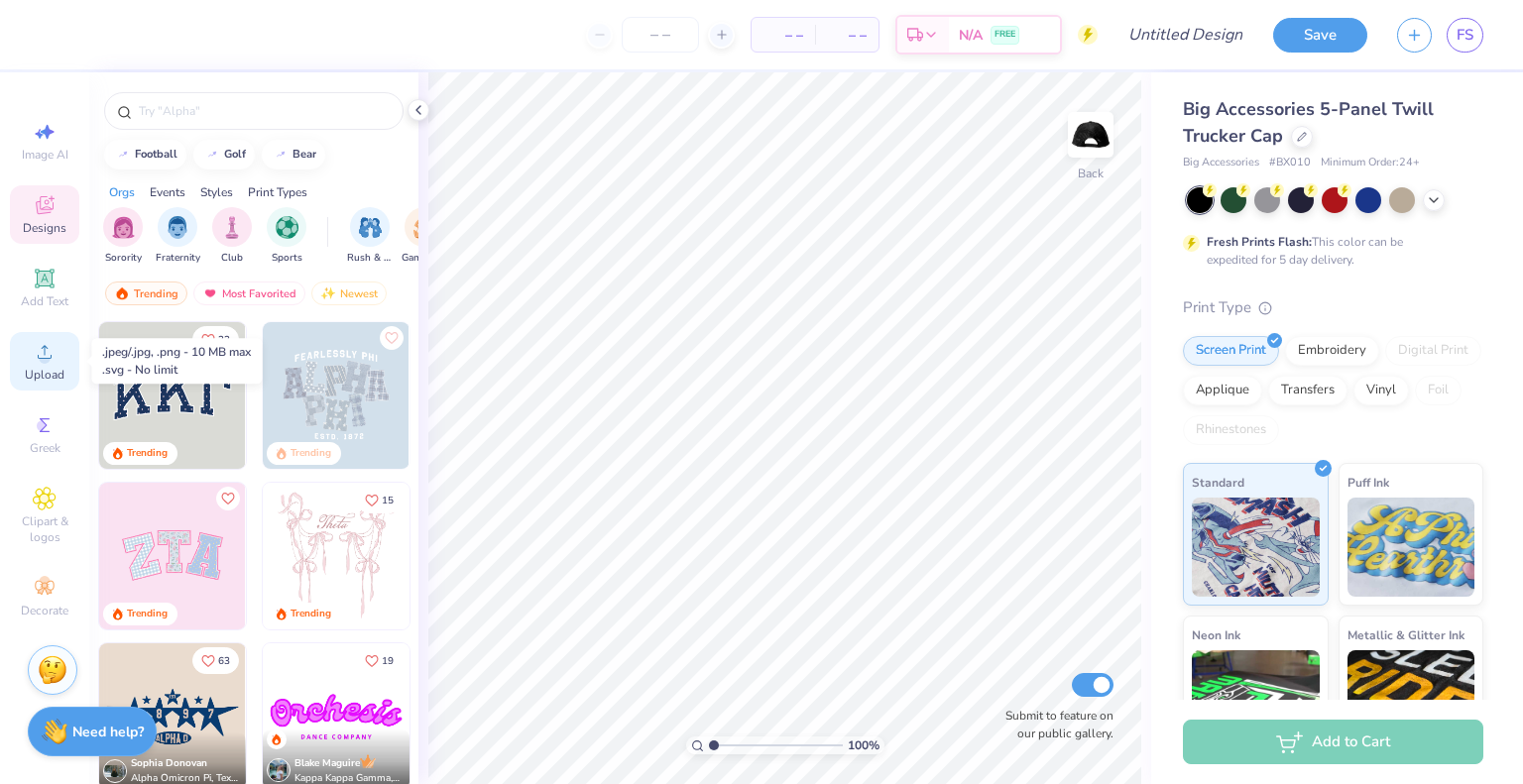 click on "Upload" at bounding box center (45, 375) 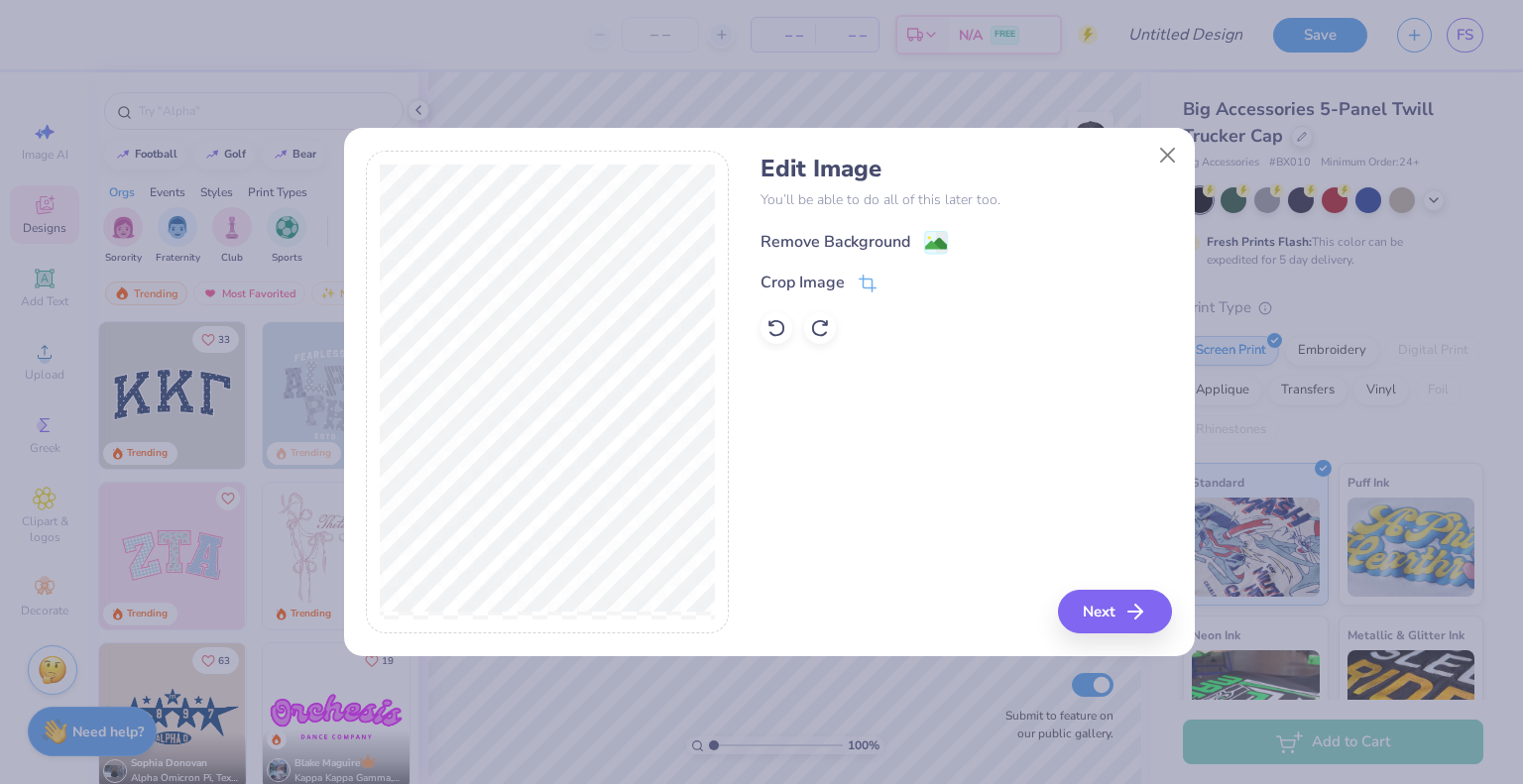 click on "Remove Background" at bounding box center (835, 242) 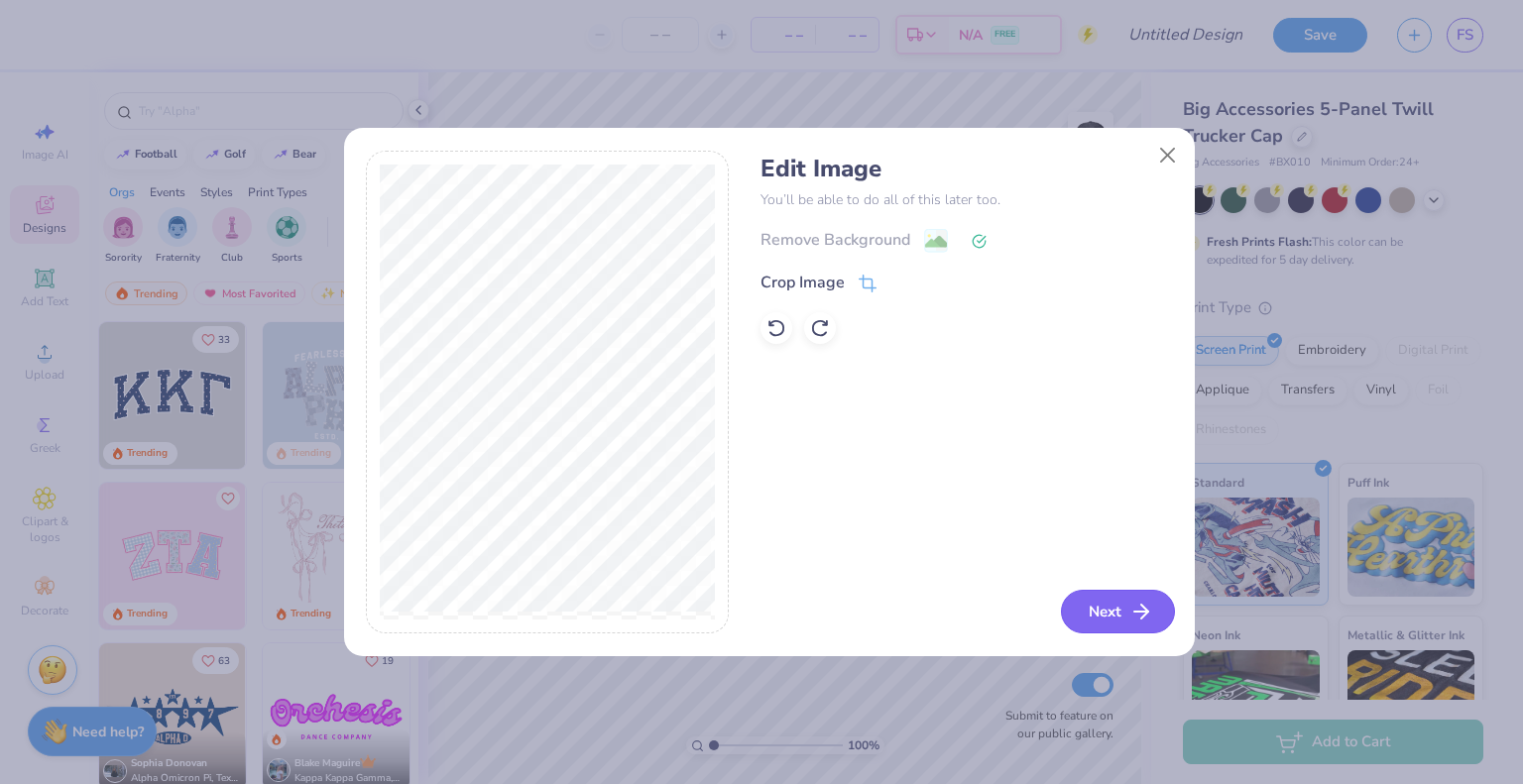 click on "Next" at bounding box center (1117, 612) 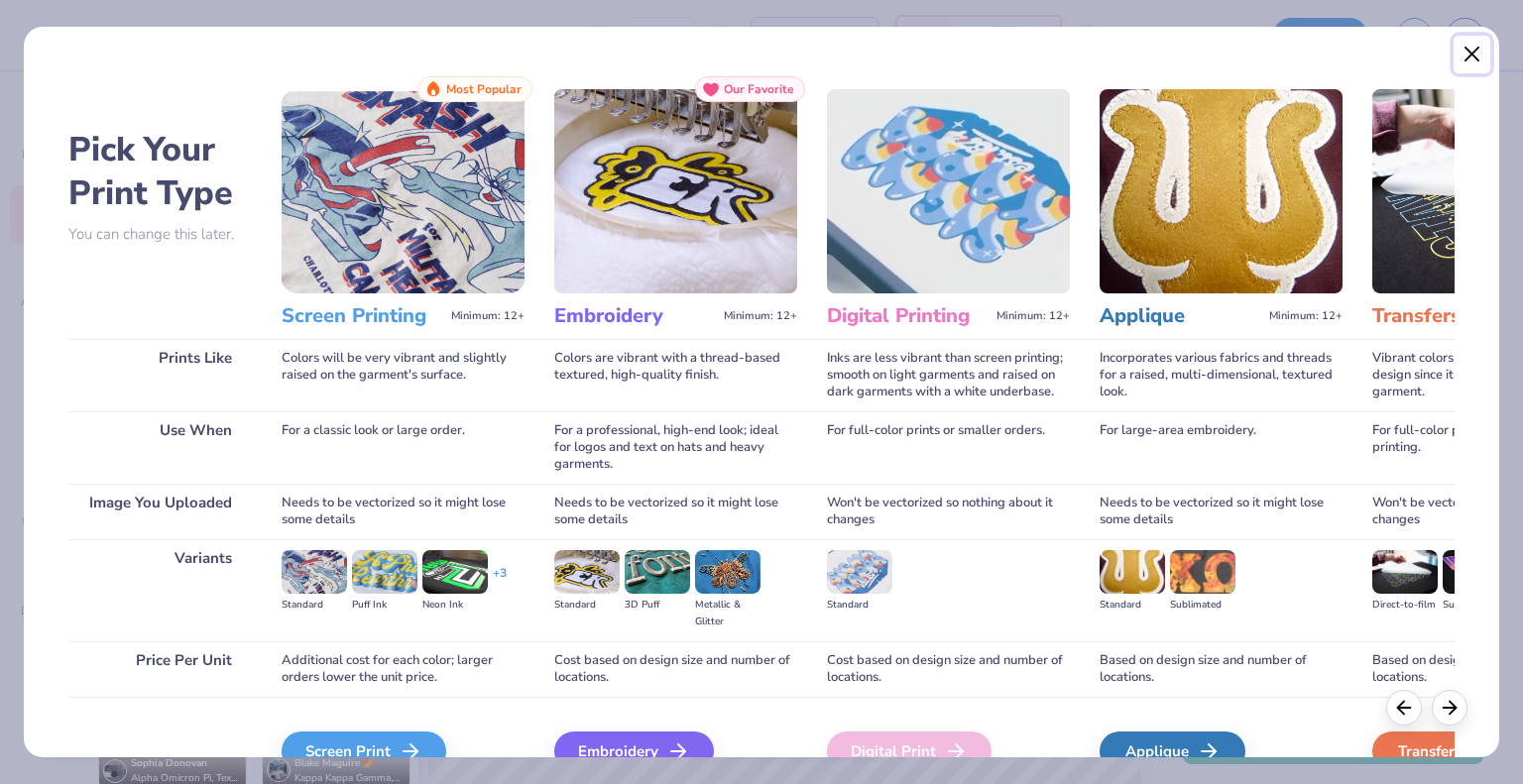 click at bounding box center [1472, 55] 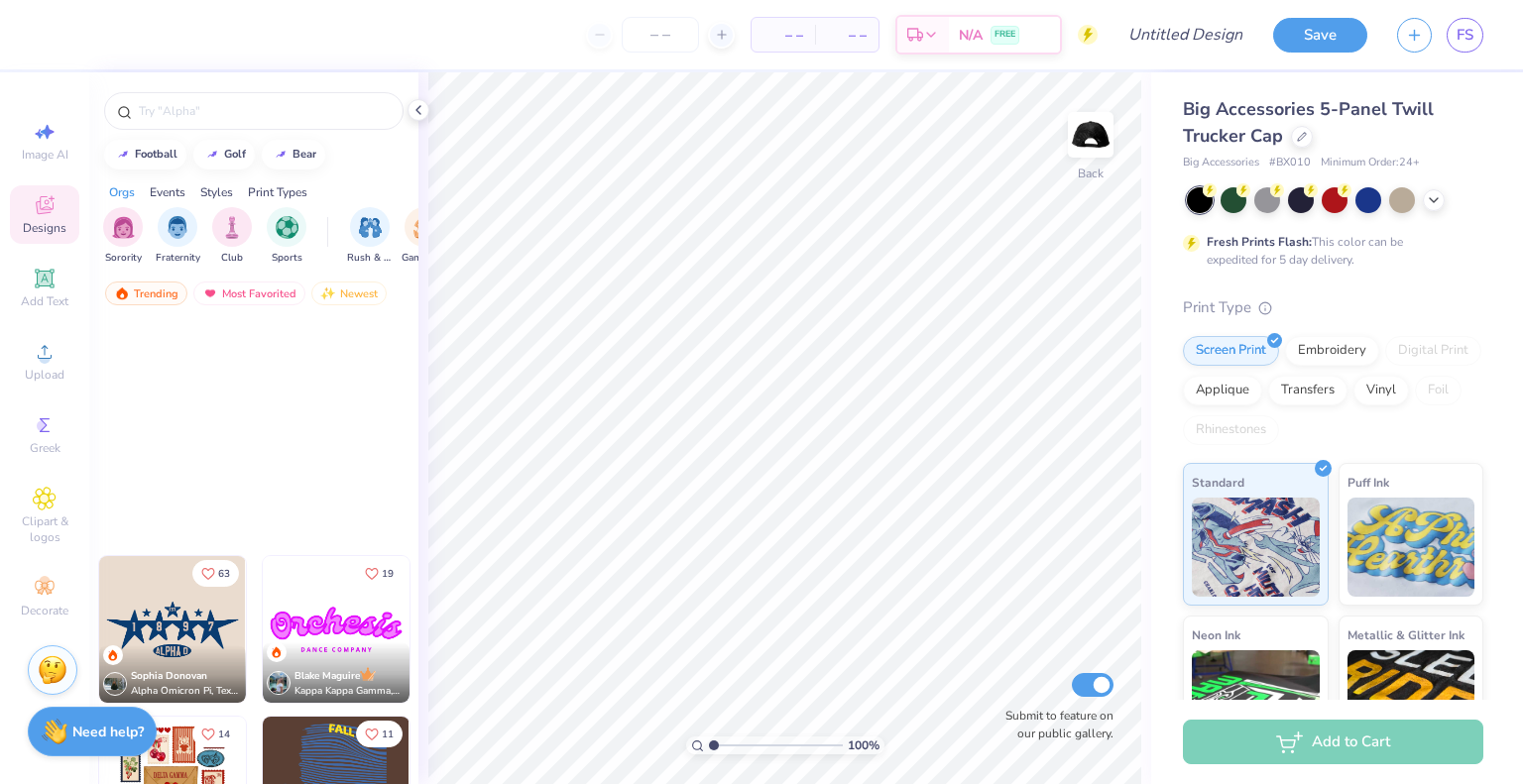 scroll, scrollTop: 496, scrollLeft: 0, axis: vertical 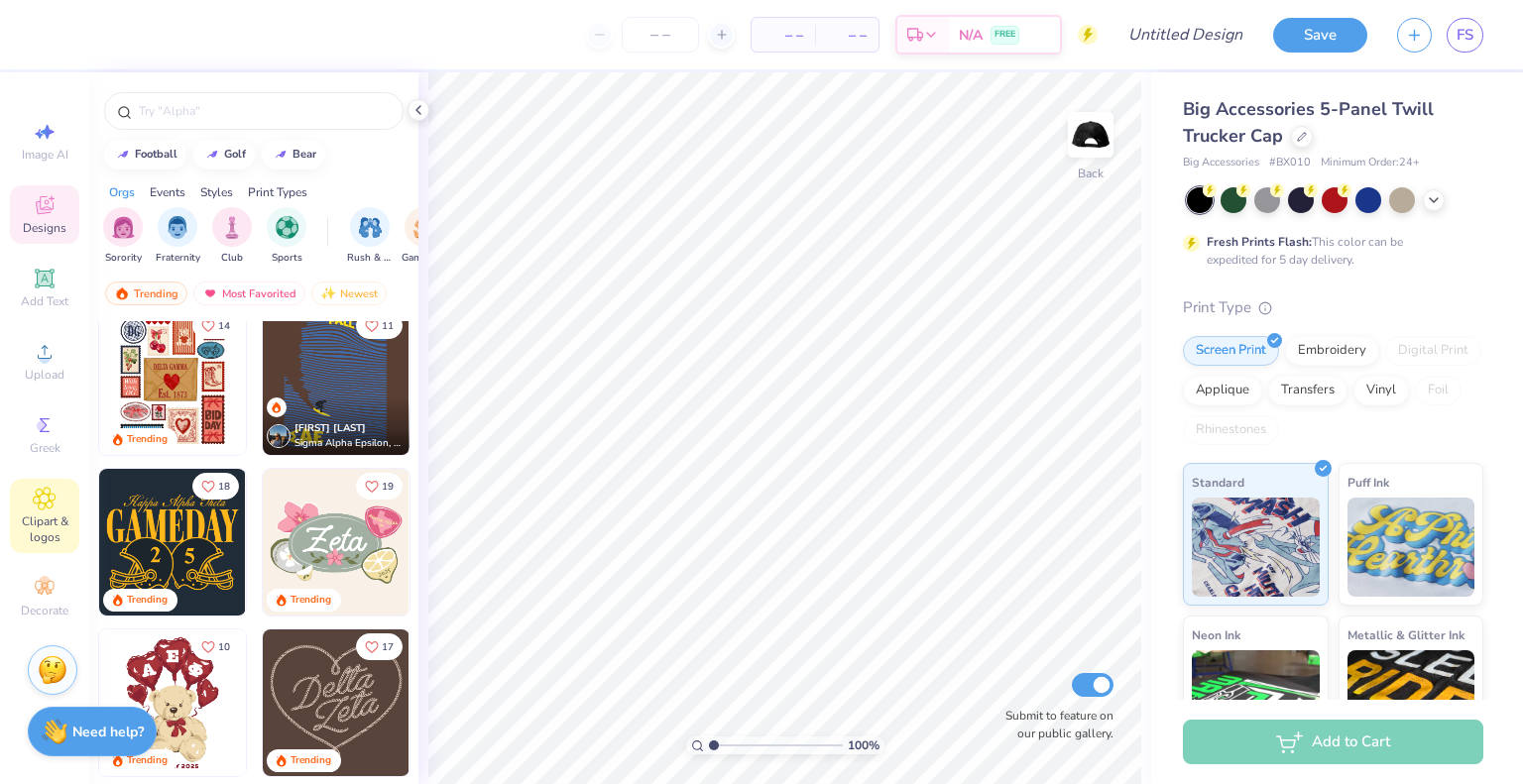 click on "Clipart & logos" at bounding box center [45, 529] 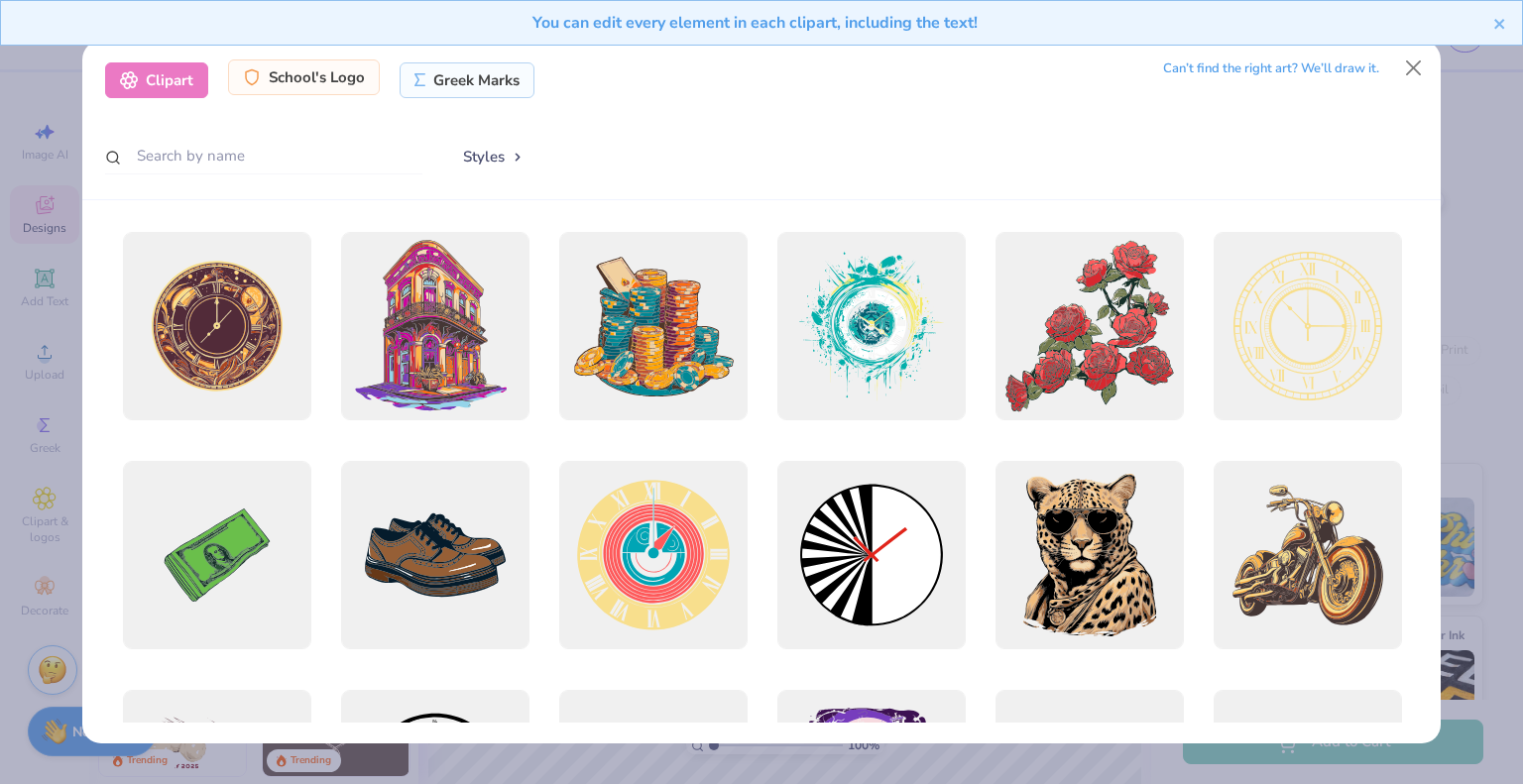 click on "School's Logo" at bounding box center (303, 77) 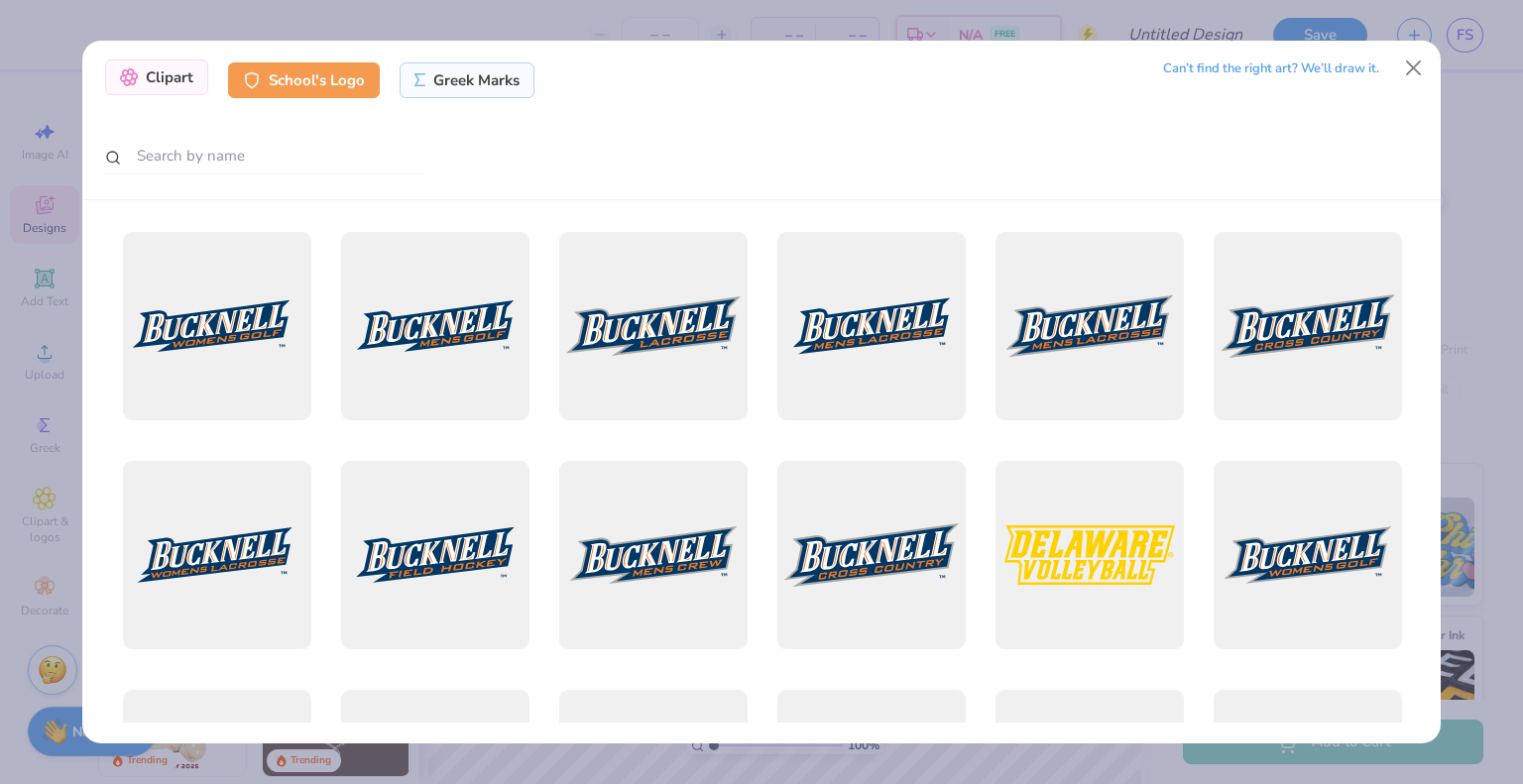 click on "Clipart" at bounding box center [157, 77] 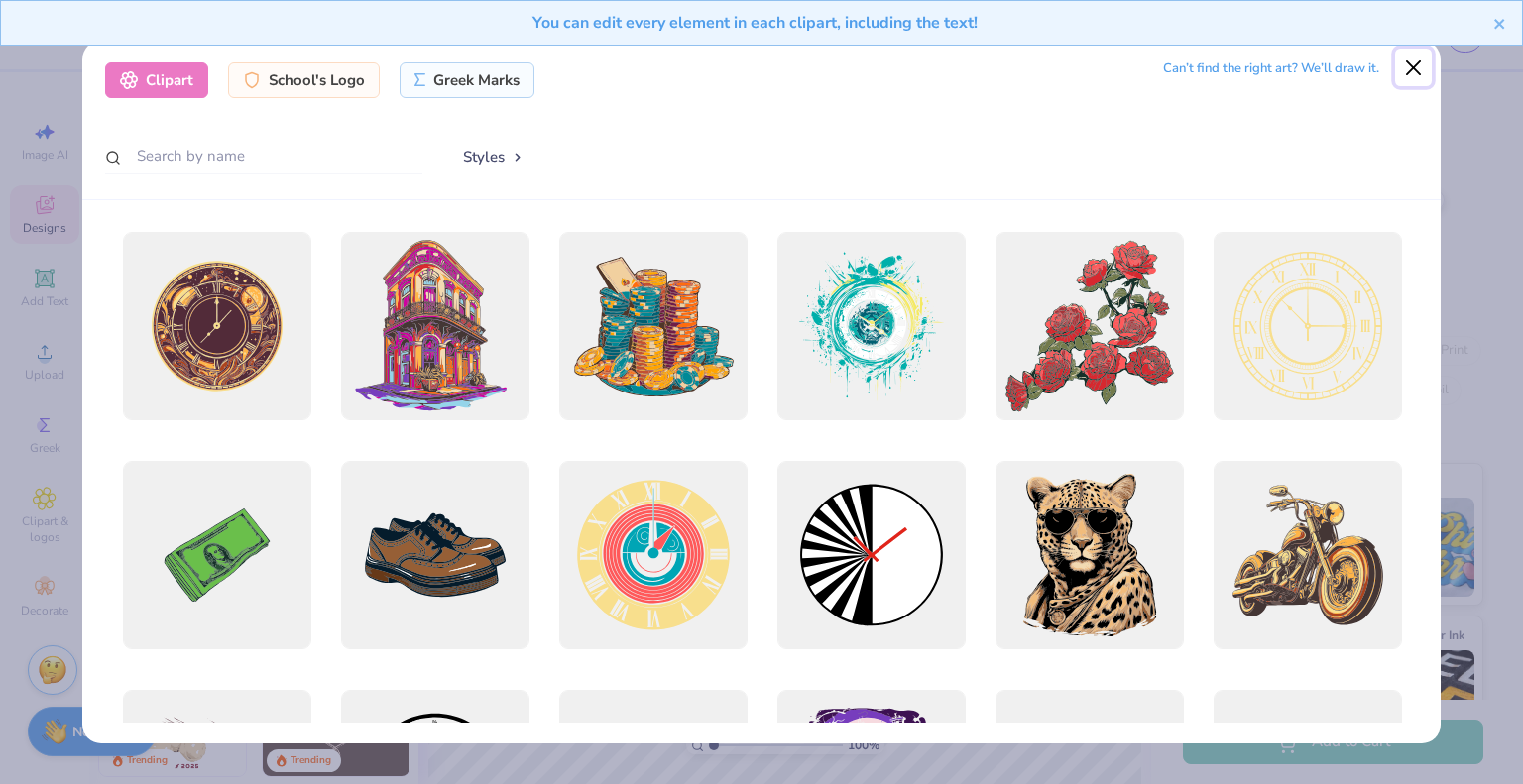 click at bounding box center [1414, 67] 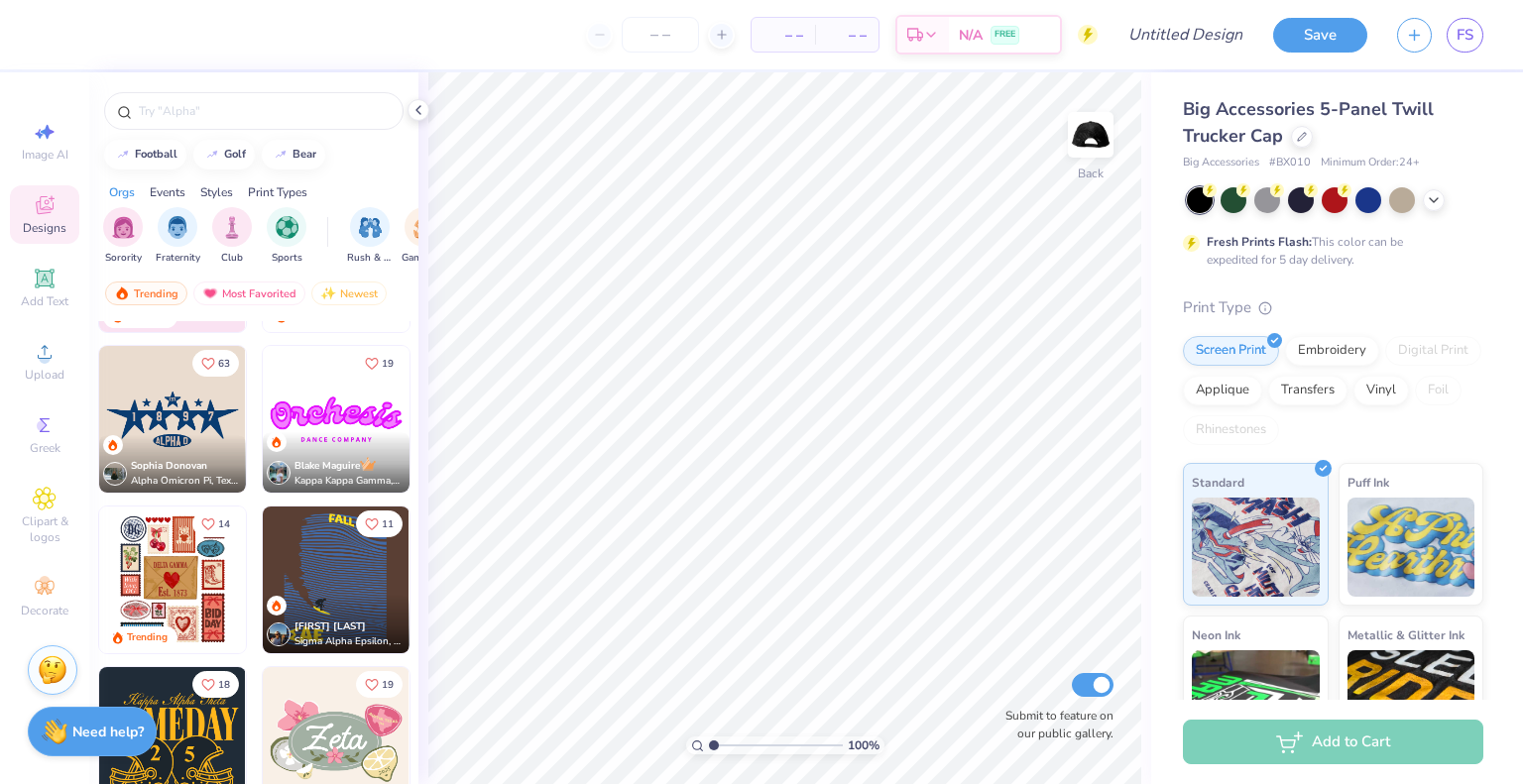 scroll, scrollTop: 0, scrollLeft: 0, axis: both 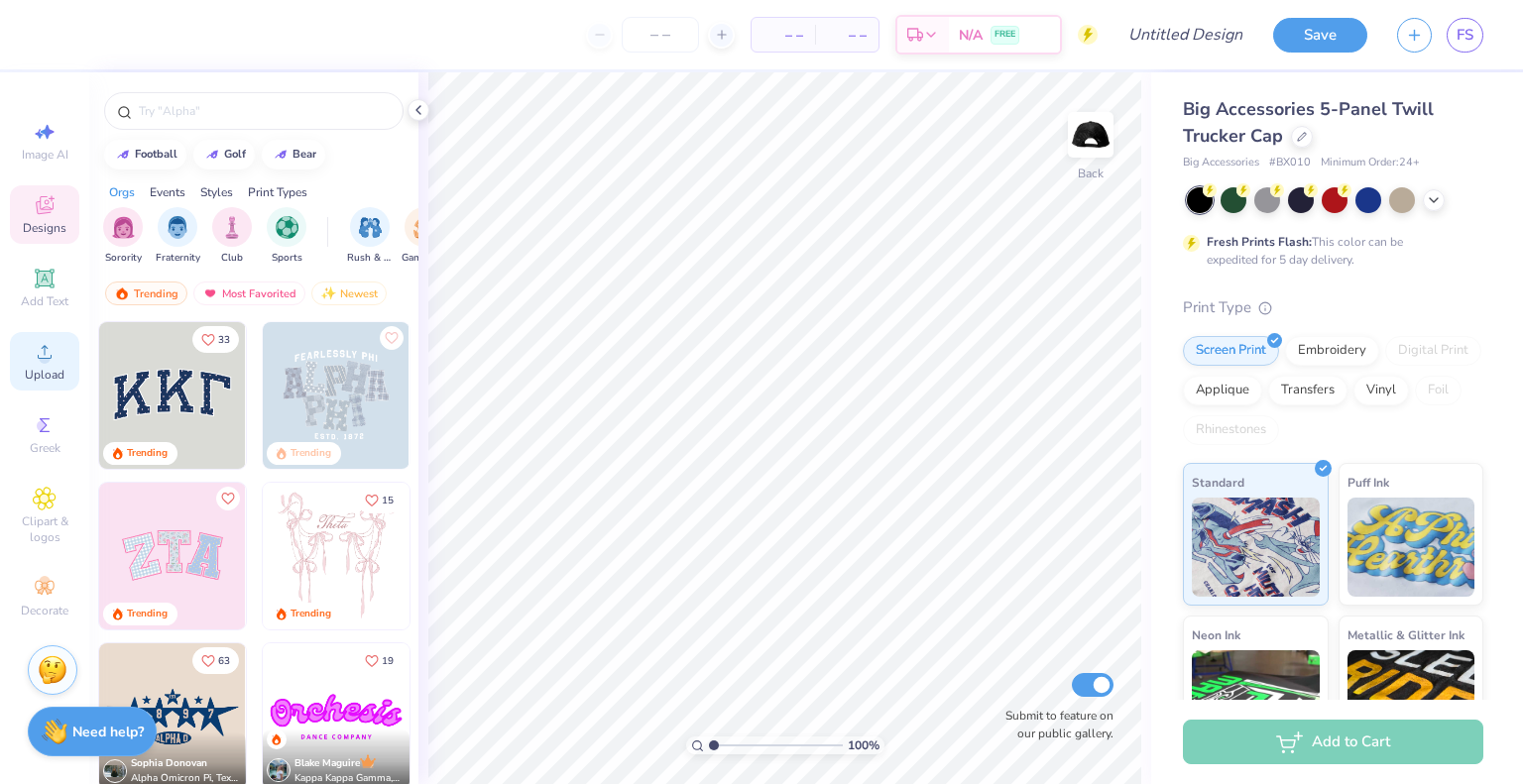 click 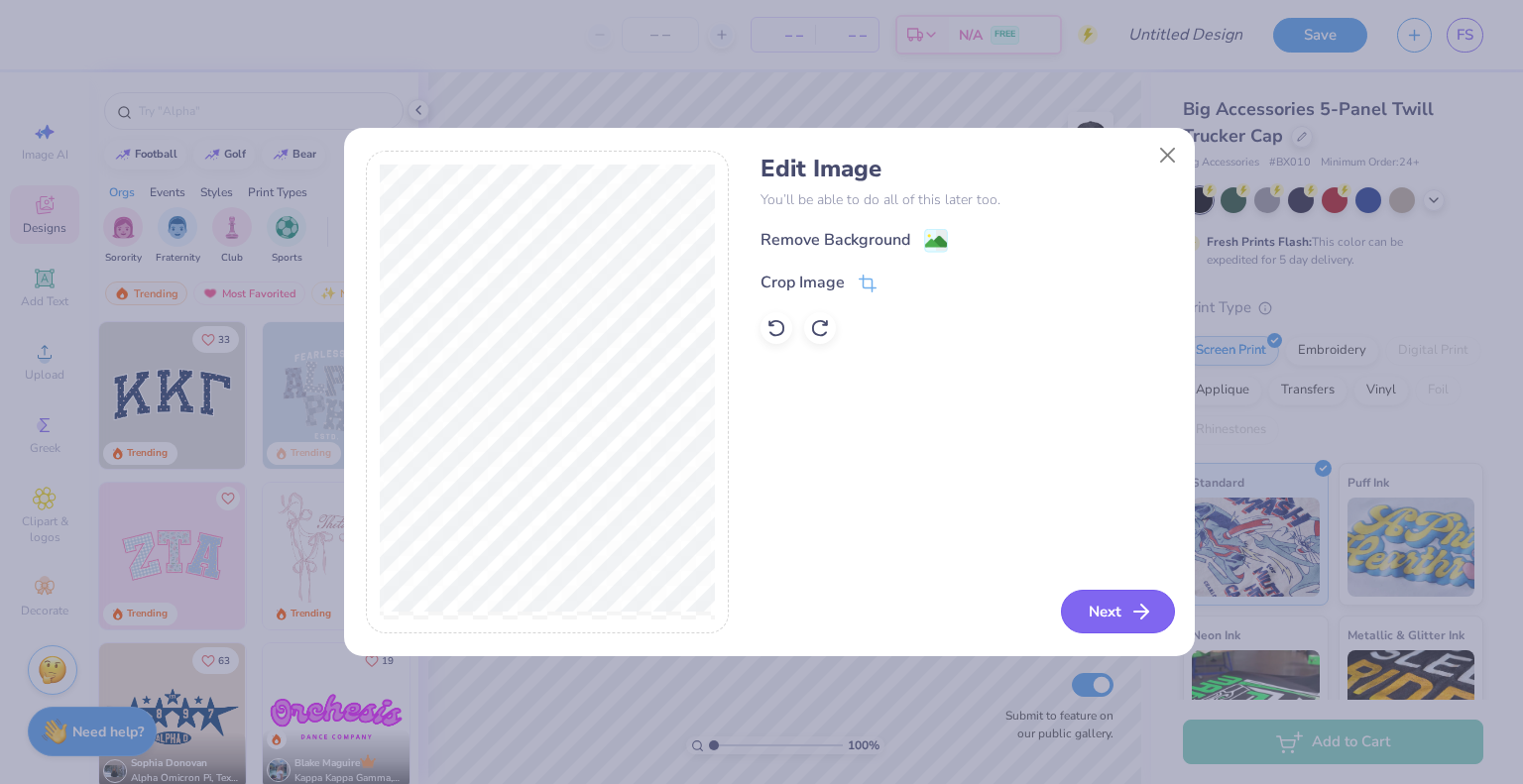 click on "Next" at bounding box center [1117, 612] 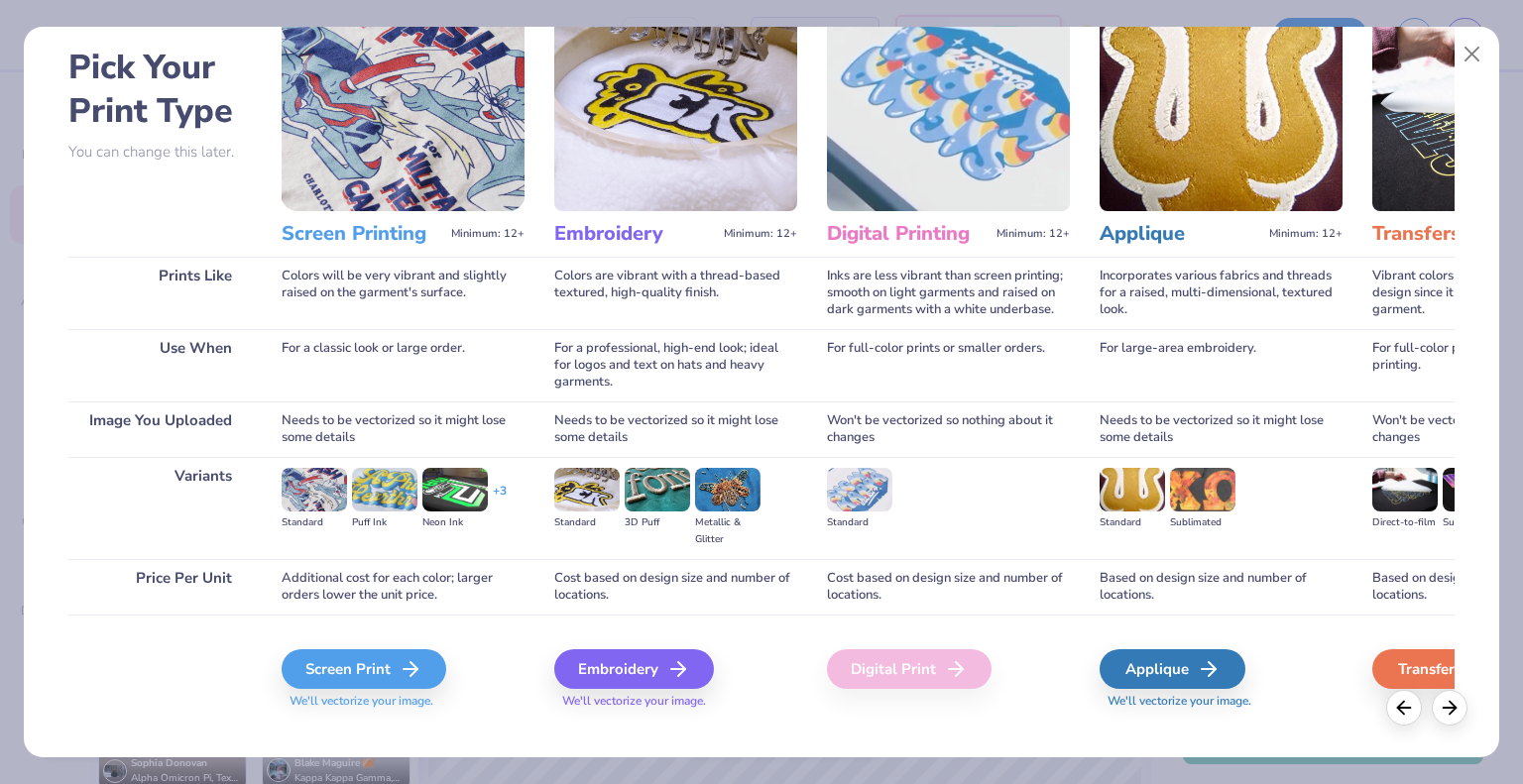 scroll, scrollTop: 104, scrollLeft: 0, axis: vertical 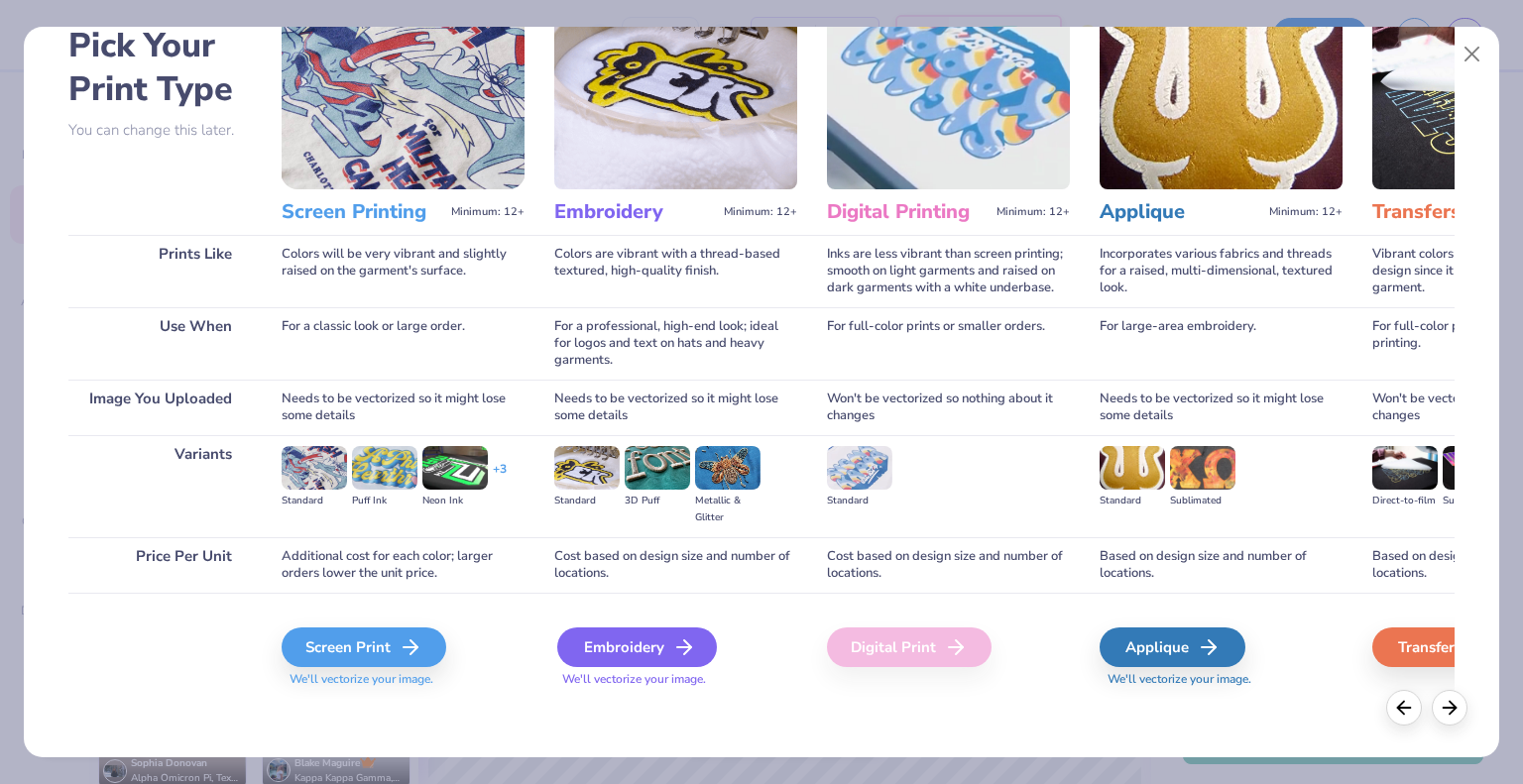 click on "Embroidery" at bounding box center (637, 647) 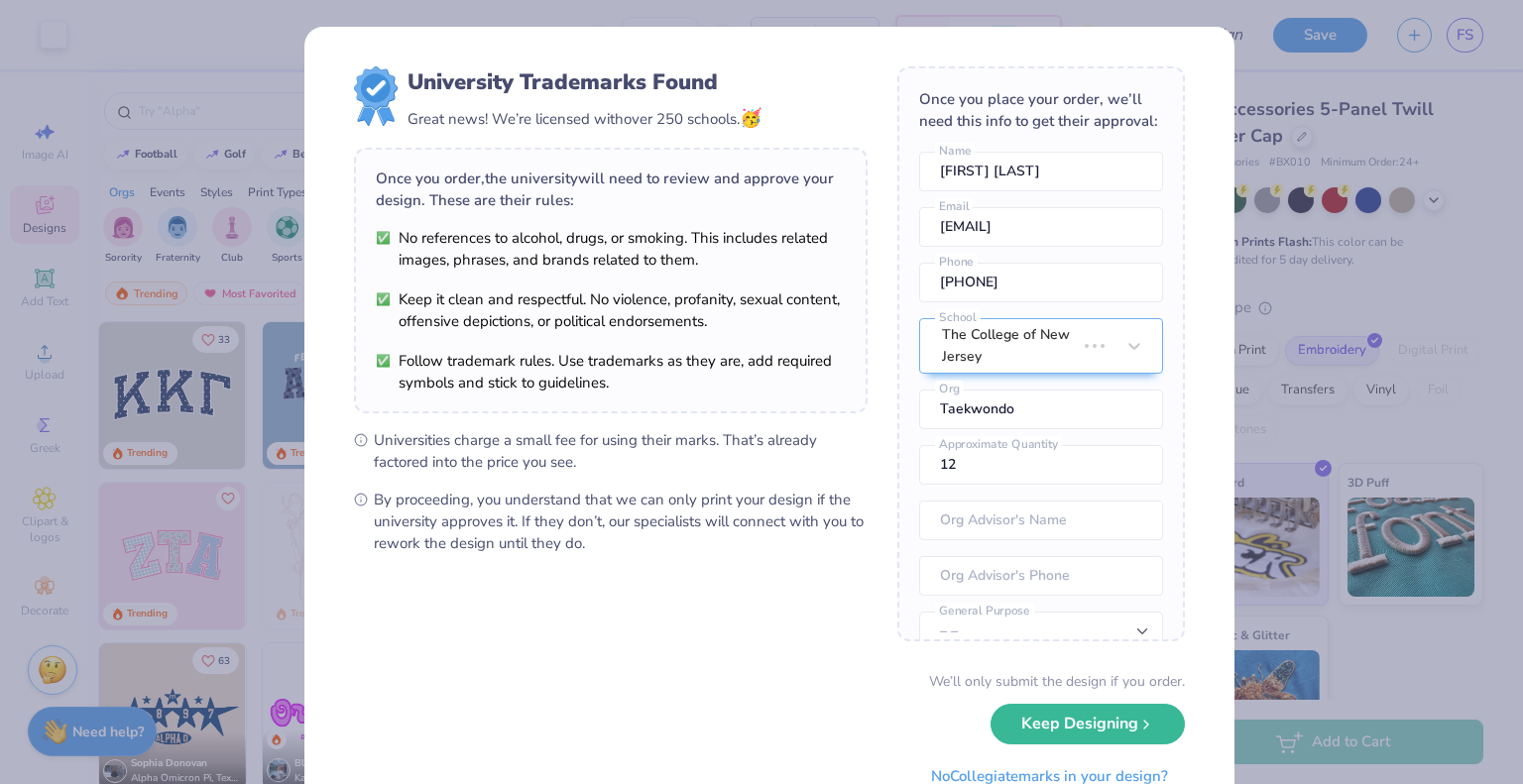 type on "1.77" 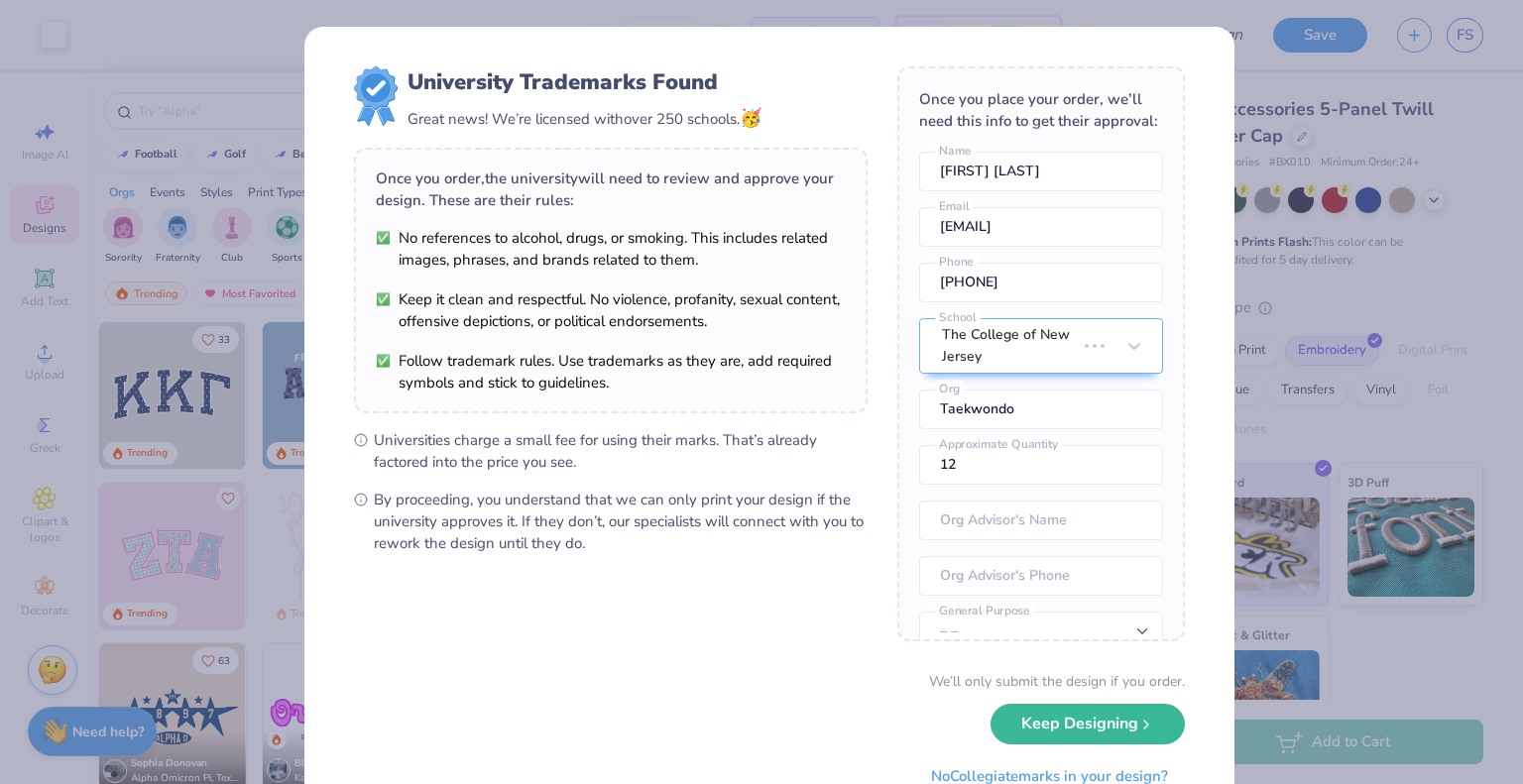 type on "1.77" 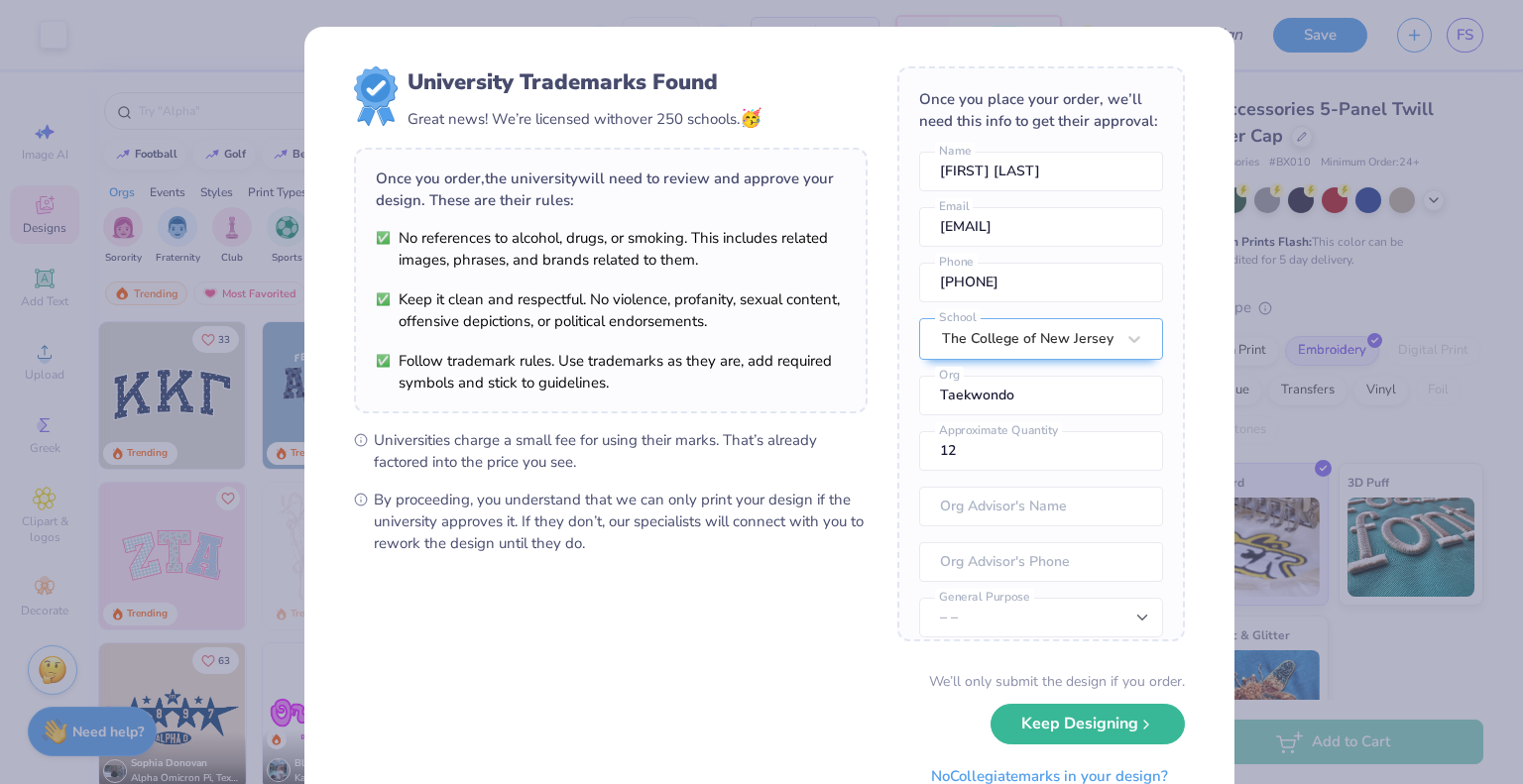 click on "University Trademarks Found Great news! We’re licensed with  over 250 schools. 🥳 Once you order,  the university  will need to review and approve your design. These are their rules: No references to alcohol, drugs, or smoking. This includes related images, phrases, and brands related to them. Keep it clean and respectful. No violence, profanity, sexual content, offensive depictions, or political endorsements. Follow trademark rules. Use trademarks as they are, add required symbols and stick to guidelines. Universities charge a small fee for using their marks. That’s already factored into the price you see. By proceeding, you understand that we can only print your design if the university approves it. If they don’t, our specialists will connect with you to rework the design until they do. Once you place your order, we’ll need this info to get their approval: Federica Salemi Name taekwondo@tcnj.edu Email 9734641493 Phone The College of New Jersey School Taekwondo Org 12 Approximate Quantity – –" at bounding box center [762, 392] 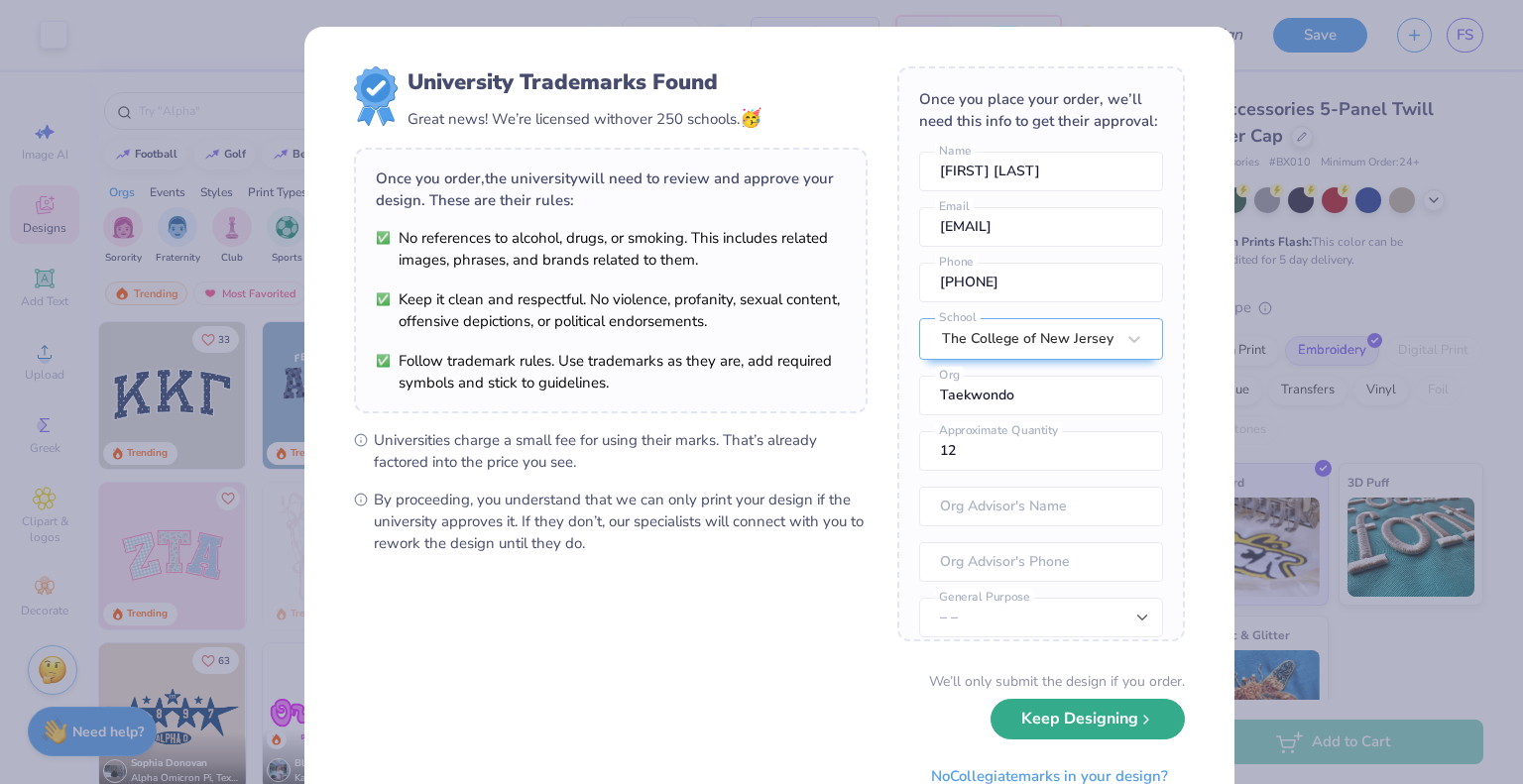 click on "Keep Designing" at bounding box center (1088, 719) 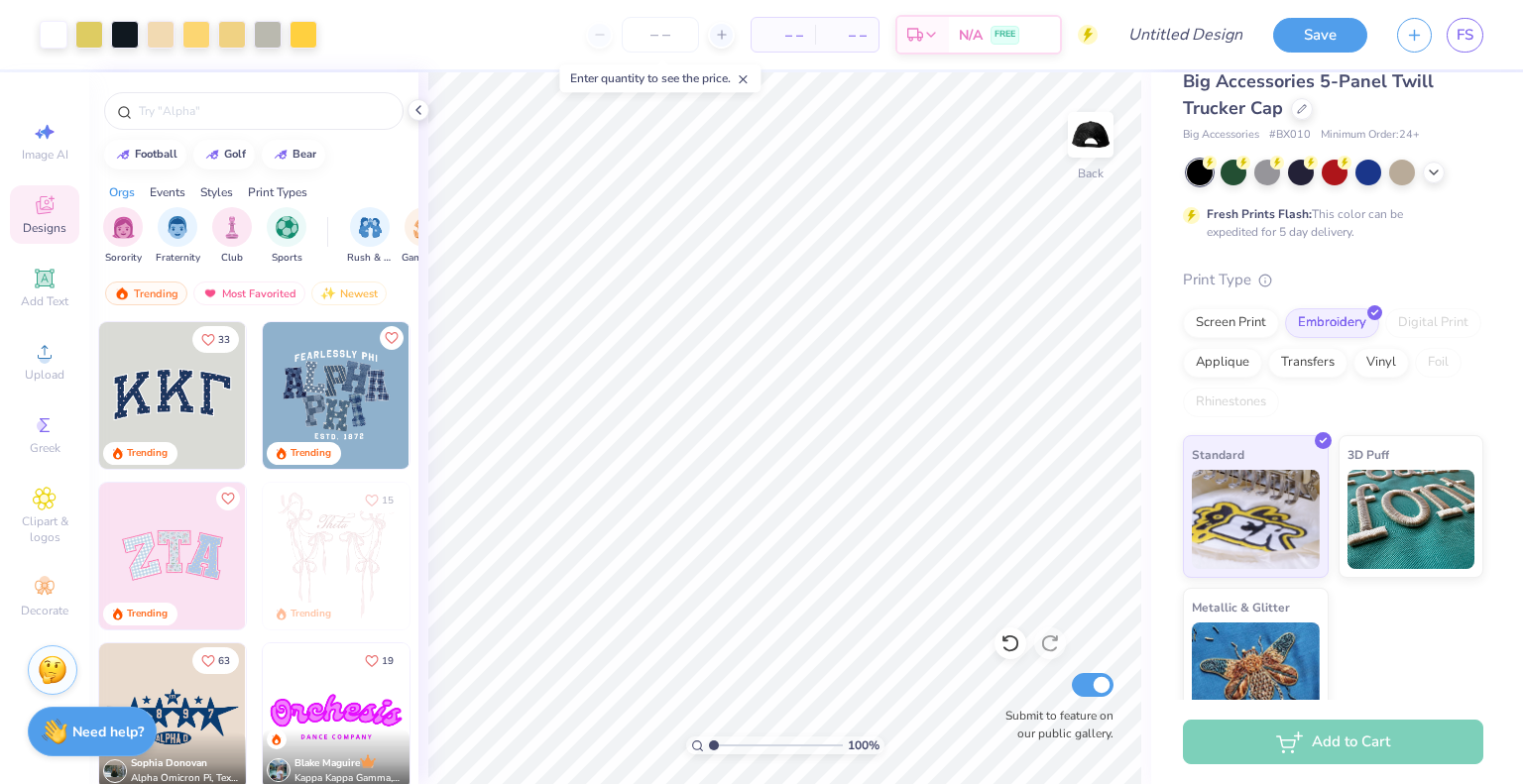 scroll, scrollTop: 0, scrollLeft: 0, axis: both 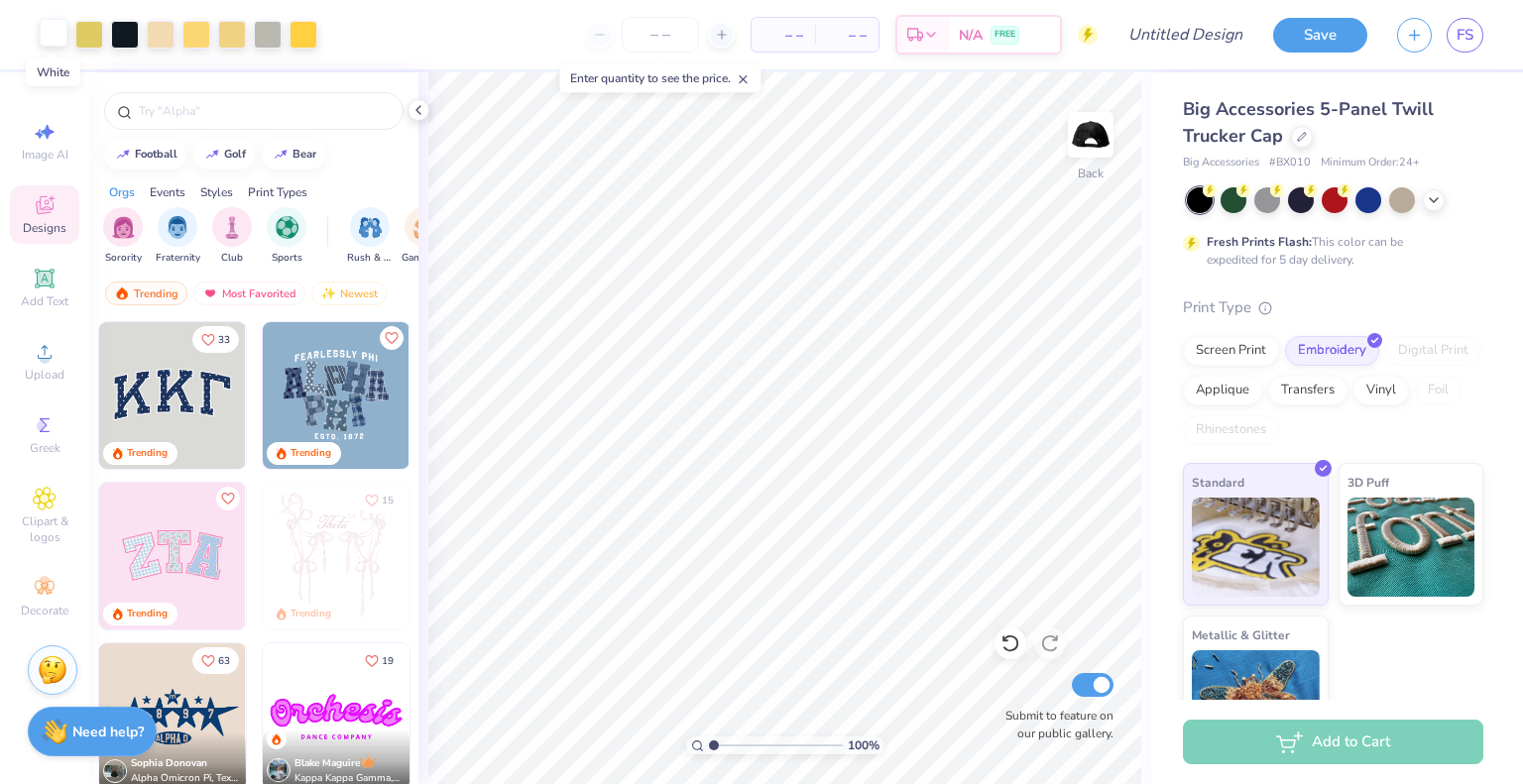 click at bounding box center (54, 33) 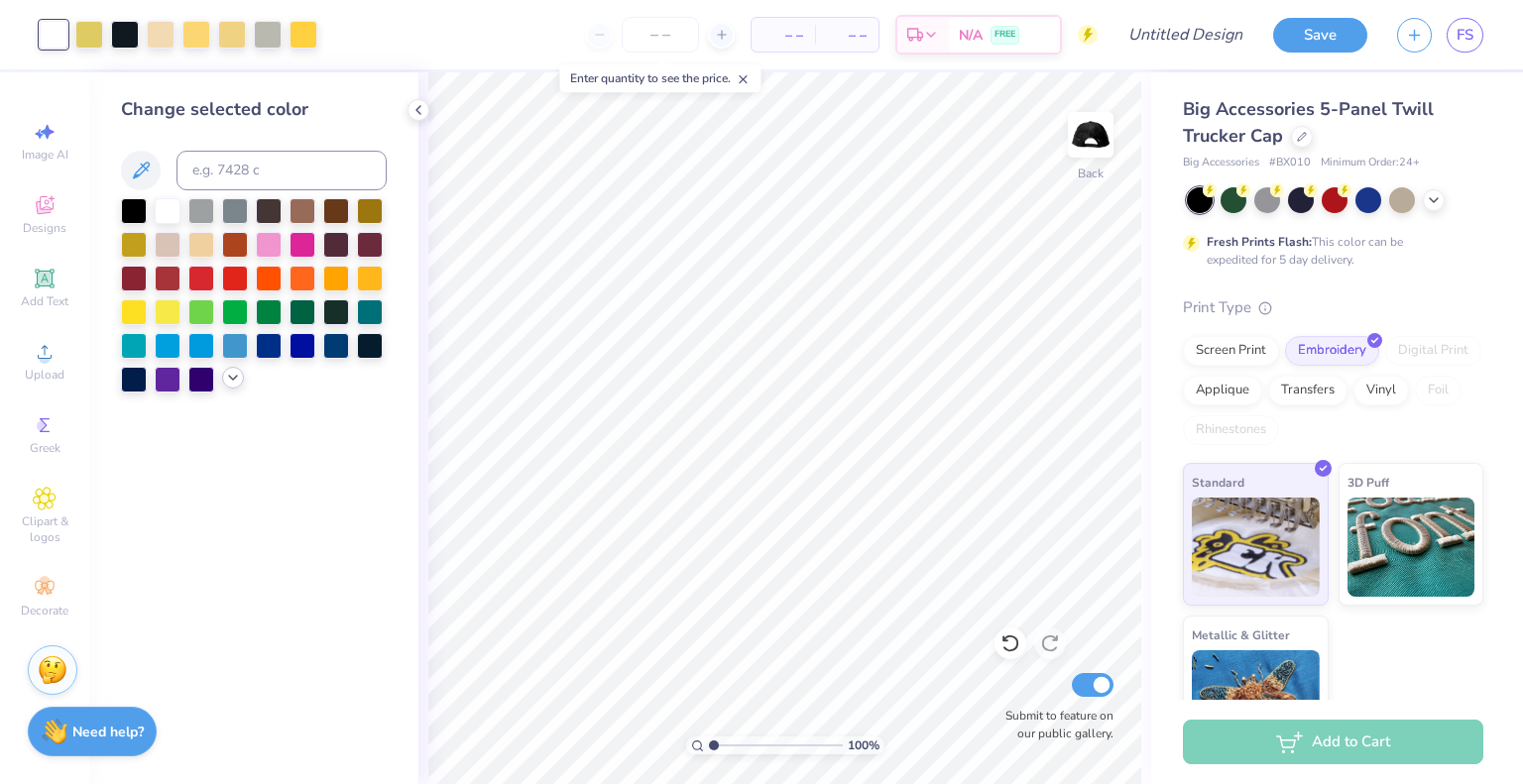 click 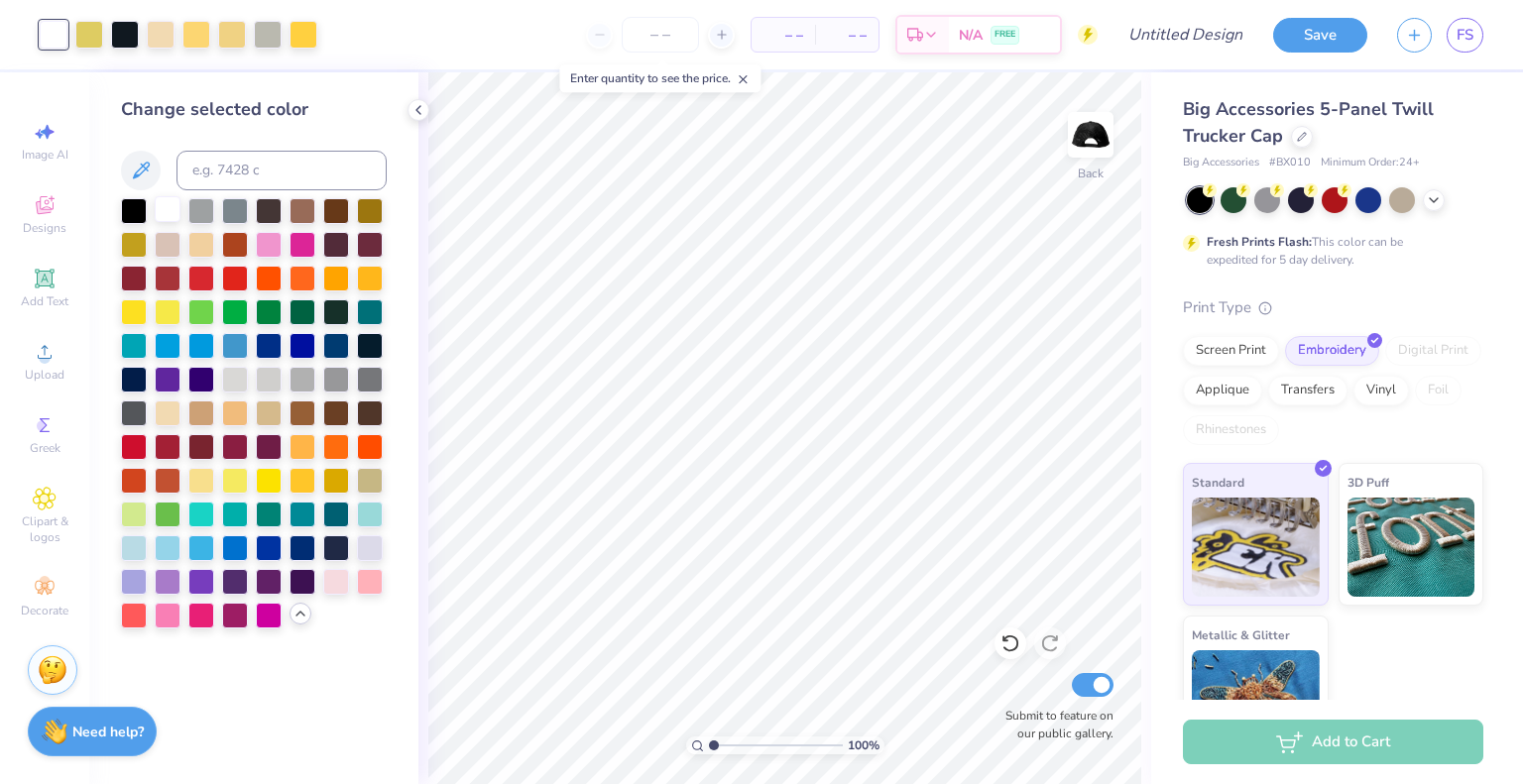 click at bounding box center (168, 209) 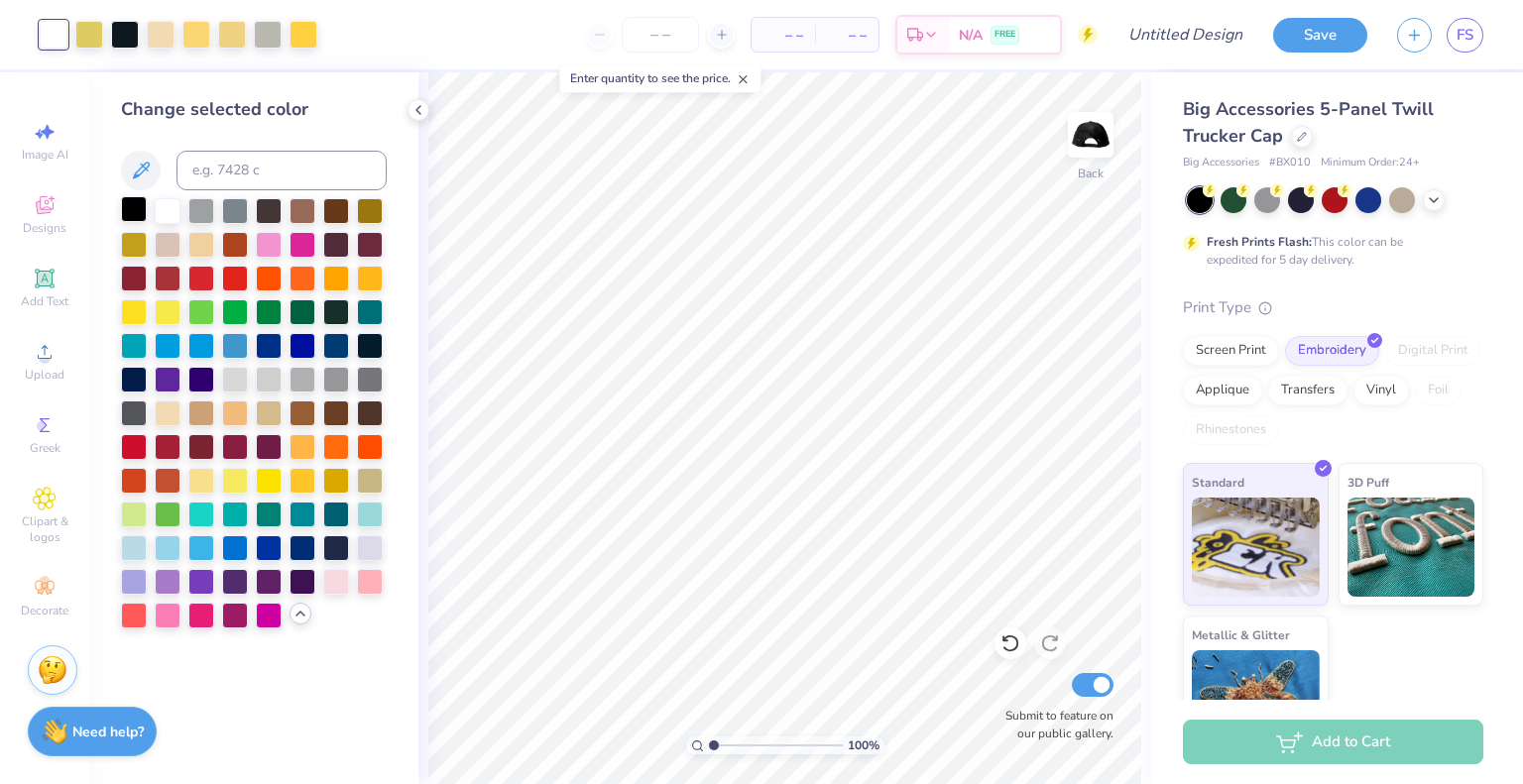 click at bounding box center [134, 209] 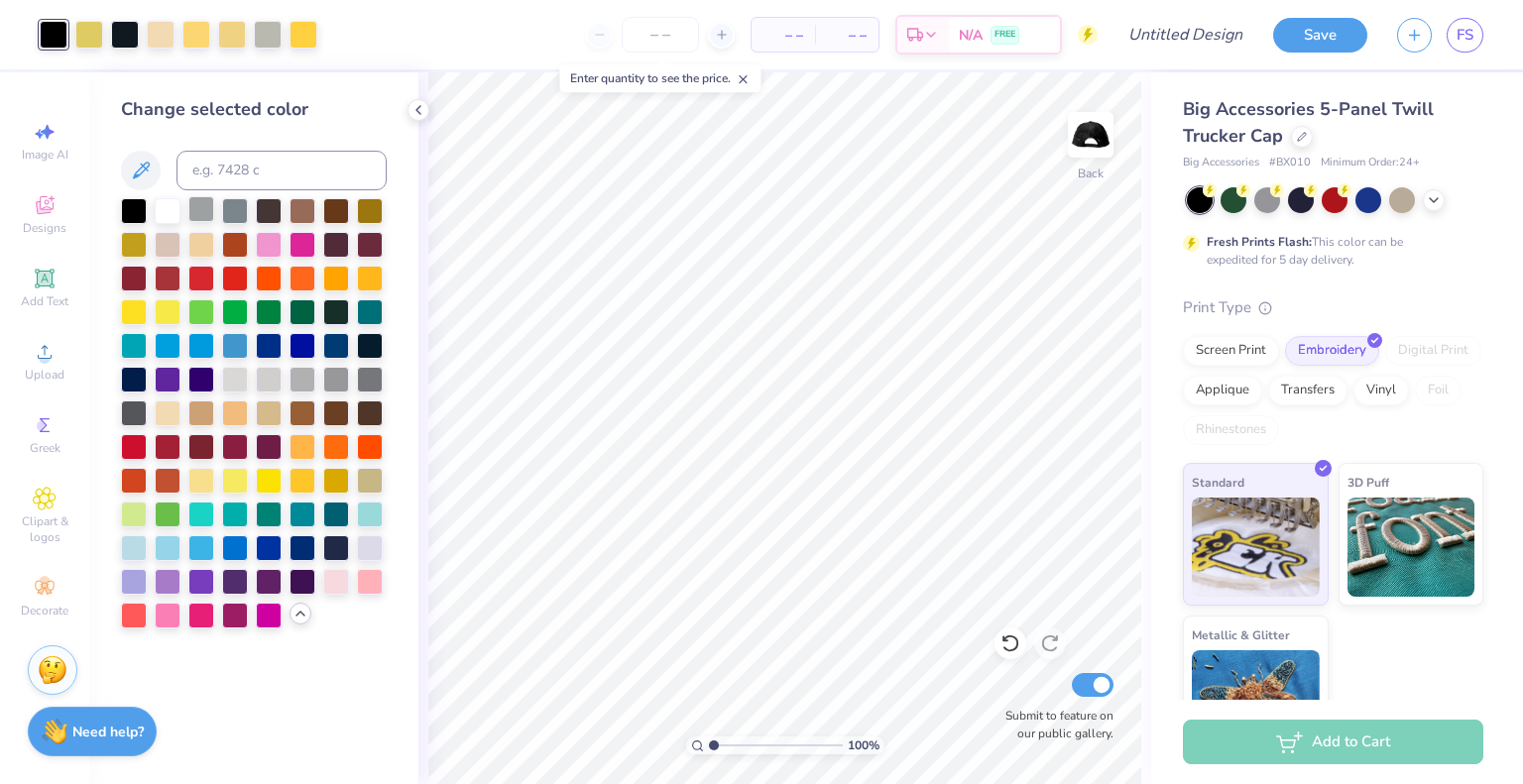 click at bounding box center [201, 209] 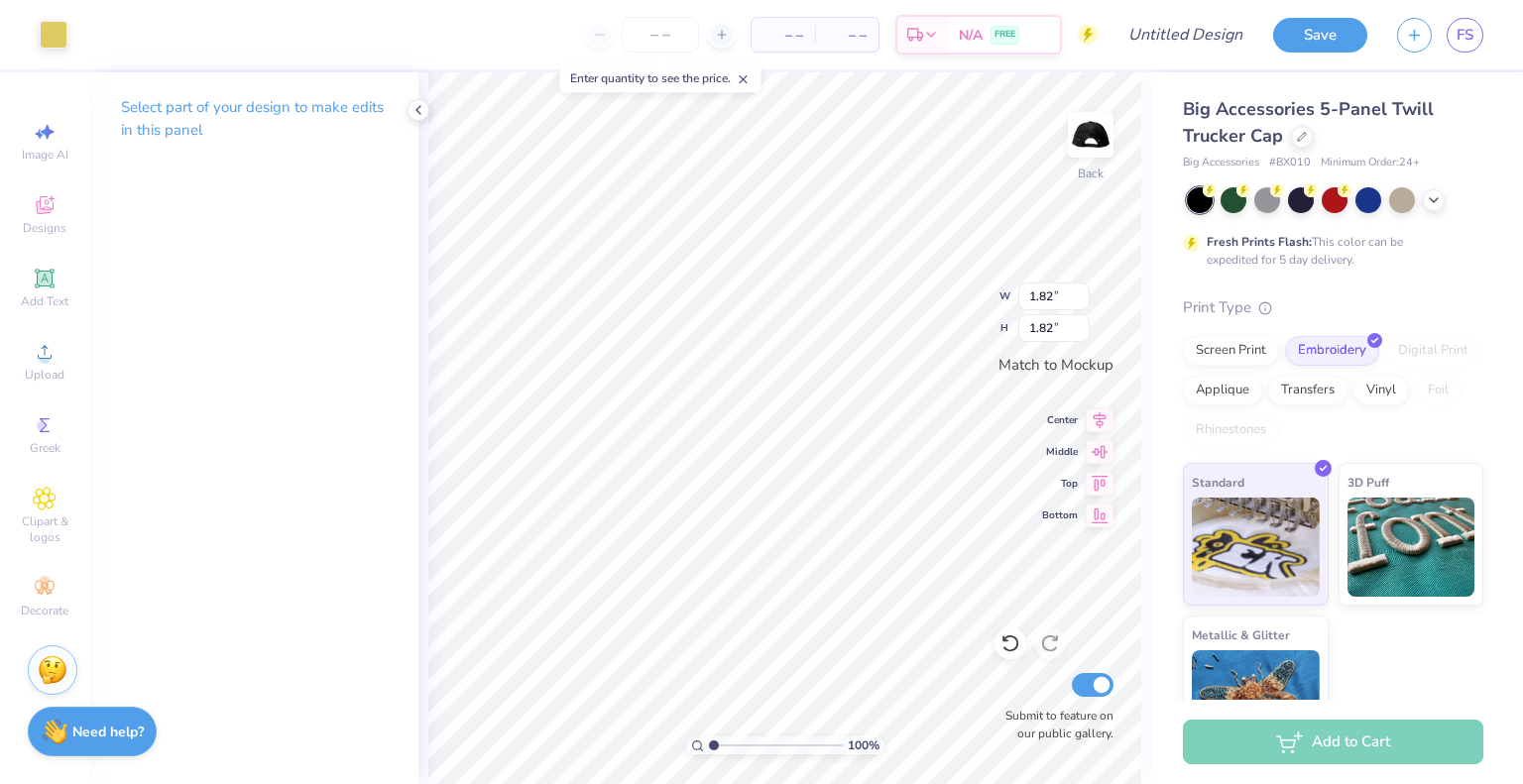 type on "2.36" 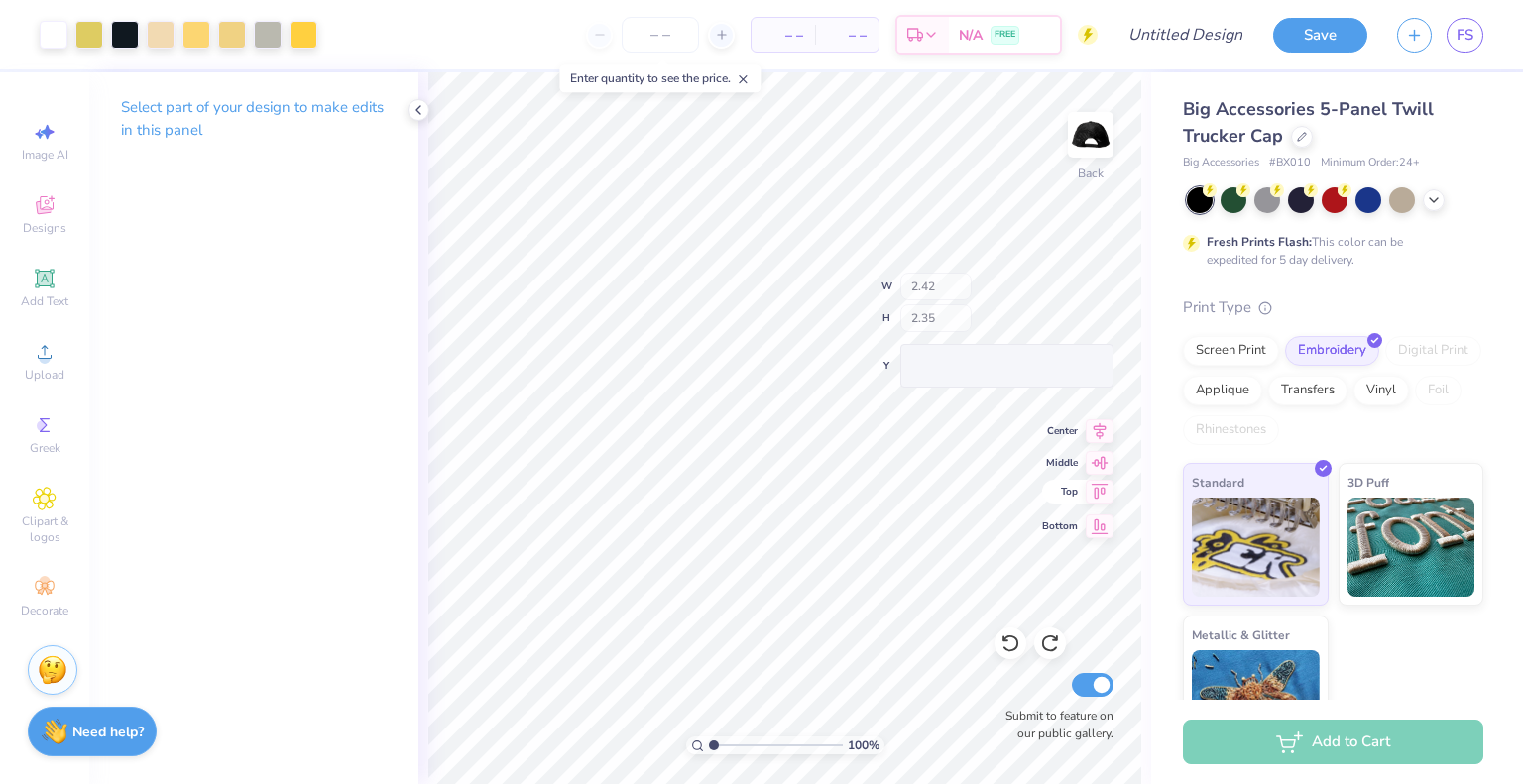 type on "2.48" 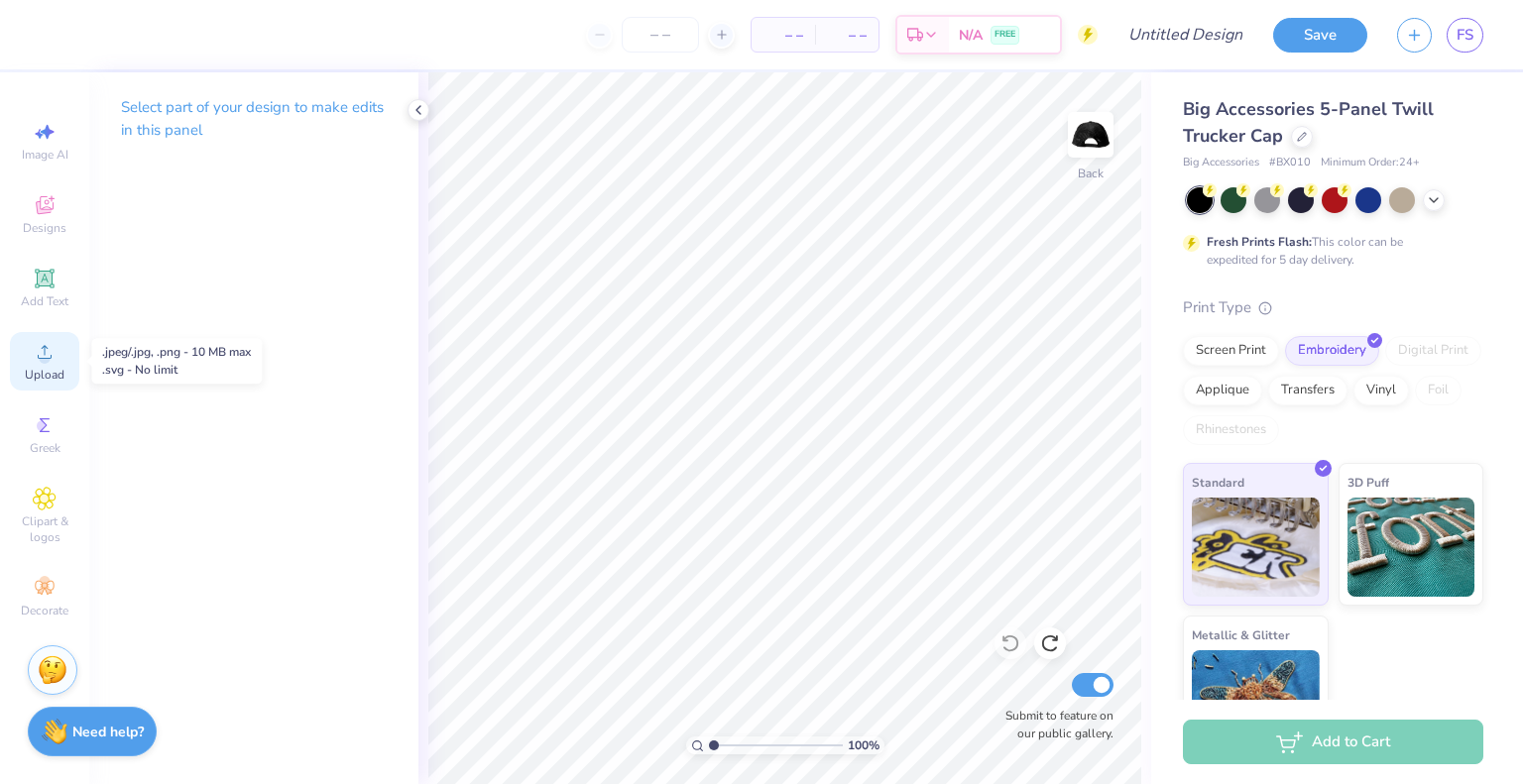 click 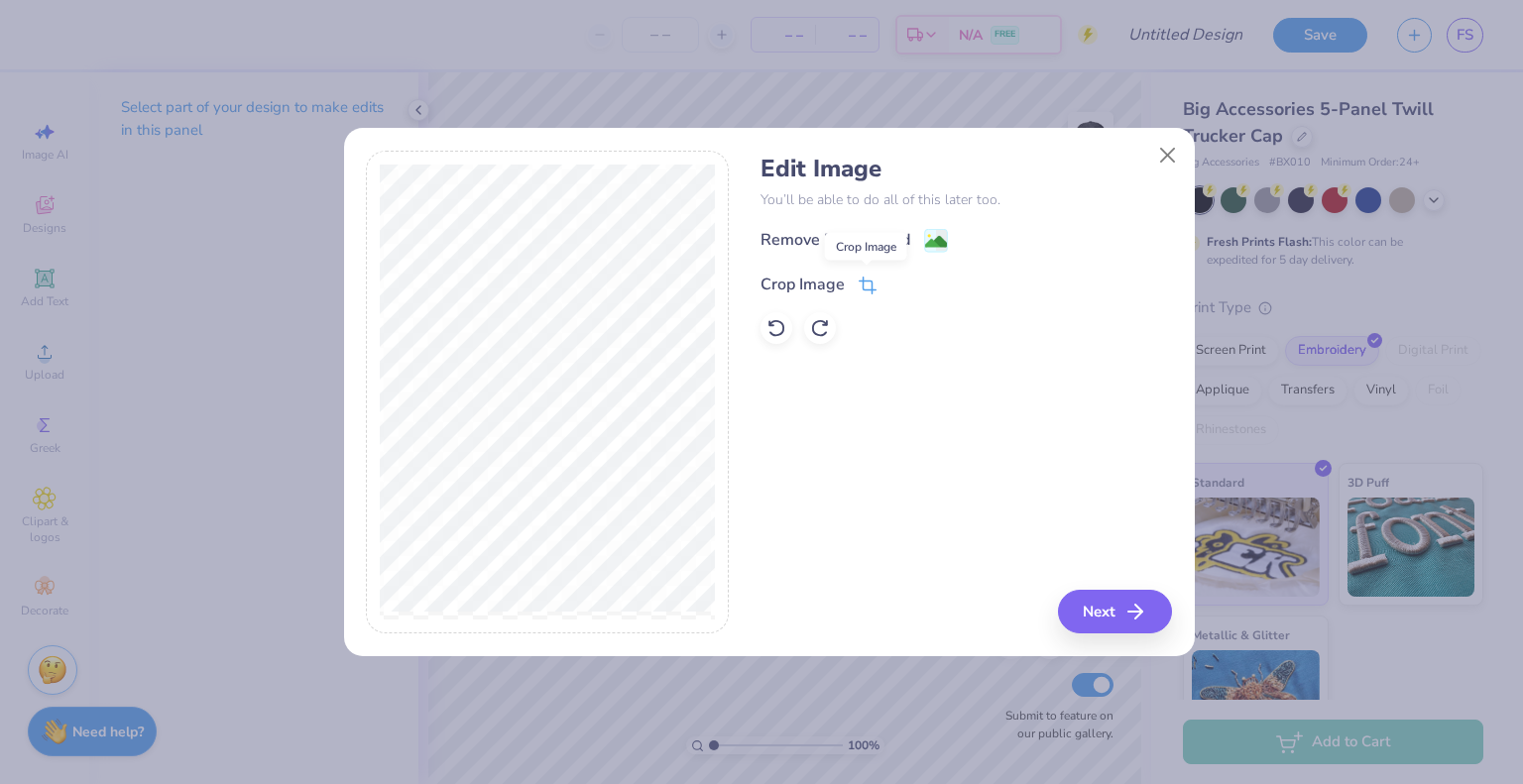 click 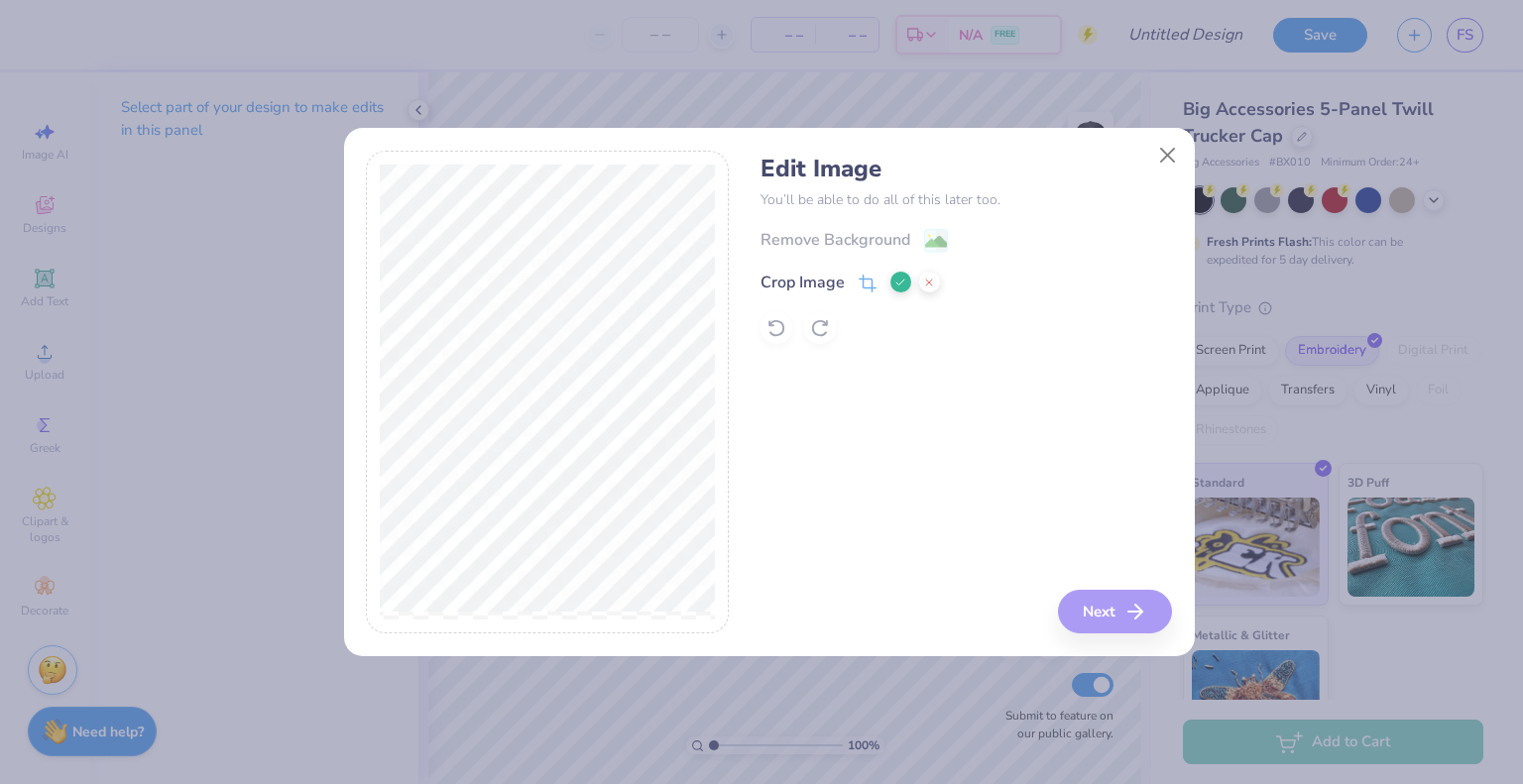 click 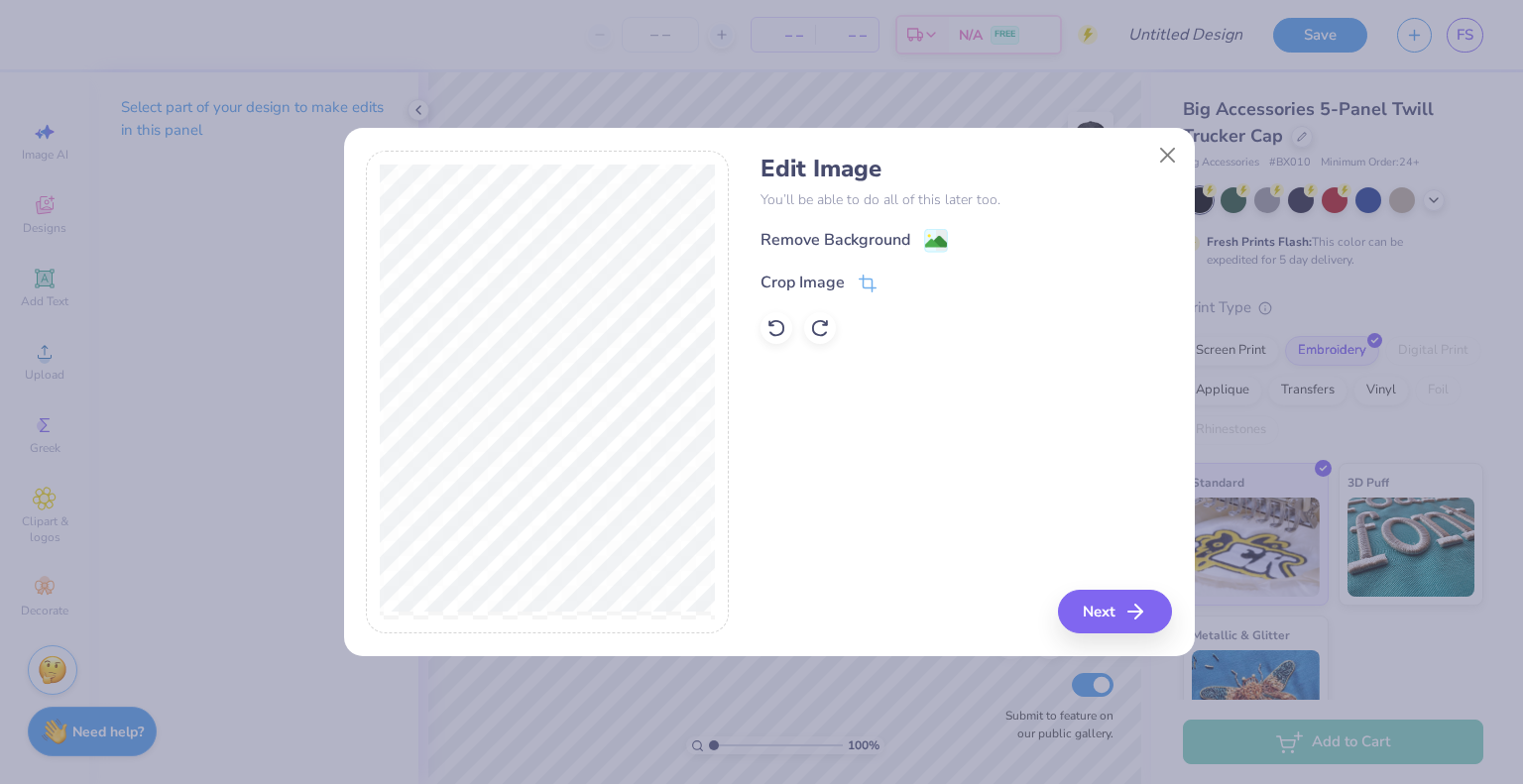 click 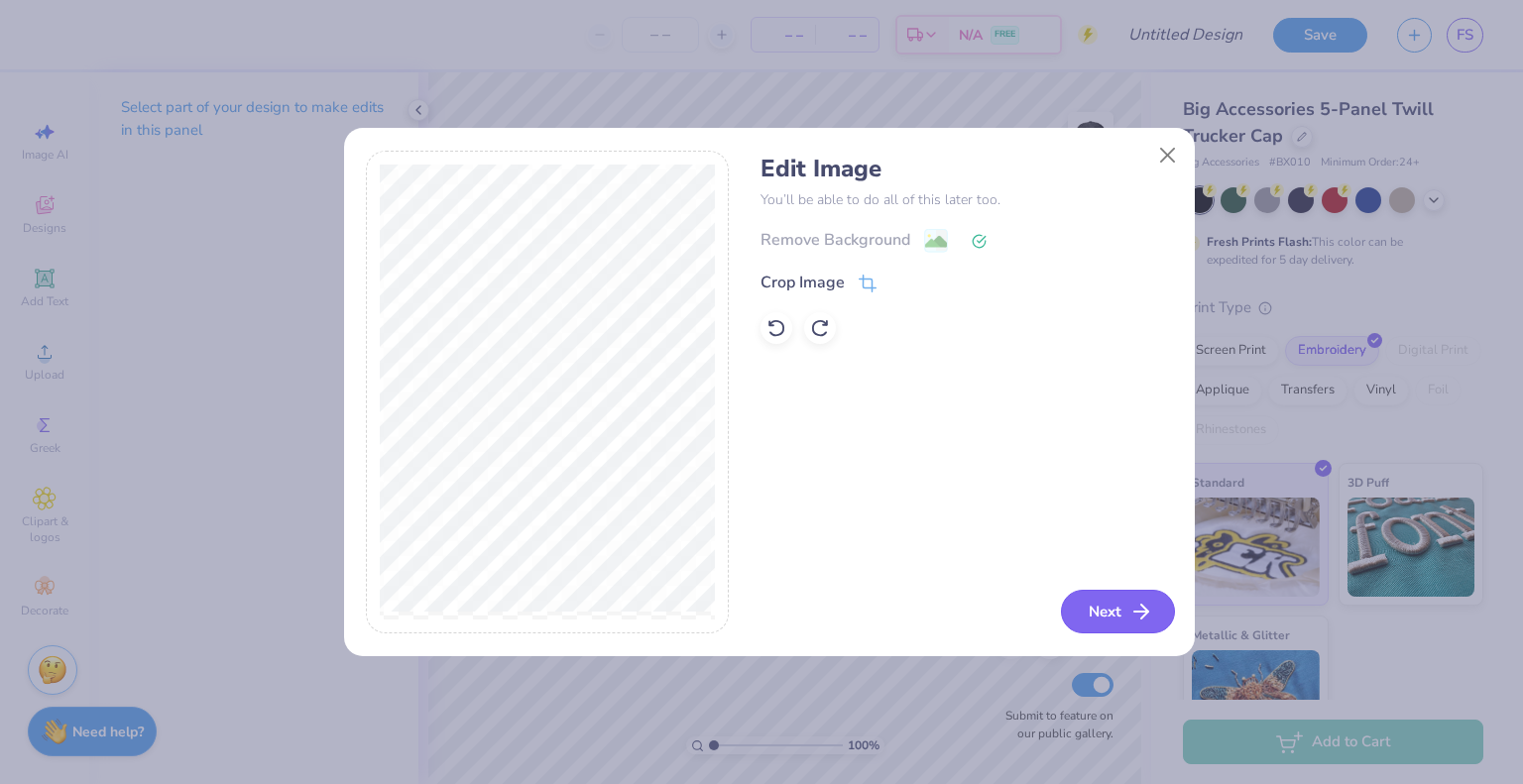 click on "Next" at bounding box center [1117, 612] 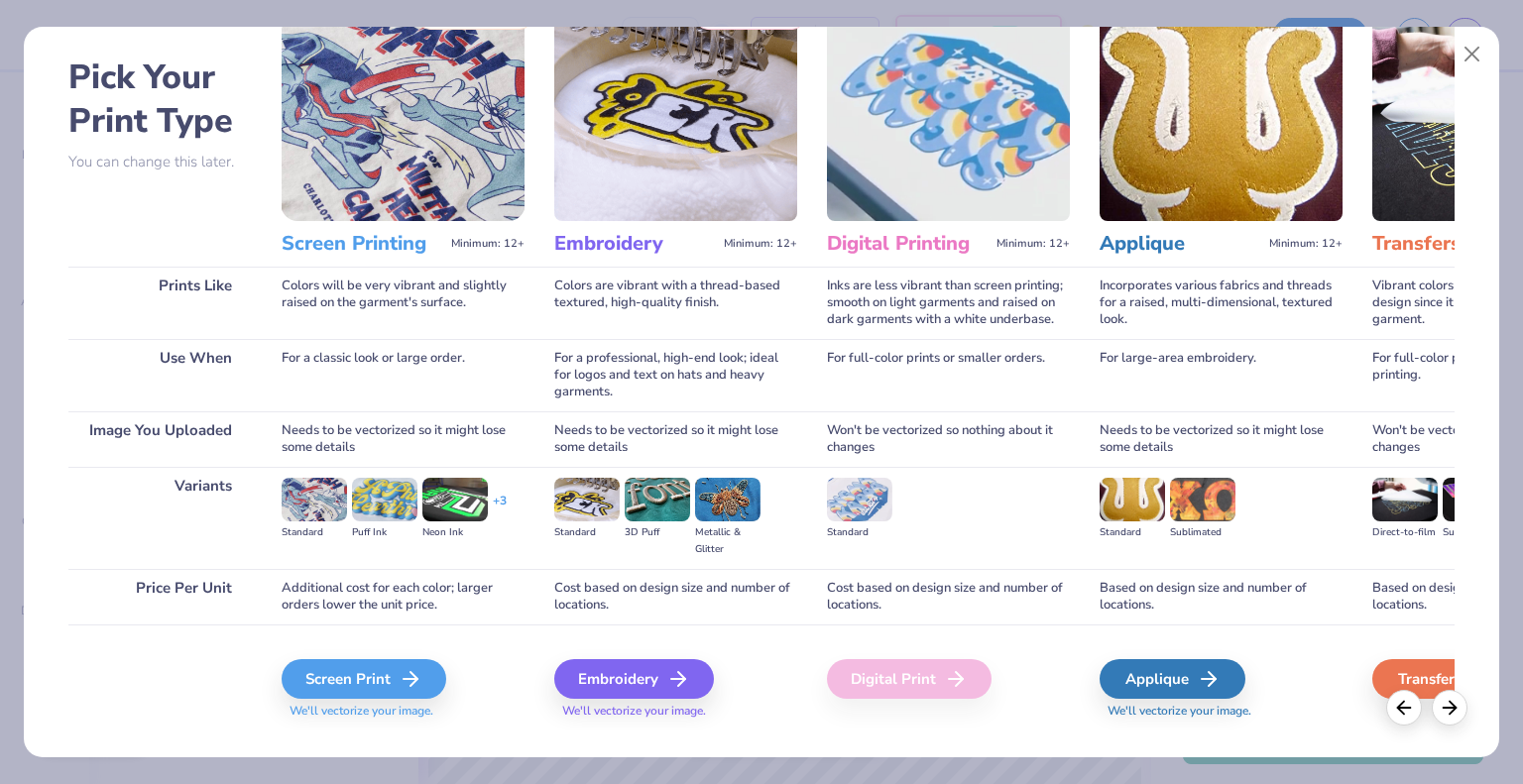 scroll, scrollTop: 99, scrollLeft: 0, axis: vertical 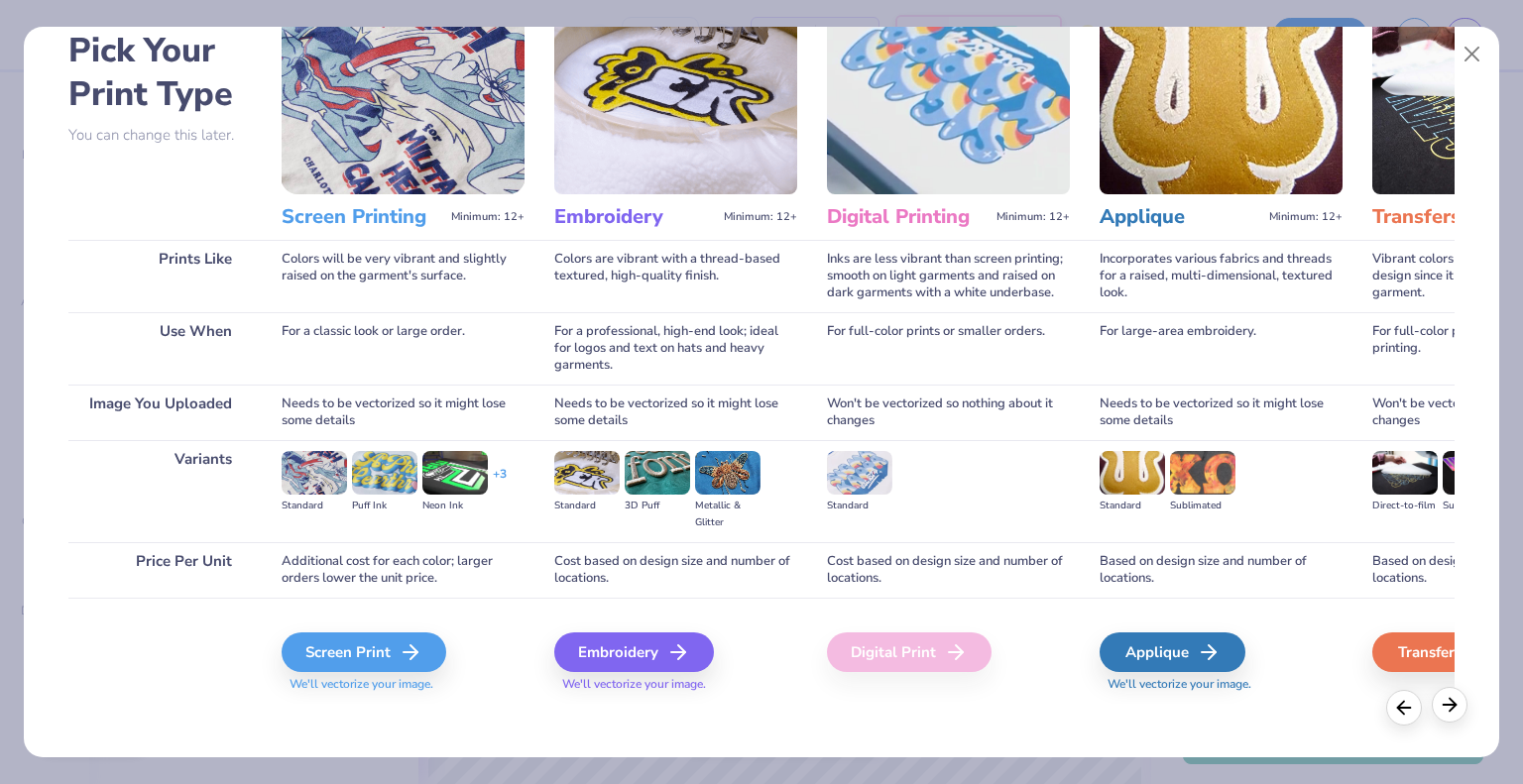 click at bounding box center [1450, 705] 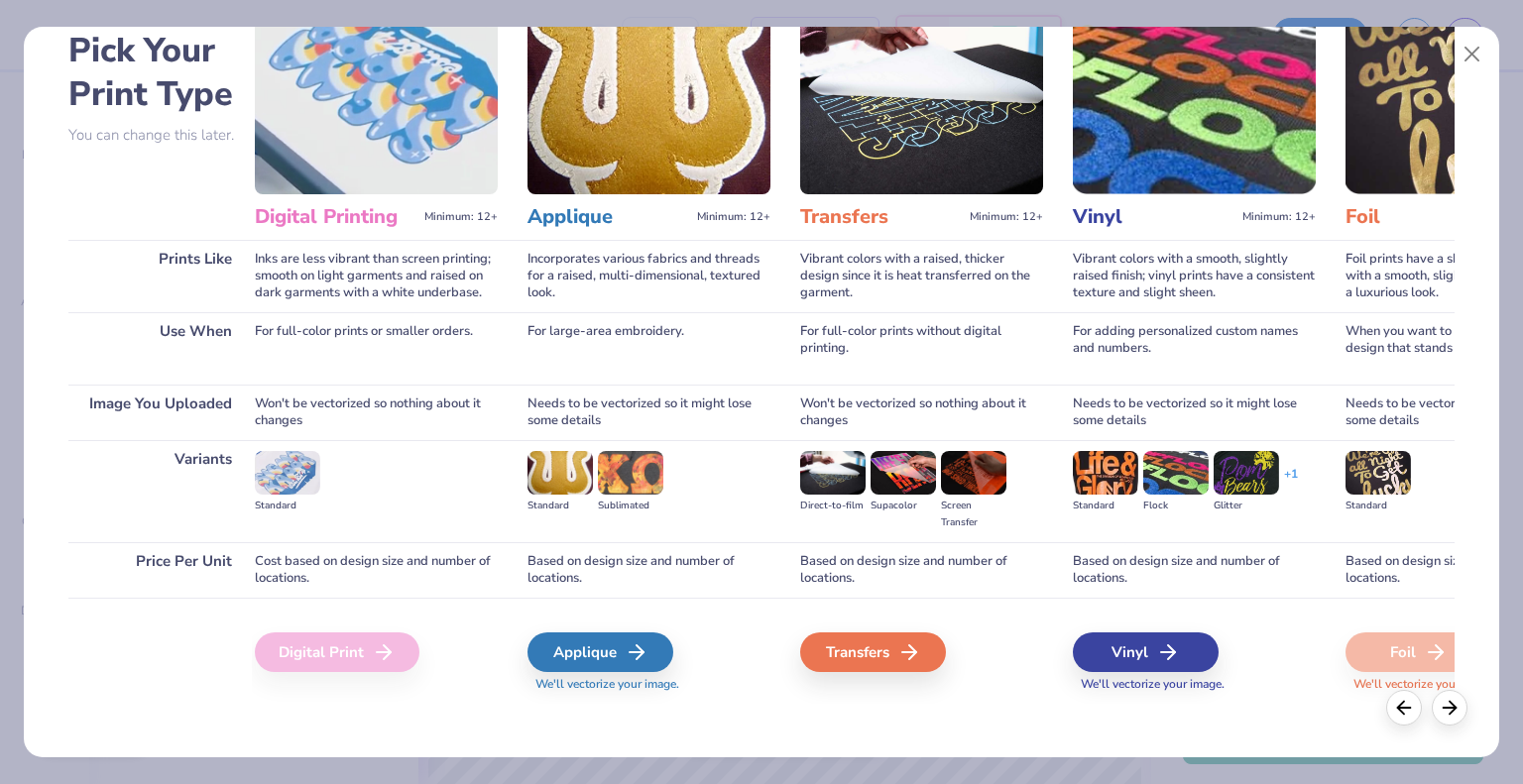 scroll, scrollTop: 0, scrollLeft: 693, axis: horizontal 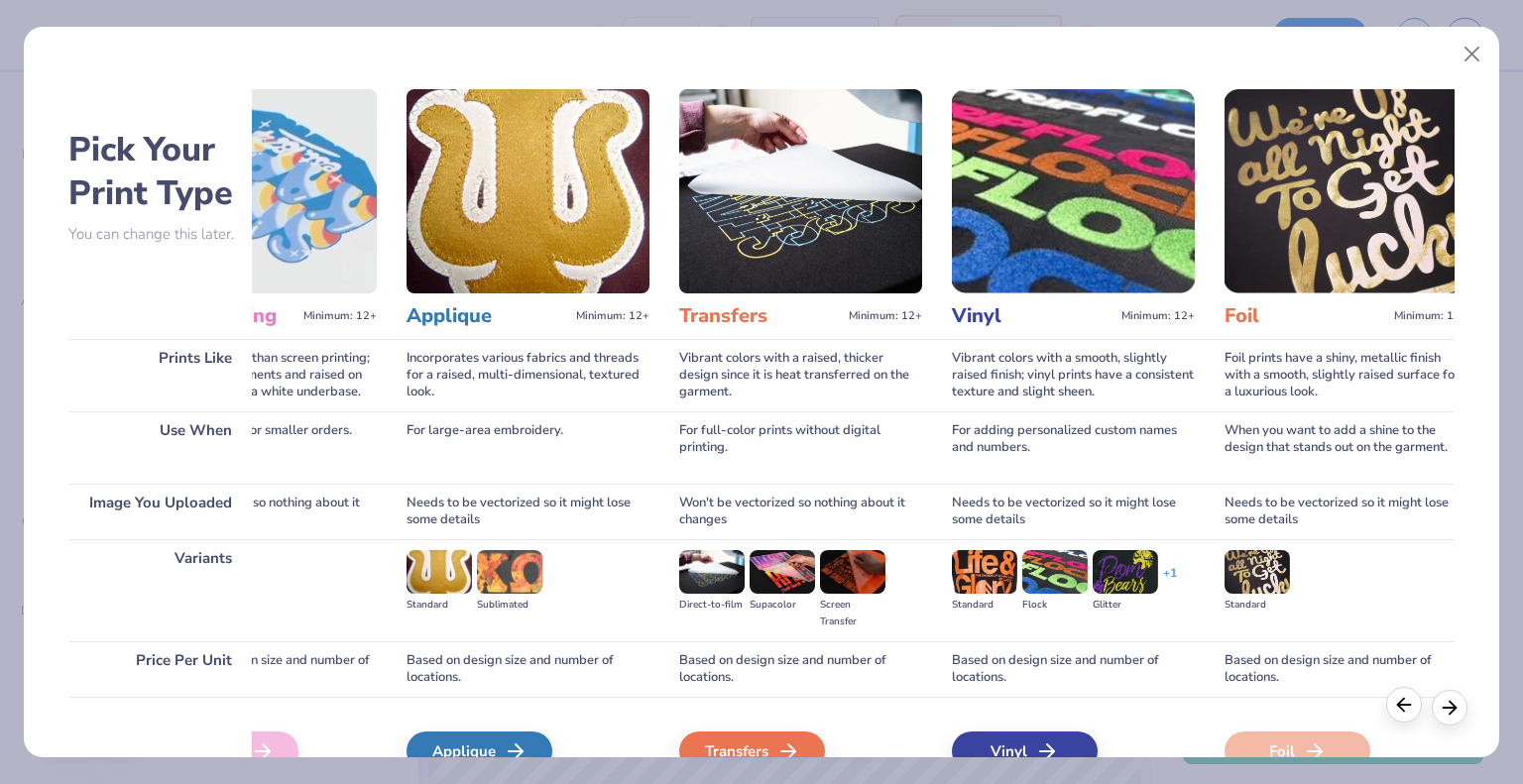 click 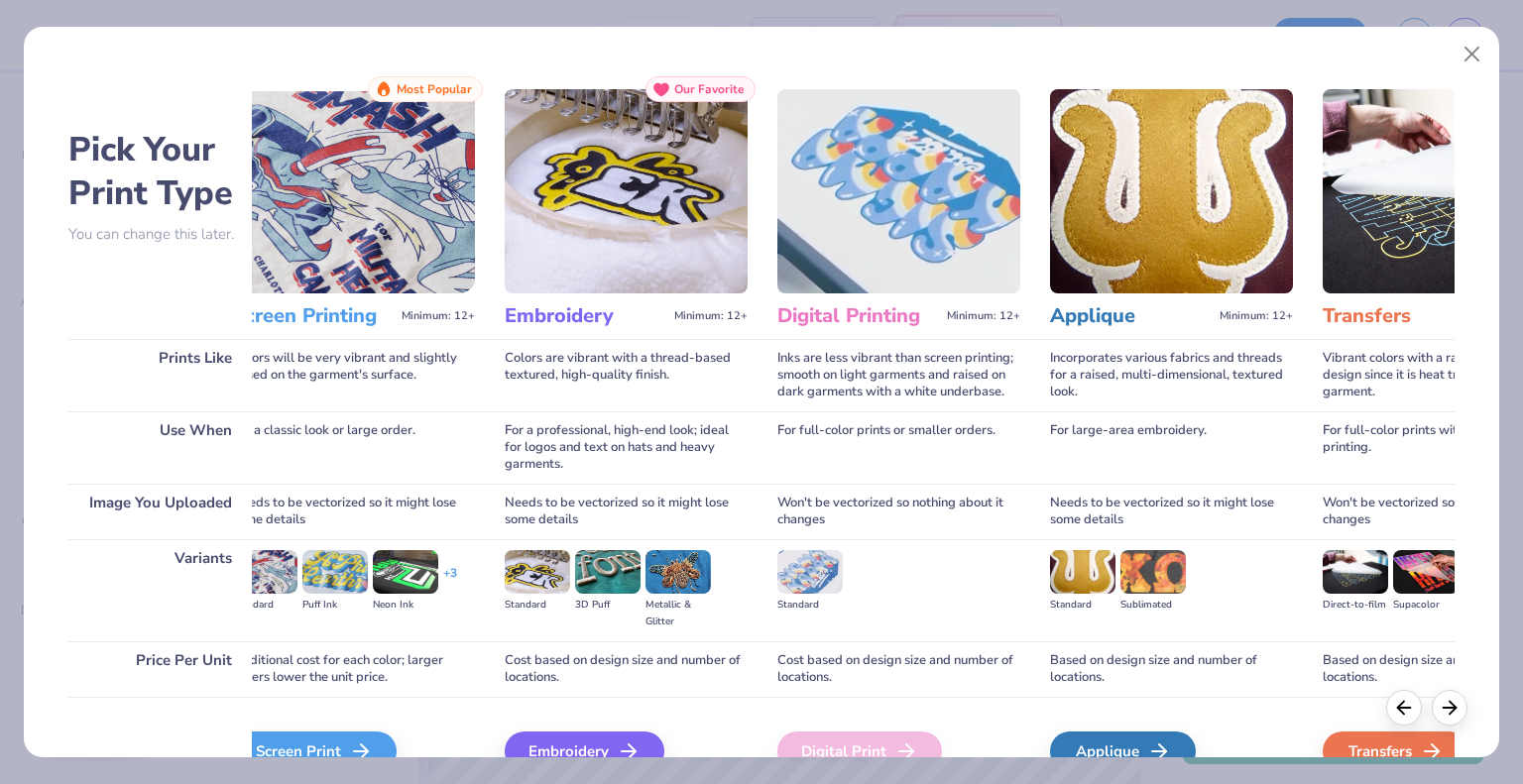 scroll, scrollTop: 0, scrollLeft: 0, axis: both 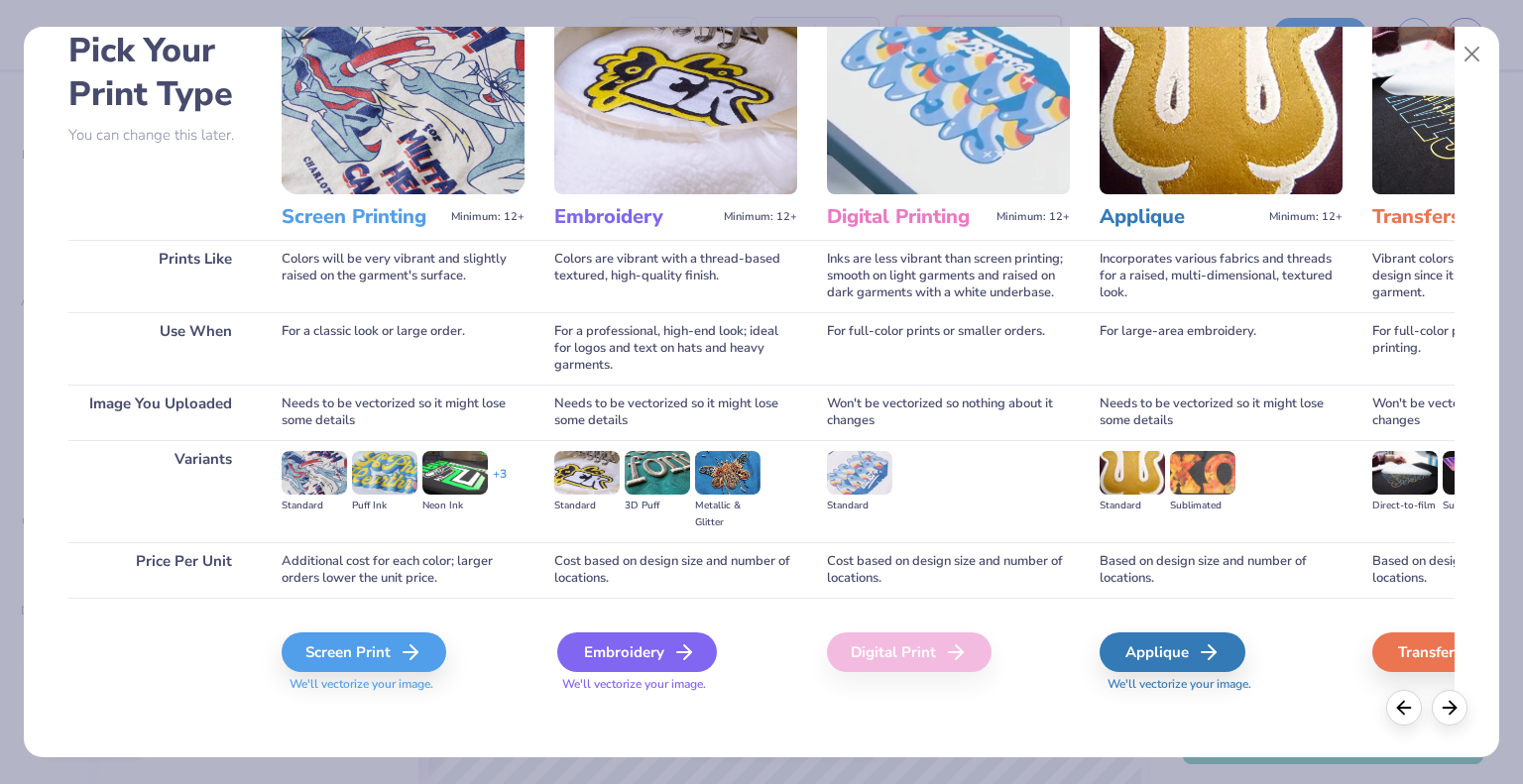 click on "Embroidery" at bounding box center [637, 652] 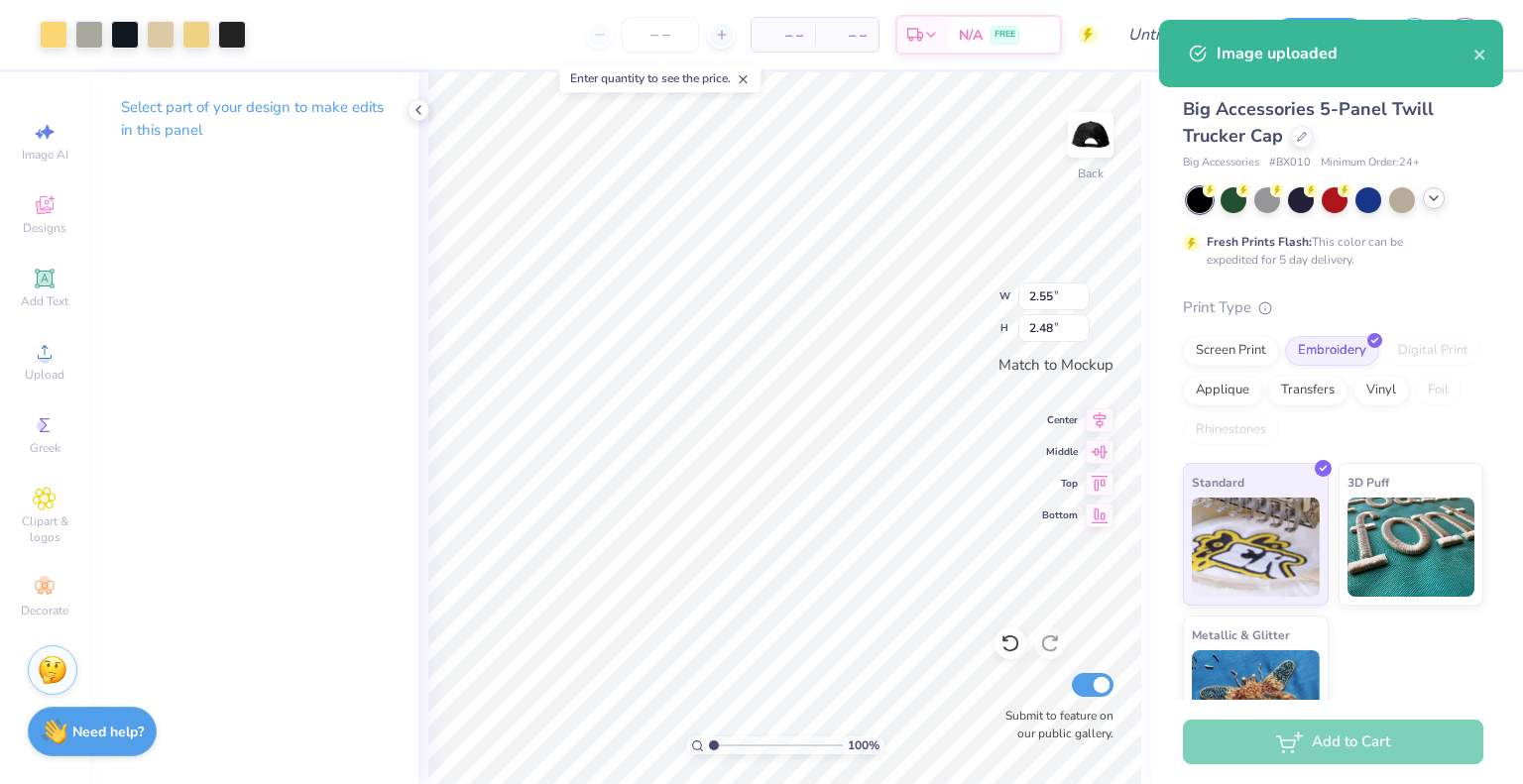 click 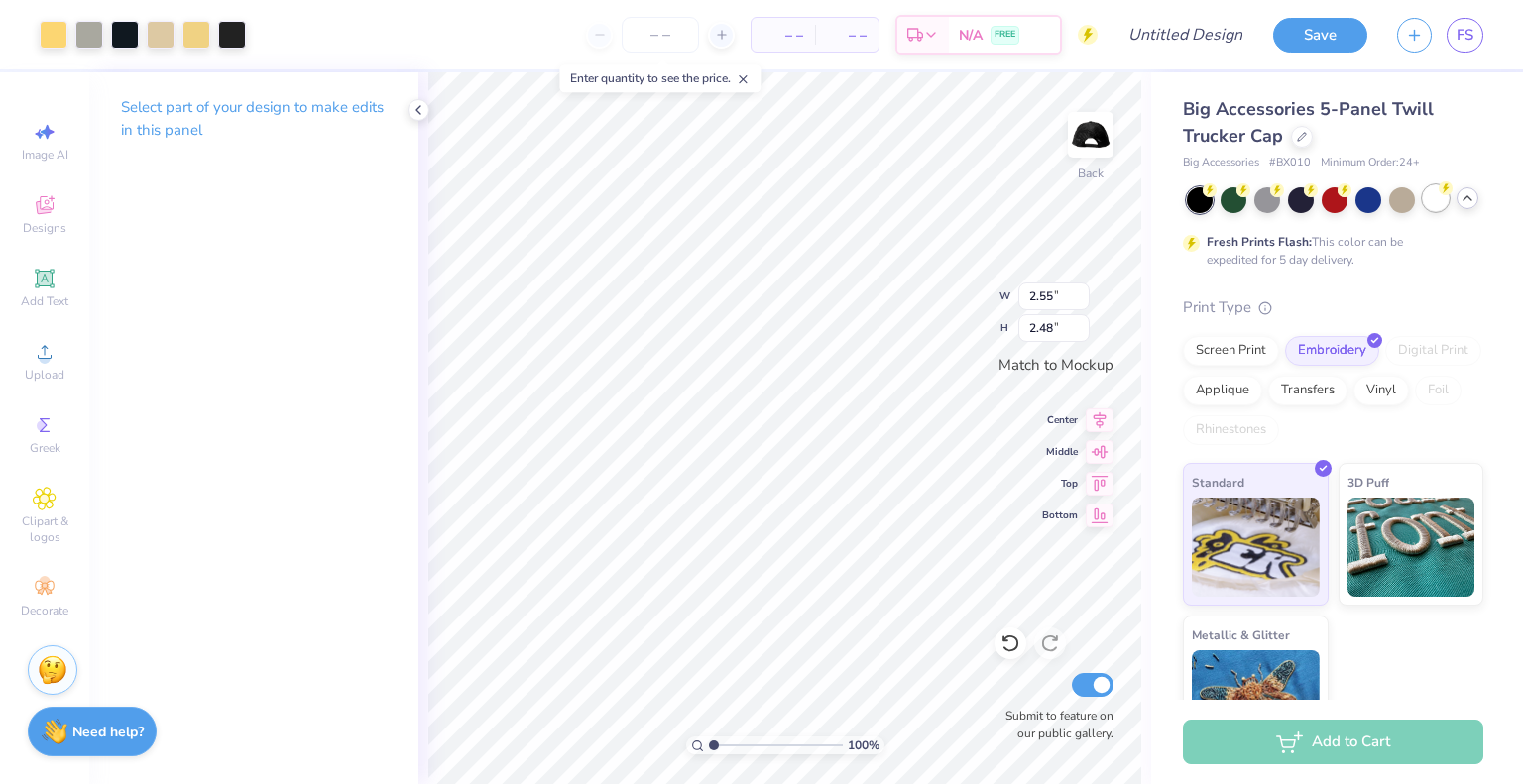 click at bounding box center (1436, 198) 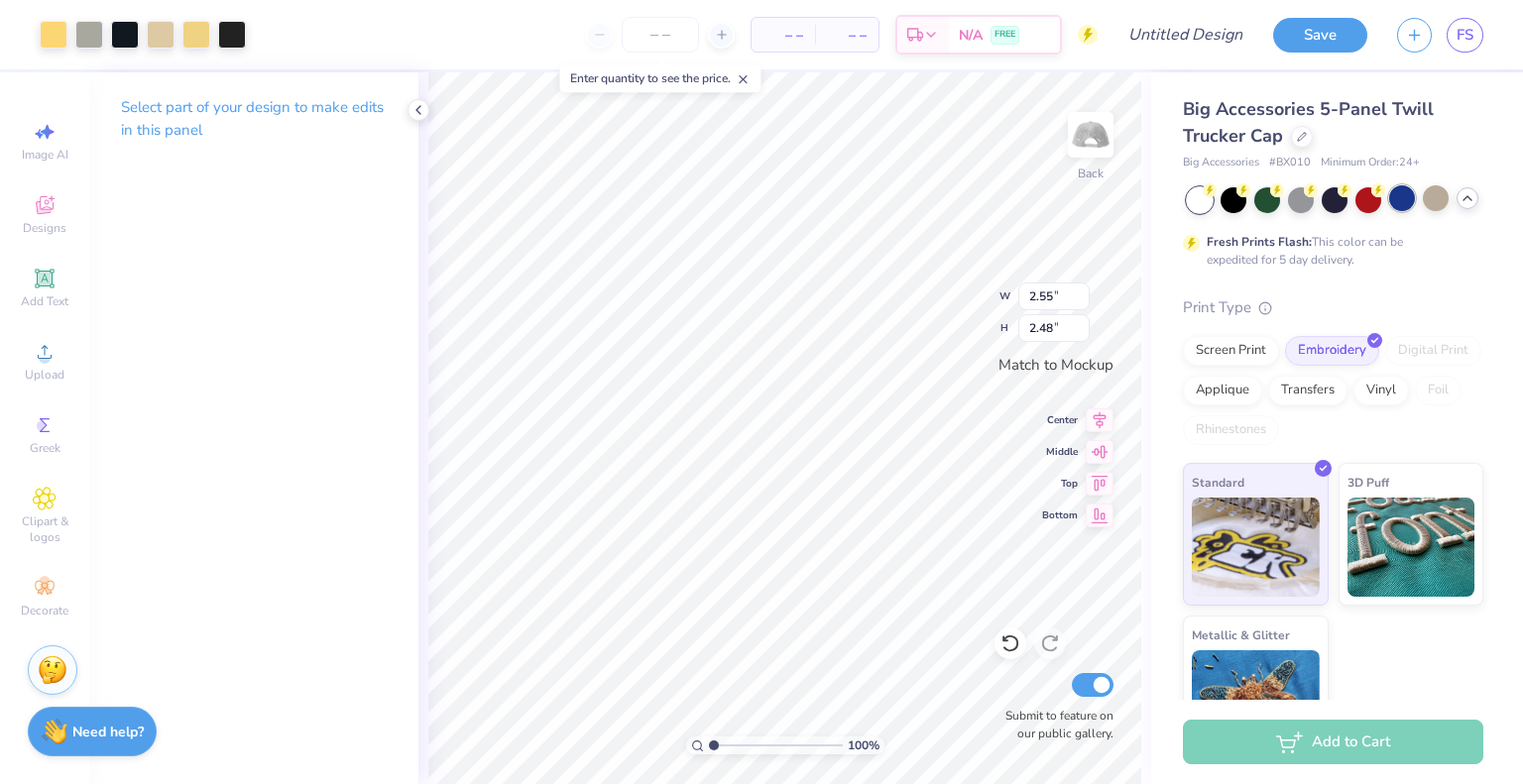 click at bounding box center [1402, 198] 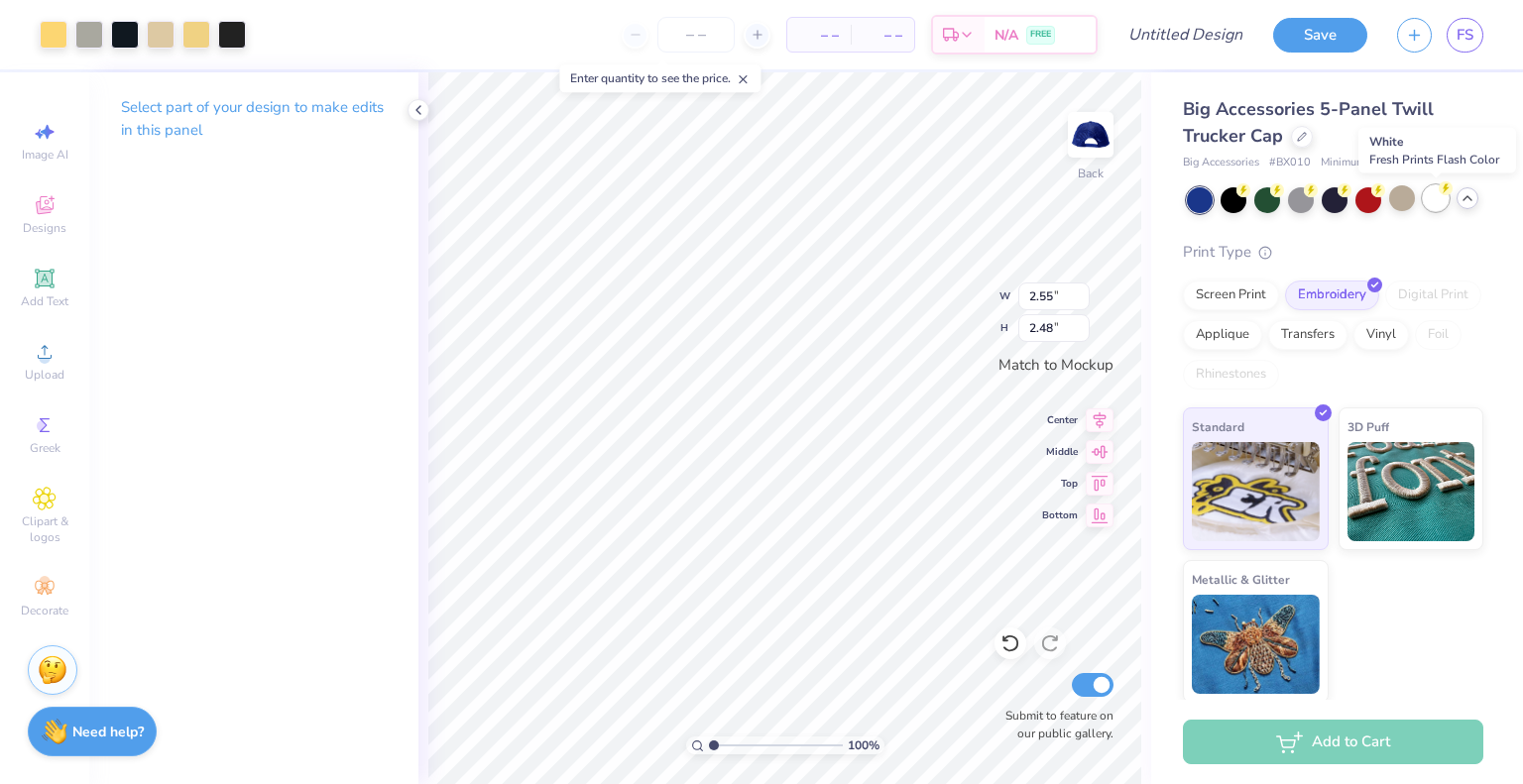 click at bounding box center [1436, 198] 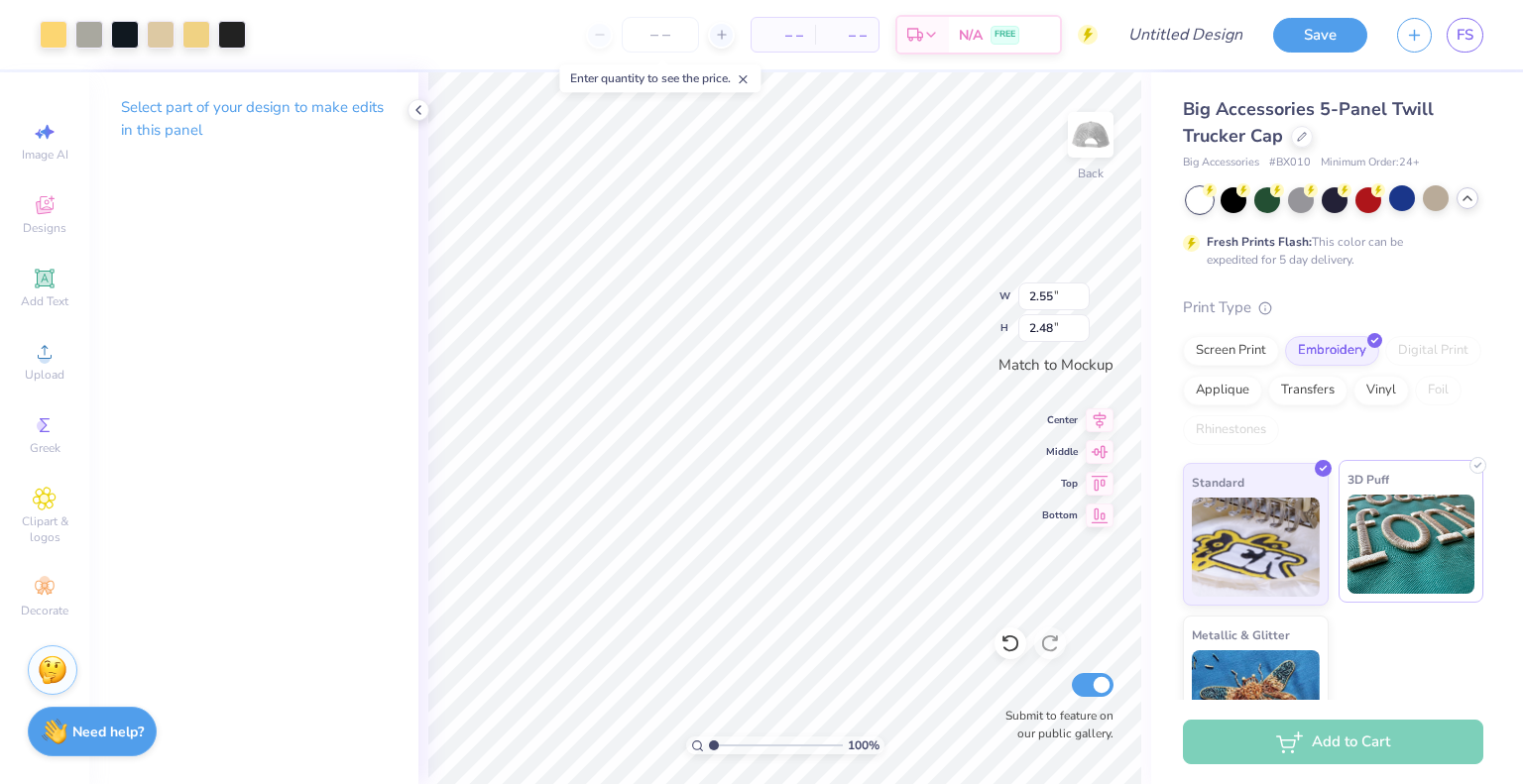 click at bounding box center (1411, 544) 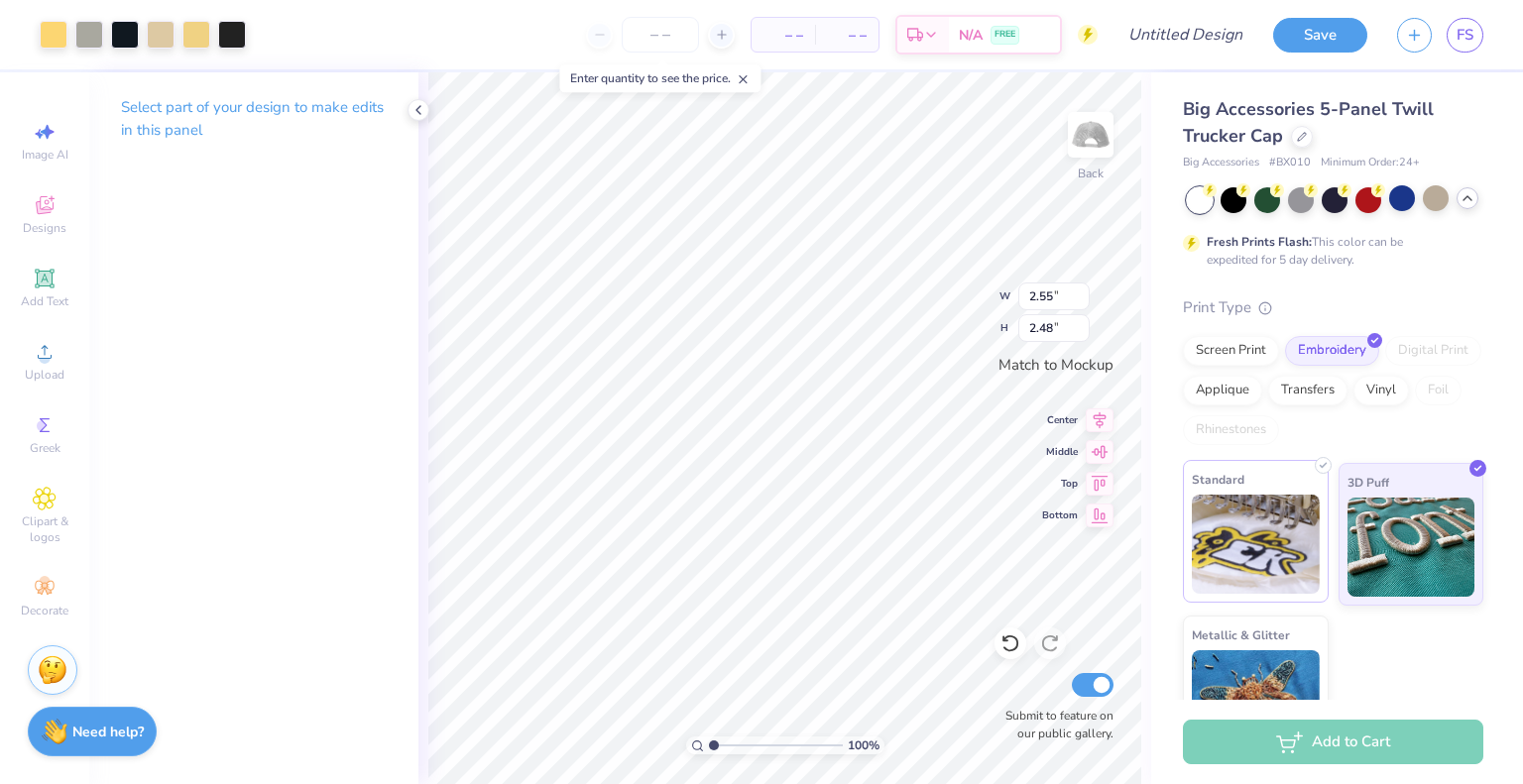 scroll, scrollTop: 87, scrollLeft: 0, axis: vertical 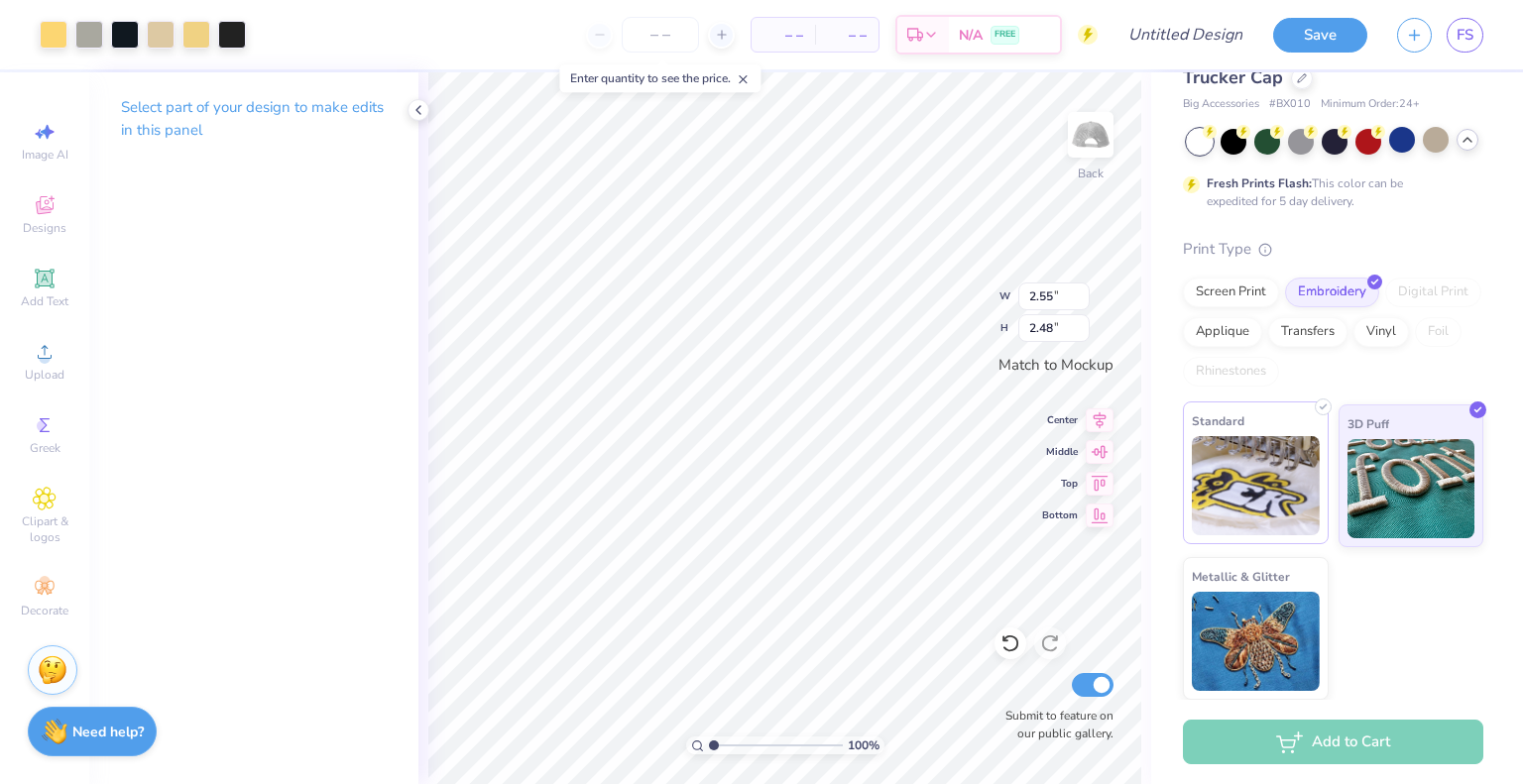 click at bounding box center [1255, 486] 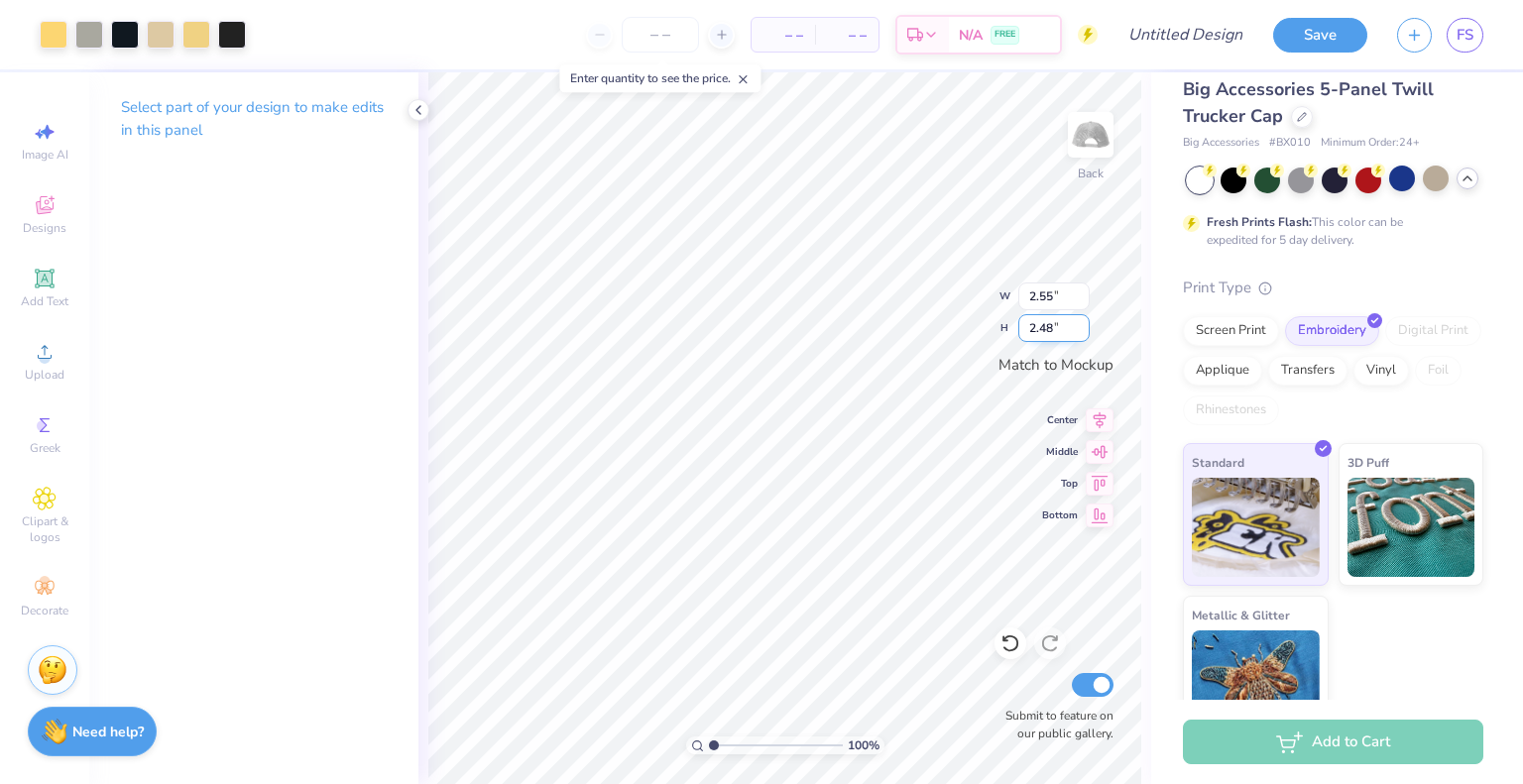 scroll, scrollTop: 0, scrollLeft: 0, axis: both 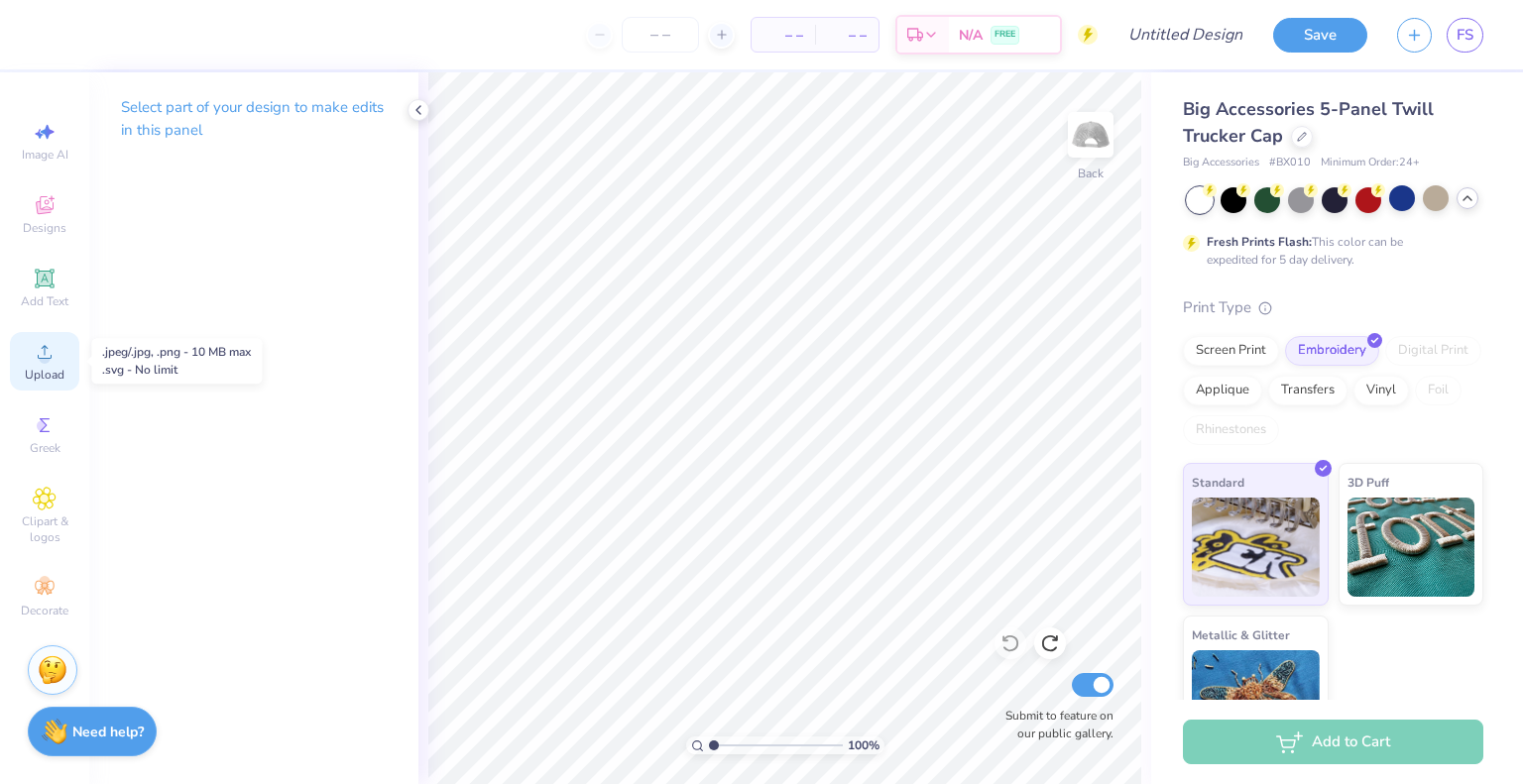 click on "Upload" at bounding box center [45, 375] 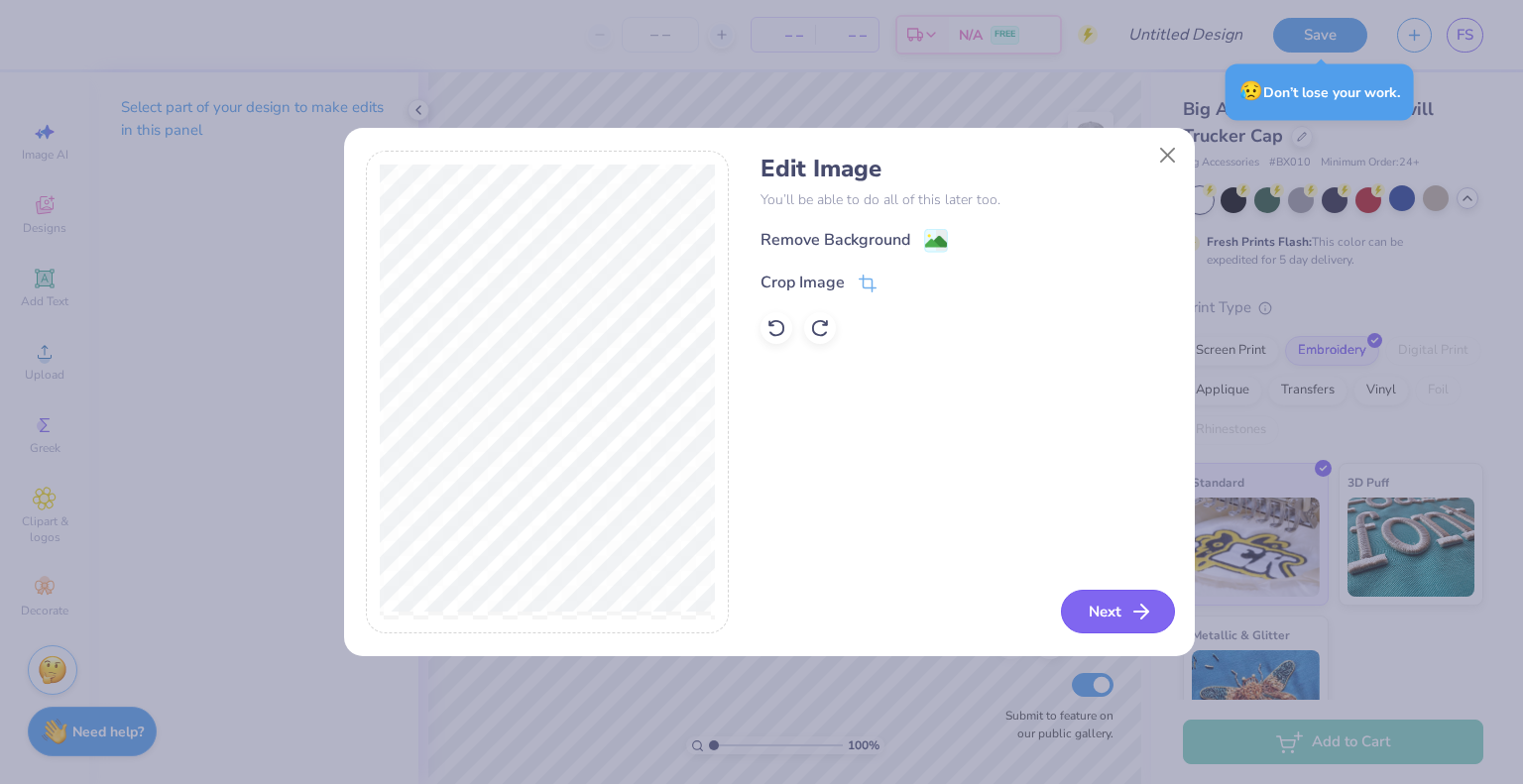 click on "Next" at bounding box center (1117, 612) 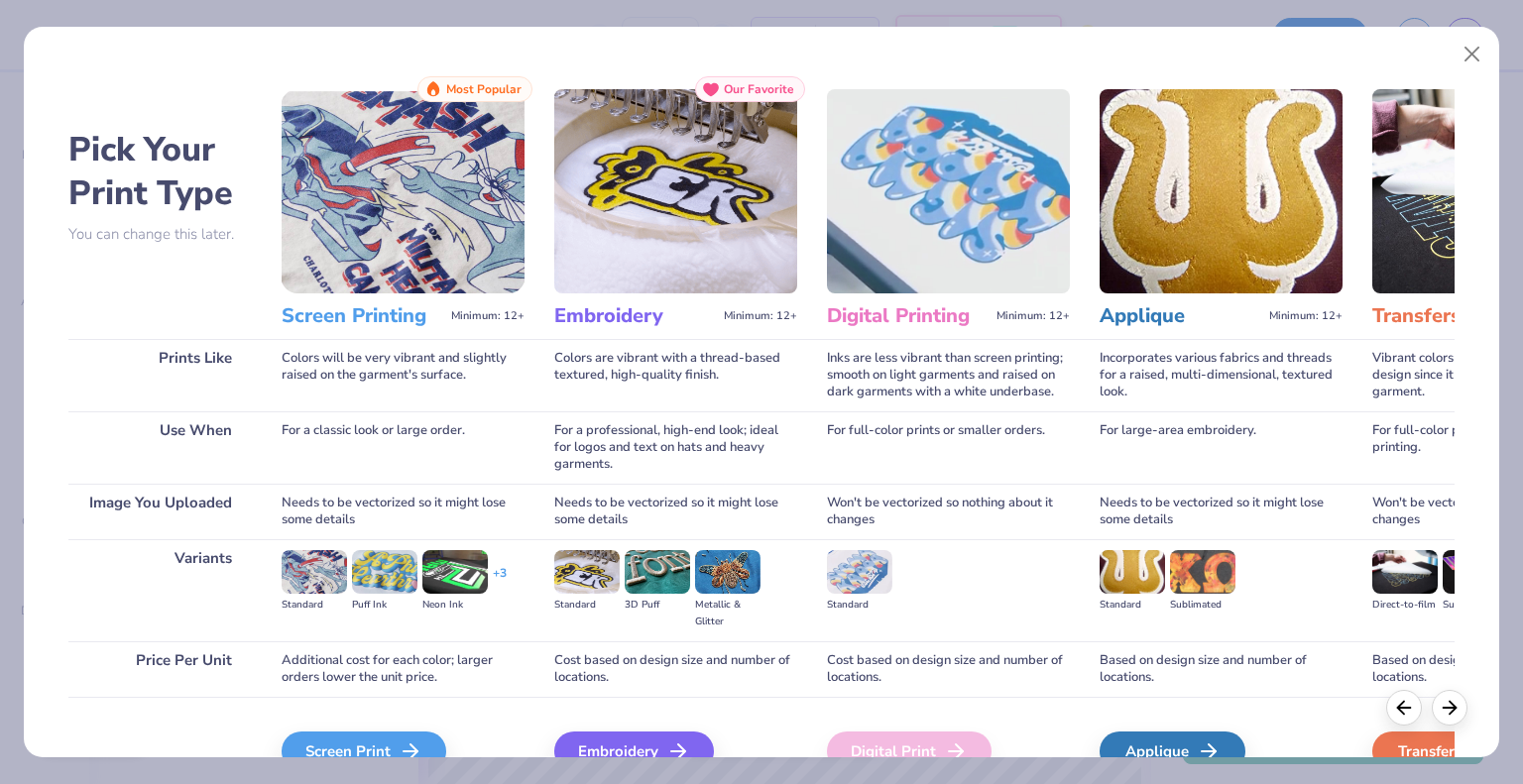 scroll, scrollTop: 99, scrollLeft: 0, axis: vertical 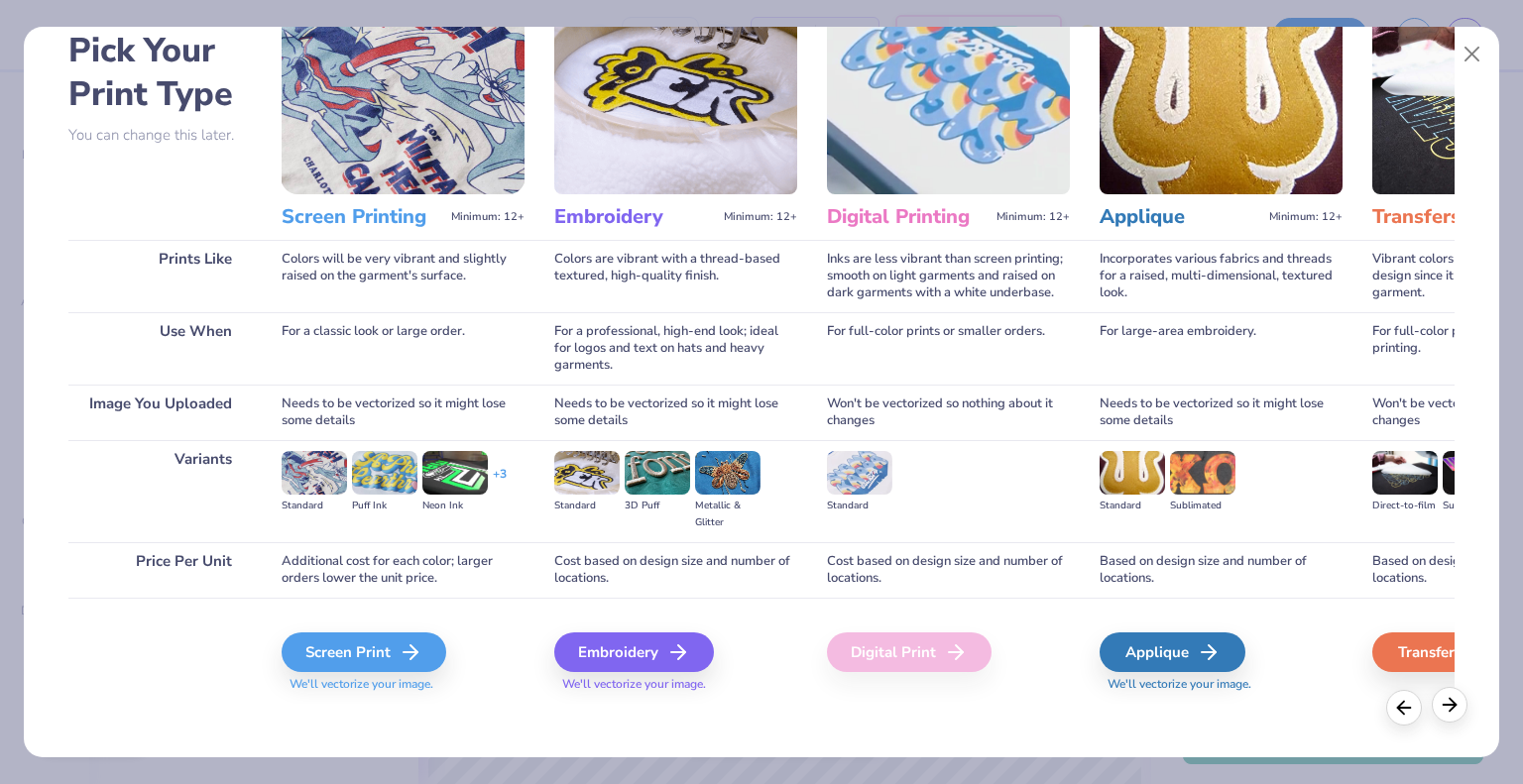 click 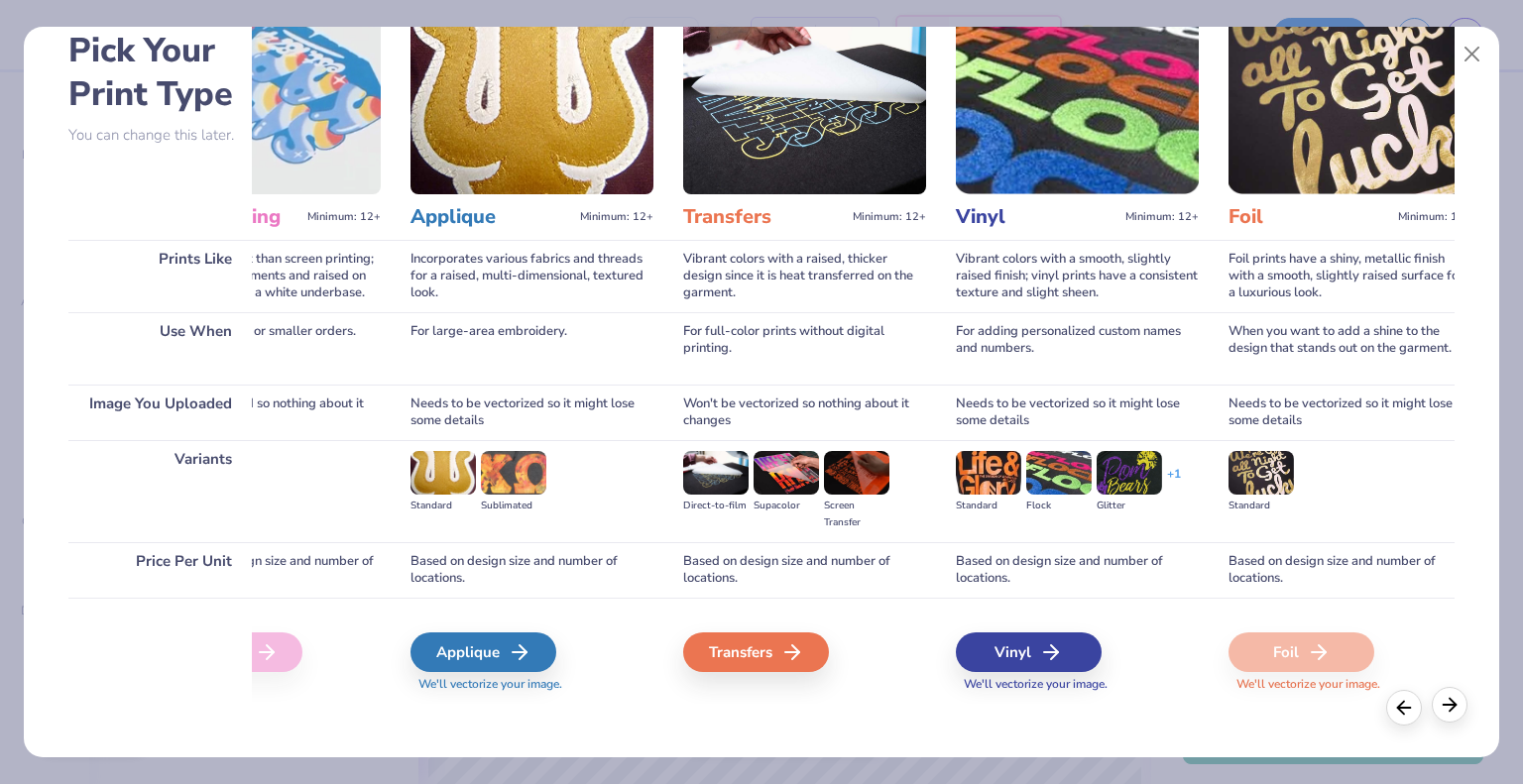 scroll, scrollTop: 0, scrollLeft: 693, axis: horizontal 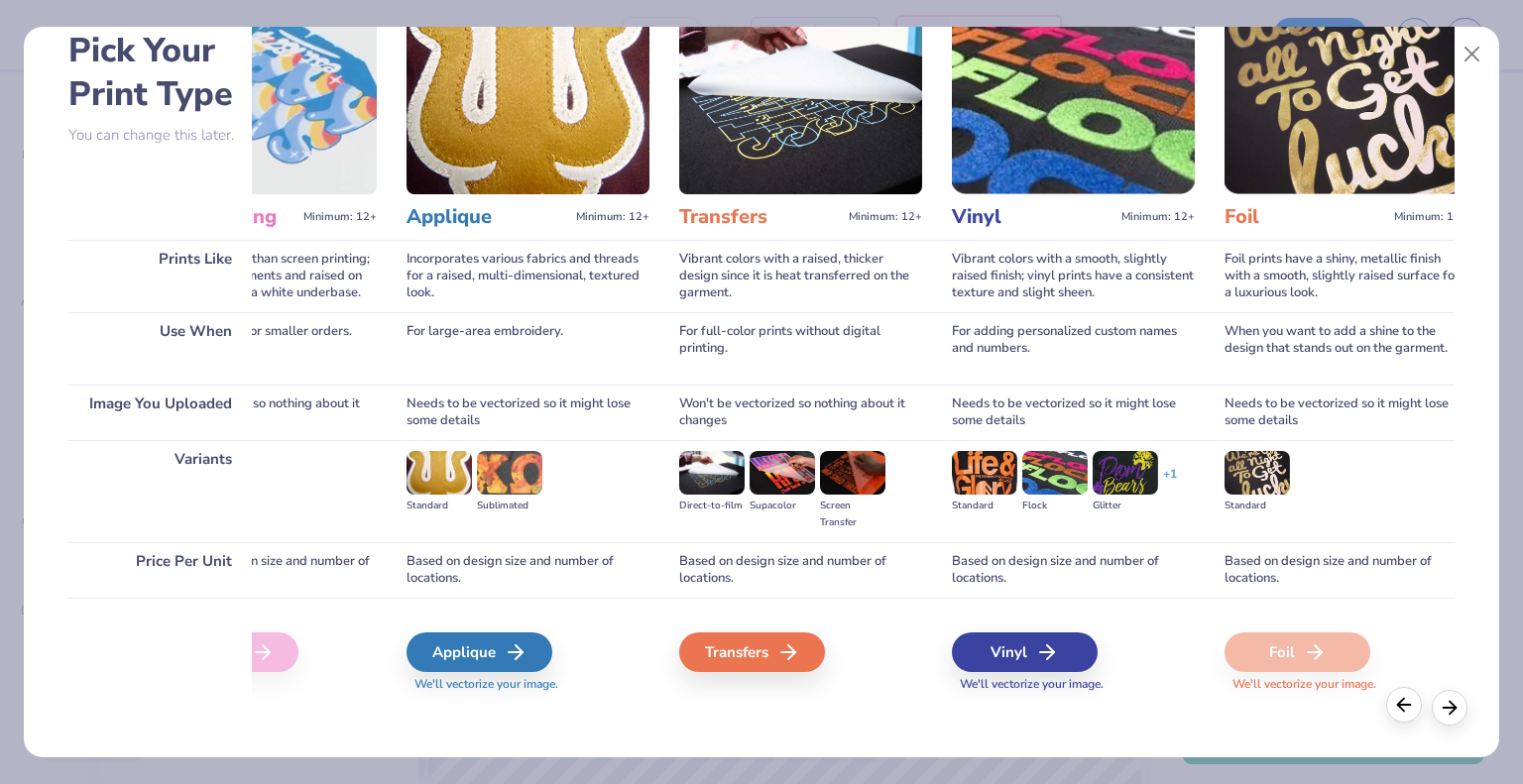 click 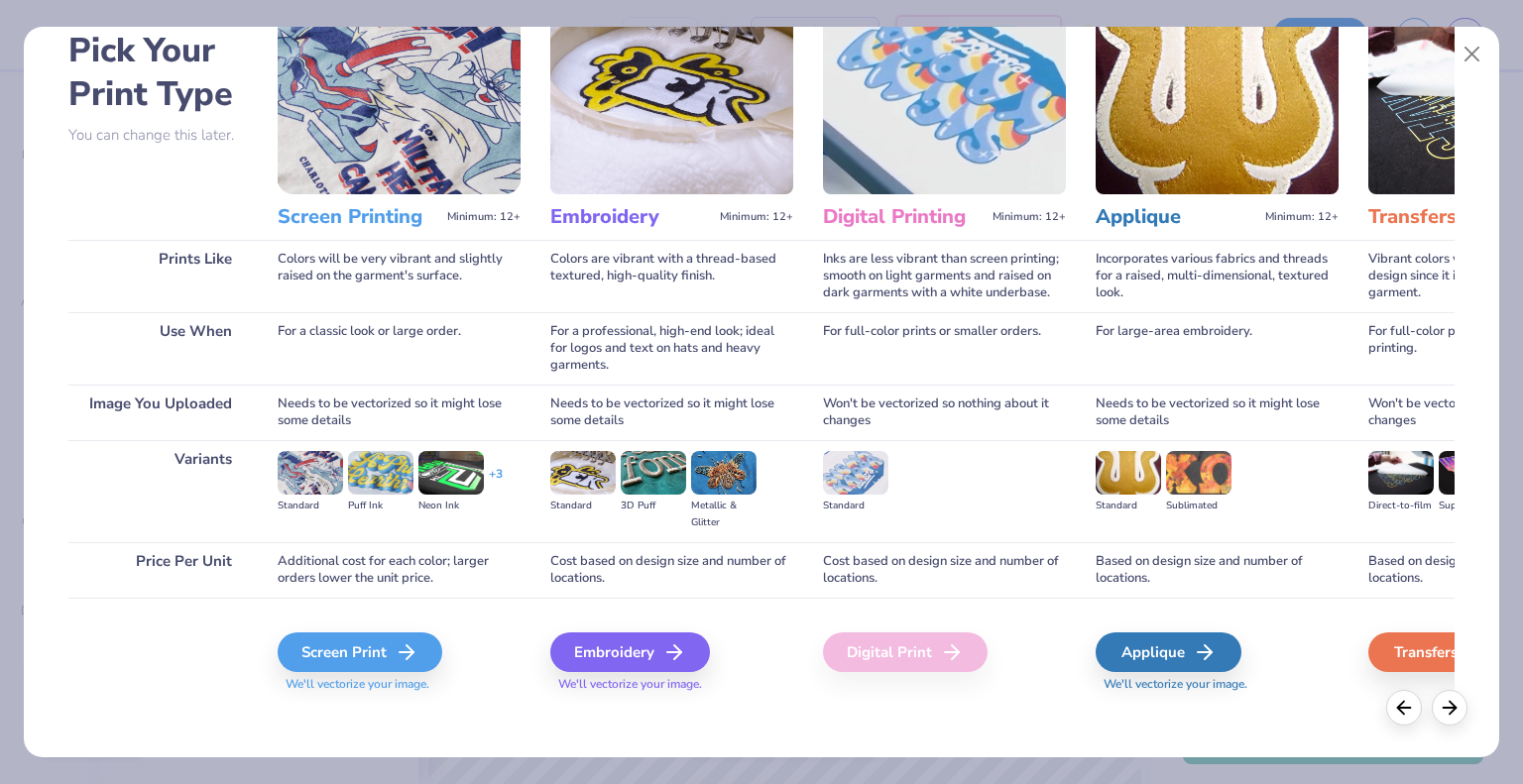 scroll, scrollTop: 0, scrollLeft: 0, axis: both 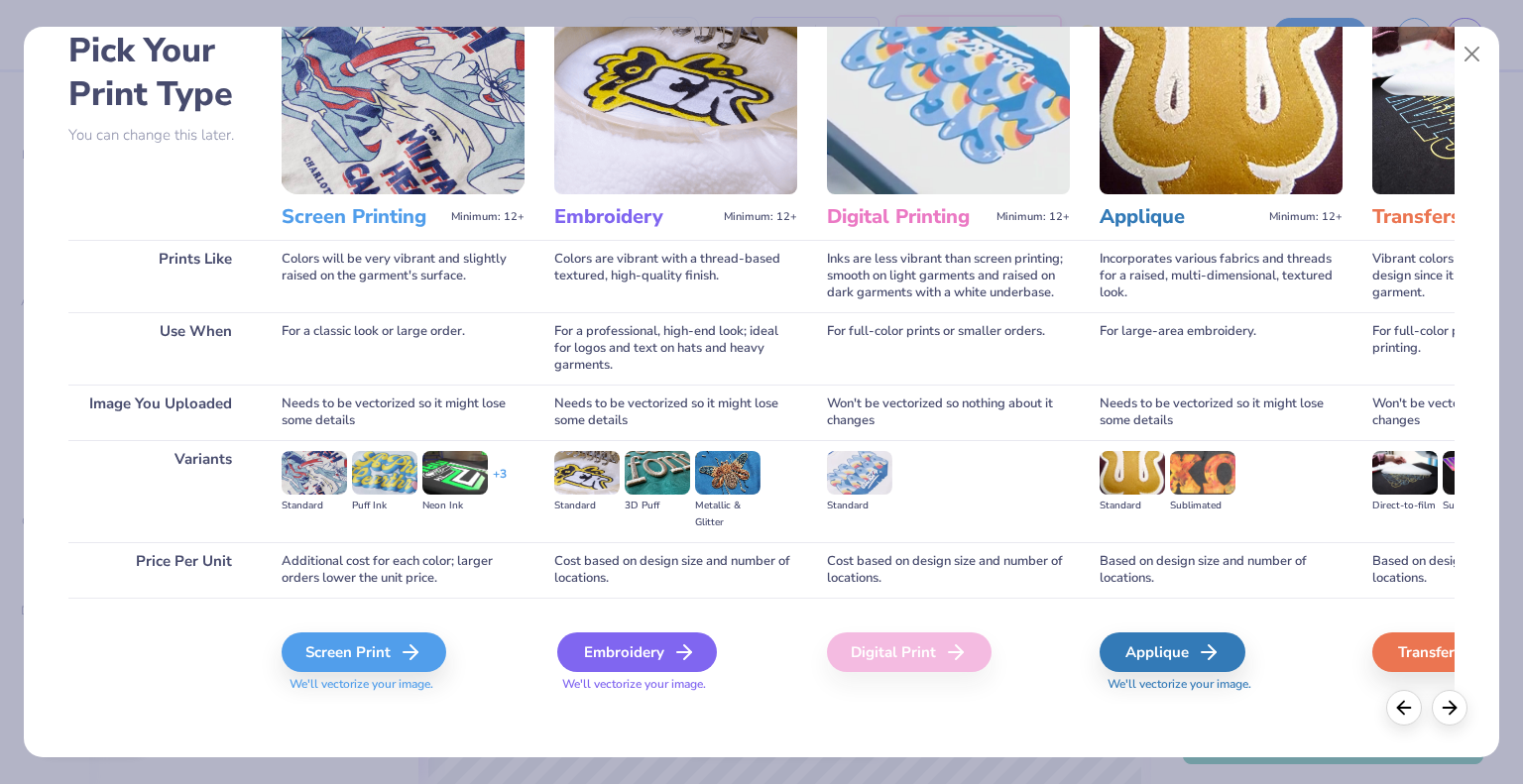 click on "Embroidery" at bounding box center (637, 652) 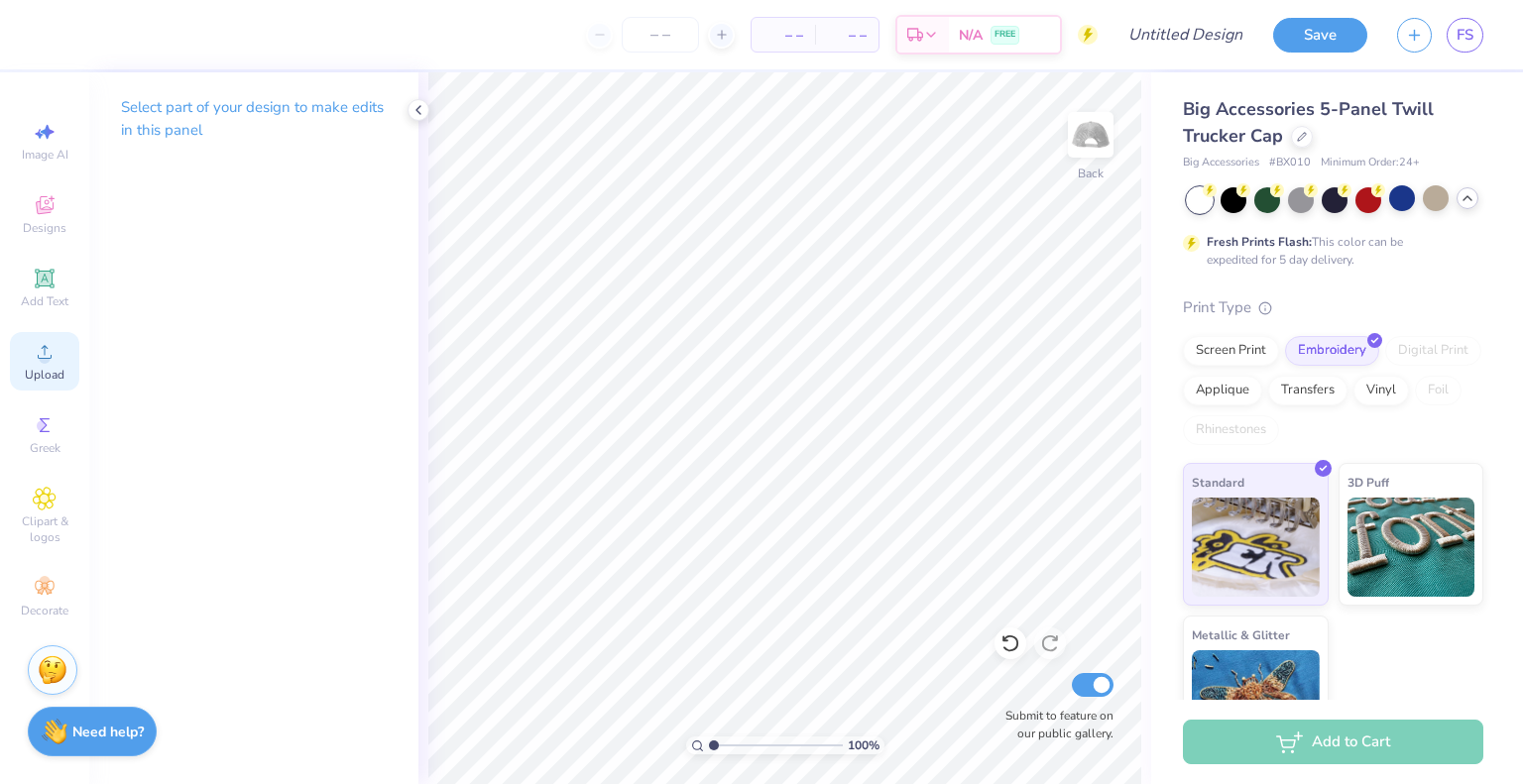 click 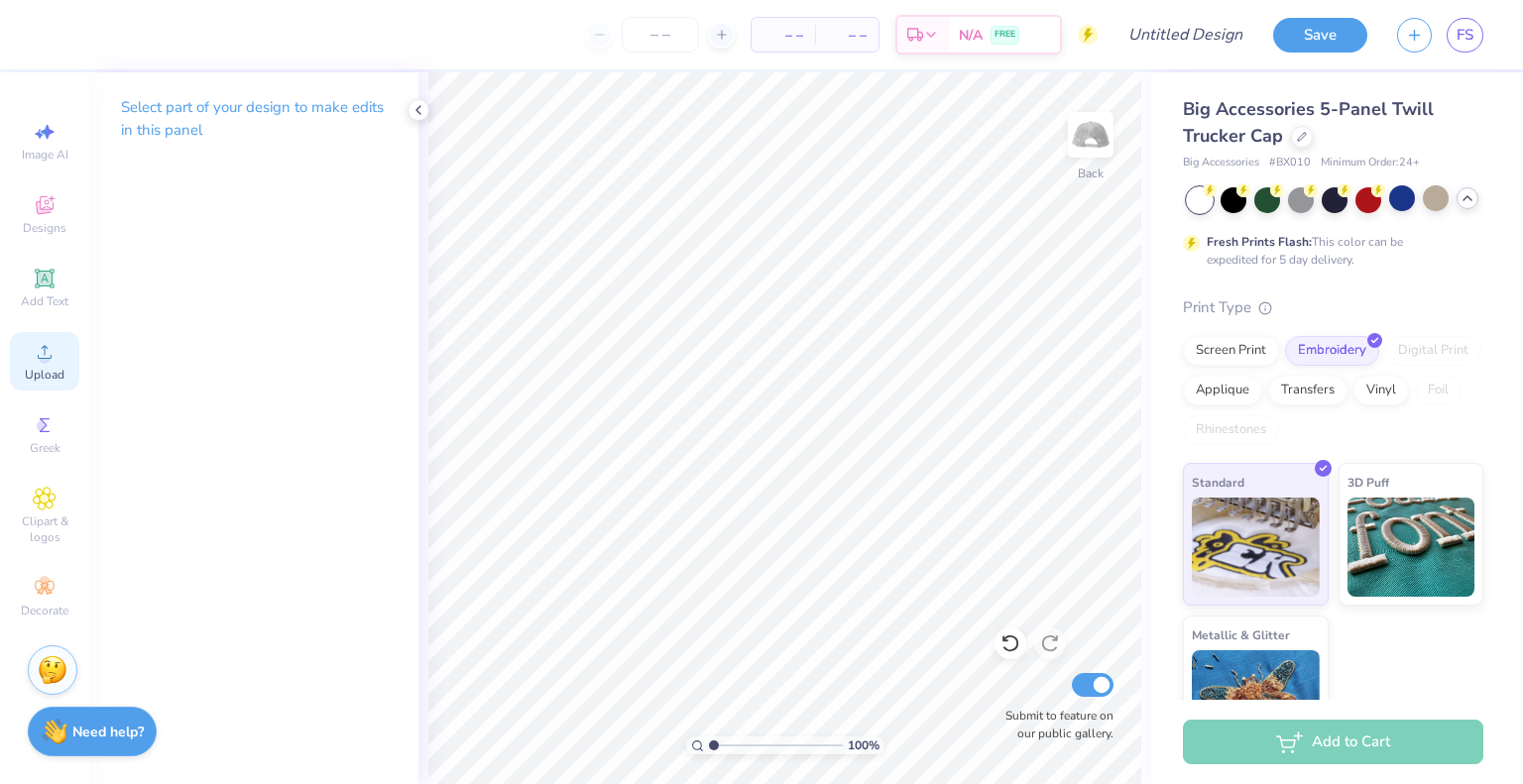 click on "Upload" at bounding box center [45, 361] 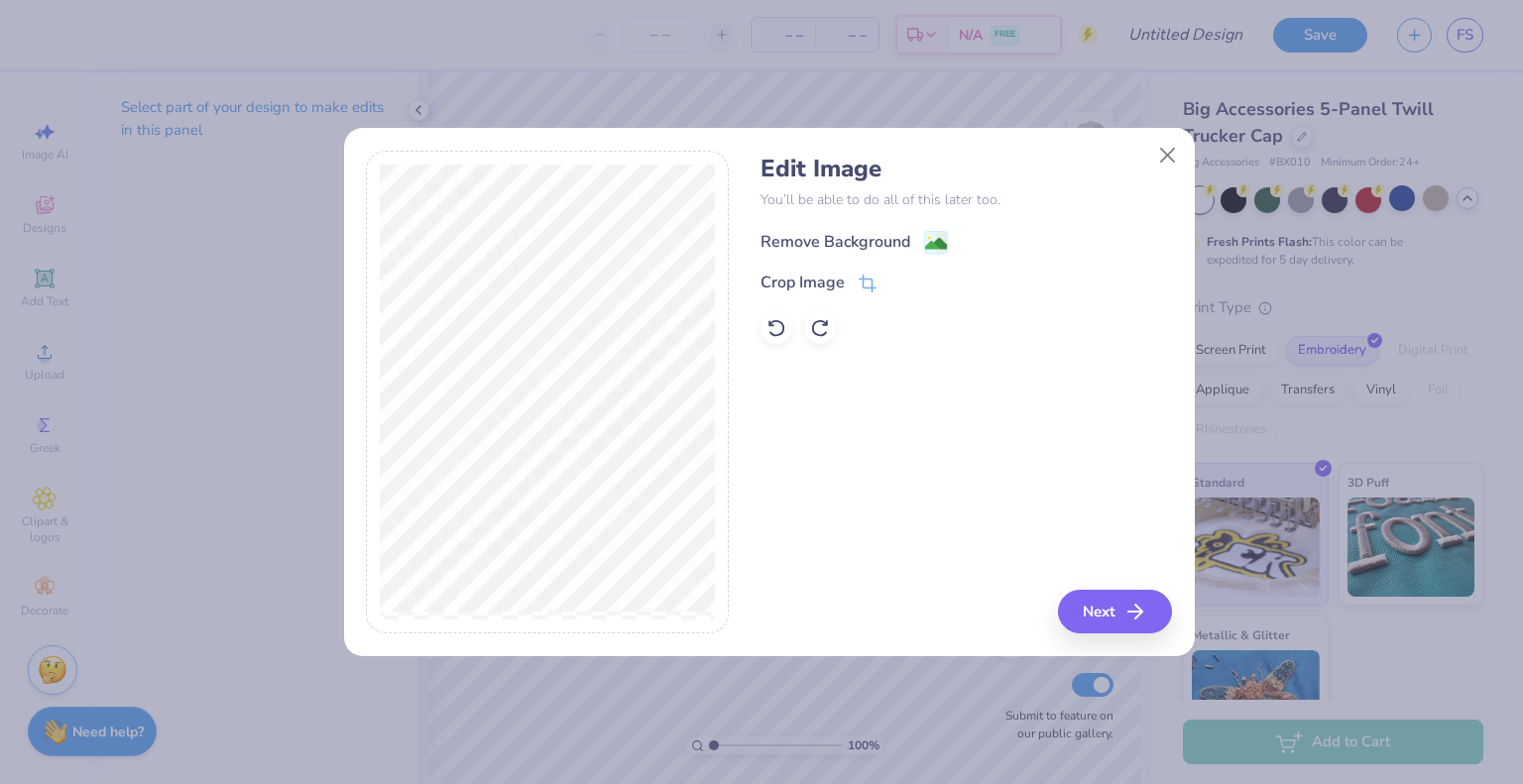 click on "Remove Background" at bounding box center [835, 242] 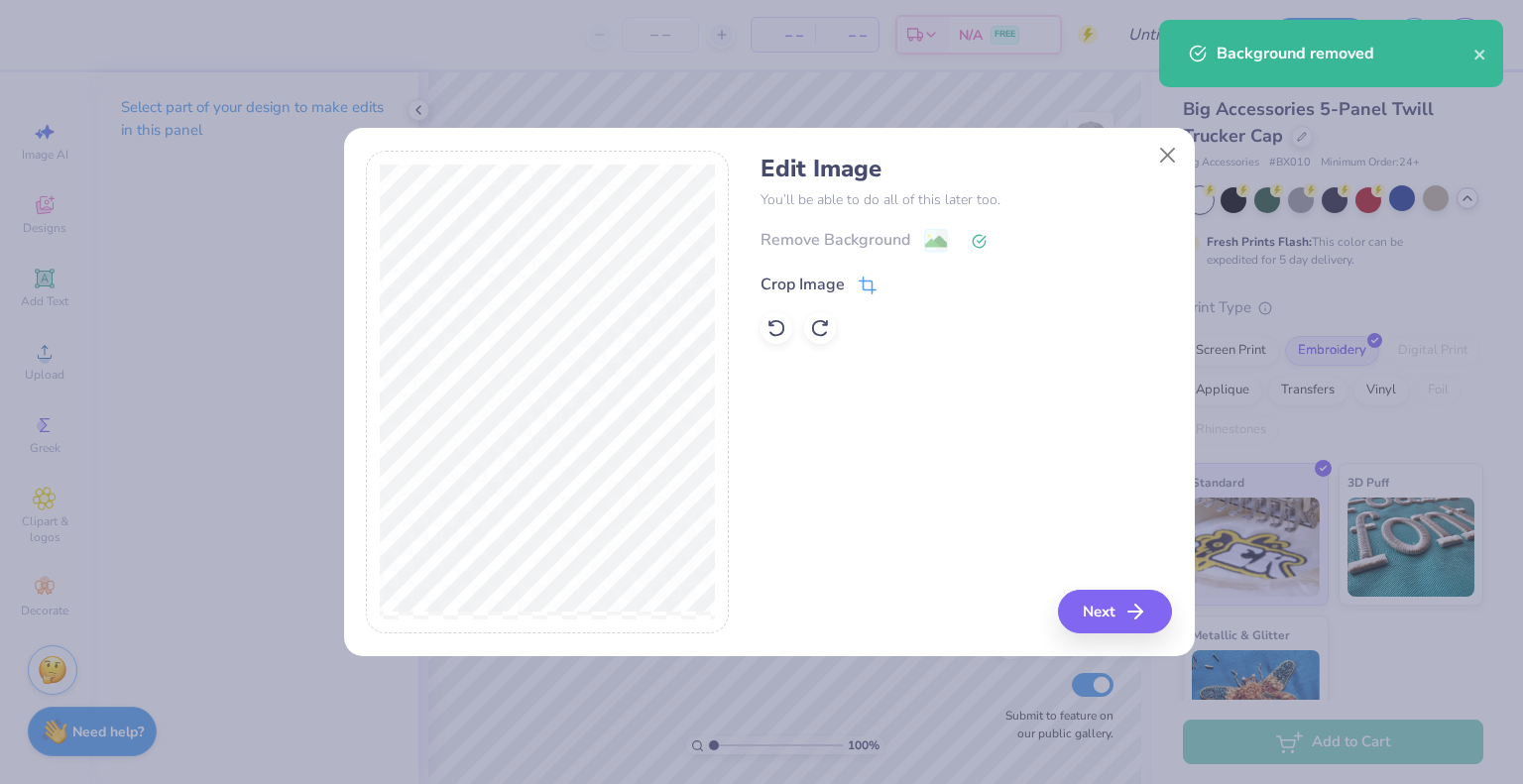 click on "Crop Image" at bounding box center (802, 284) 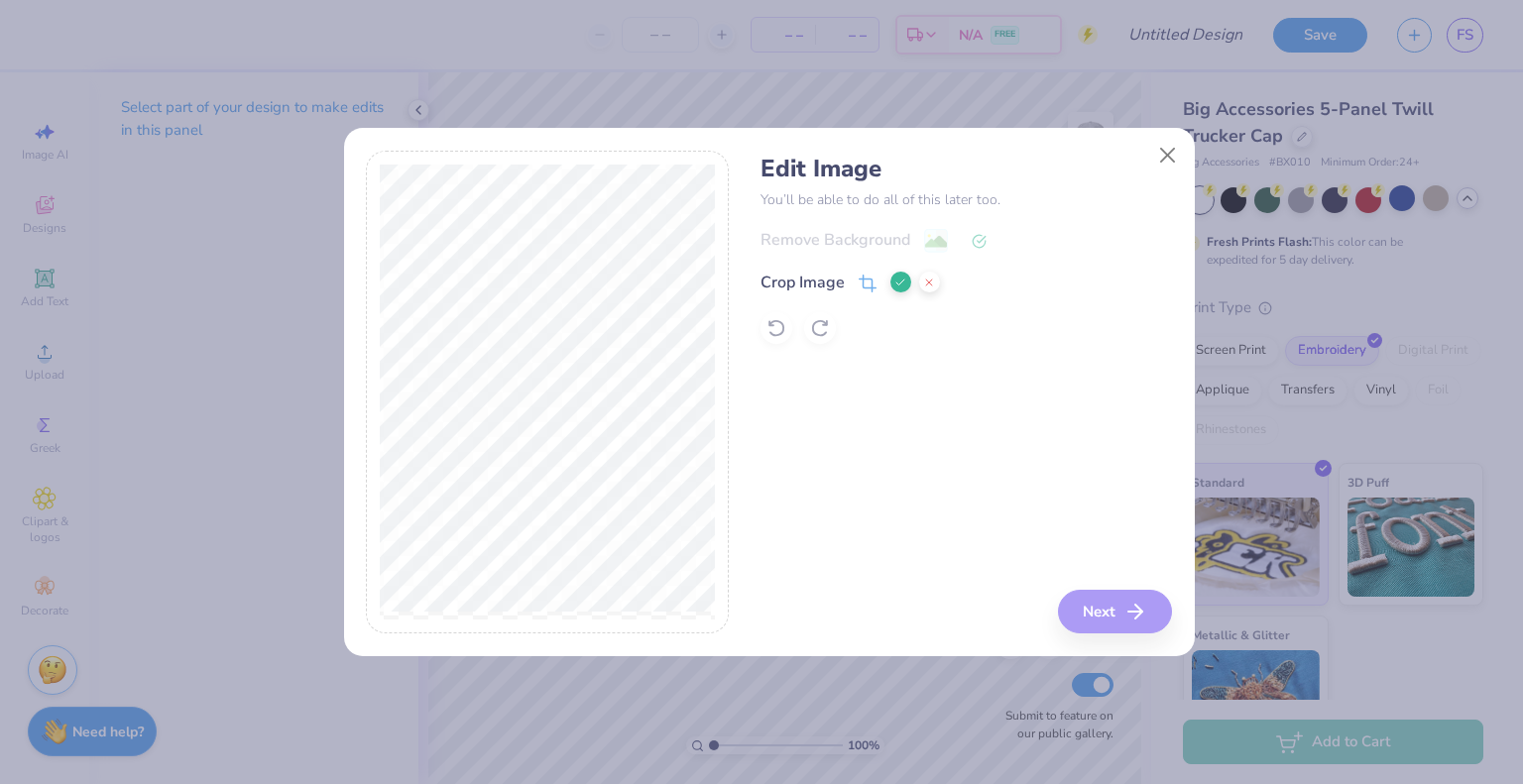 click on "Crop Image" at bounding box center (966, 282) 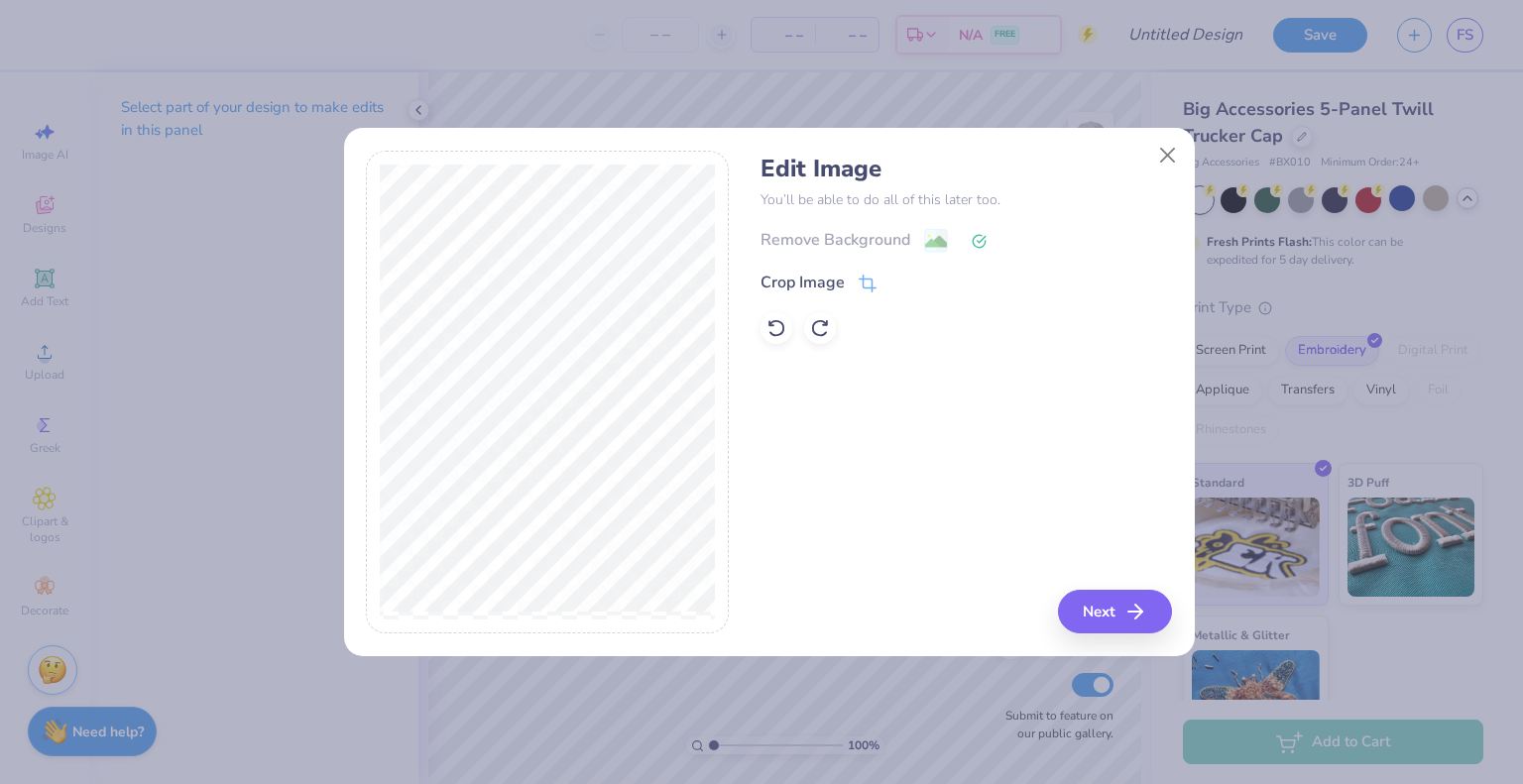 click on "Remove Background" at bounding box center [966, 240] 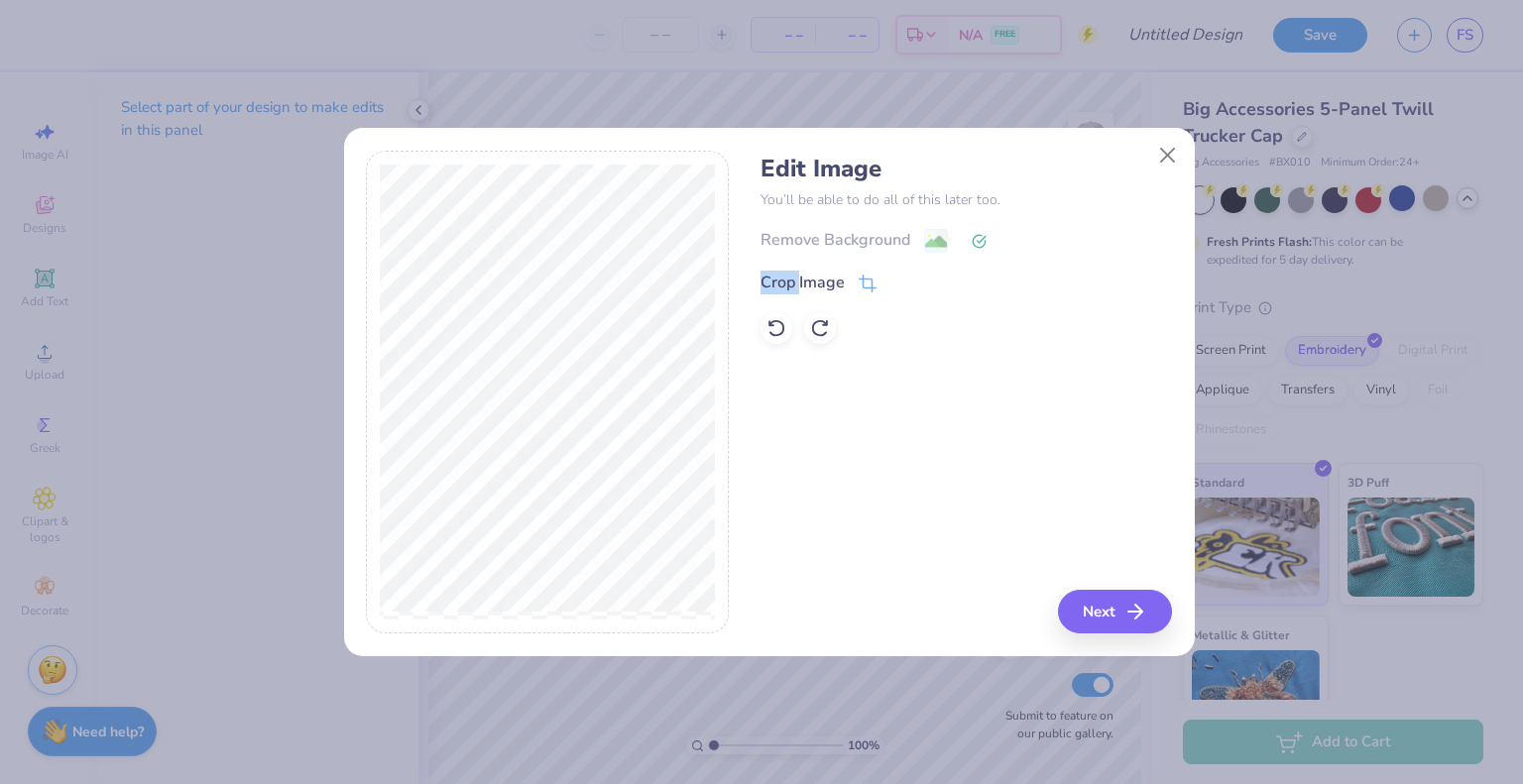click 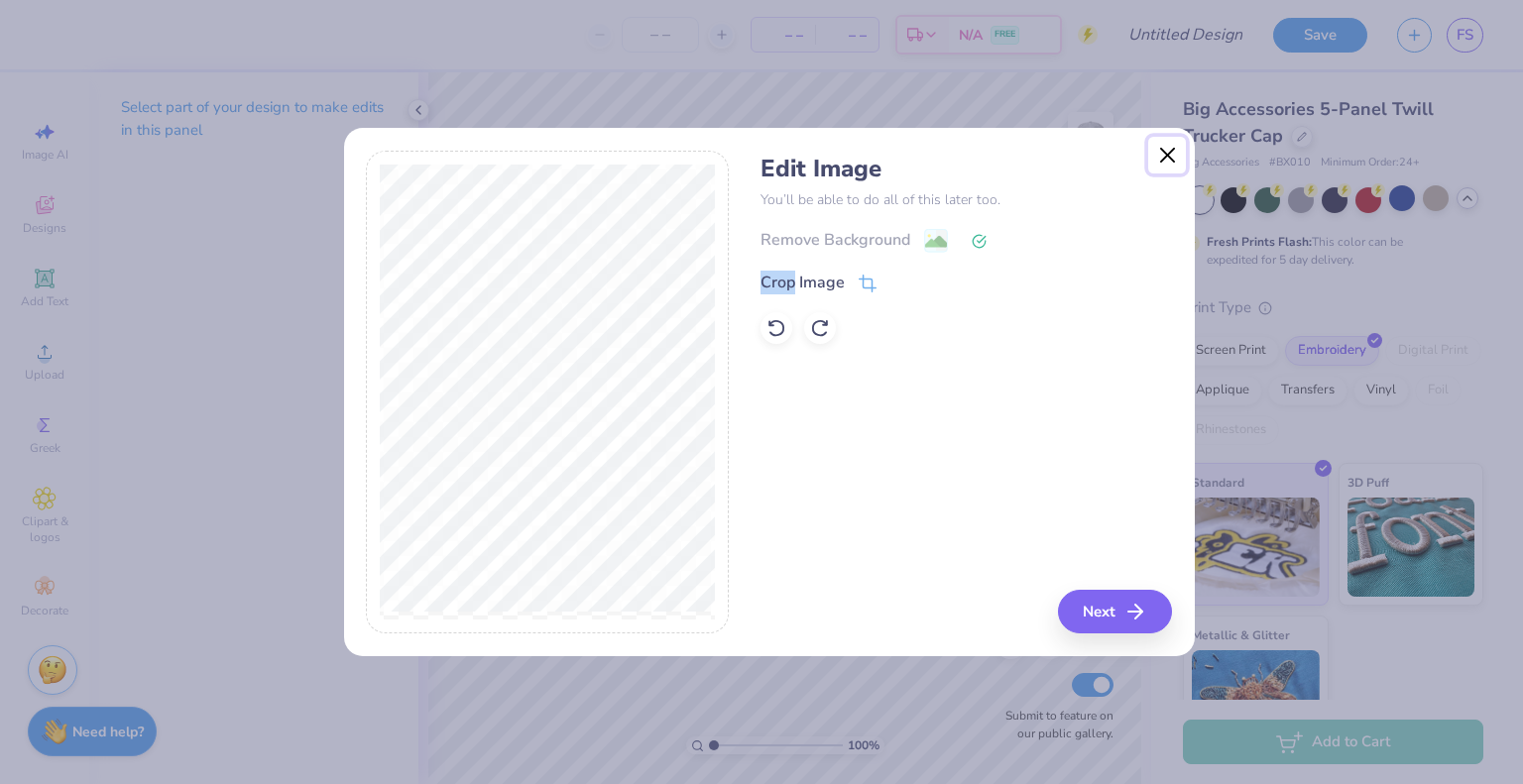 click at bounding box center (1167, 156) 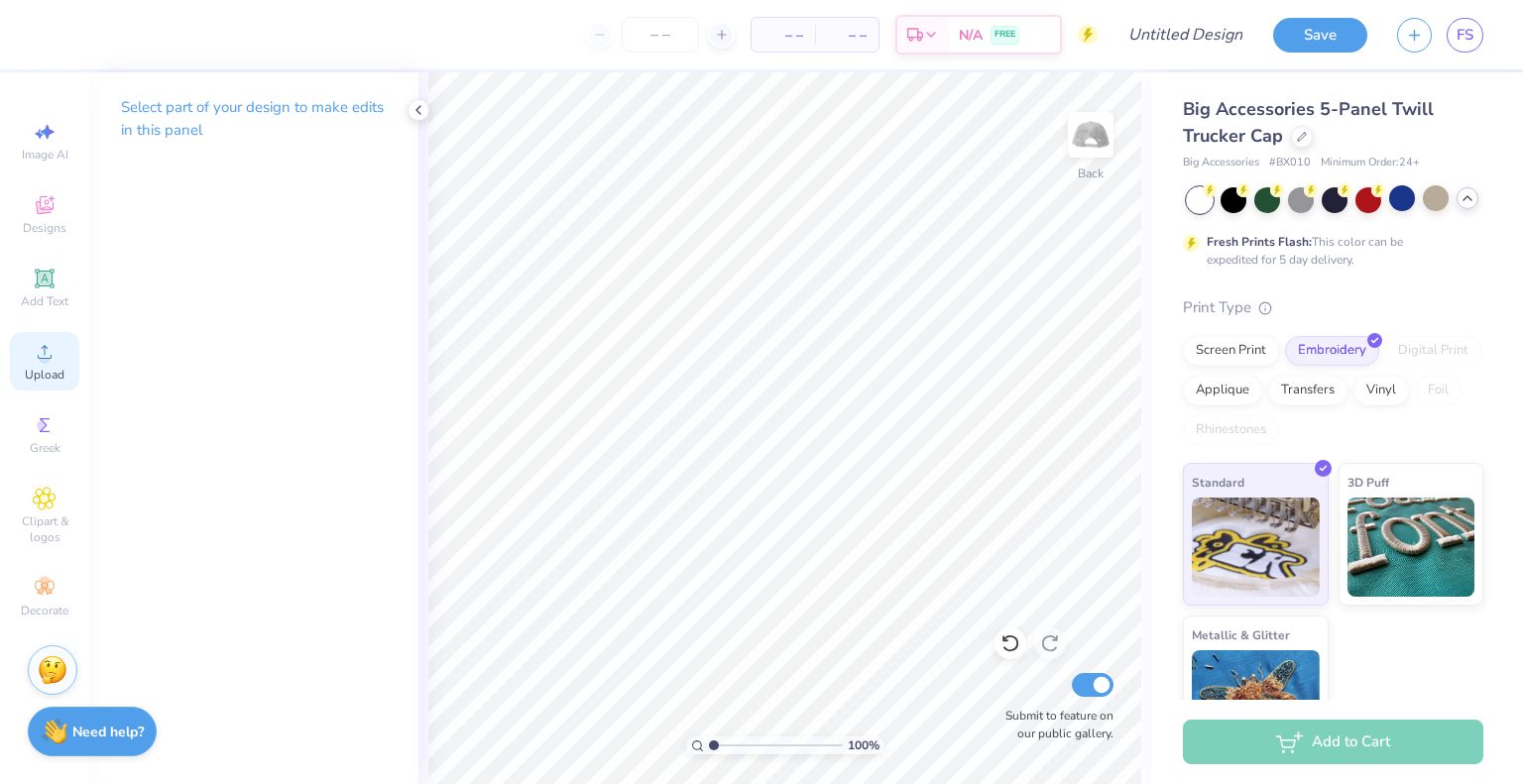 click 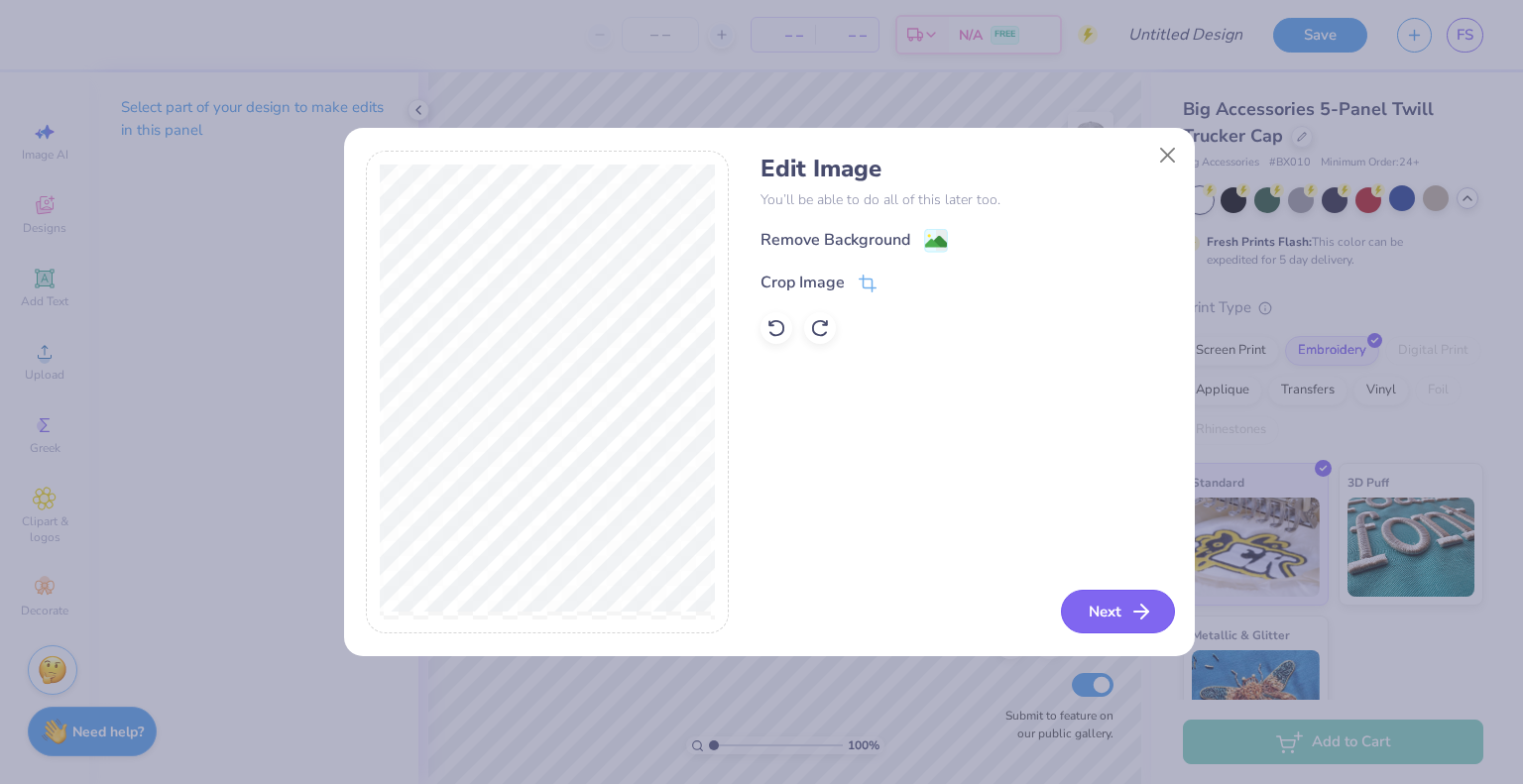 click on "Next" at bounding box center (1117, 612) 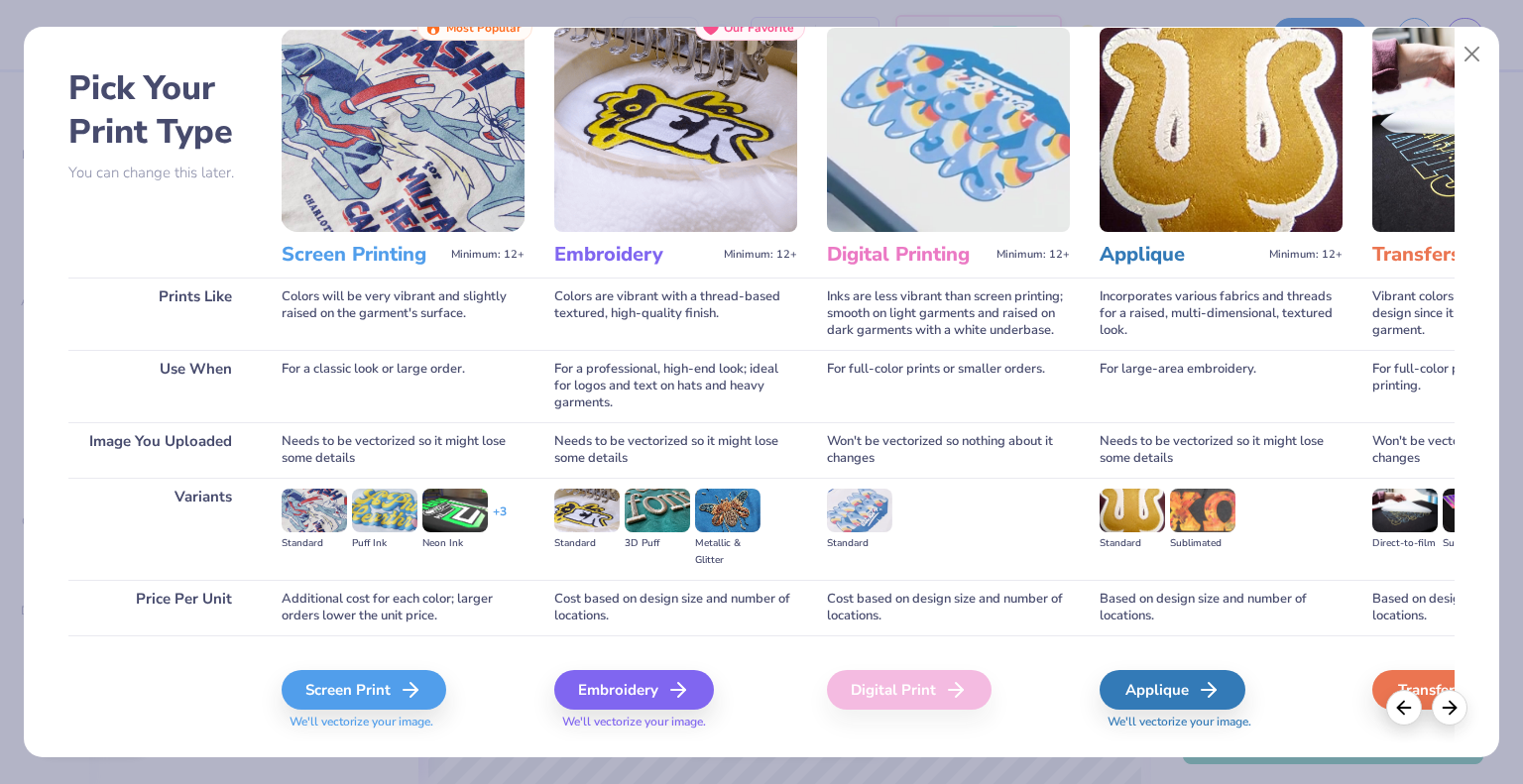 scroll, scrollTop: 104, scrollLeft: 0, axis: vertical 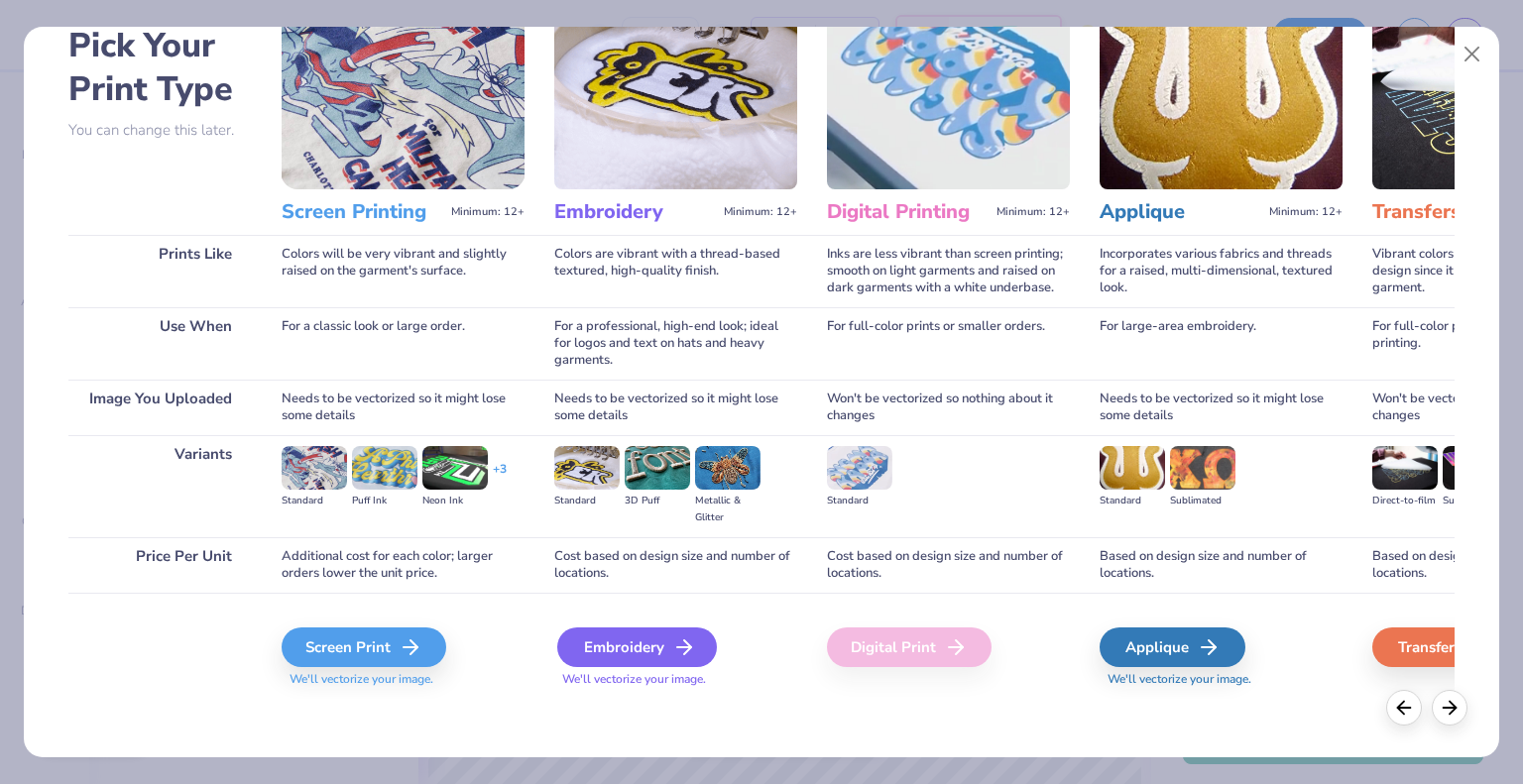 click on "Embroidery" at bounding box center [637, 647] 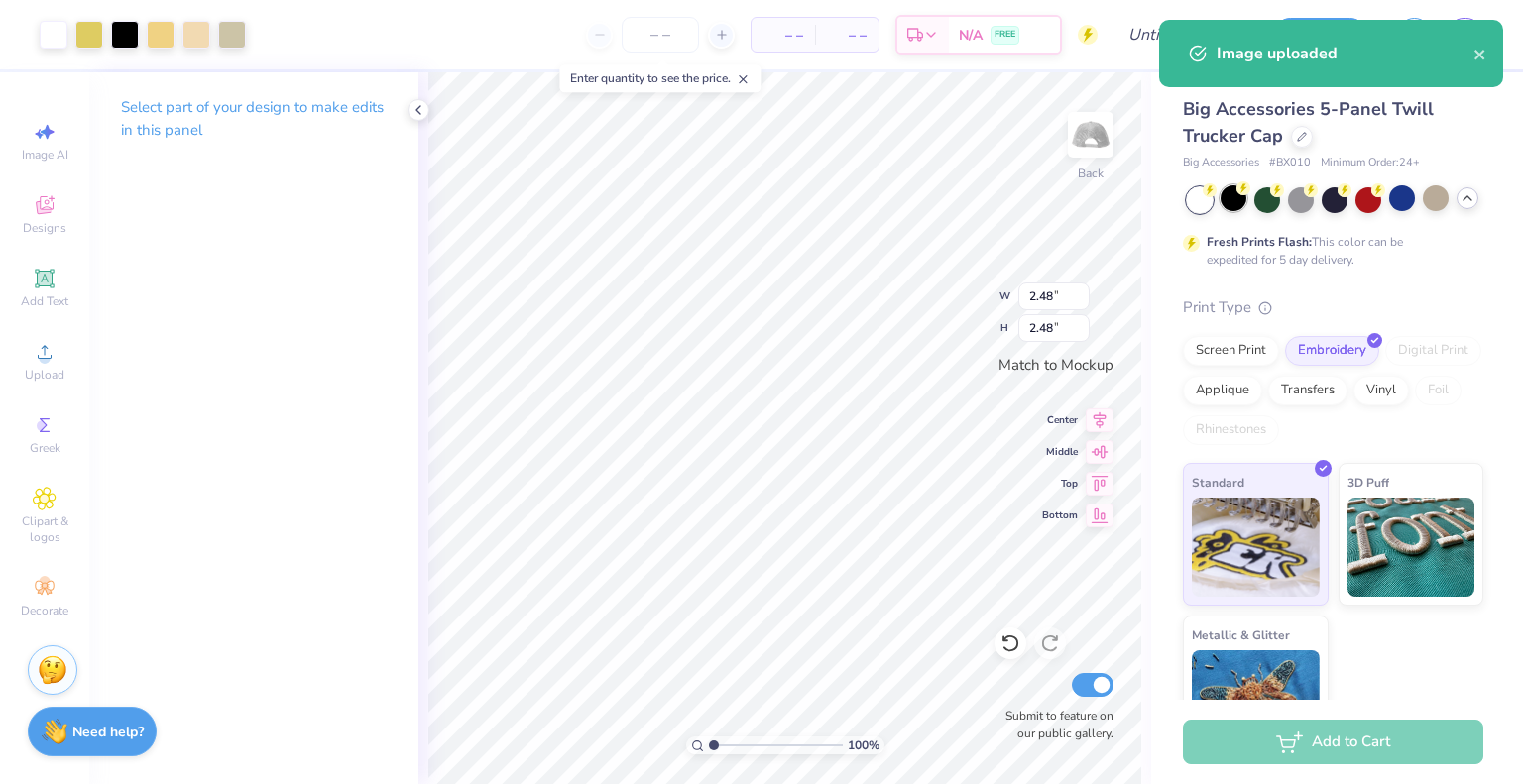 click at bounding box center [1233, 198] 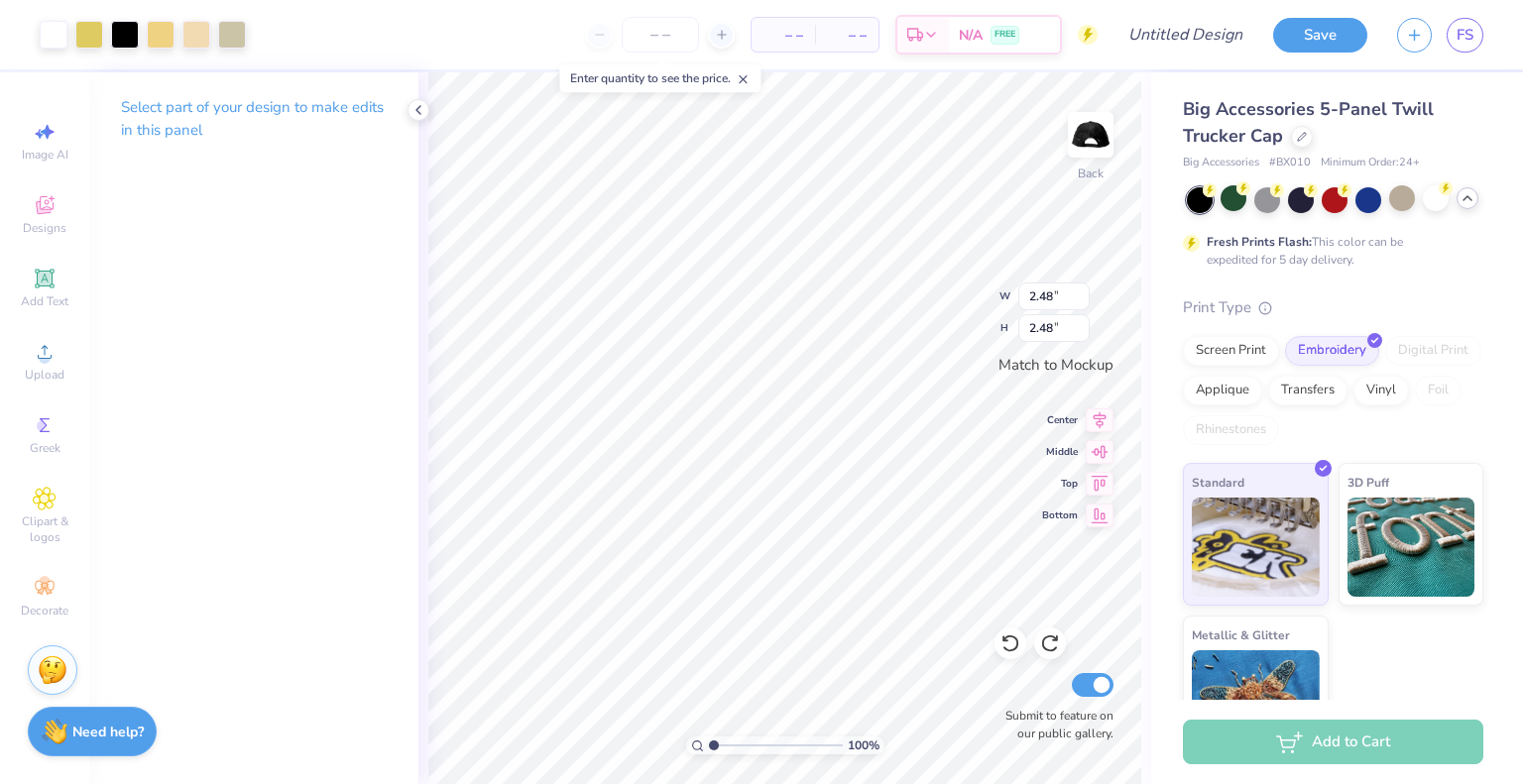 type on "2.48" 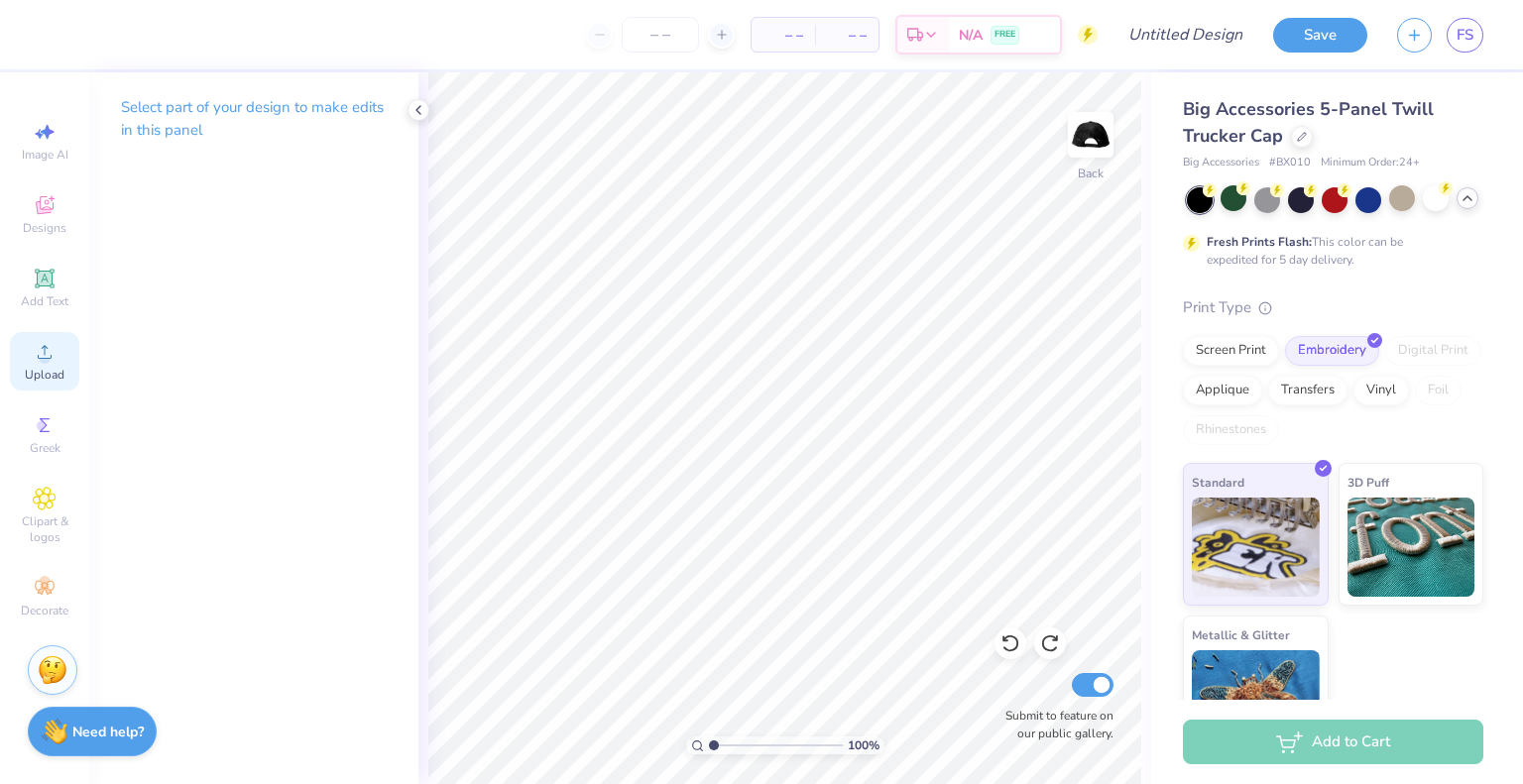 click on "Upload" at bounding box center (45, 361) 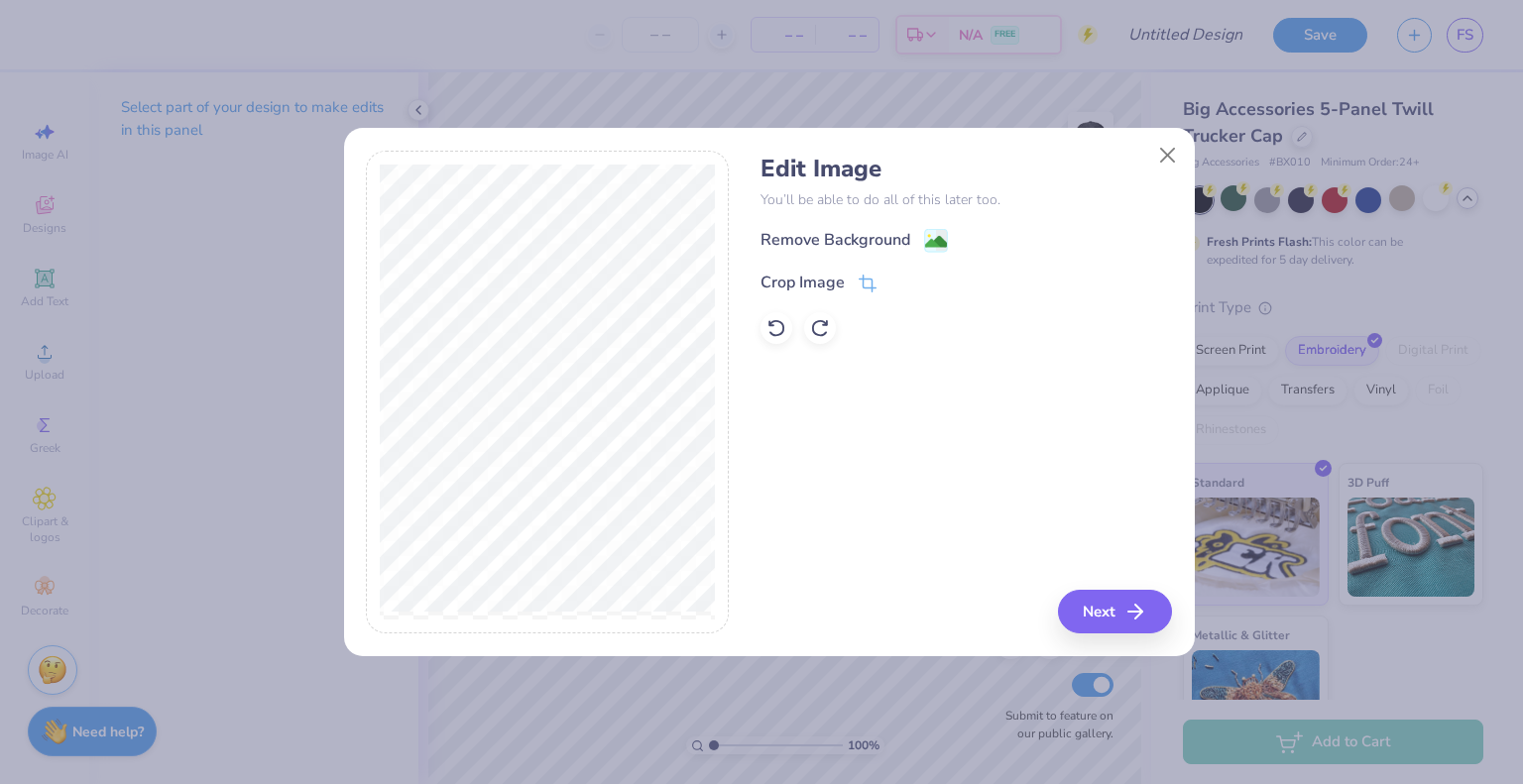 click on "Edit Image You’ll be able to do all of this later too. Remove Background Crop Image Next" at bounding box center (966, 392) 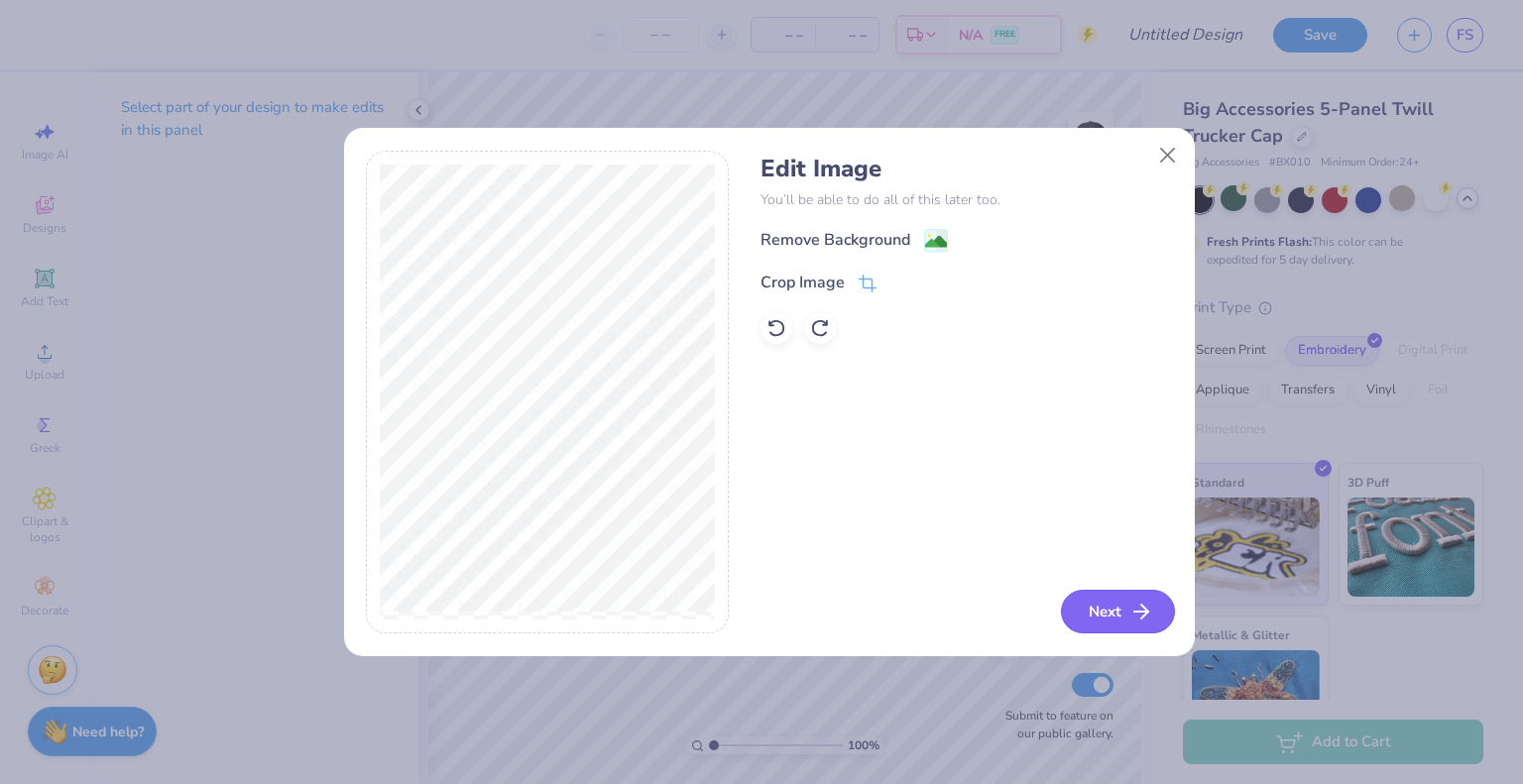 click on "Next" at bounding box center [1117, 612] 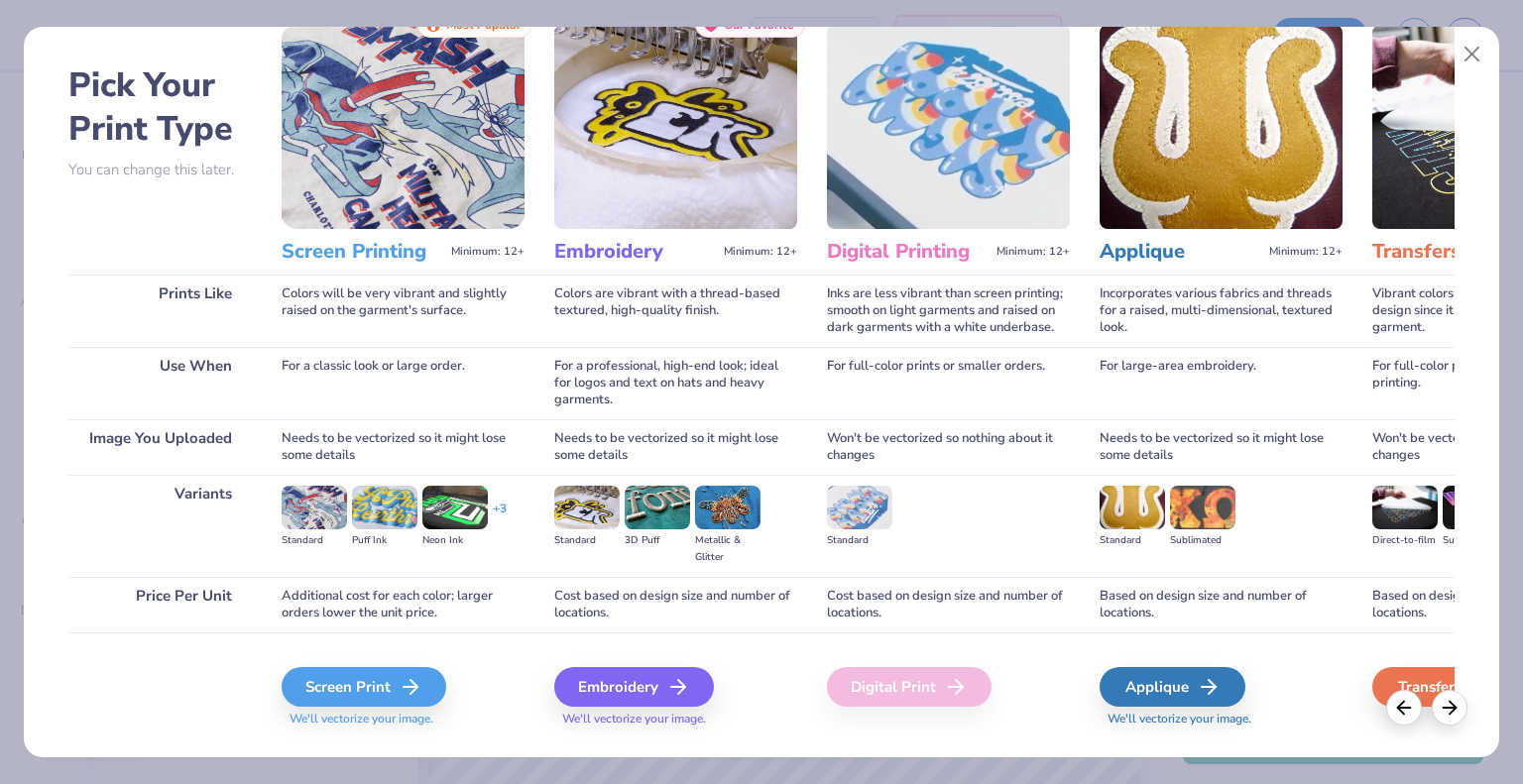 scroll, scrollTop: 104, scrollLeft: 0, axis: vertical 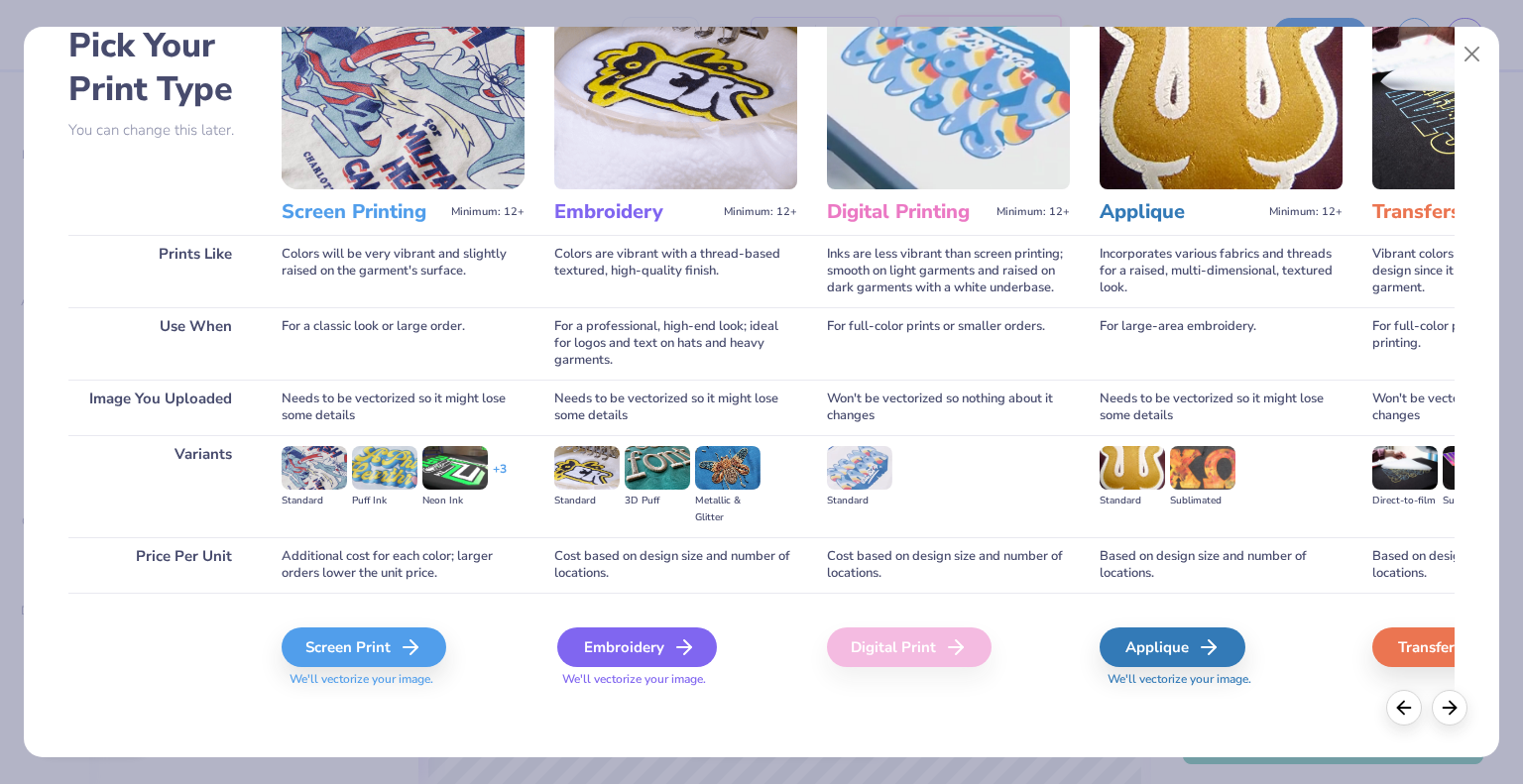 click on "Embroidery" at bounding box center [637, 647] 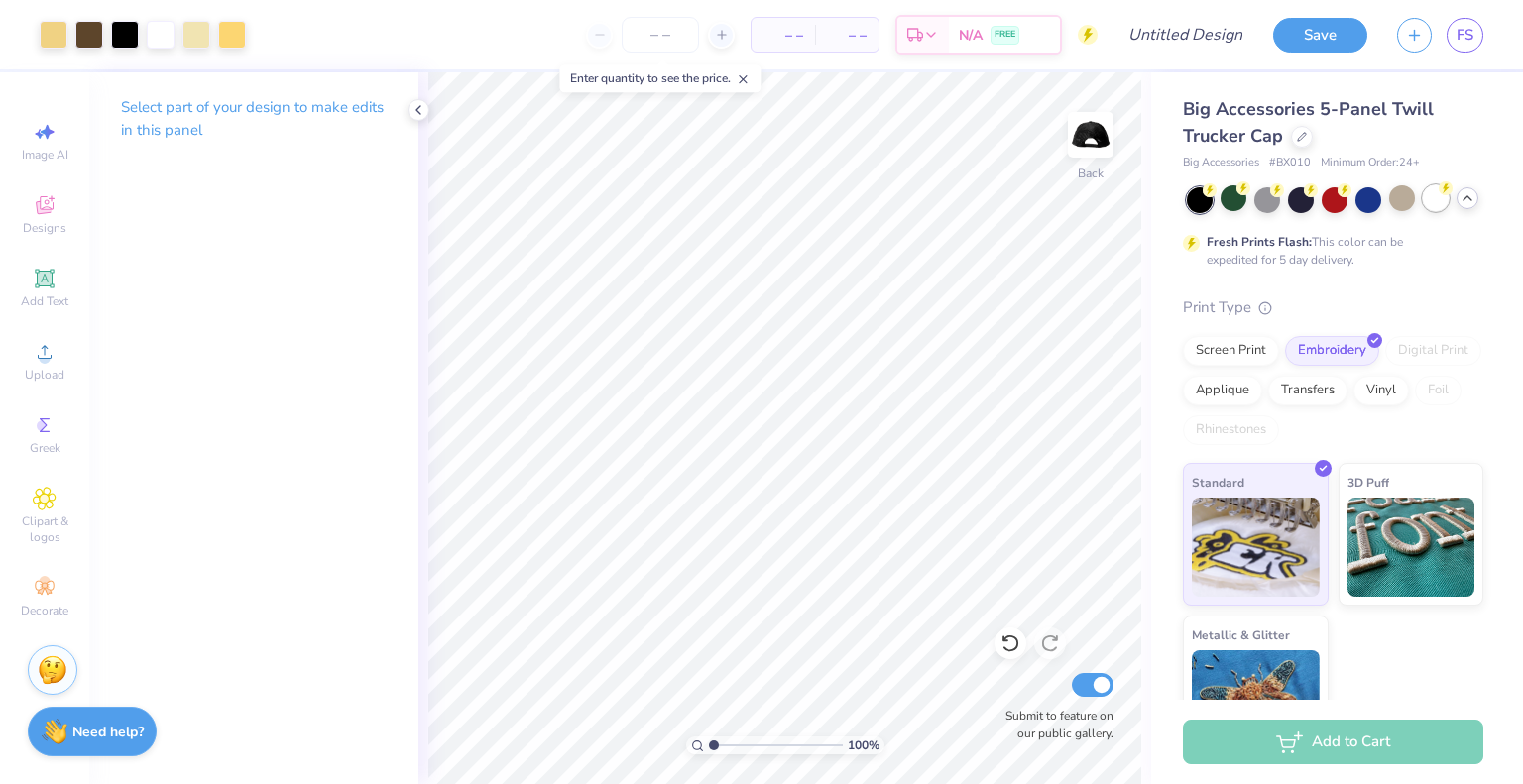 click at bounding box center [1436, 198] 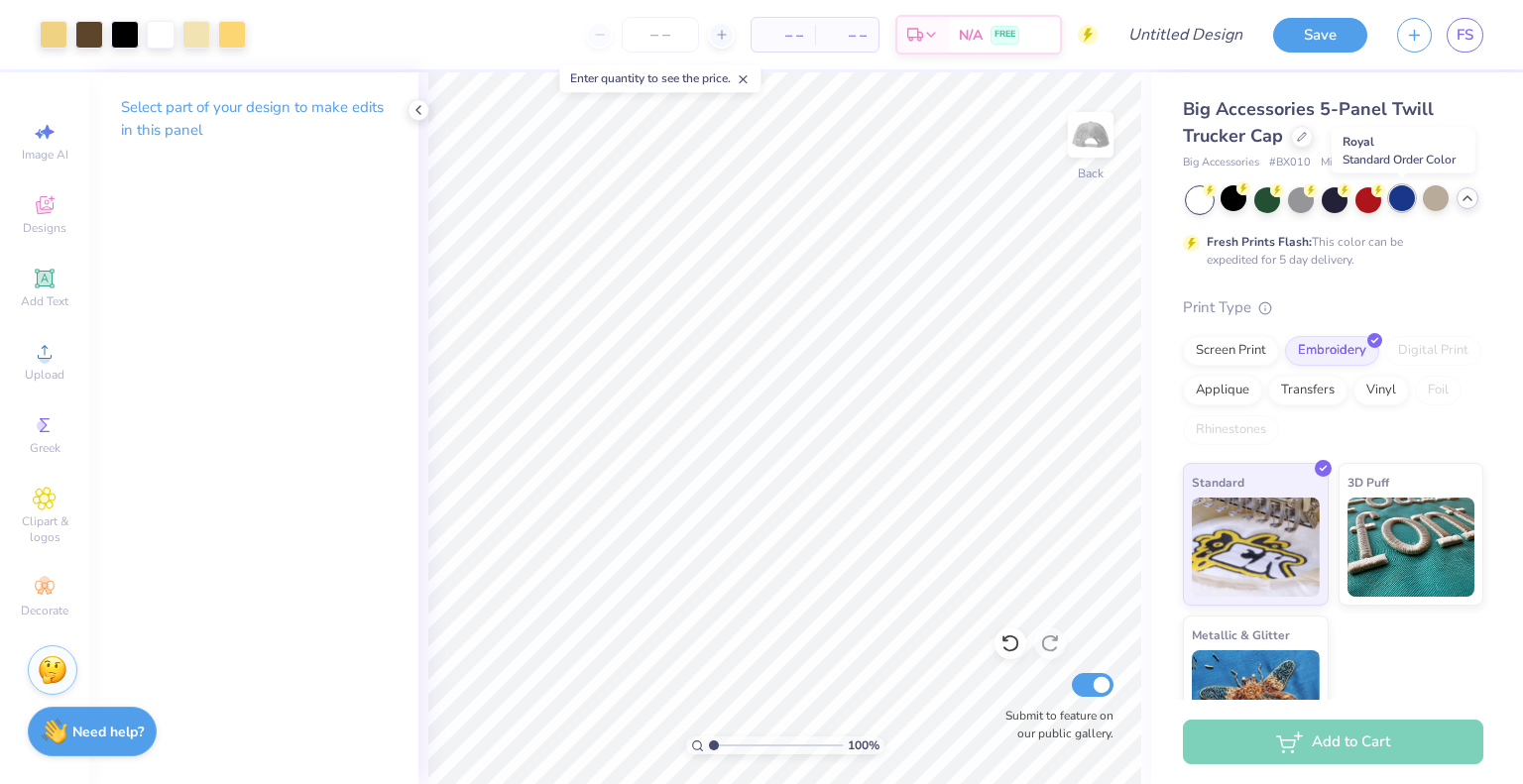 click at bounding box center (1402, 198) 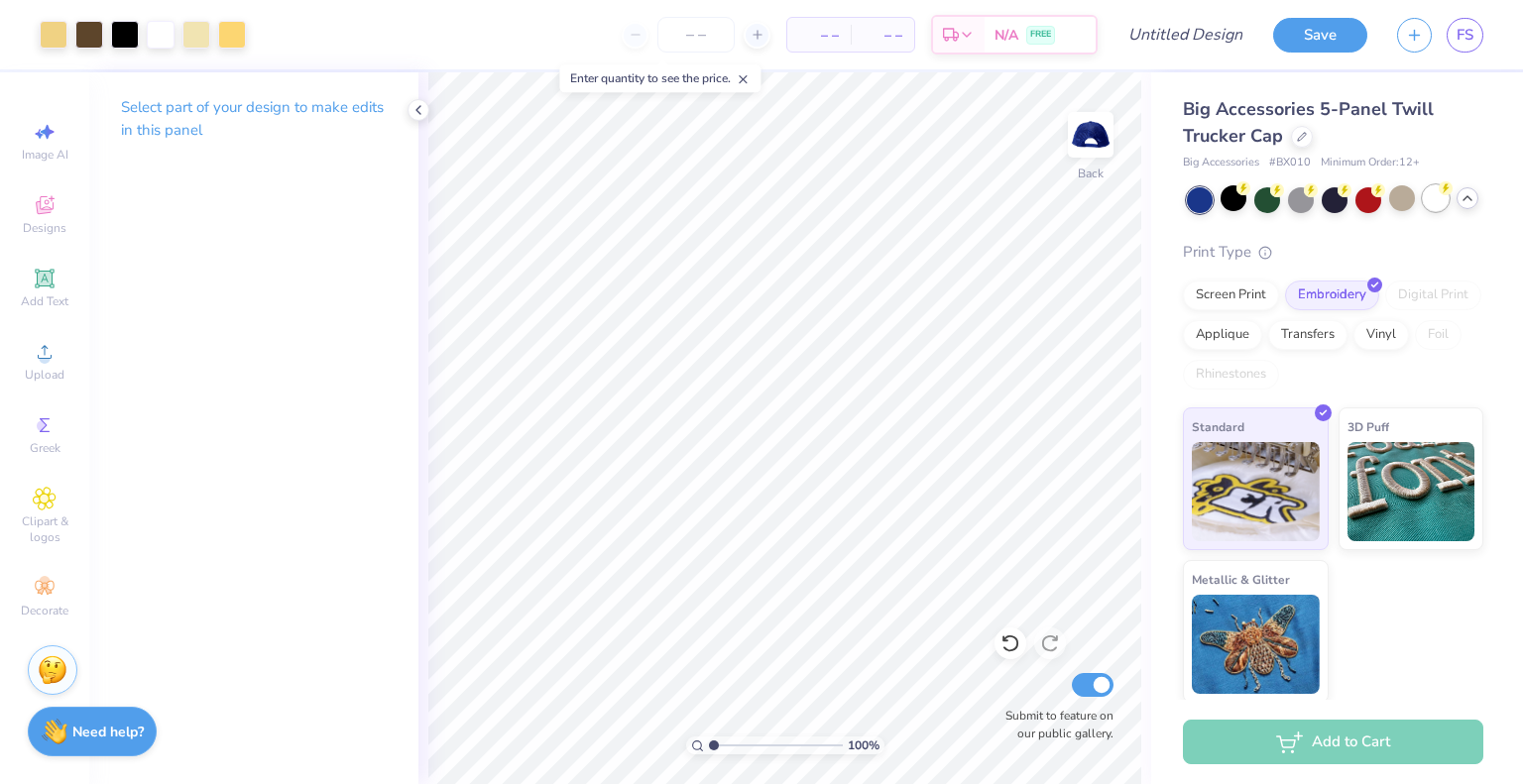 click at bounding box center [1436, 198] 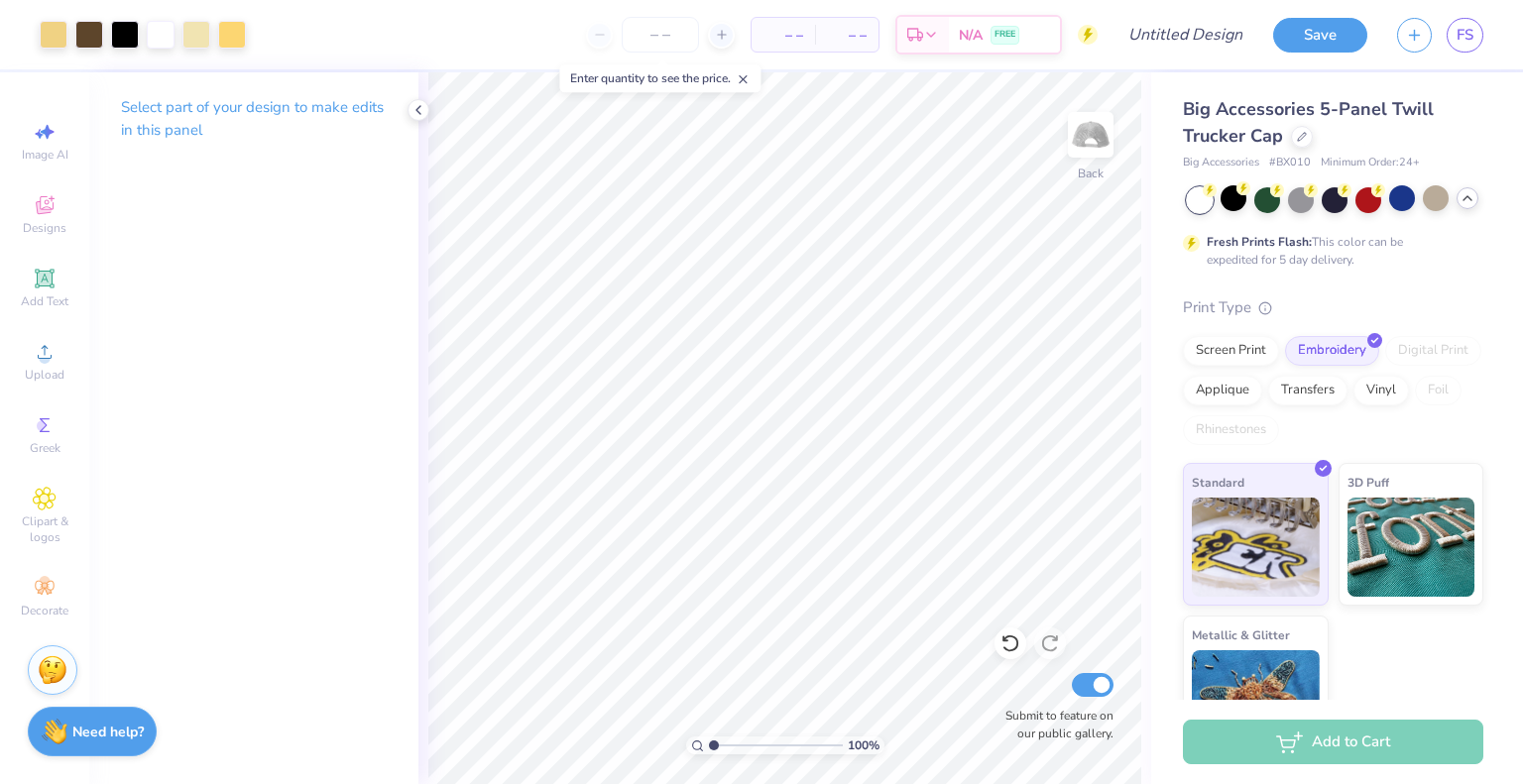 click at bounding box center (1233, 198) 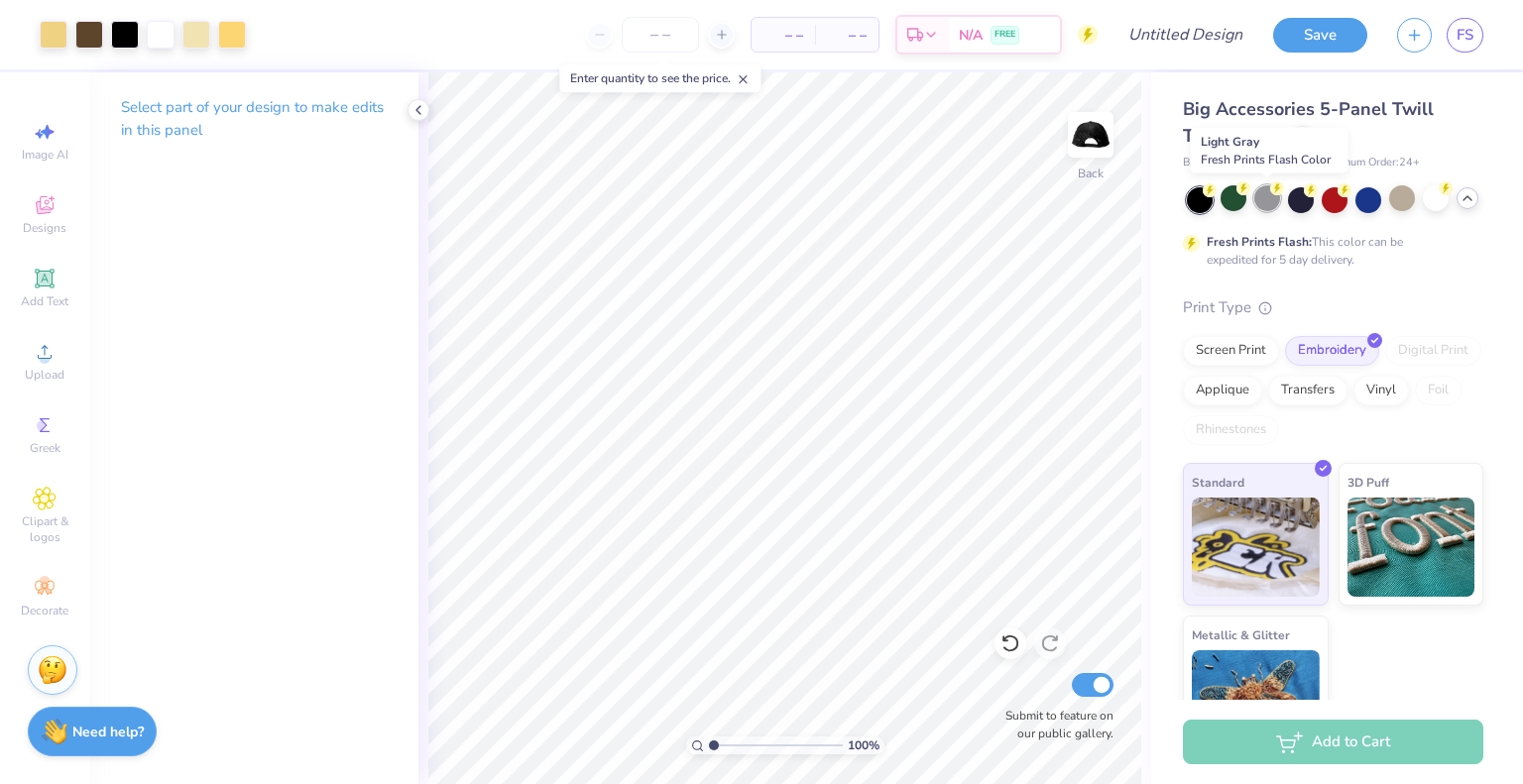 click at bounding box center [1267, 198] 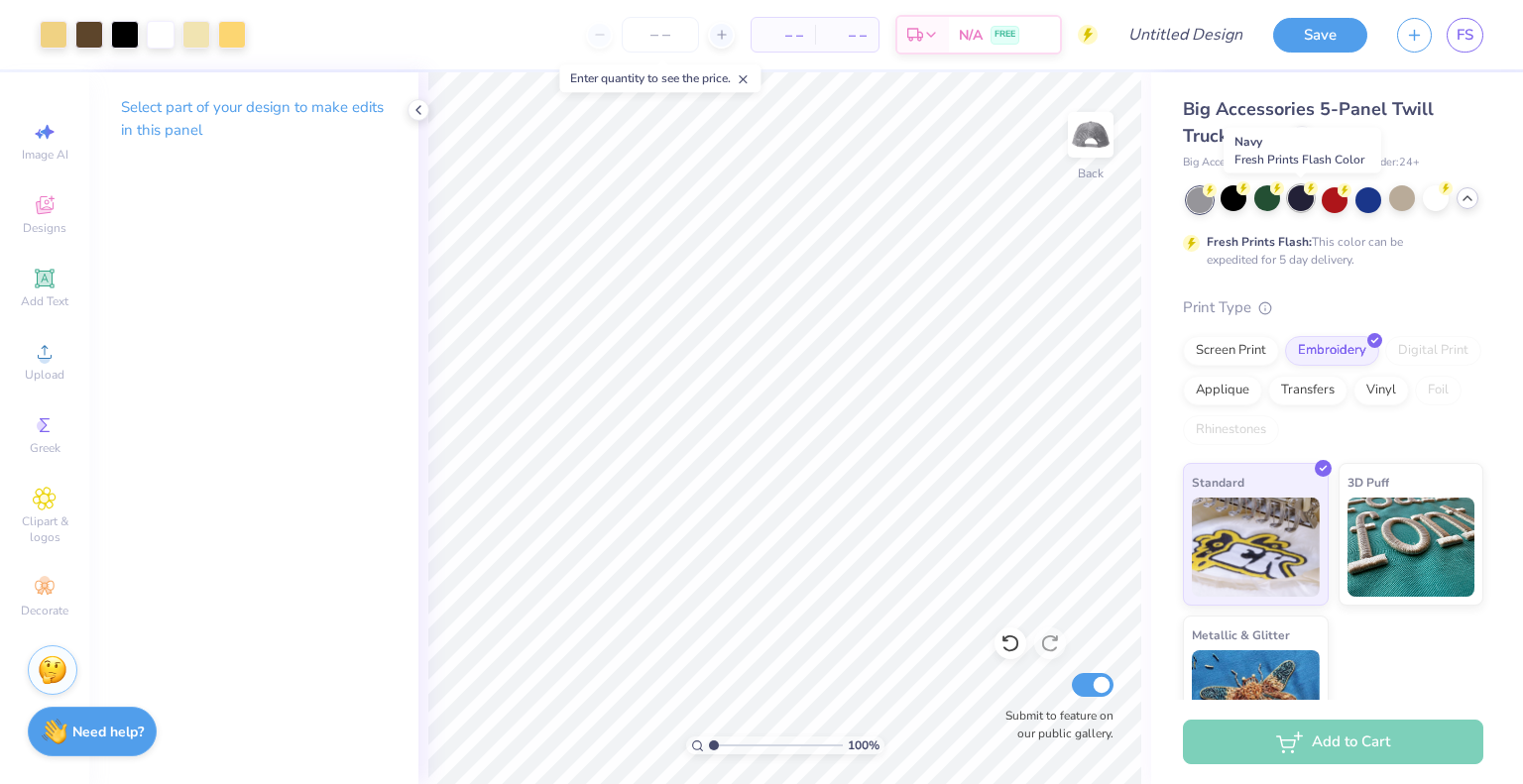 click at bounding box center (1301, 198) 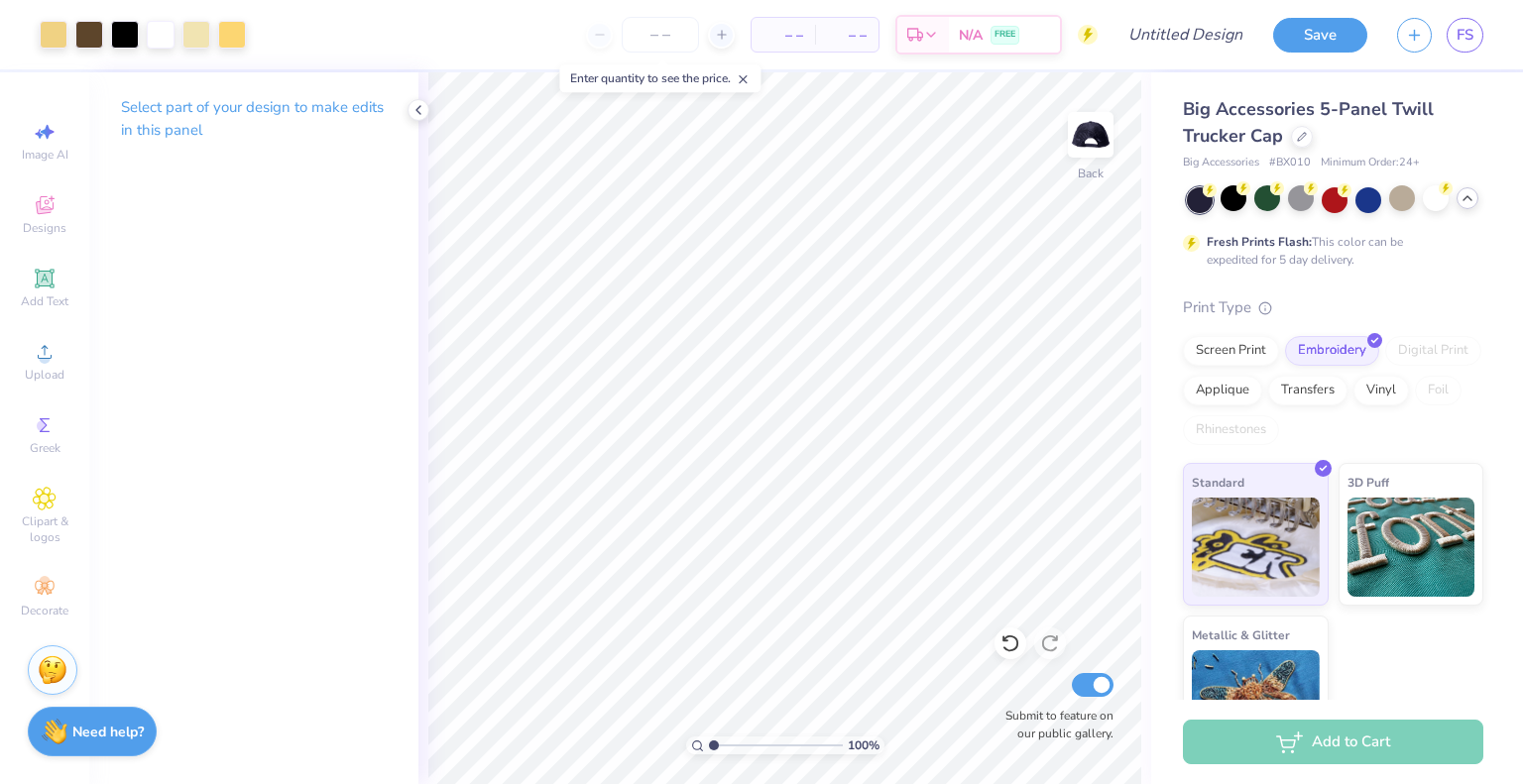 click 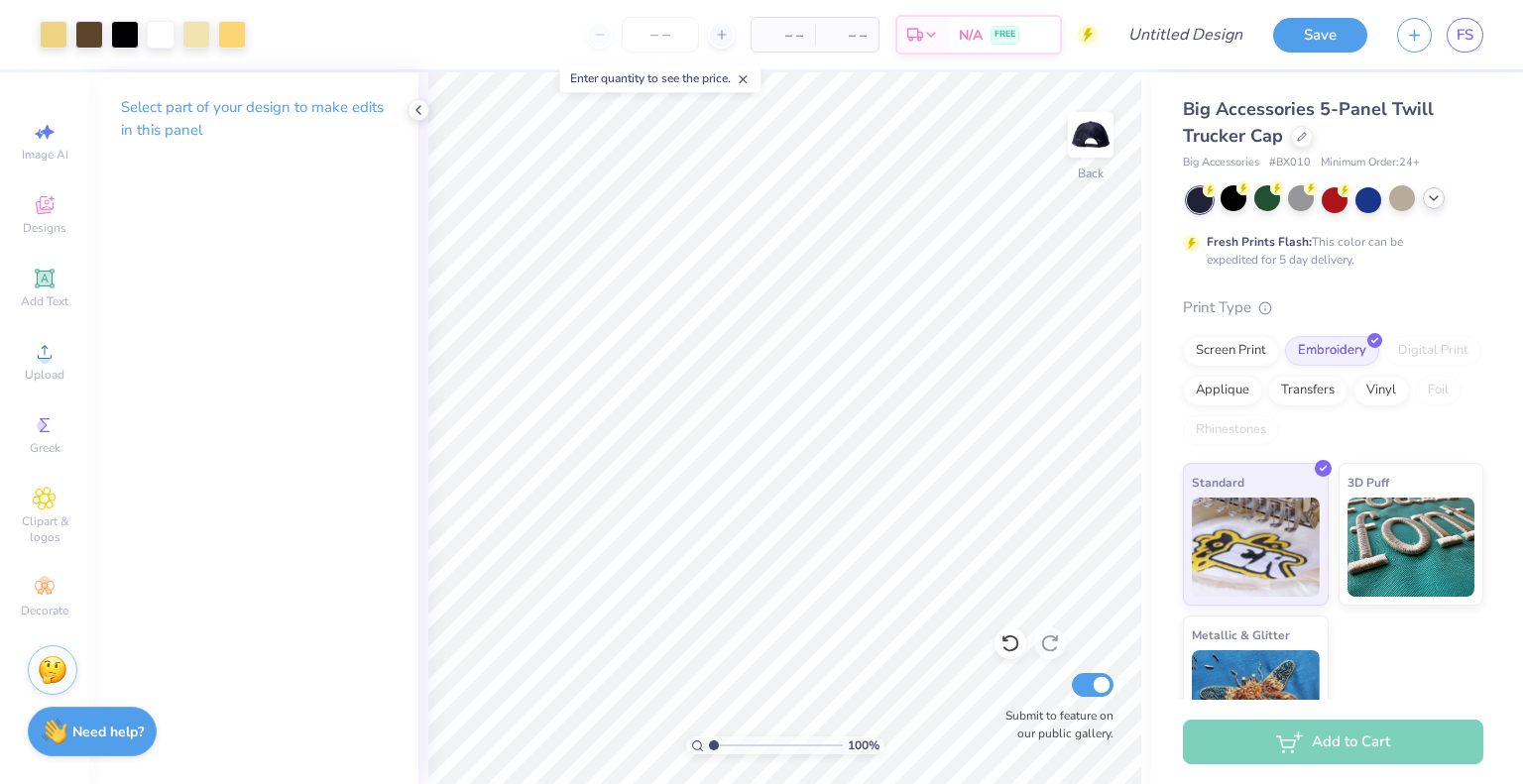 click at bounding box center [1335, 200] 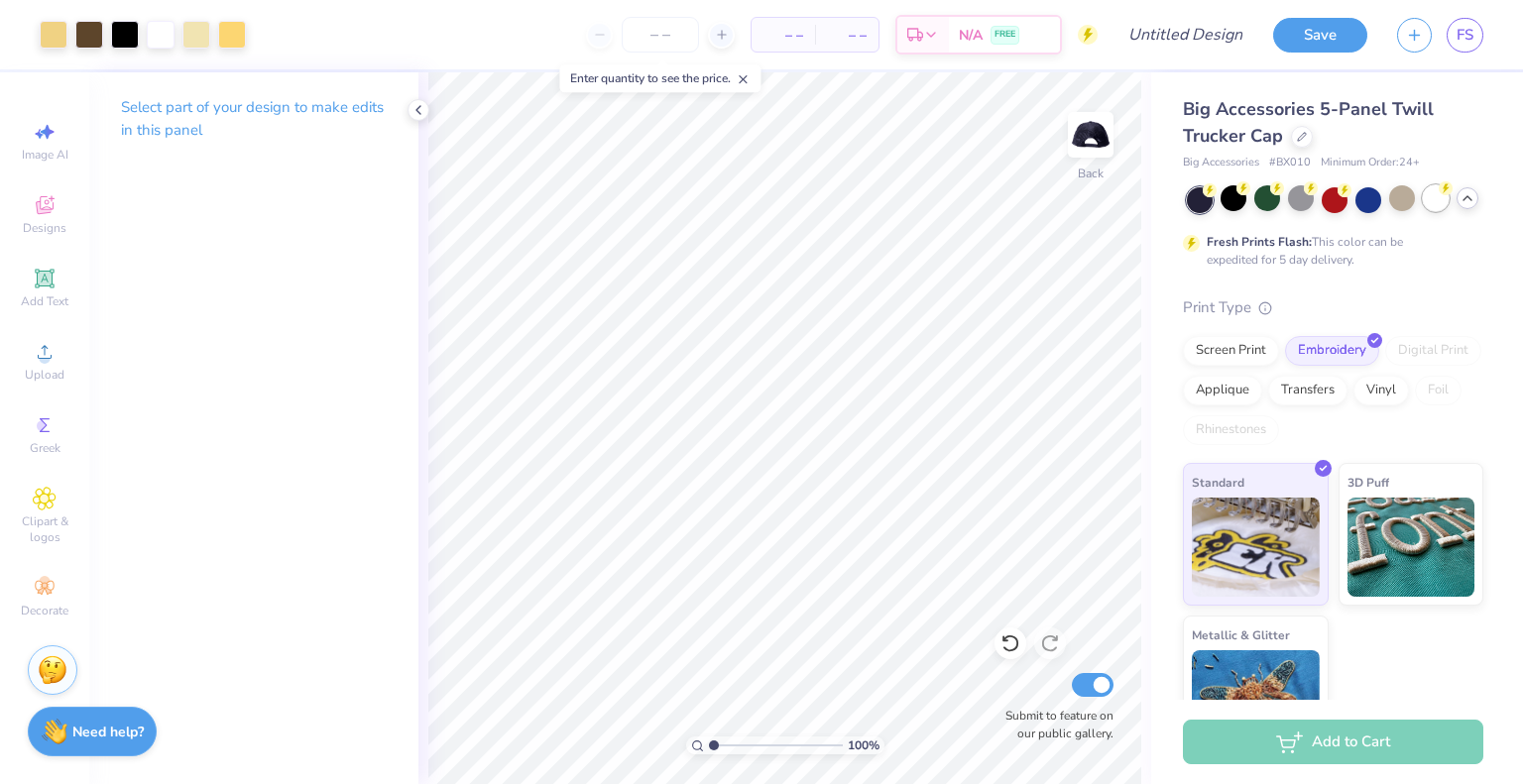 click at bounding box center [1436, 198] 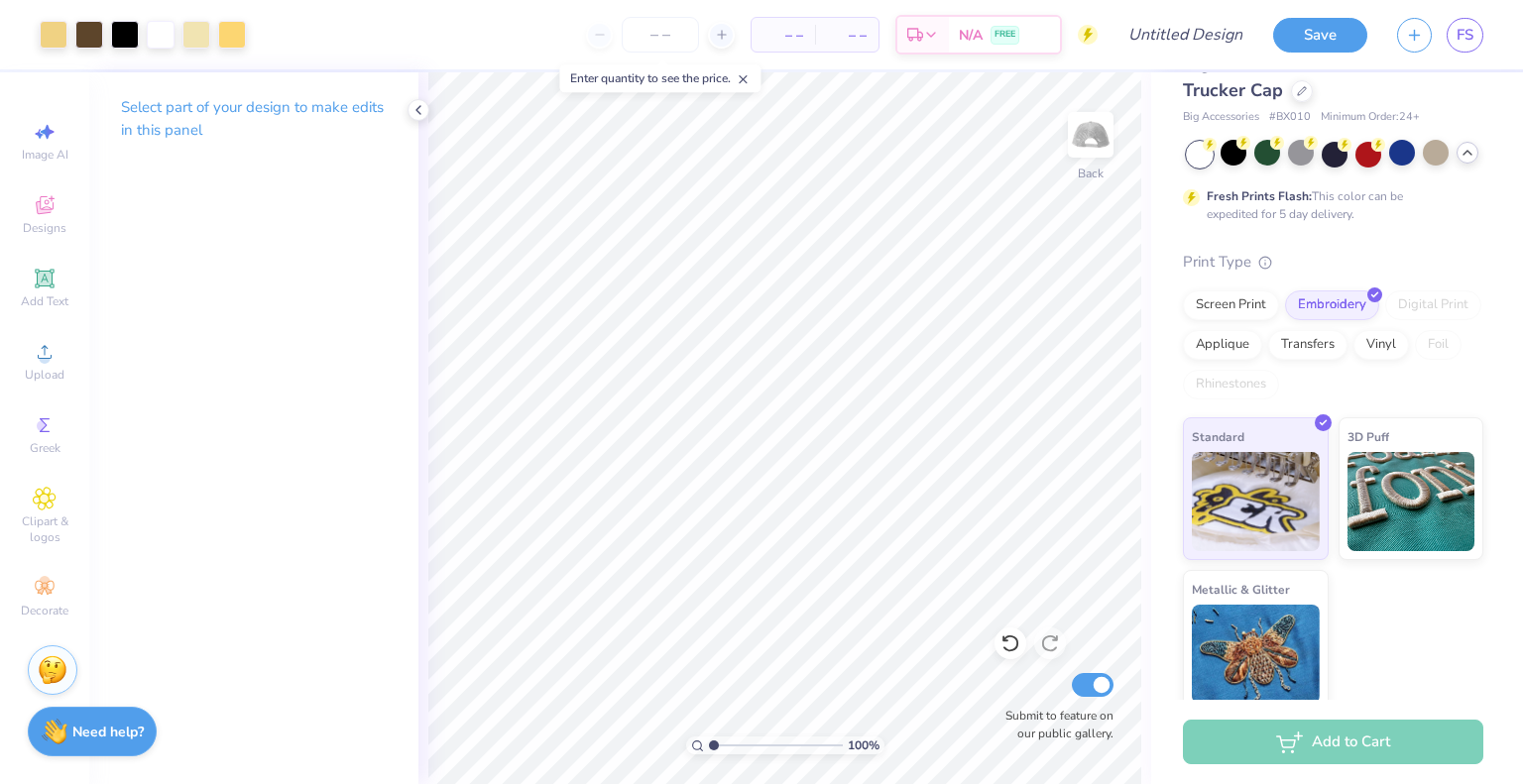 scroll, scrollTop: 87, scrollLeft: 0, axis: vertical 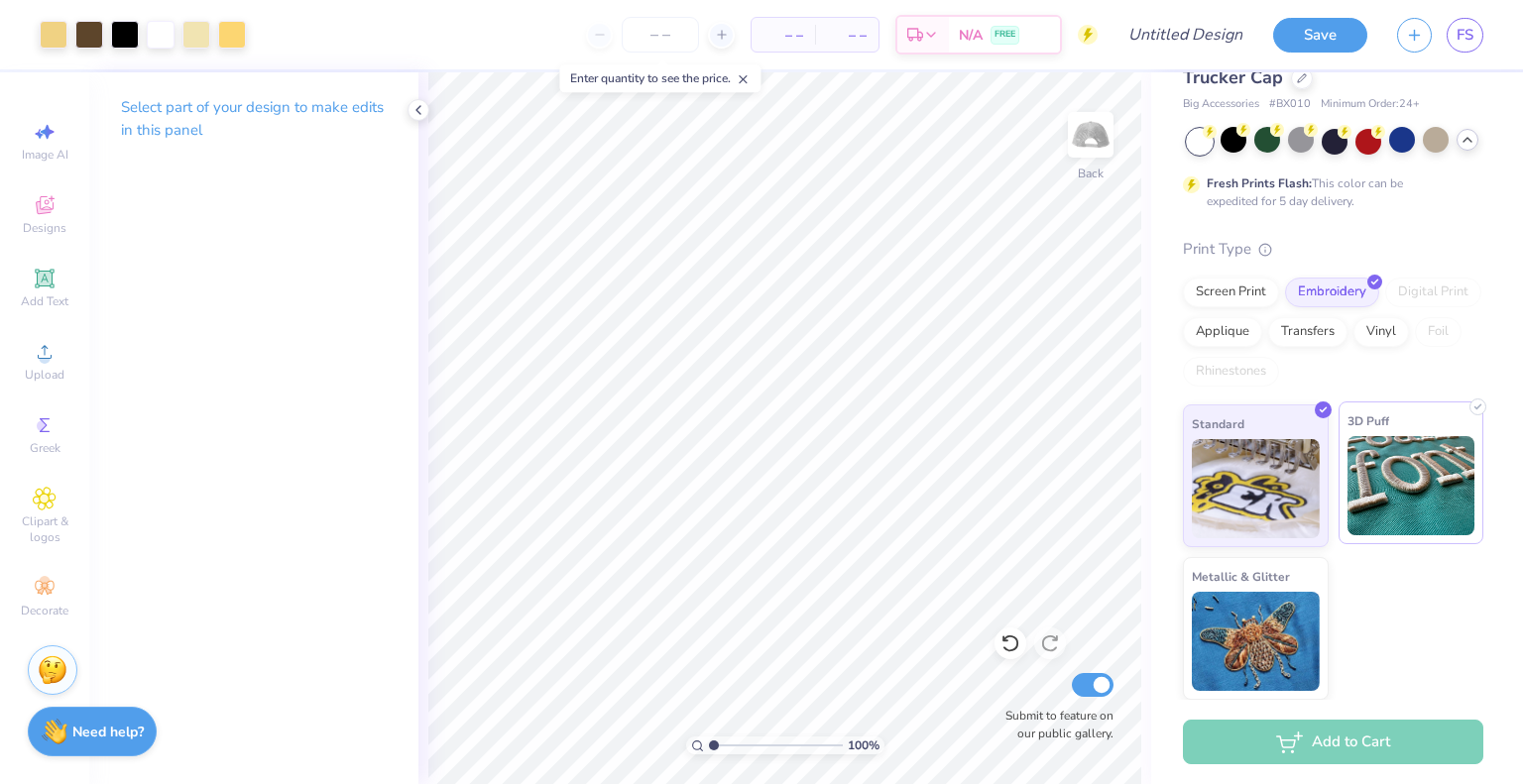 click at bounding box center [1411, 486] 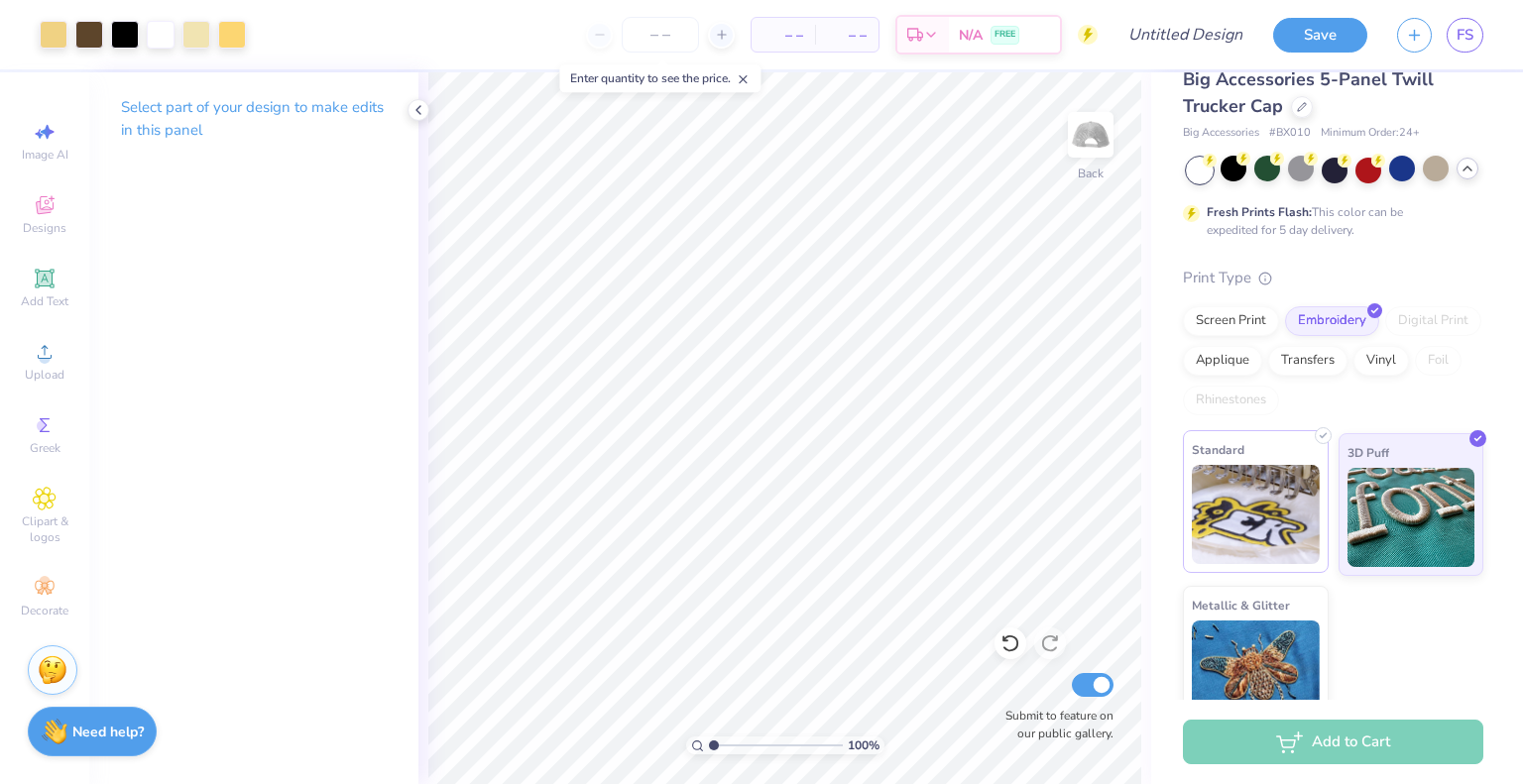 scroll, scrollTop: 0, scrollLeft: 0, axis: both 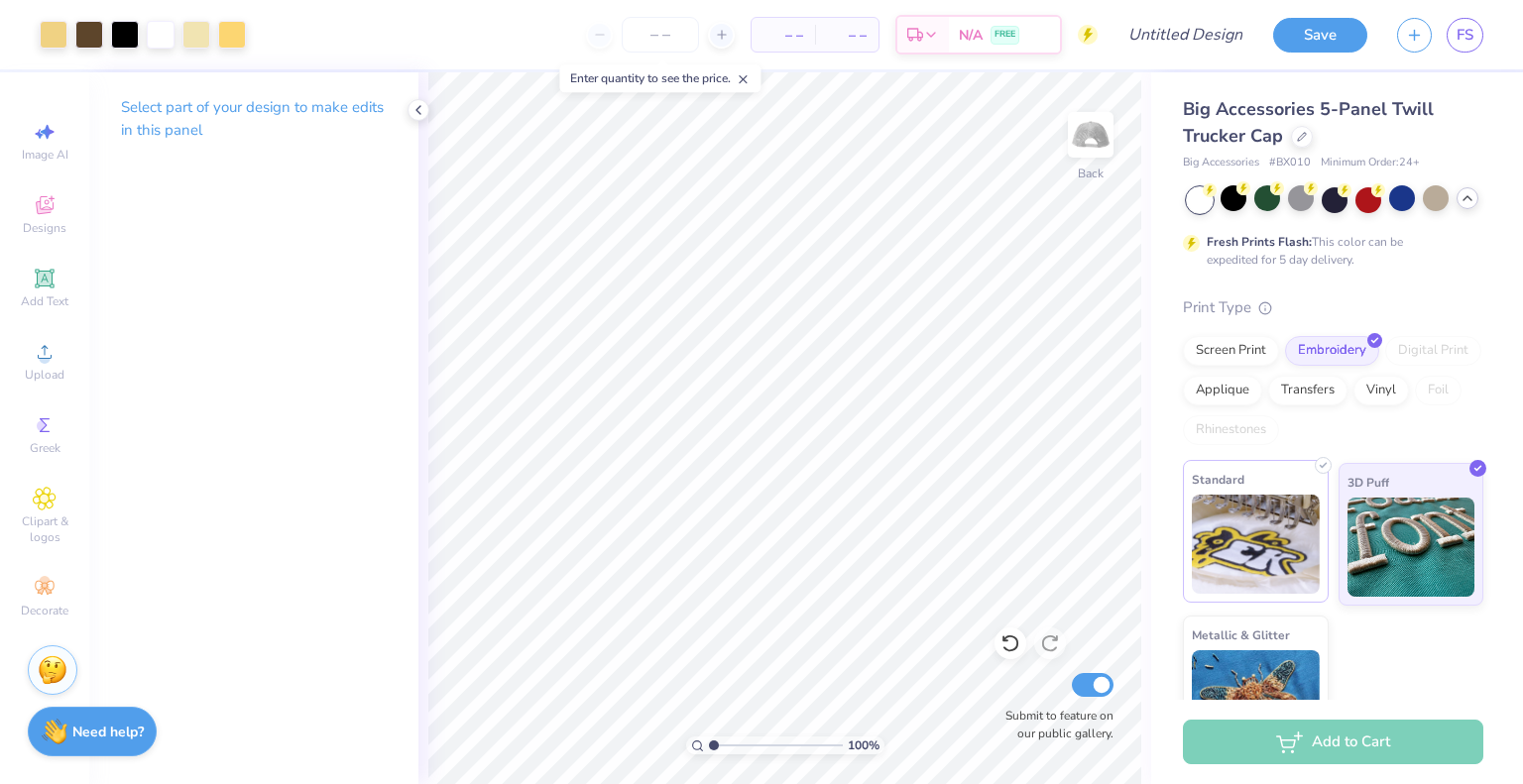 click at bounding box center [1255, 544] 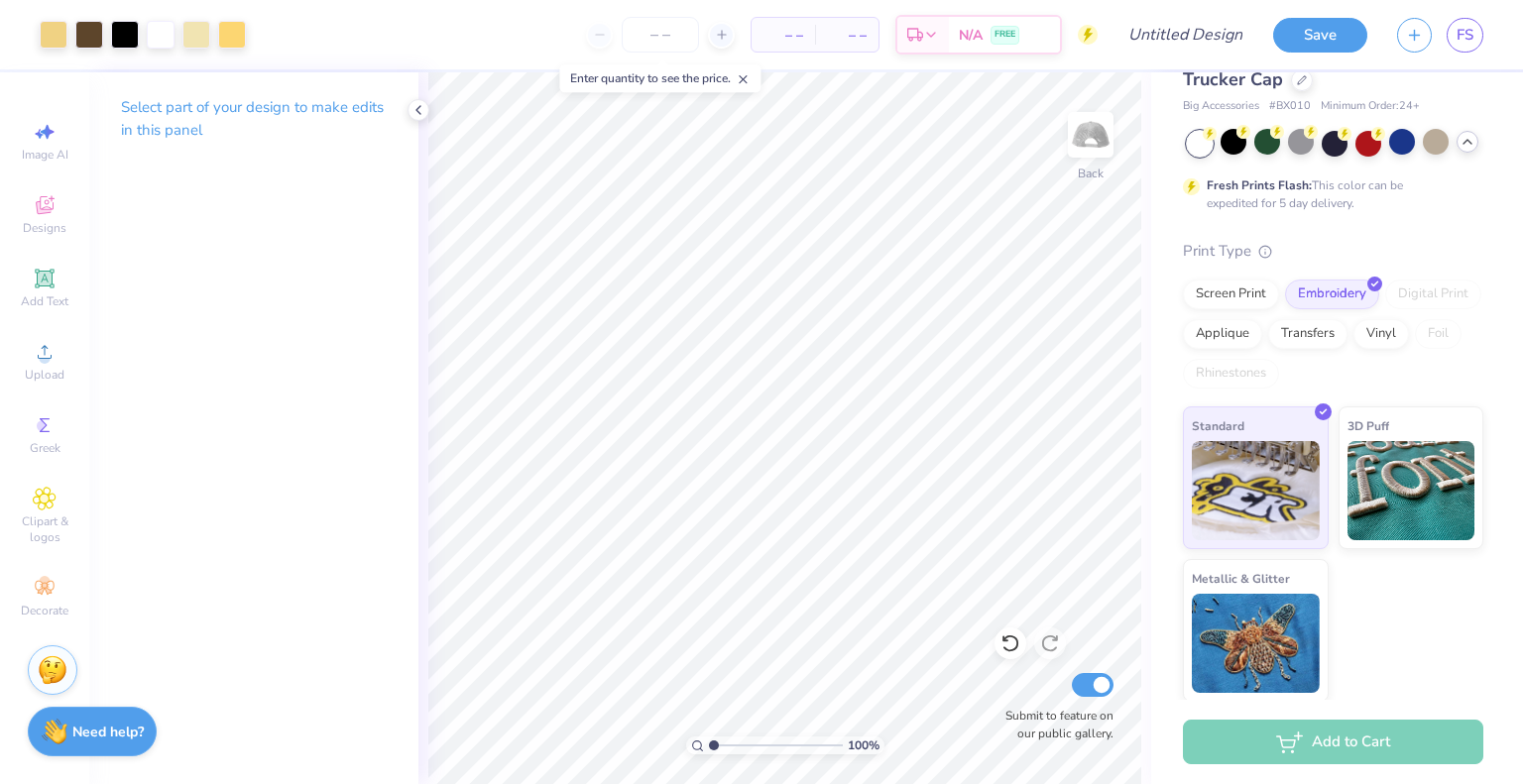 scroll, scrollTop: 87, scrollLeft: 0, axis: vertical 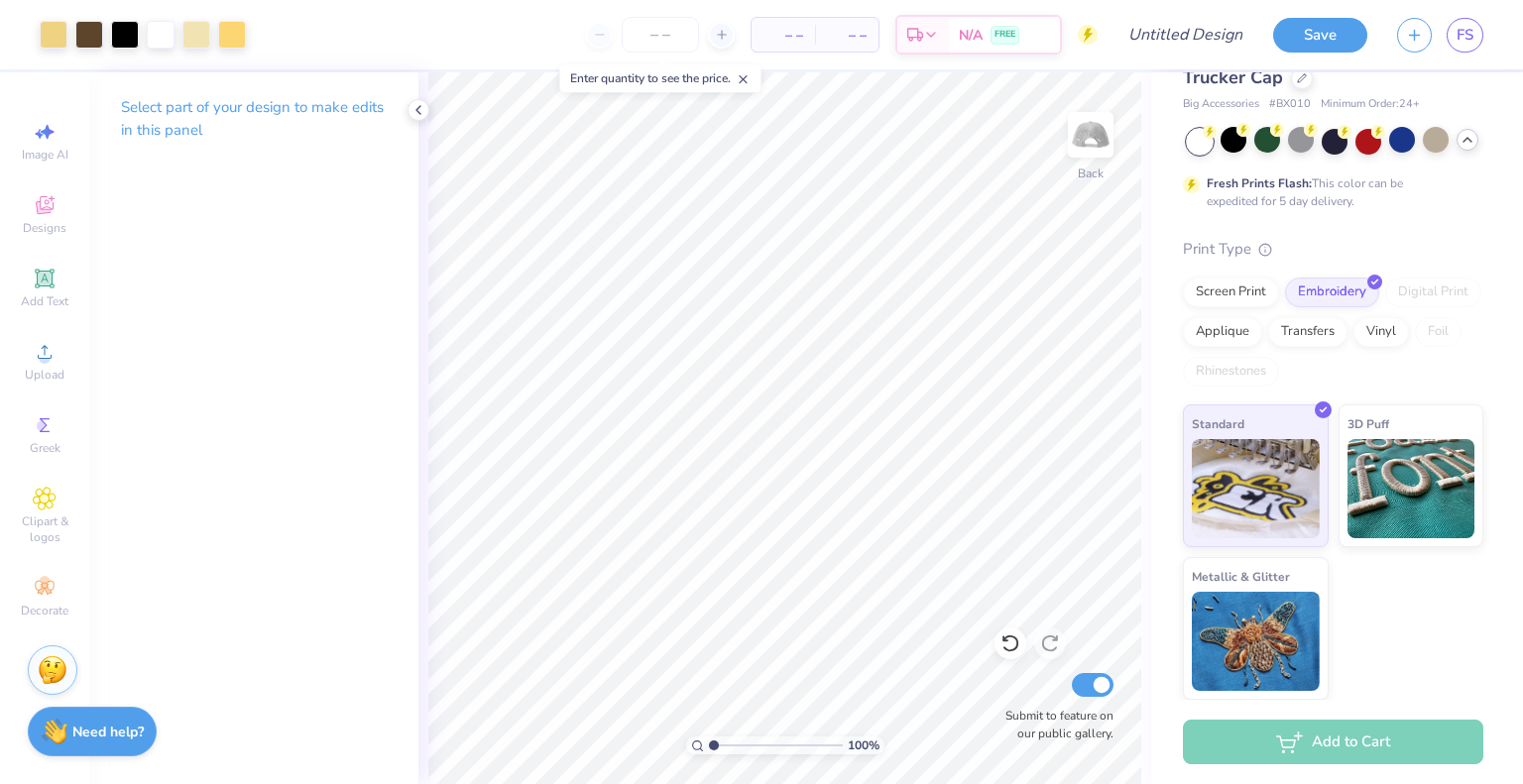click on "Standard 3D Puff Metallic & Glitter" at bounding box center (1333, 552) 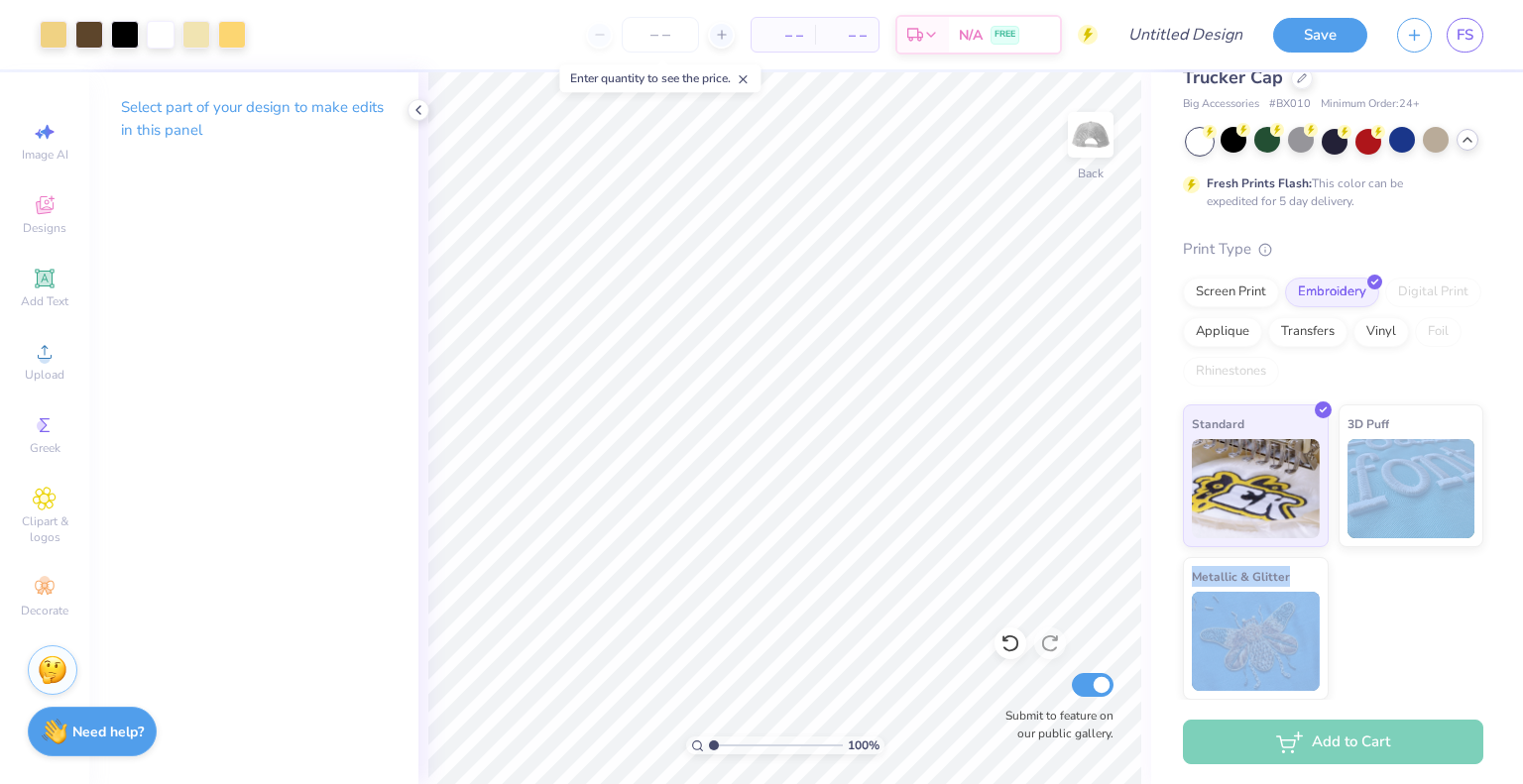click on "Screen Print Embroidery Digital Print Applique Transfers Vinyl Foil Rhinestones" at bounding box center [1333, 332] 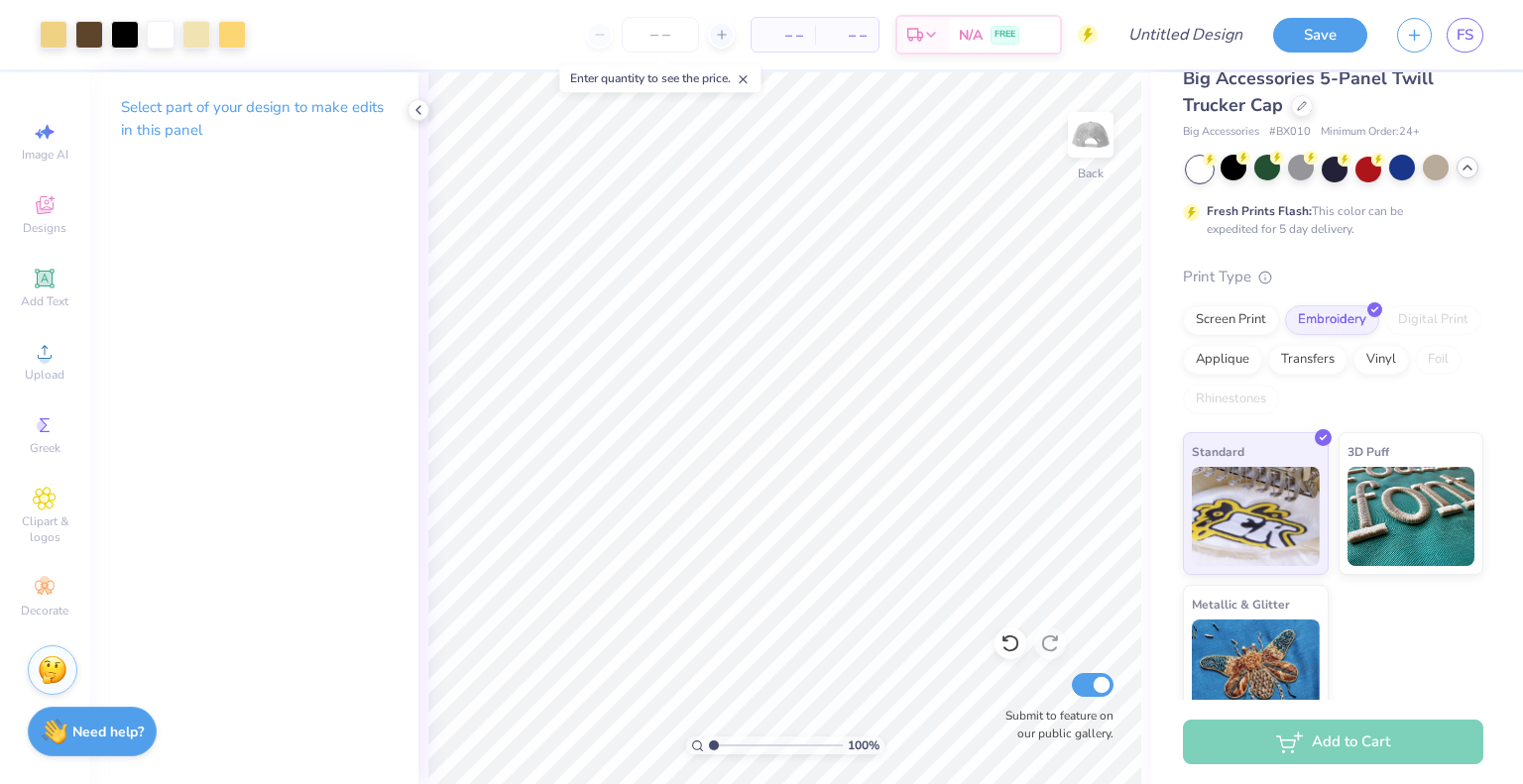 scroll, scrollTop: 0, scrollLeft: 0, axis: both 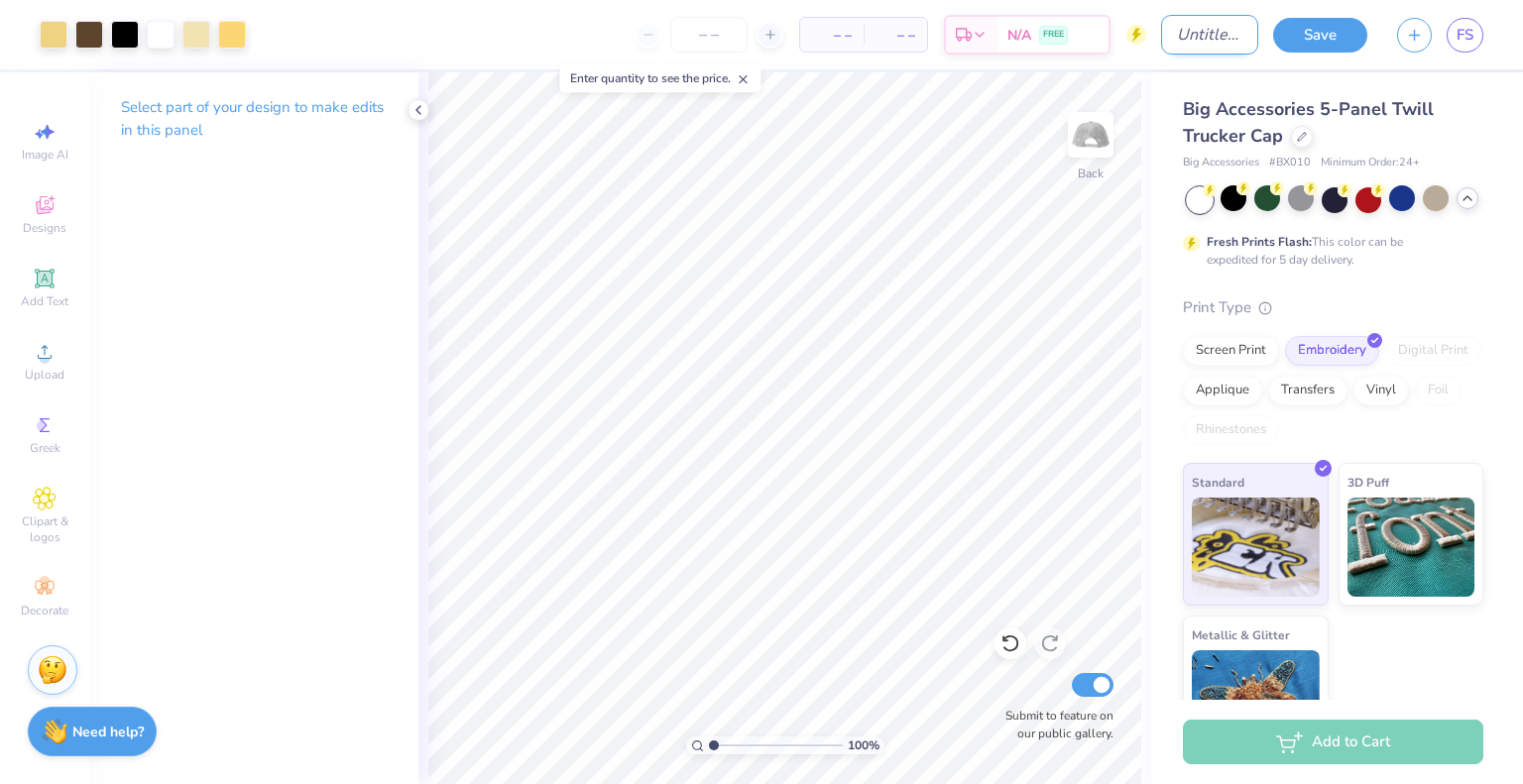 click on "Design Title" at bounding box center (1210, 35) 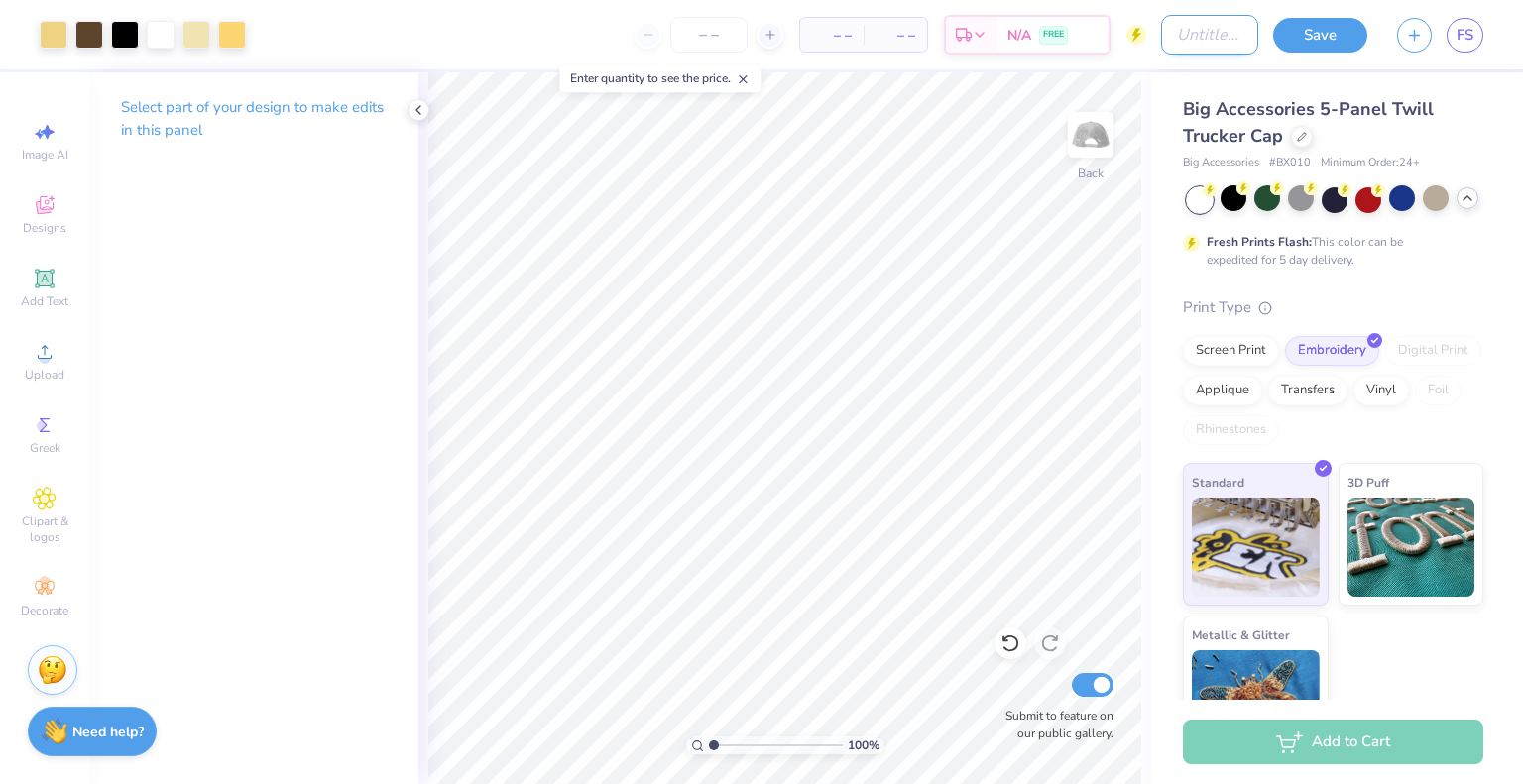 click on "Design Title" at bounding box center (1210, 35) 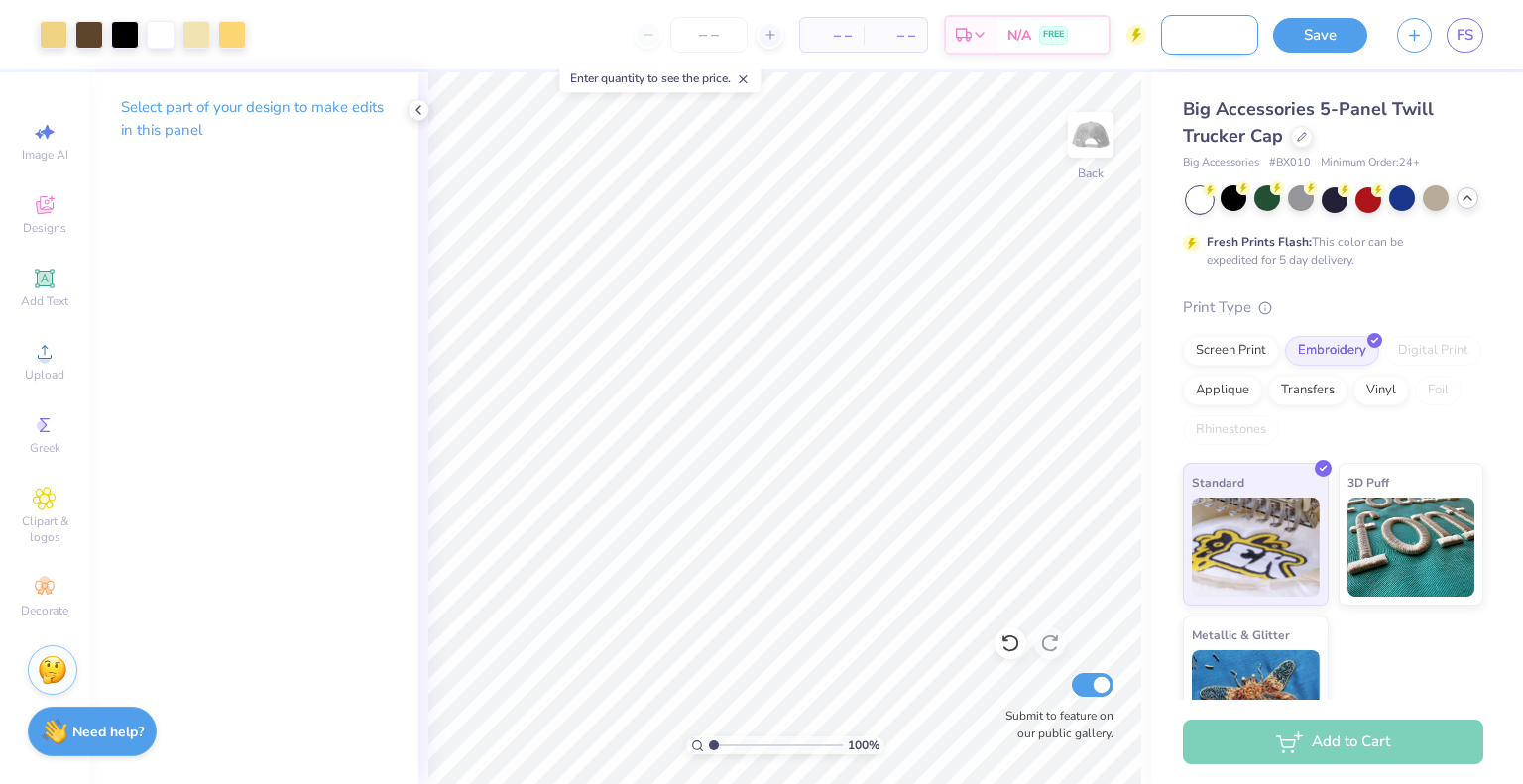 scroll, scrollTop: 0, scrollLeft: 98, axis: horizontal 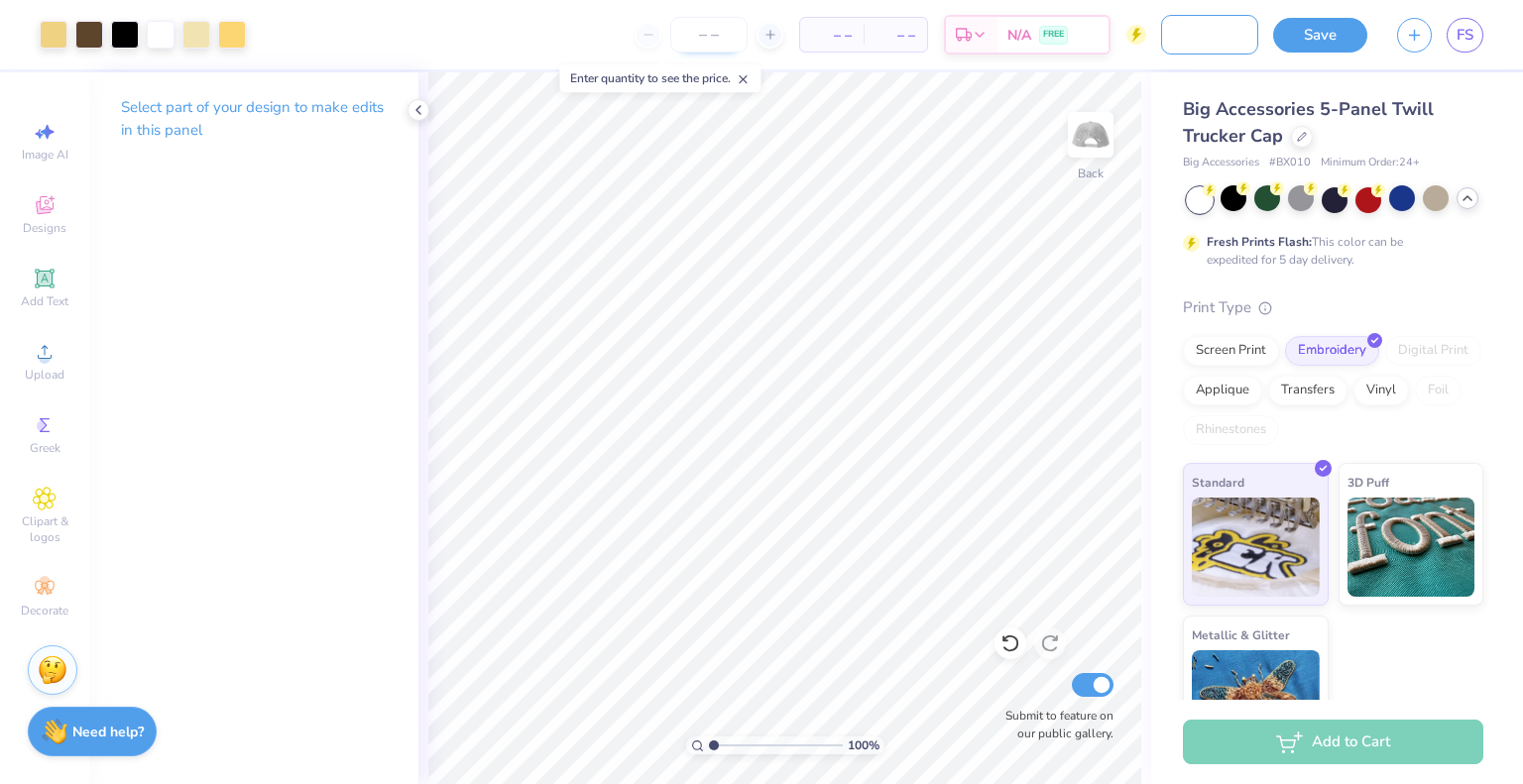 type on "Taekwondo Hat part 2" 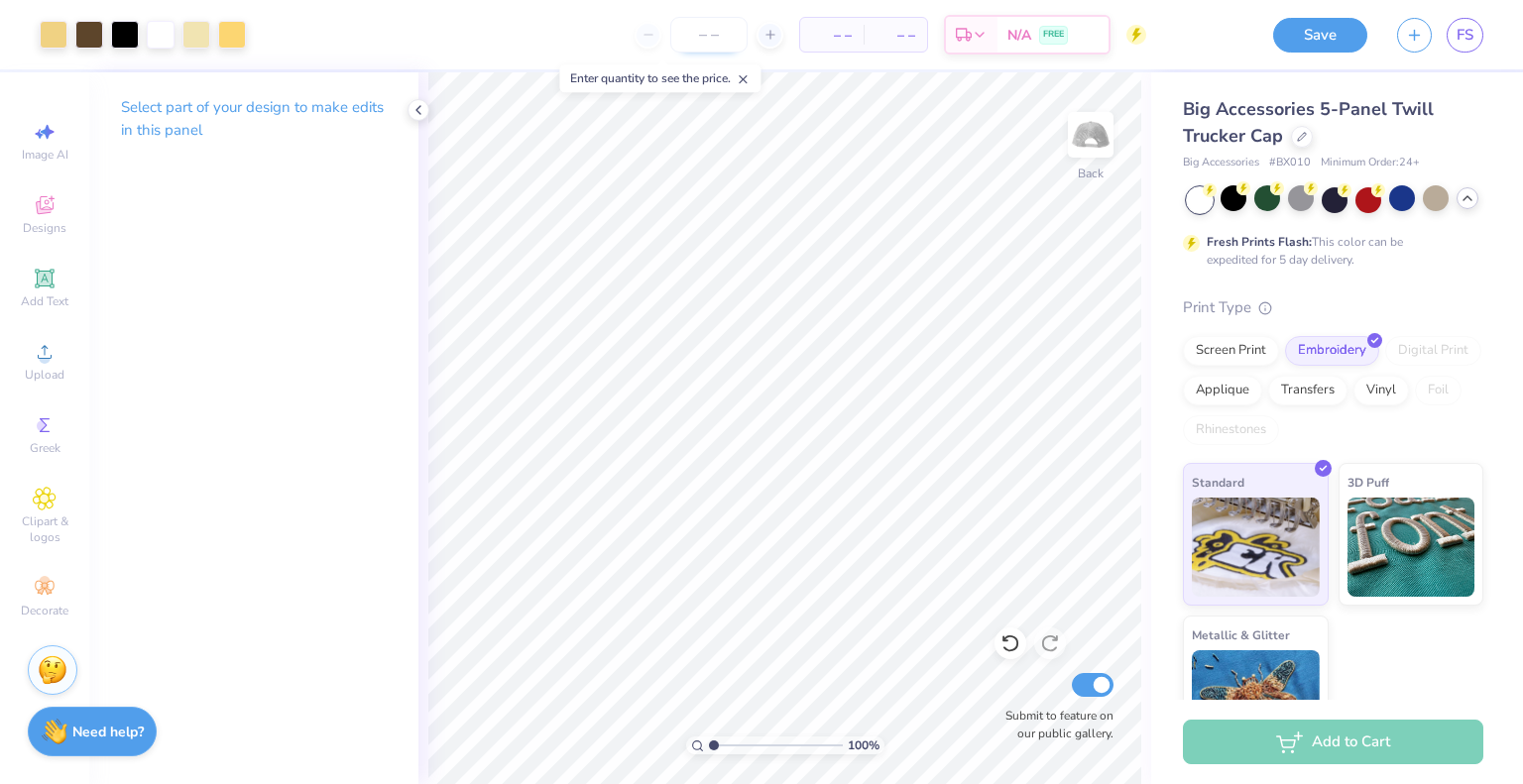 click at bounding box center [709, 35] 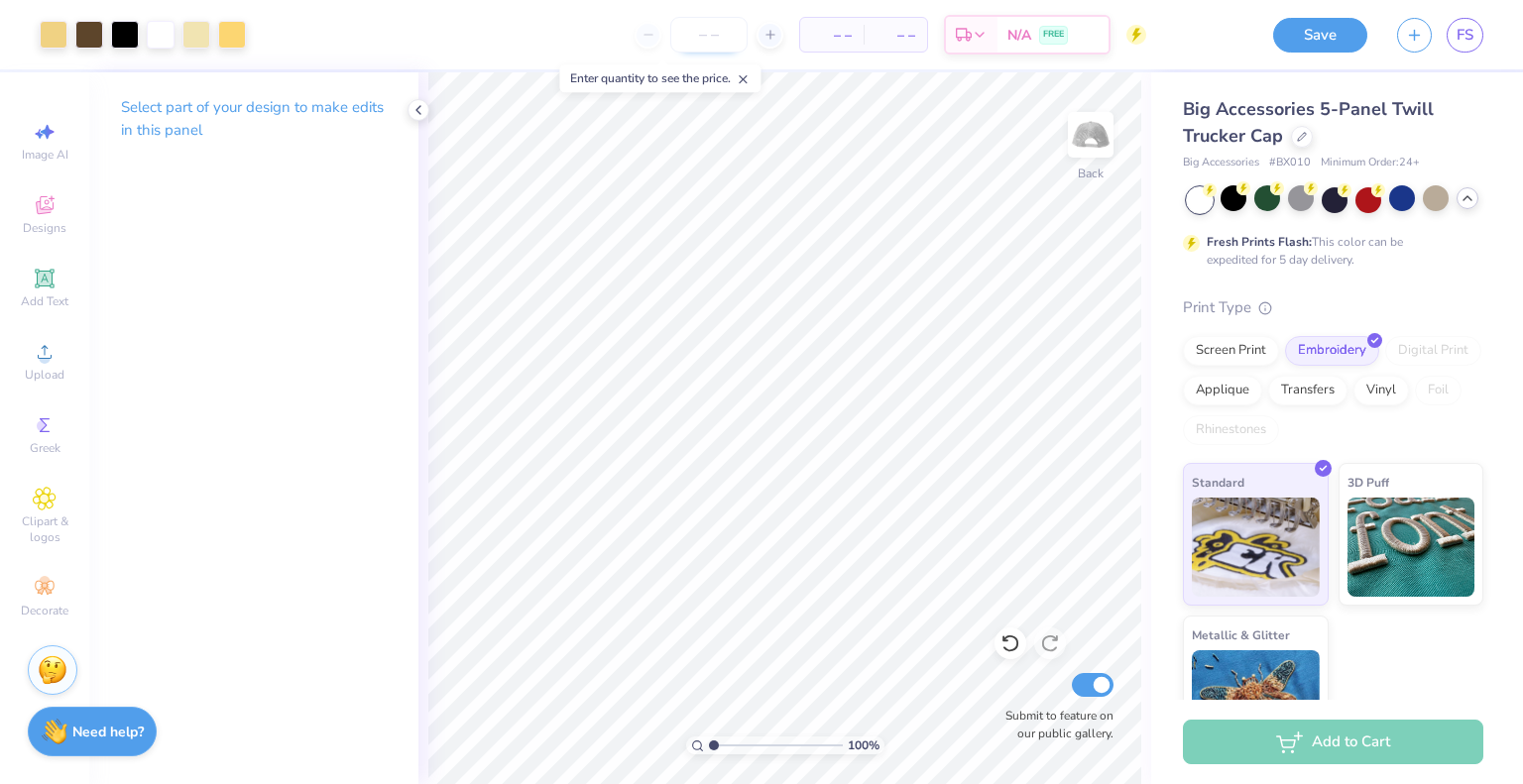 scroll, scrollTop: 0, scrollLeft: 0, axis: both 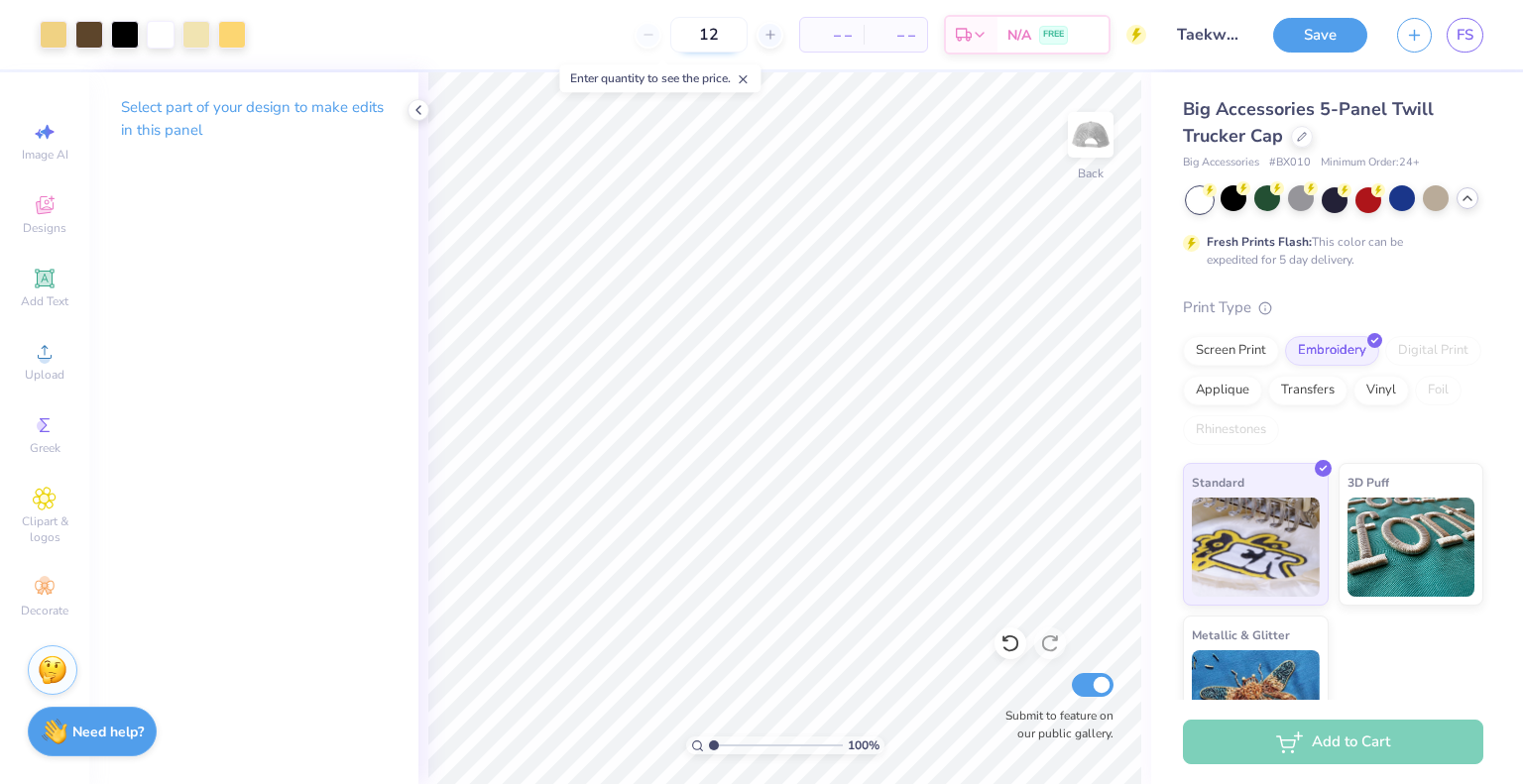 type on "12" 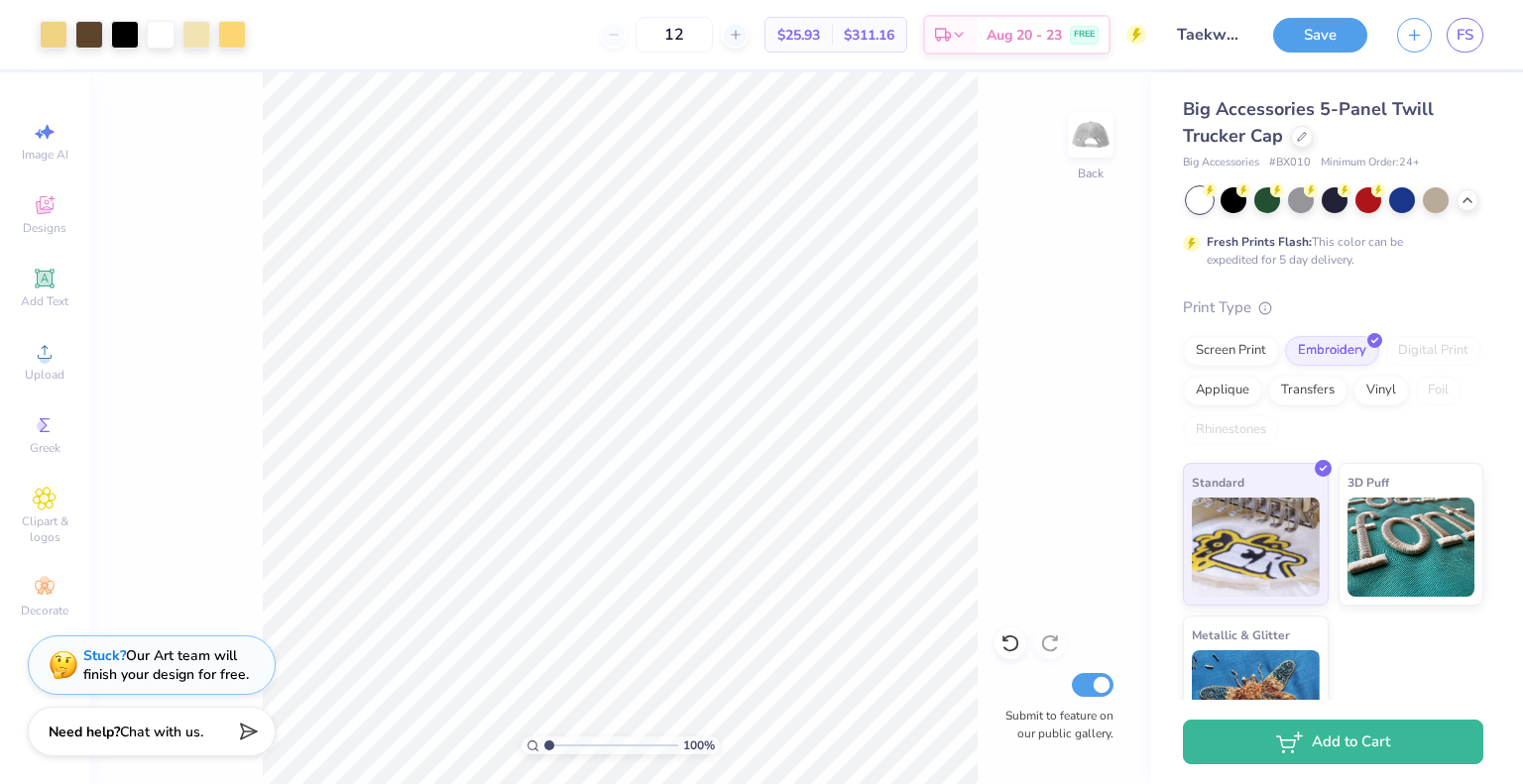 scroll, scrollTop: 87, scrollLeft: 0, axis: vertical 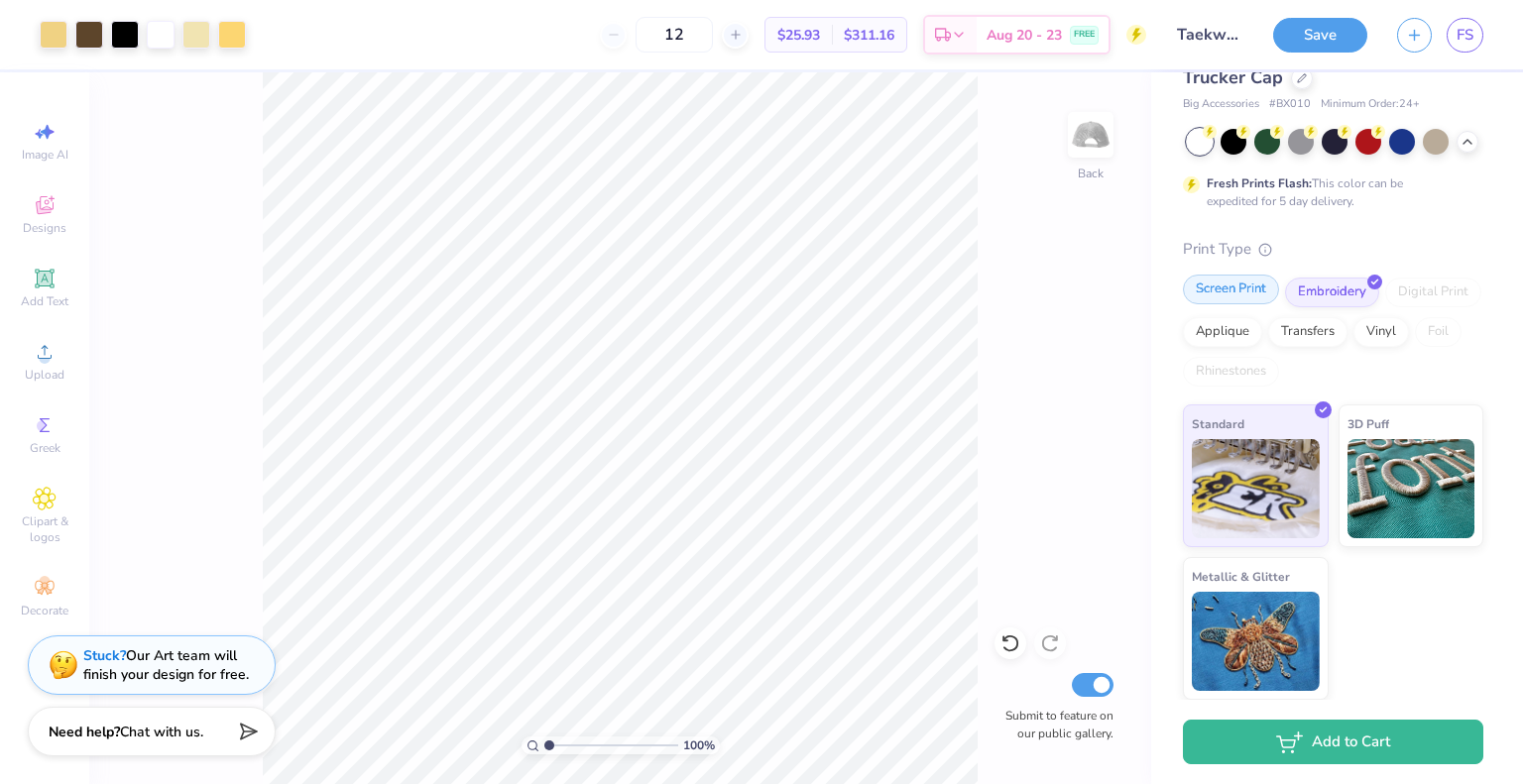click on "Screen Print" at bounding box center (1230, 289) 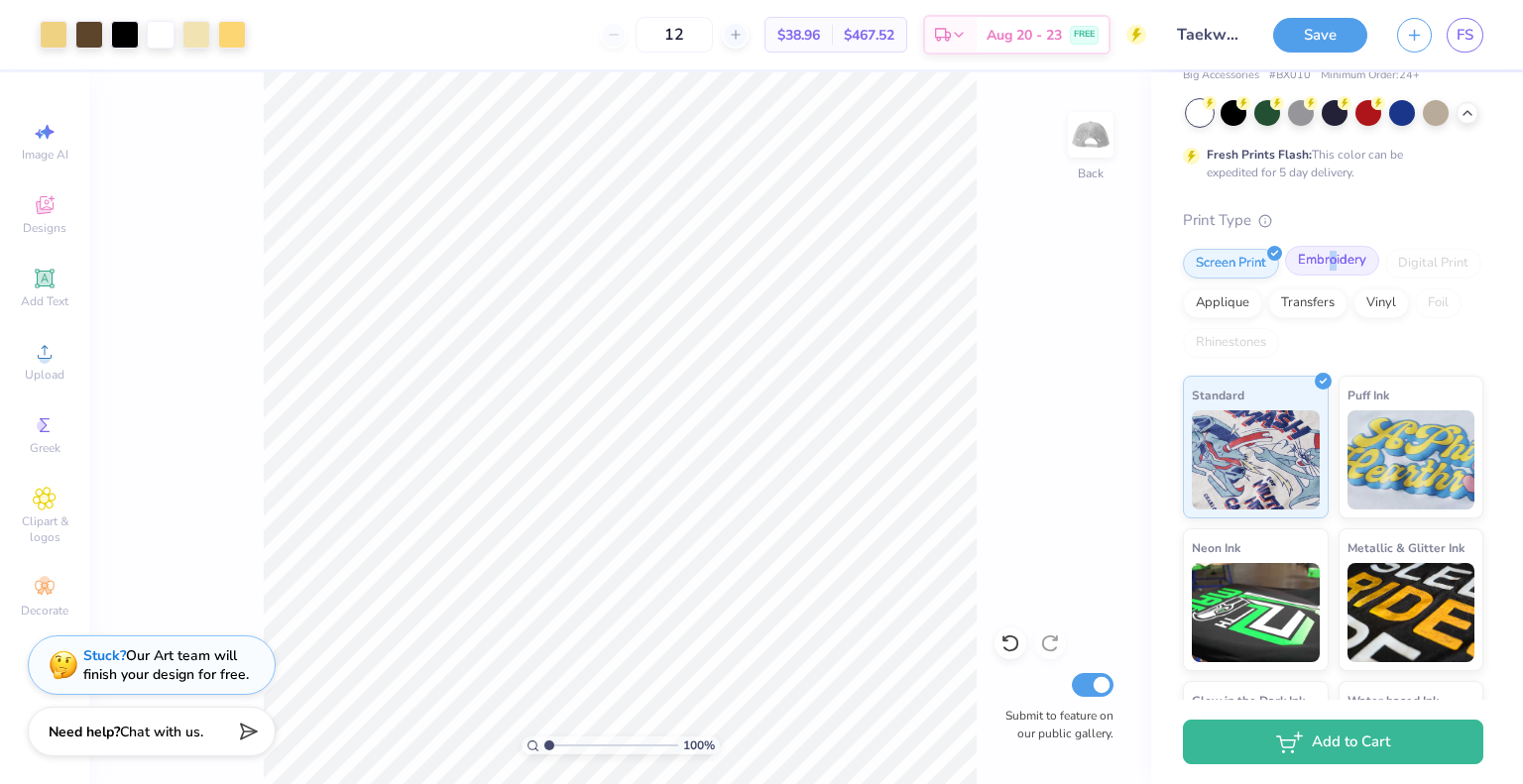click on "Embroidery" at bounding box center (1332, 261) 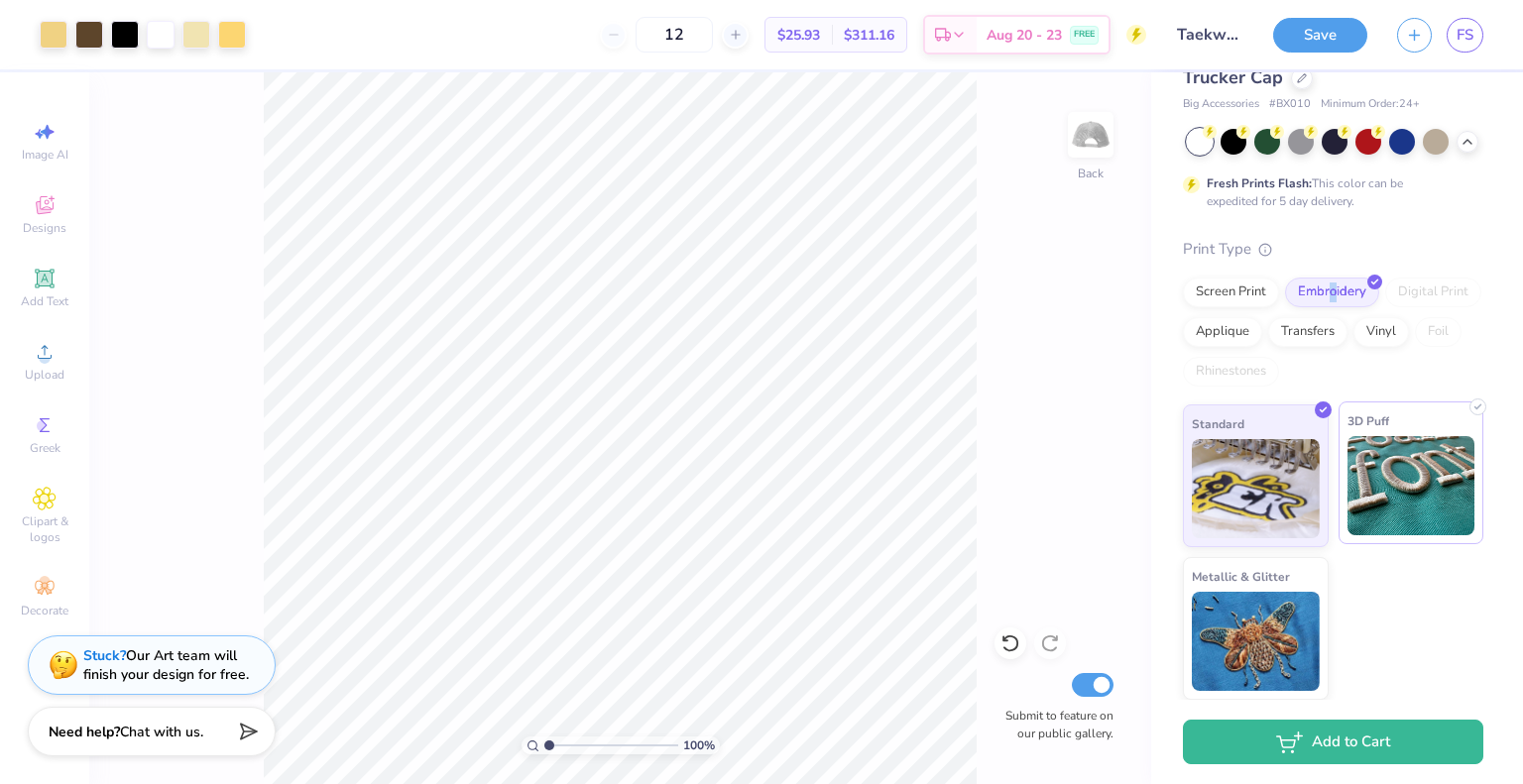 click at bounding box center (1411, 486) 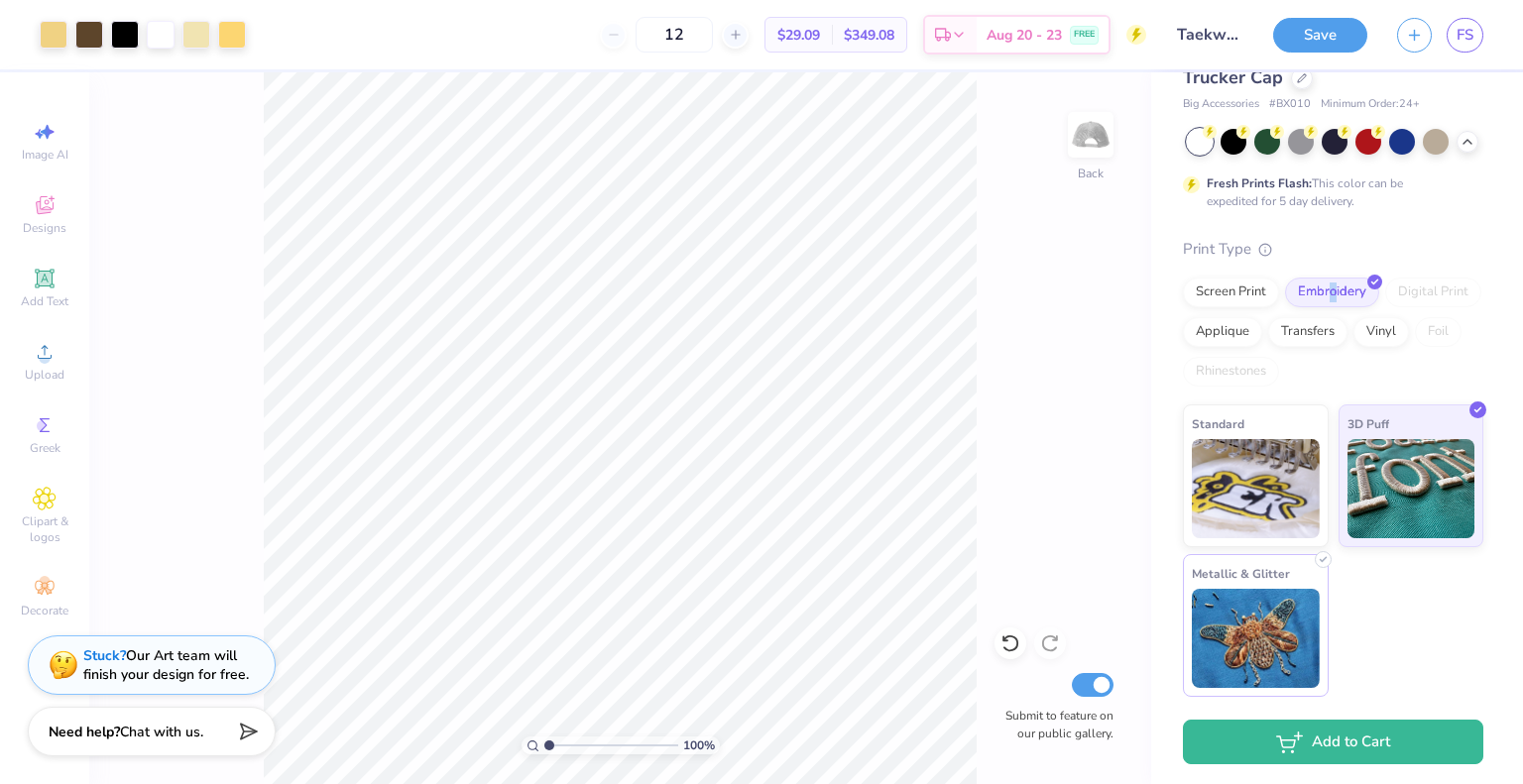 click at bounding box center [1255, 638] 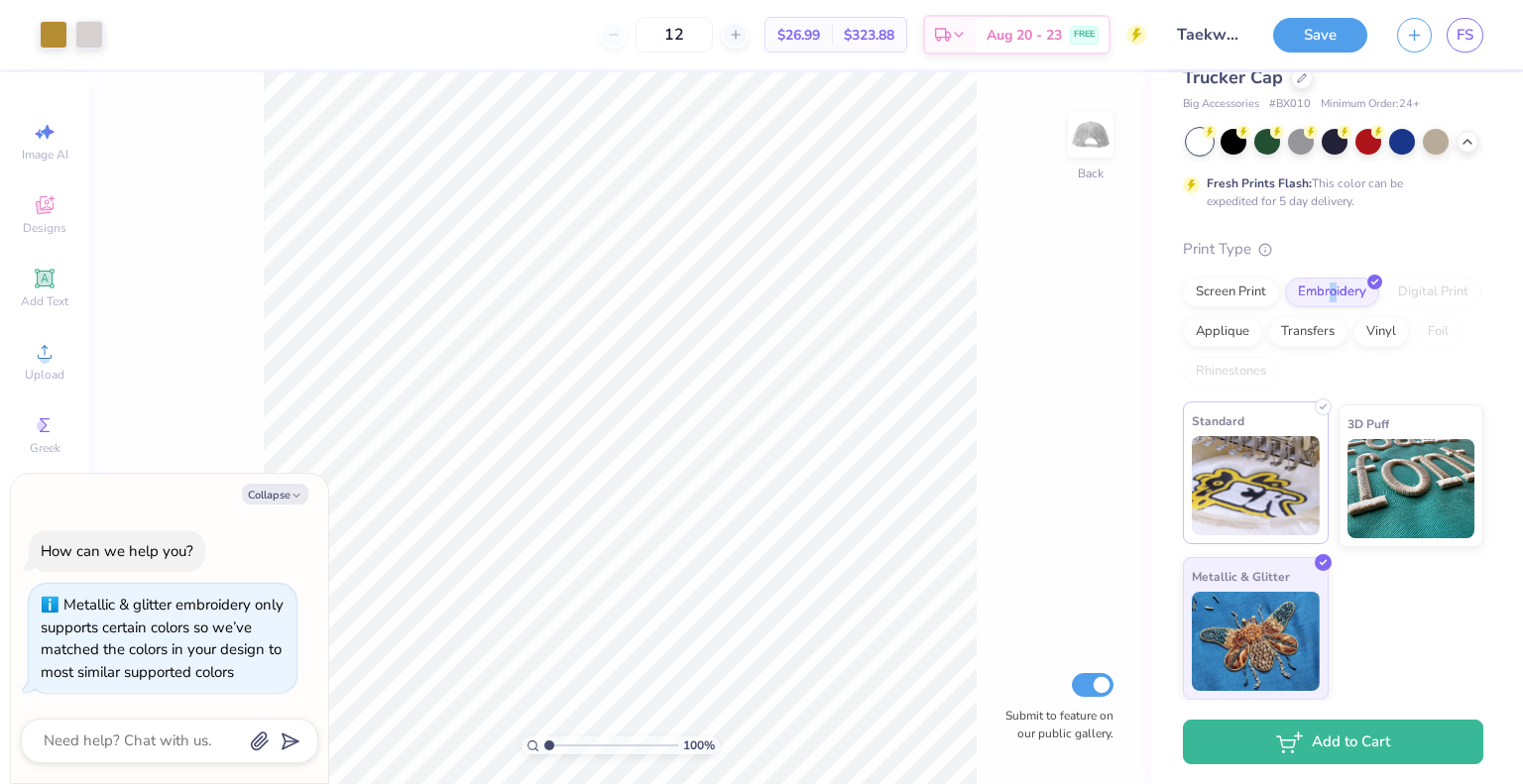 click at bounding box center [1255, 486] 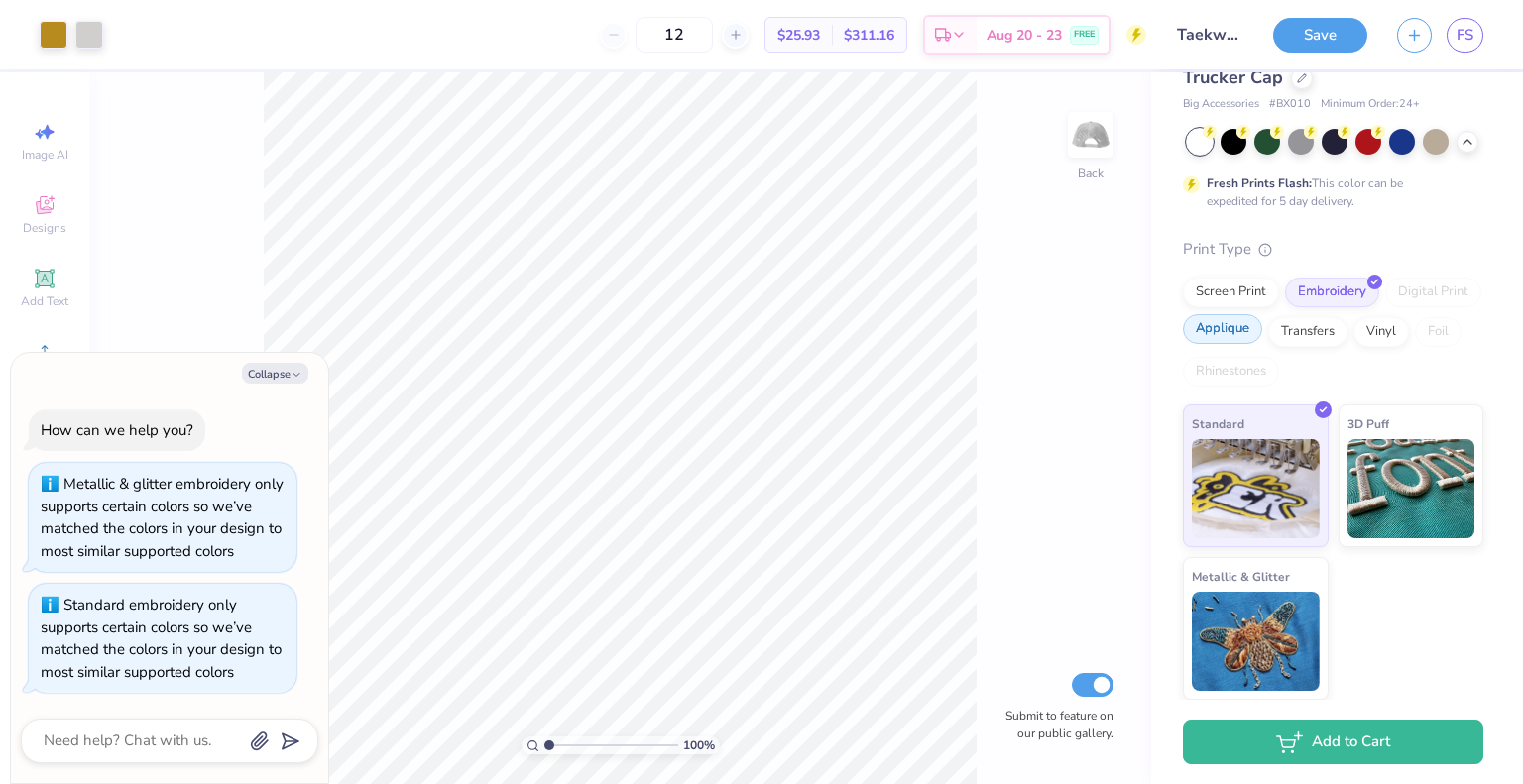 click on "Applique" at bounding box center (1223, 329) 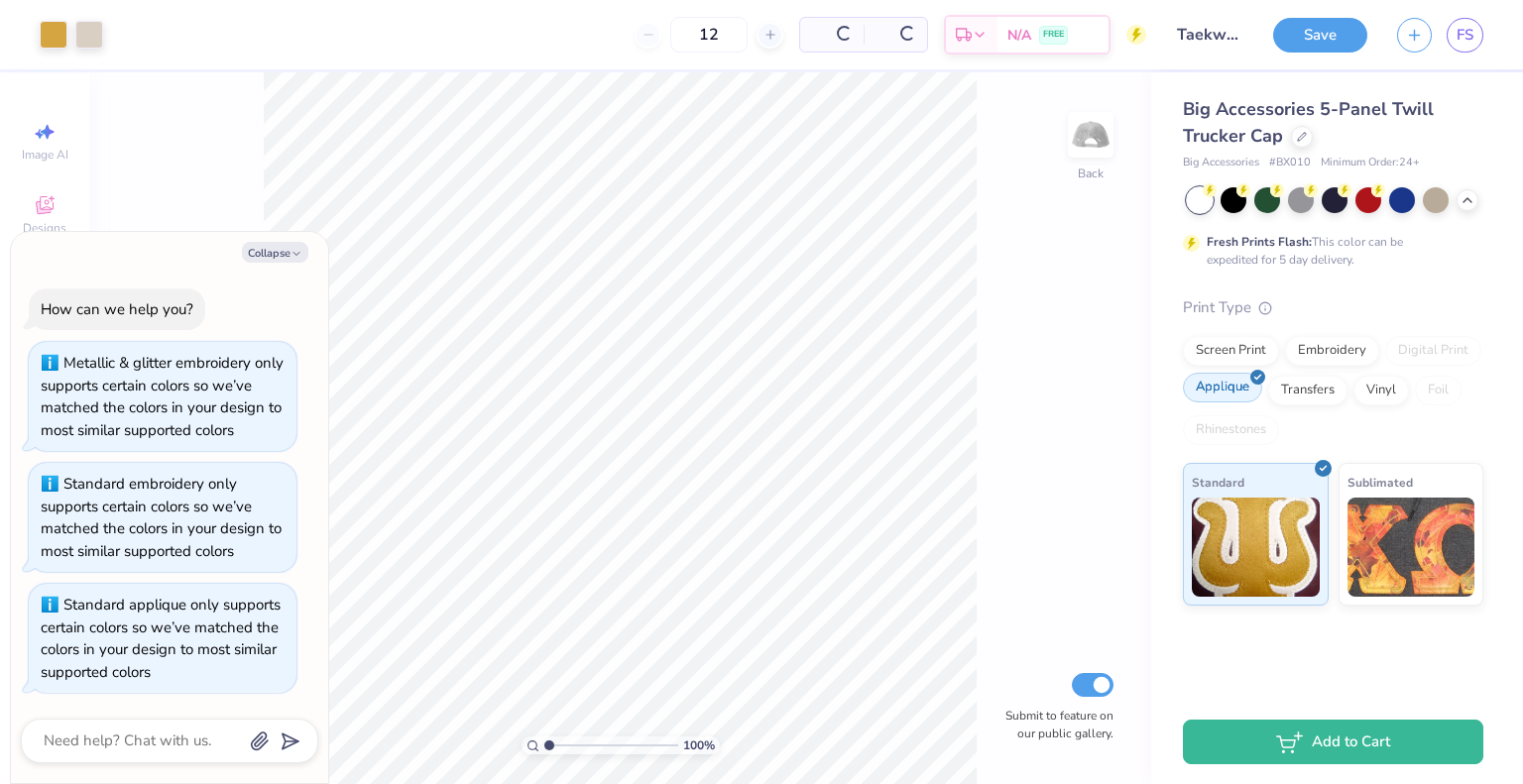 scroll, scrollTop: 0, scrollLeft: 0, axis: both 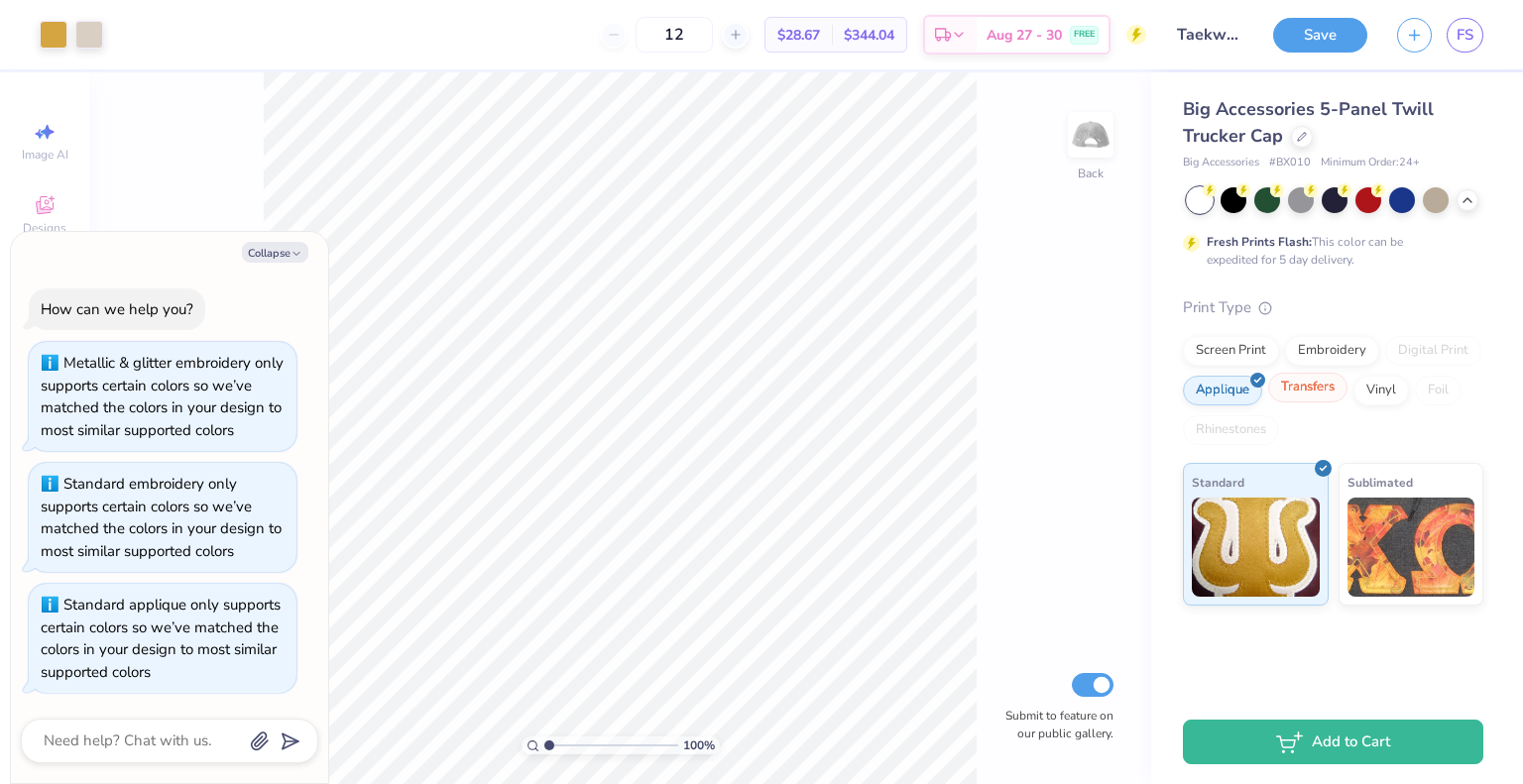 click on "Transfers" at bounding box center (1308, 388) 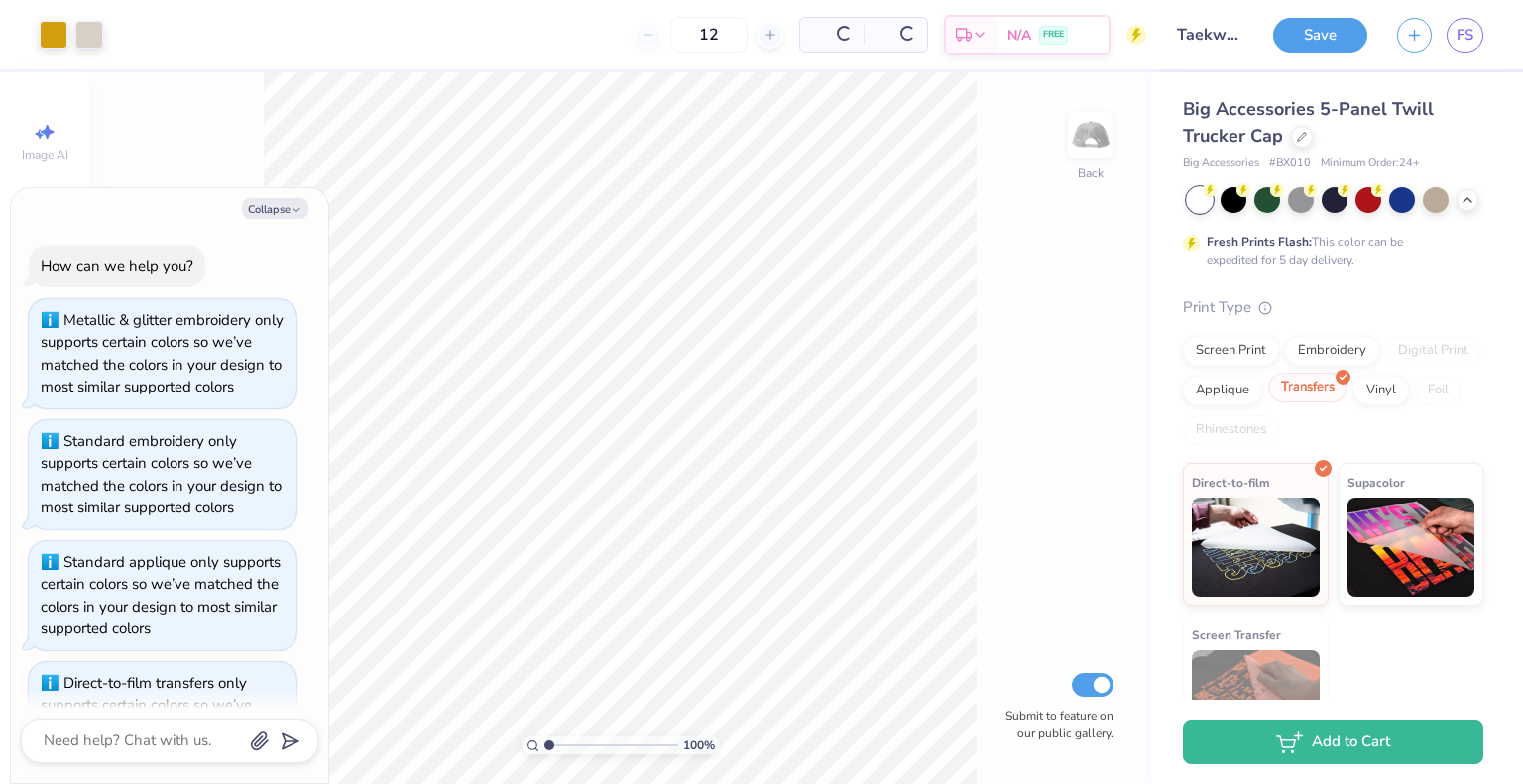 scroll, scrollTop: 99, scrollLeft: 0, axis: vertical 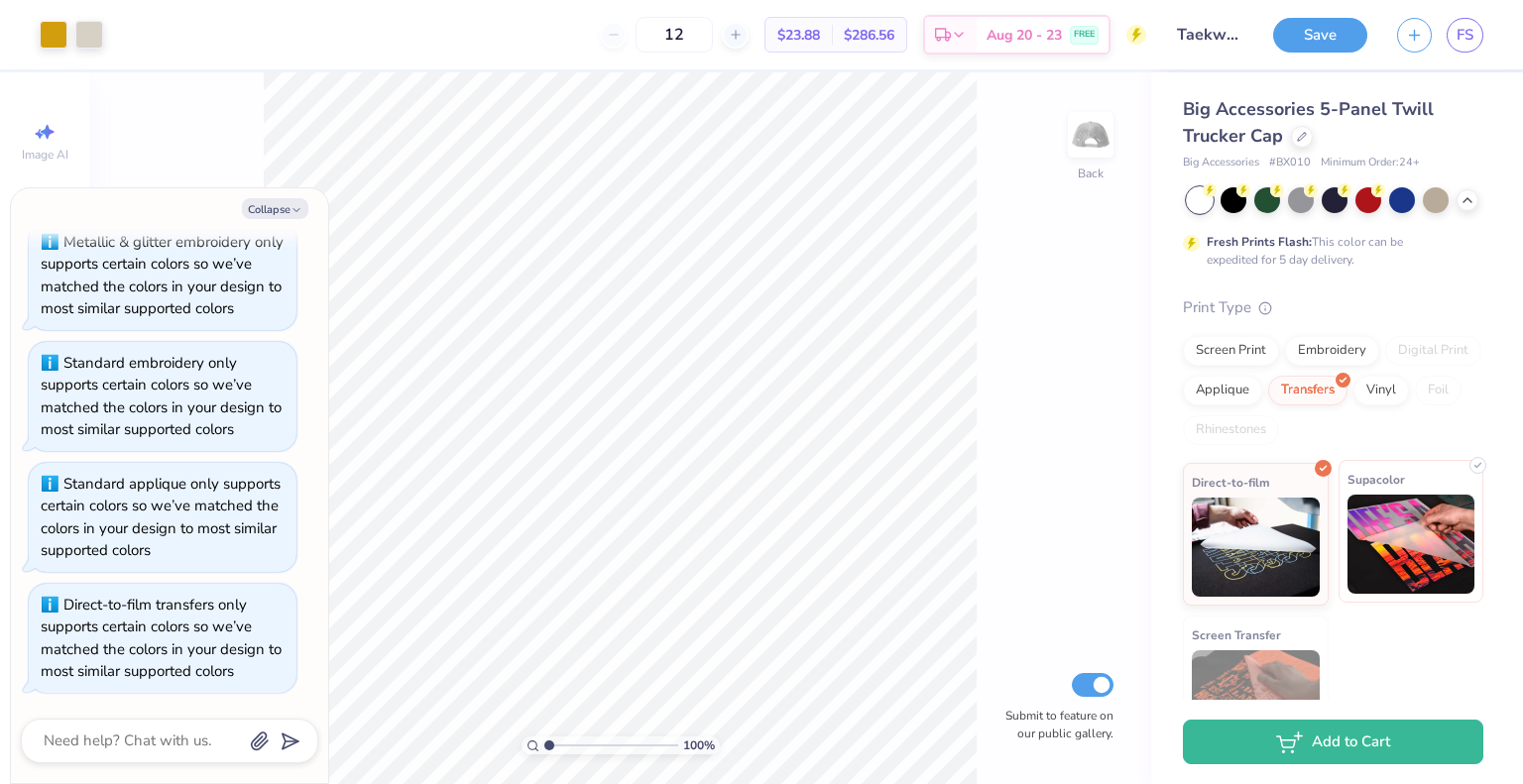 click at bounding box center [1411, 544] 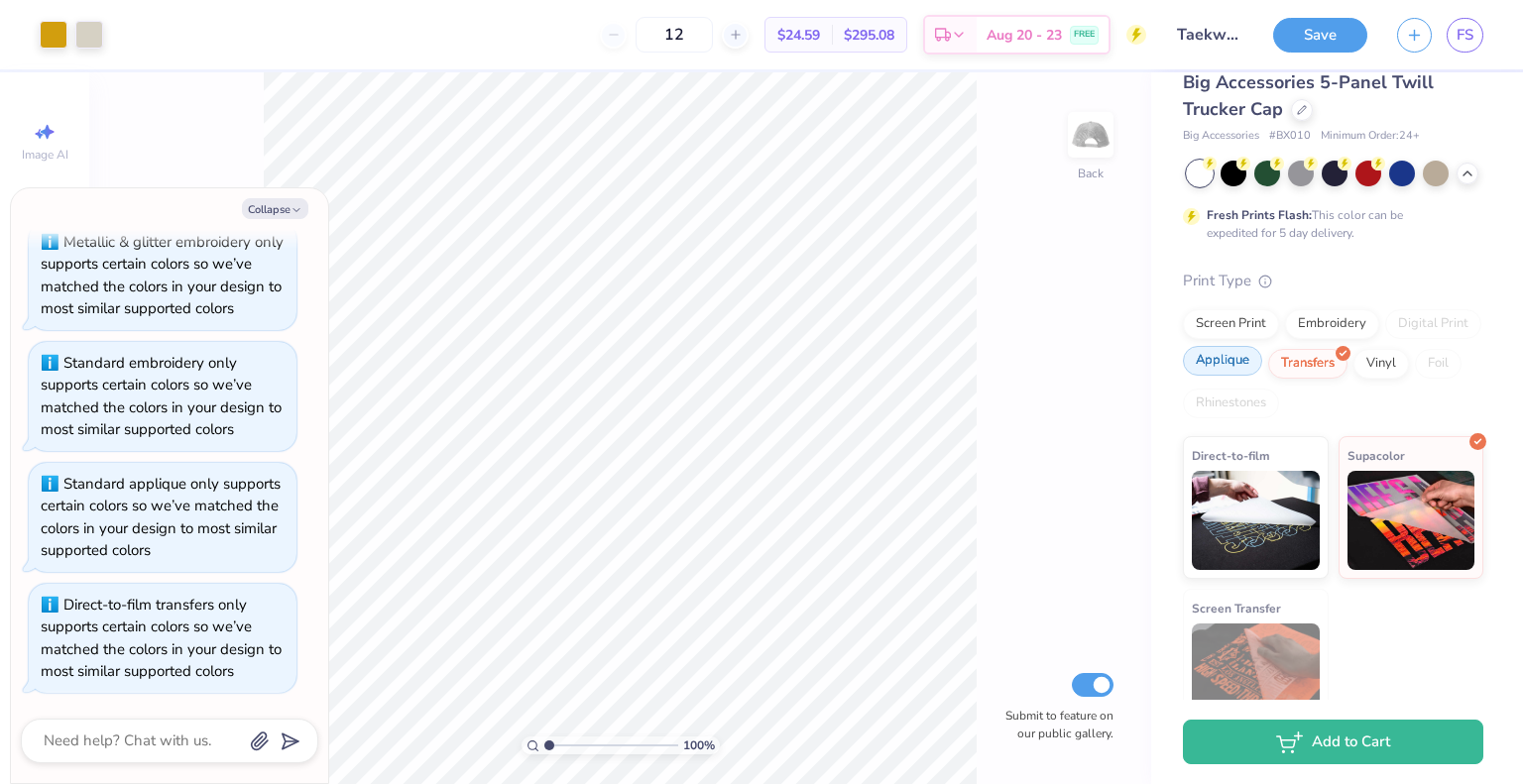 scroll, scrollTop: 0, scrollLeft: 0, axis: both 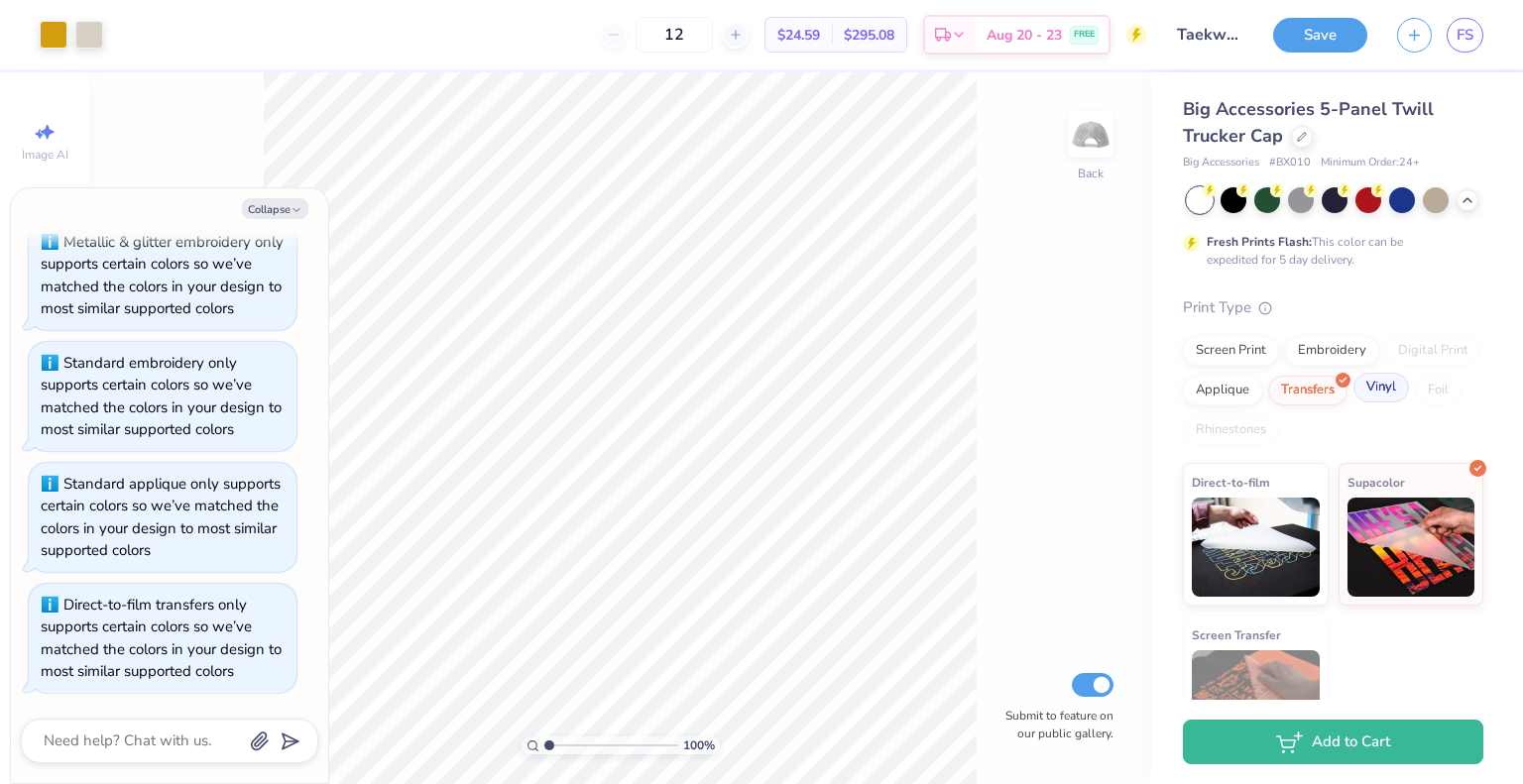 click on "Vinyl" at bounding box center [1381, 388] 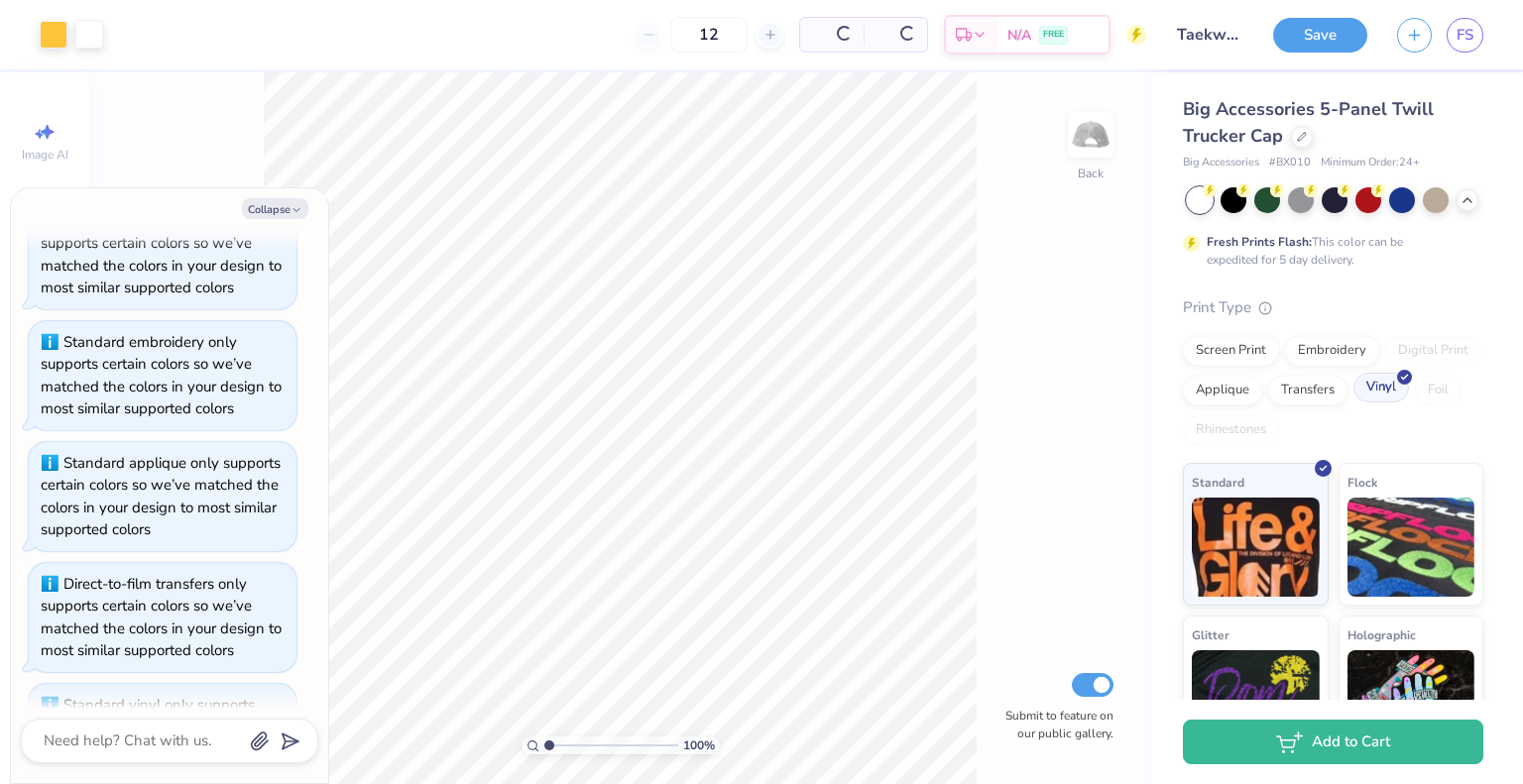 scroll, scrollTop: 416, scrollLeft: 0, axis: vertical 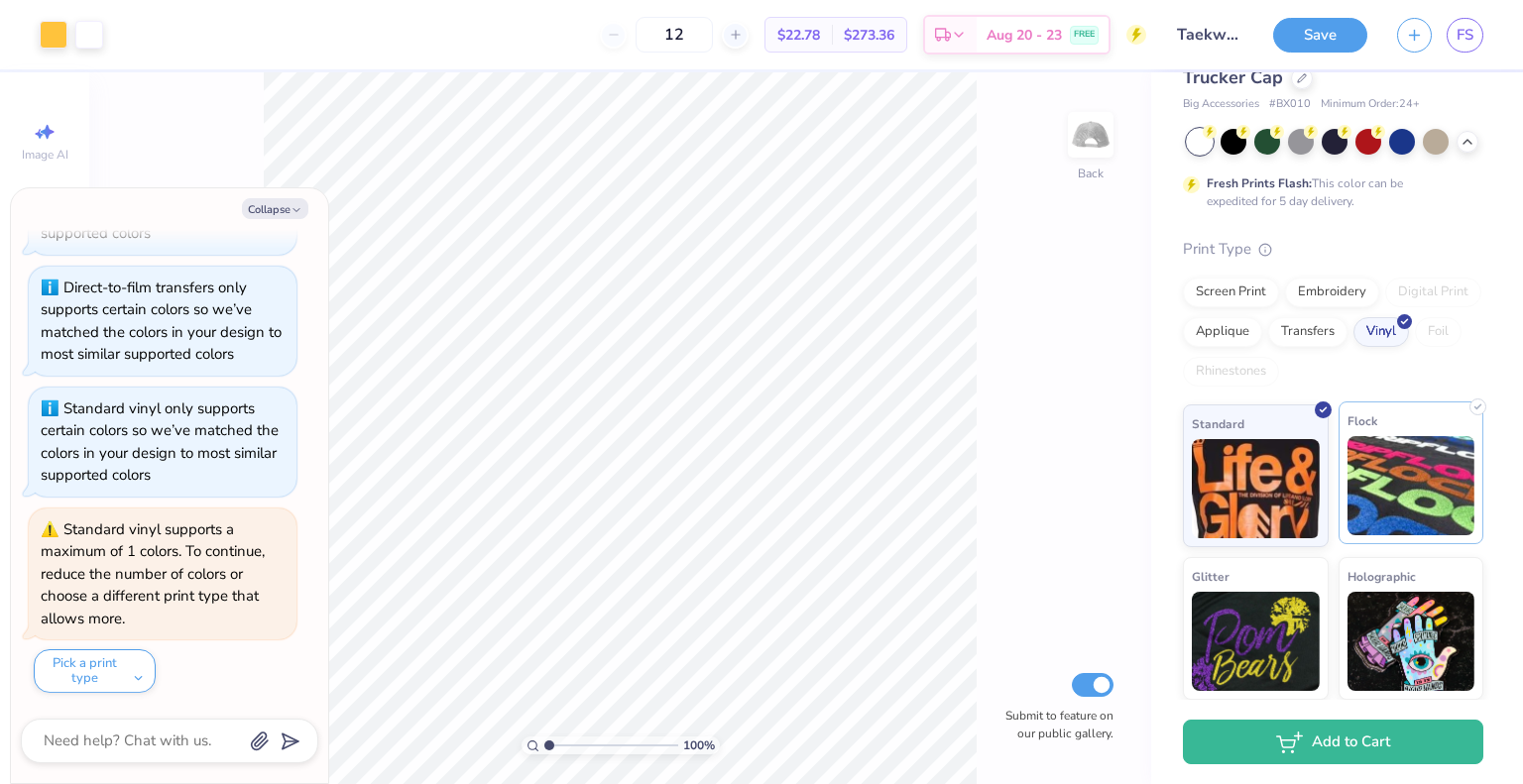 click at bounding box center (1411, 486) 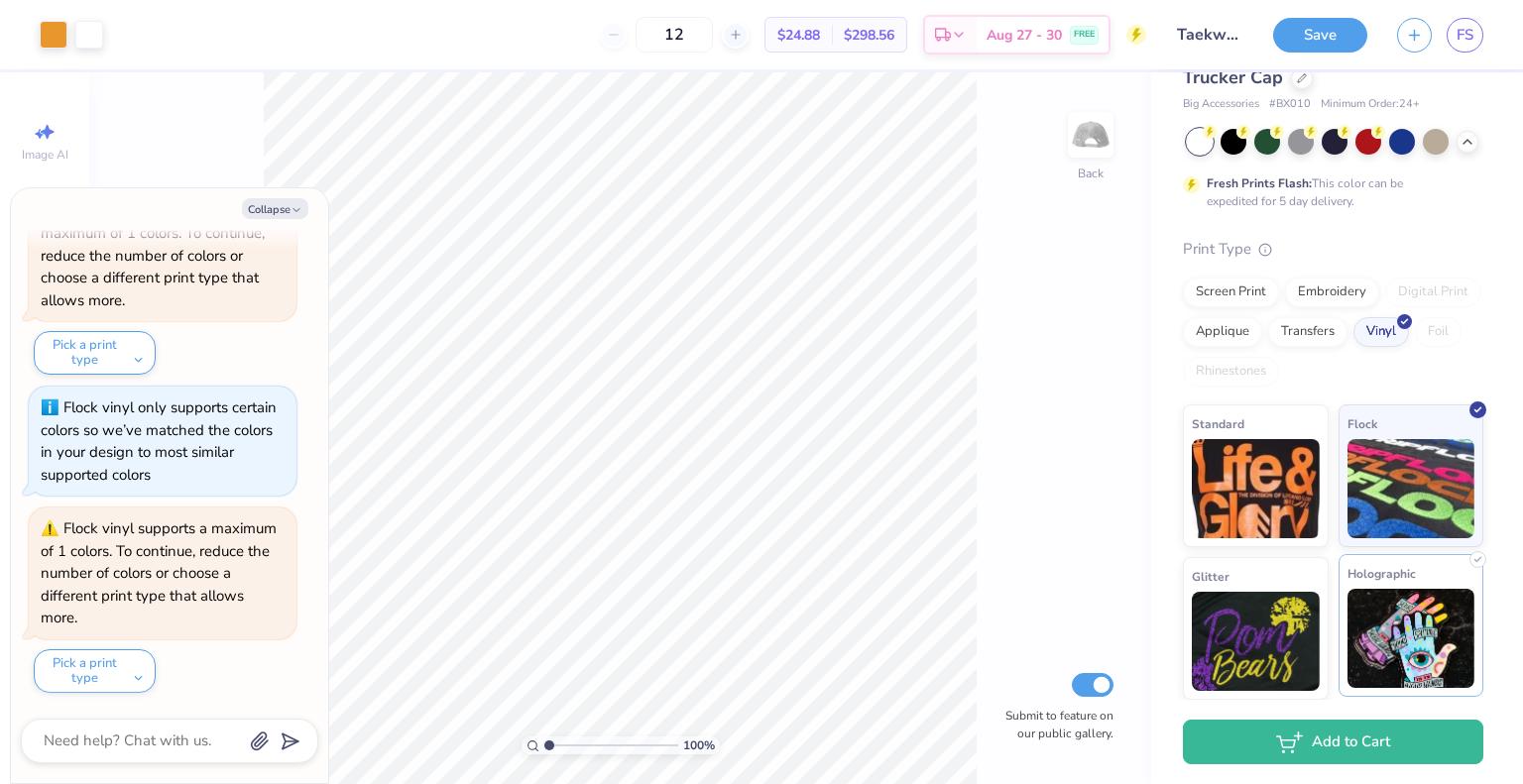 click at bounding box center [1411, 638] 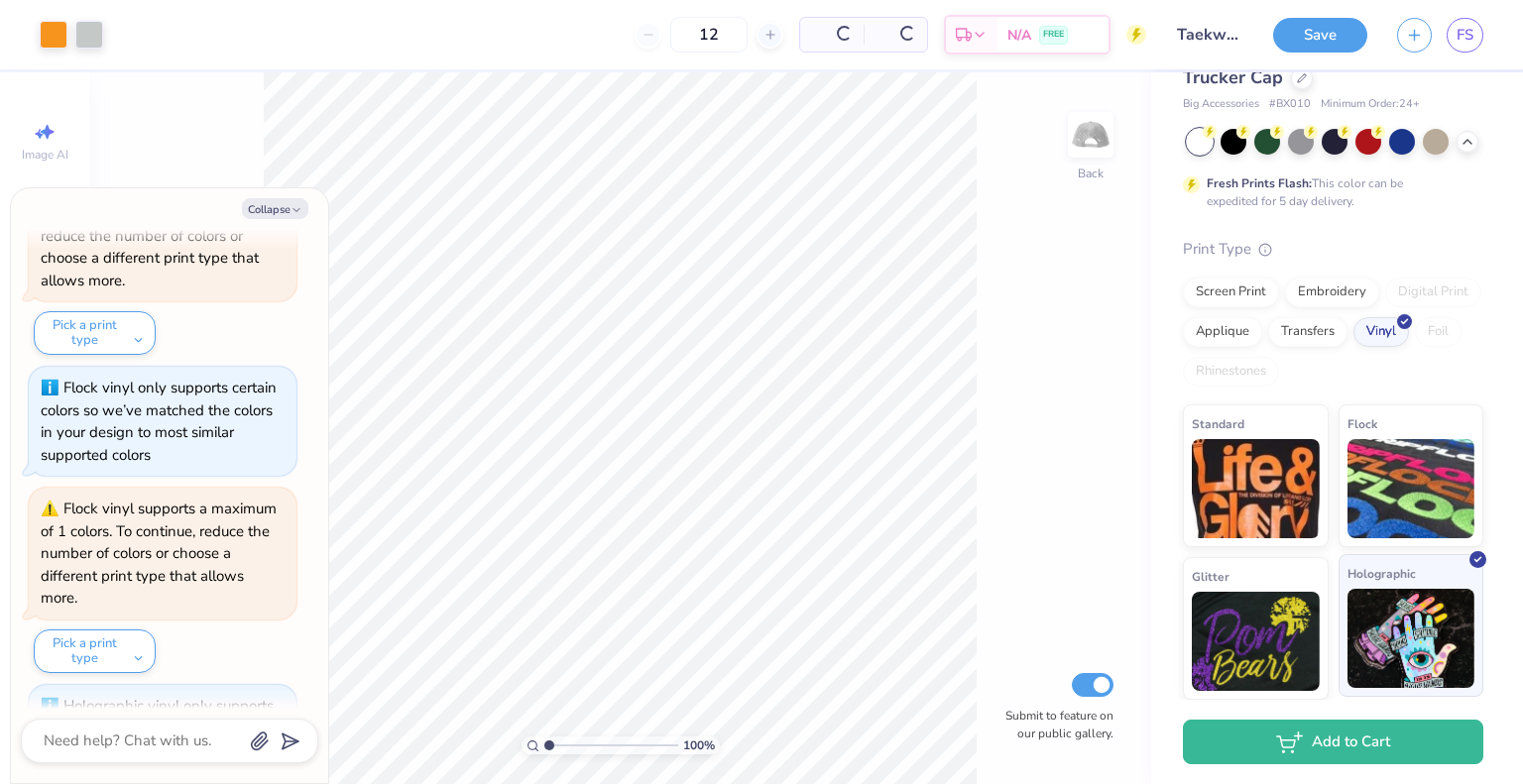 scroll, scrollTop: 1051, scrollLeft: 0, axis: vertical 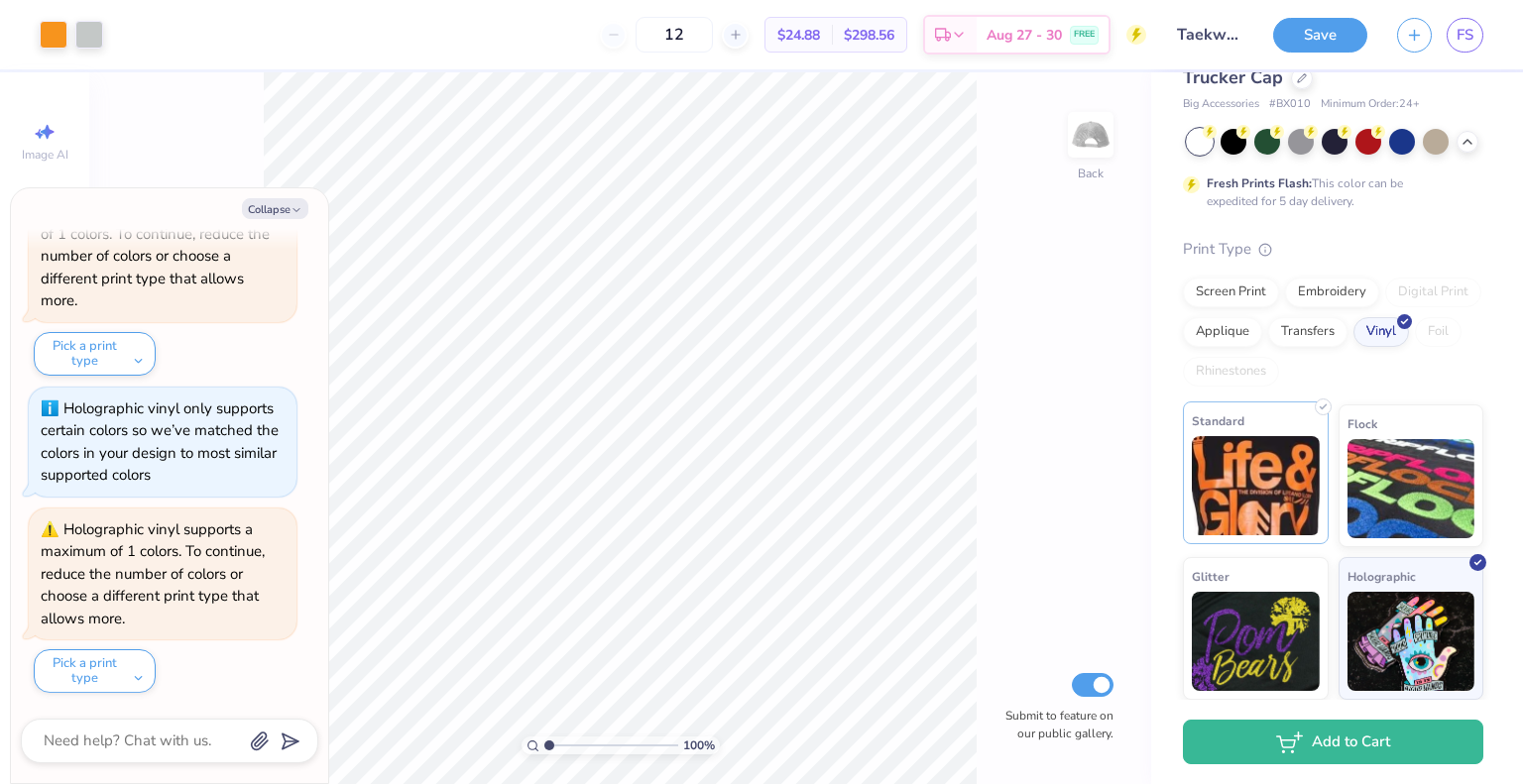 click at bounding box center [1255, 486] 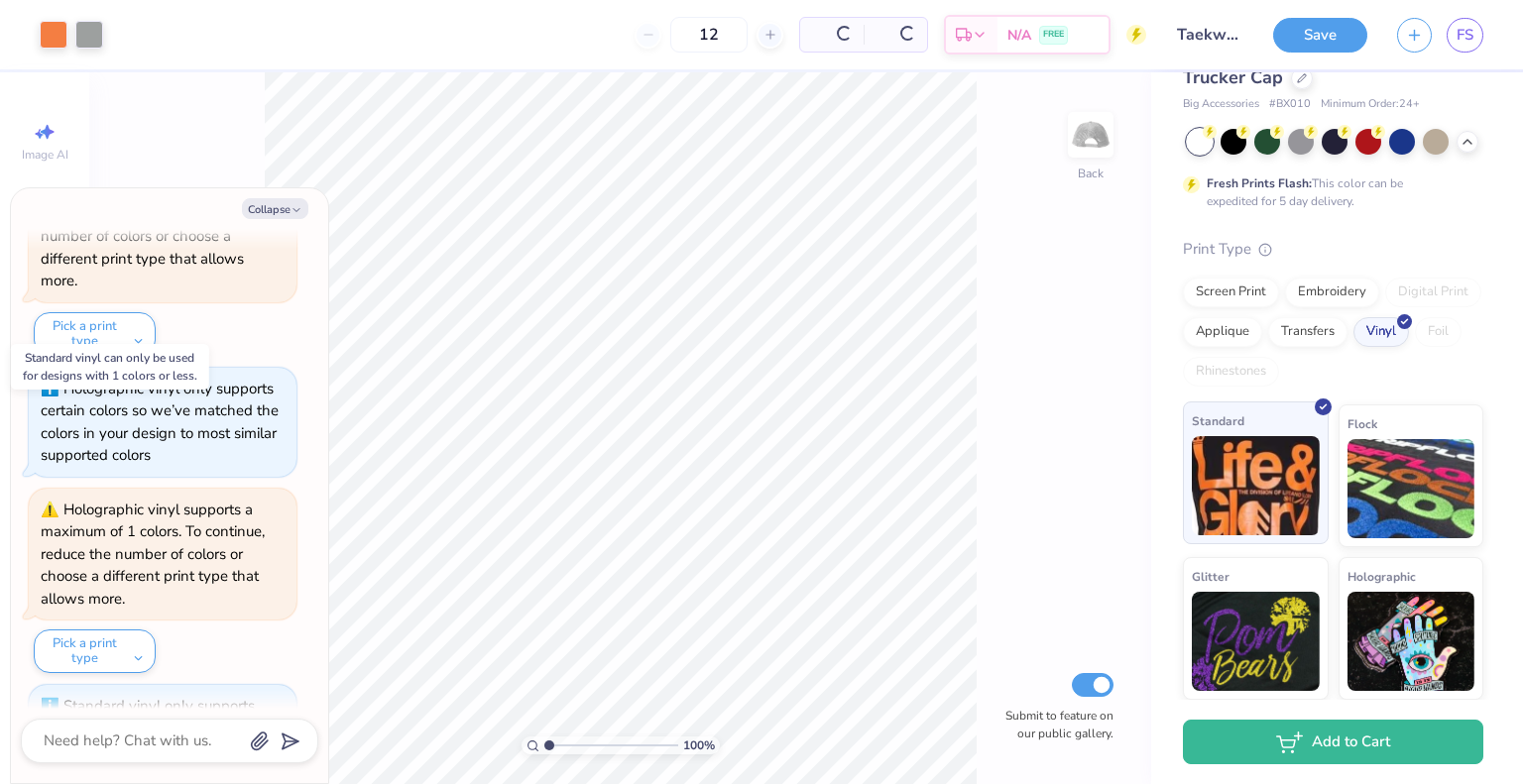 scroll, scrollTop: 1368, scrollLeft: 0, axis: vertical 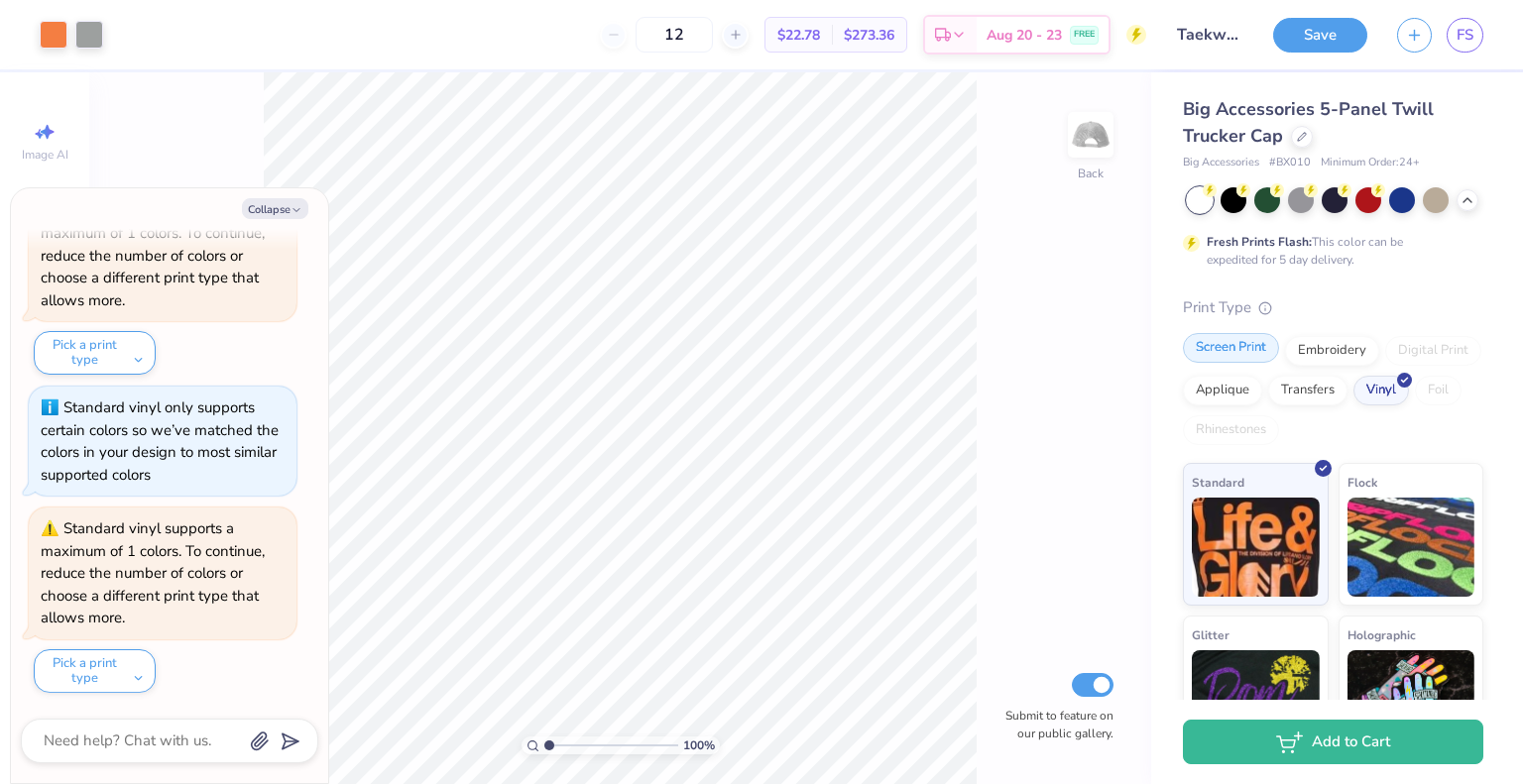 click on "Screen Print" at bounding box center (1230, 348) 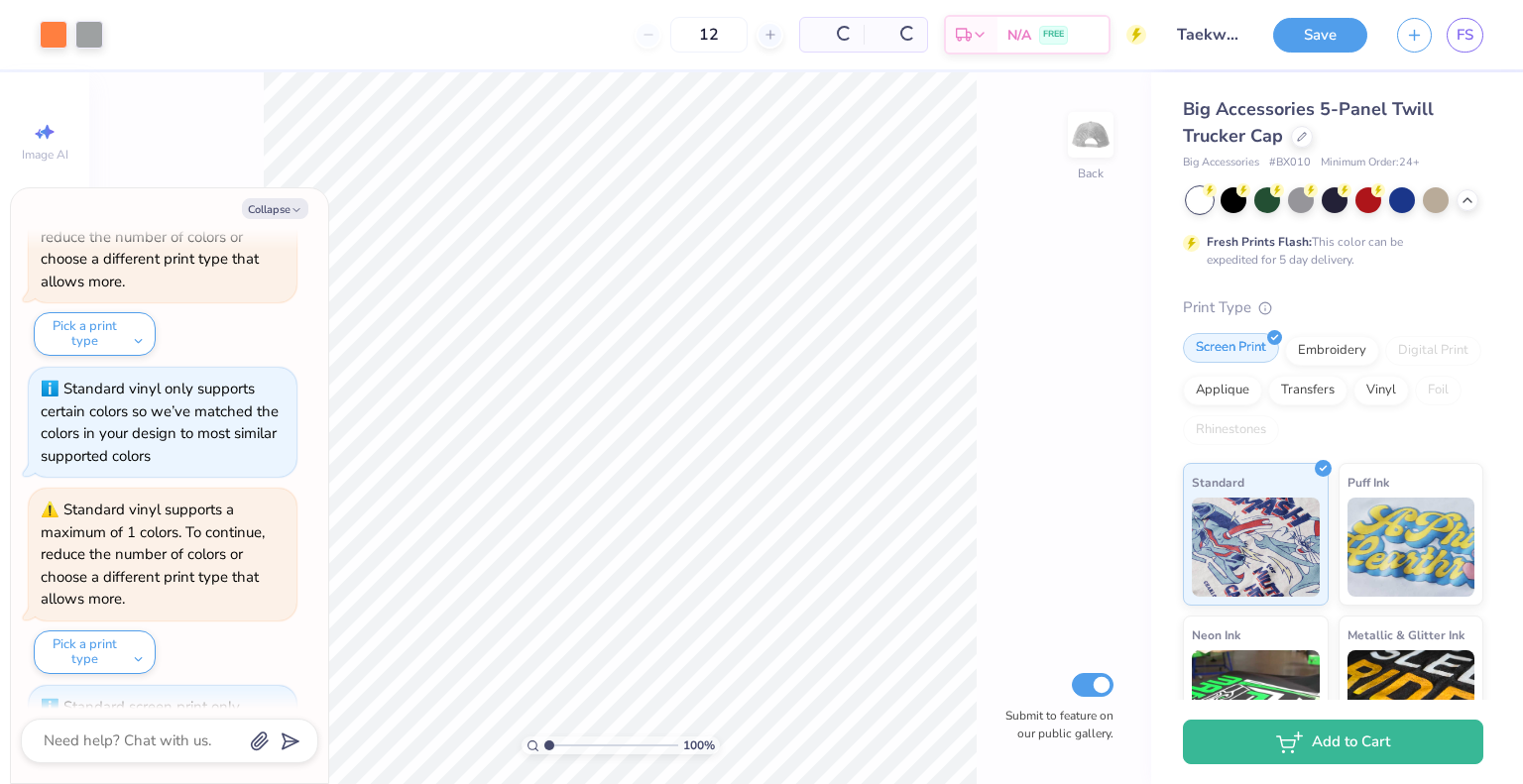 scroll, scrollTop: 1489, scrollLeft: 0, axis: vertical 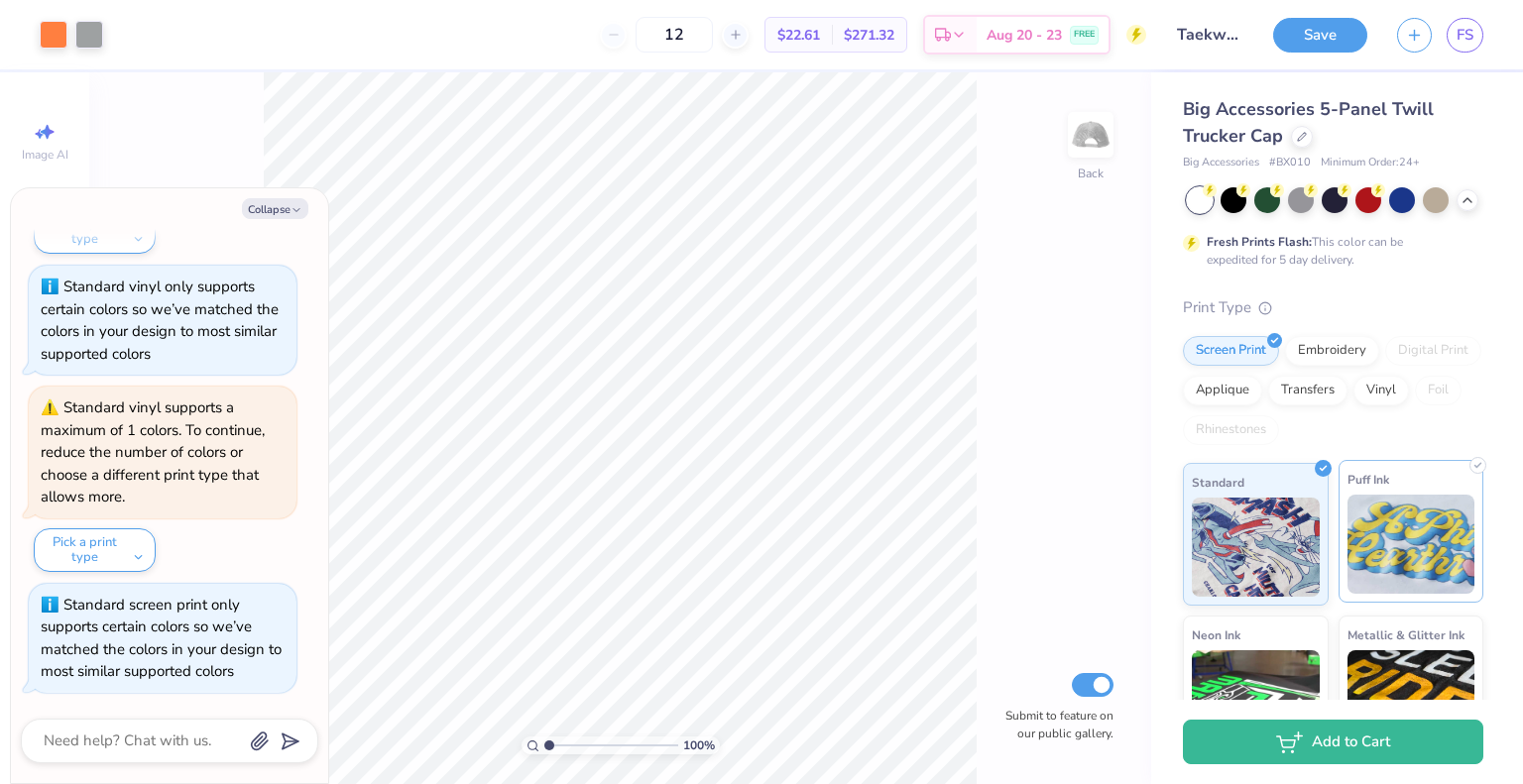 click at bounding box center (1411, 544) 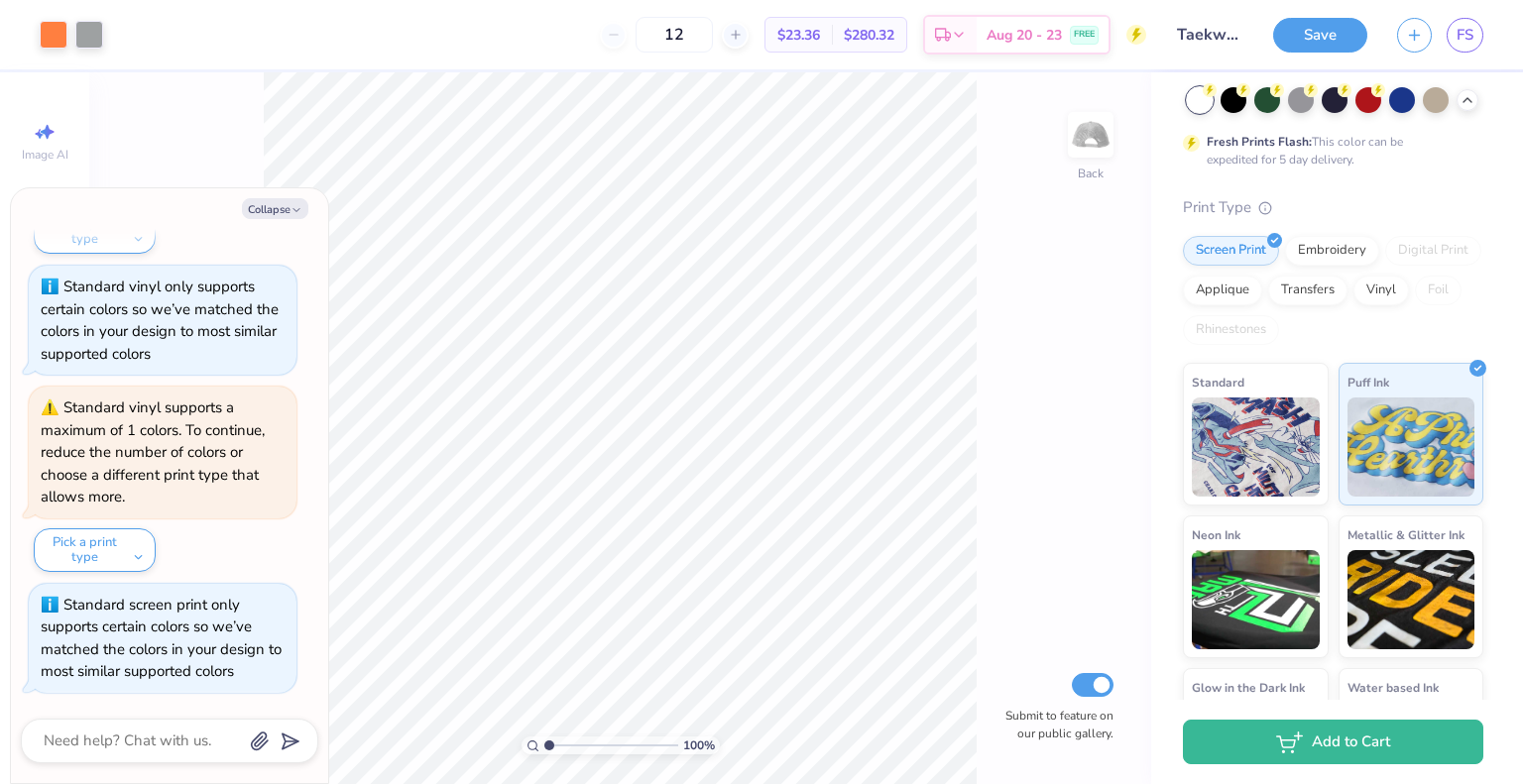 scroll, scrollTop: 198, scrollLeft: 0, axis: vertical 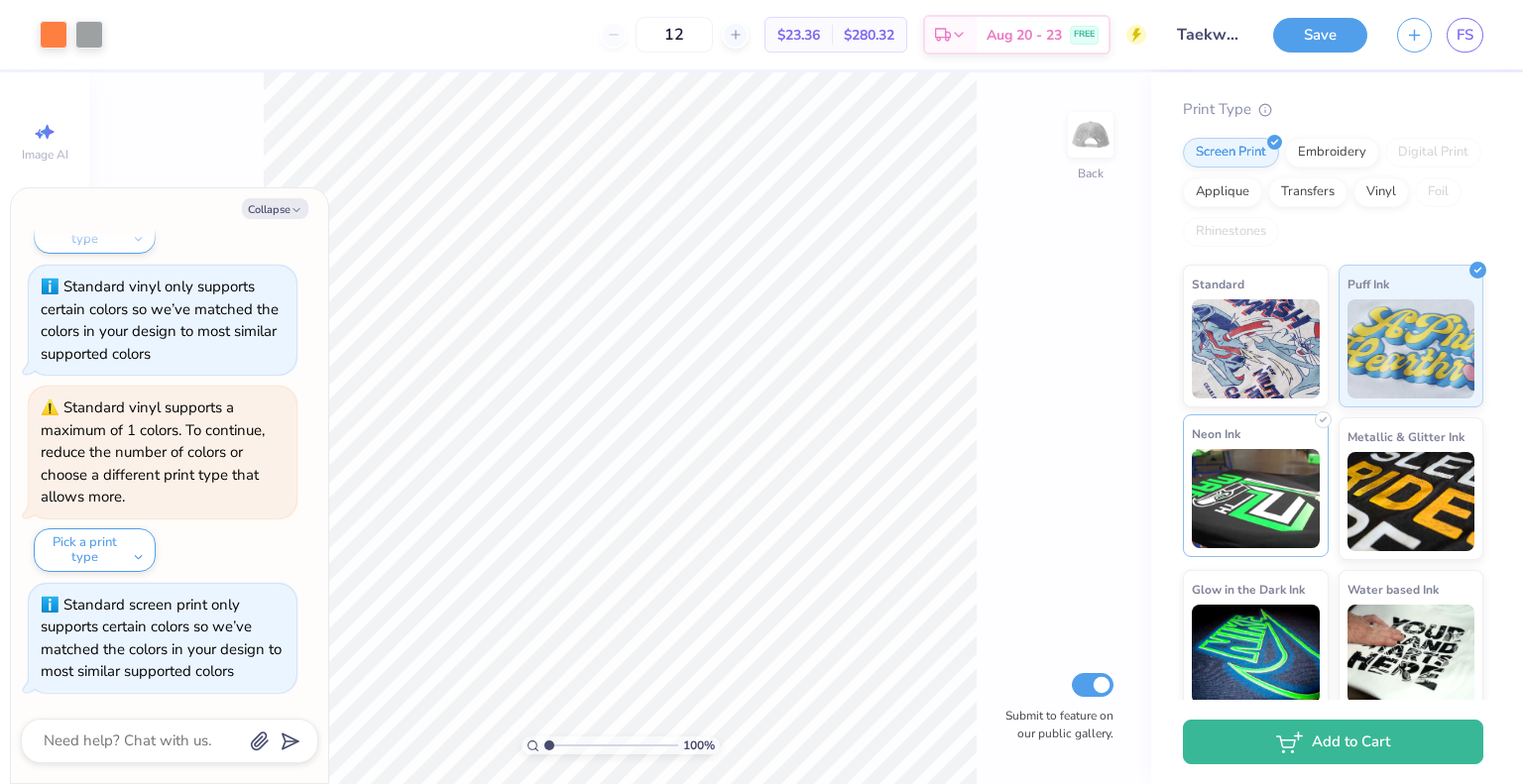click at bounding box center [1255, 499] 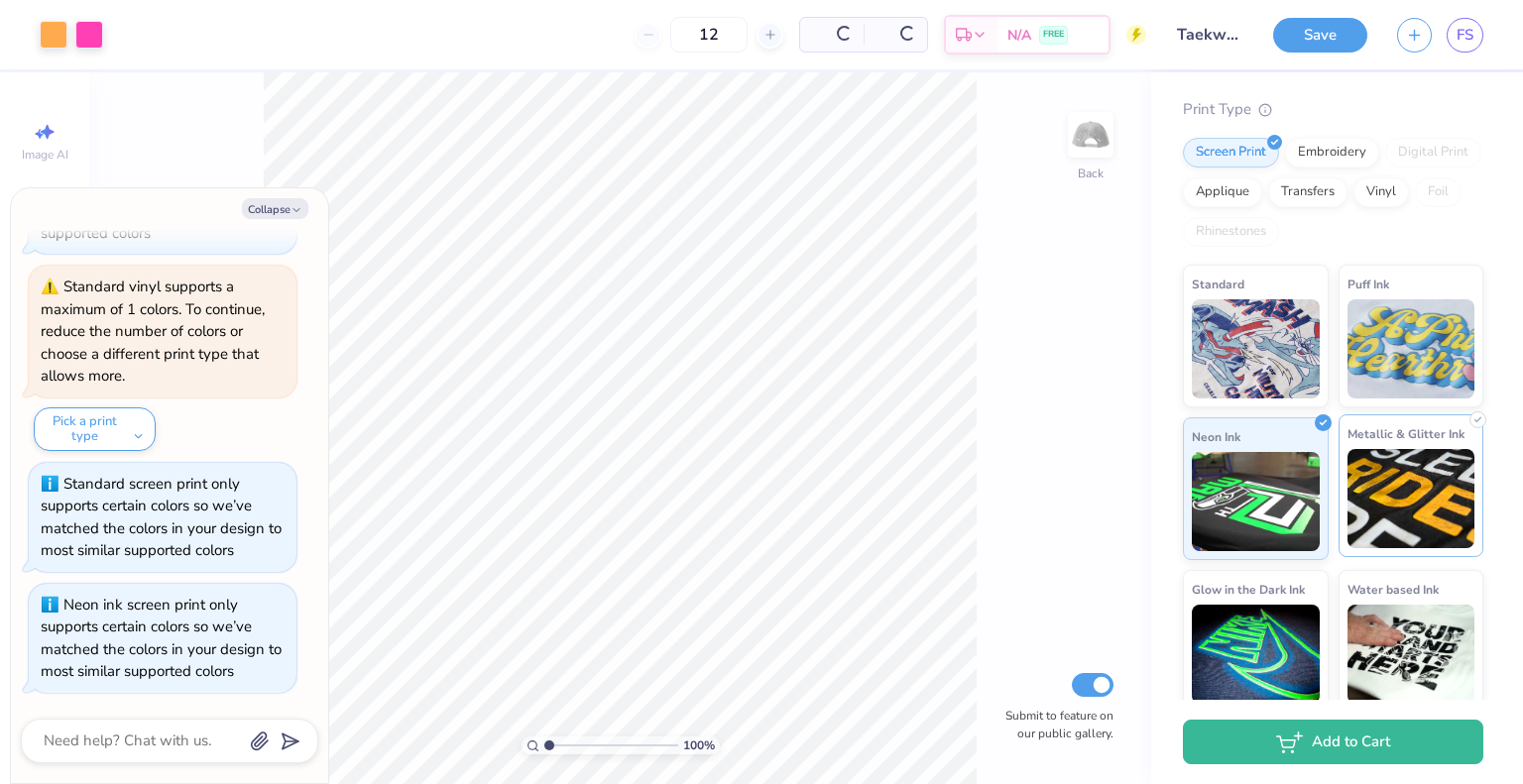 click at bounding box center (1411, 499) 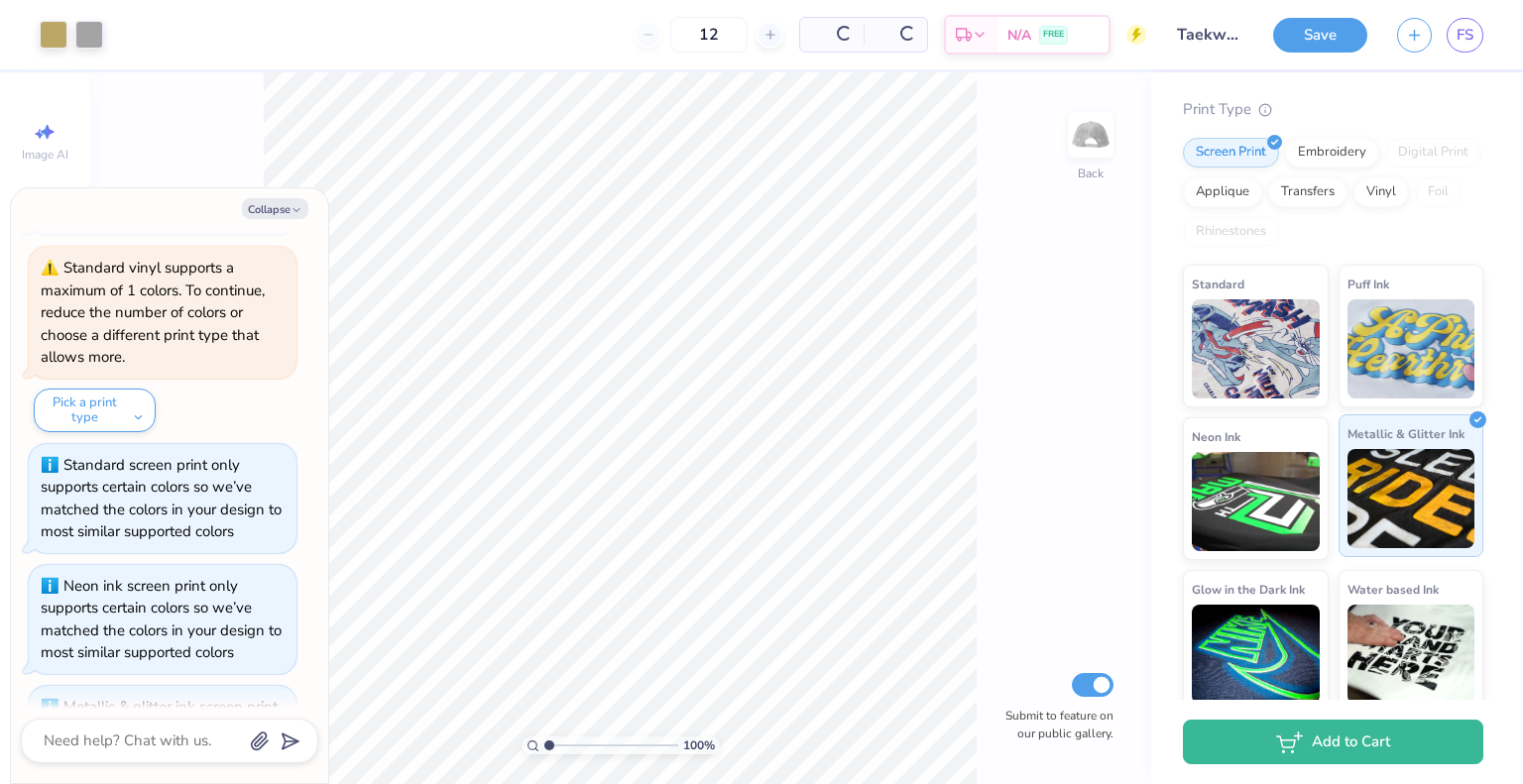 scroll, scrollTop: 1752, scrollLeft: 0, axis: vertical 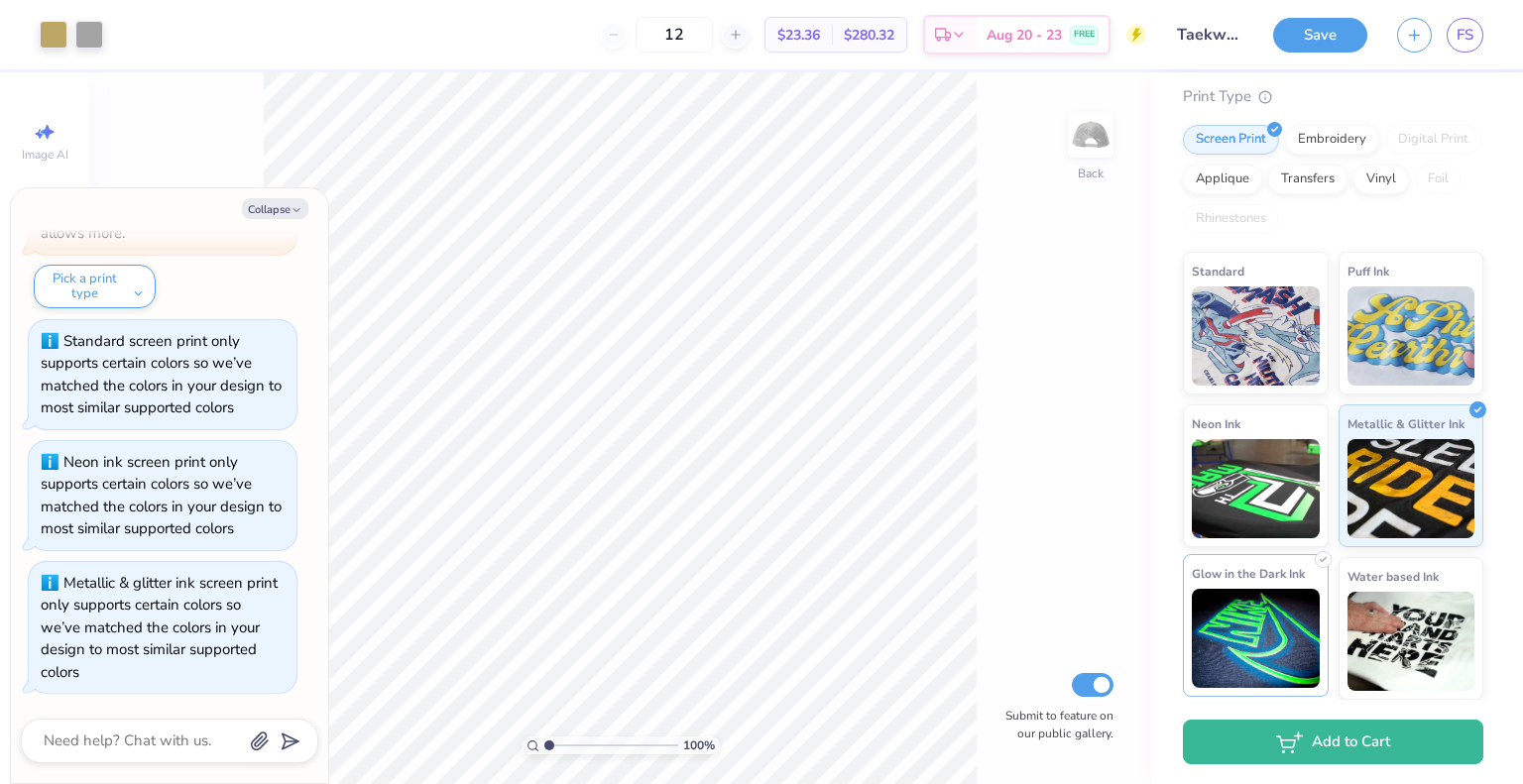 click at bounding box center (1255, 638) 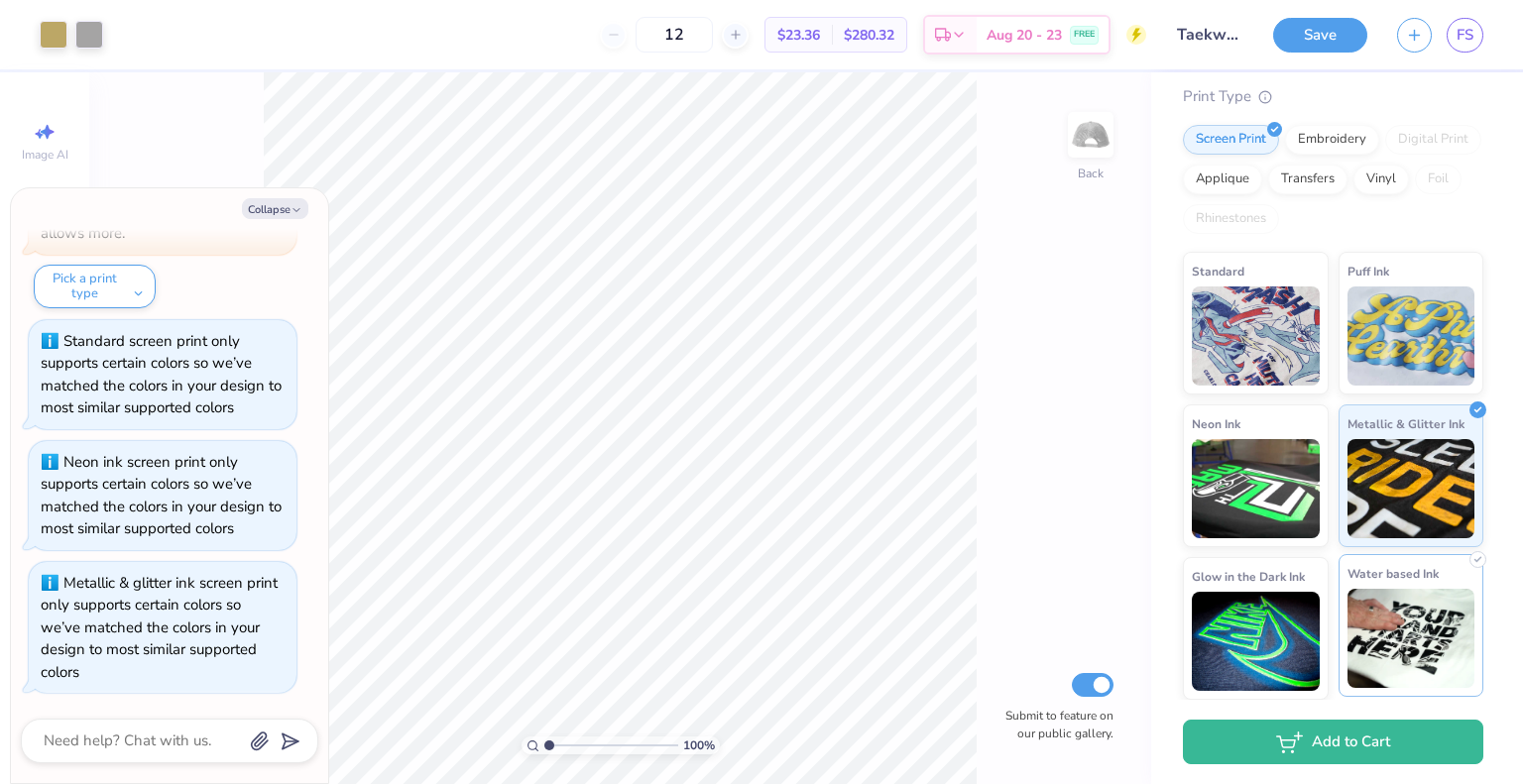scroll, scrollTop: 1896, scrollLeft: 0, axis: vertical 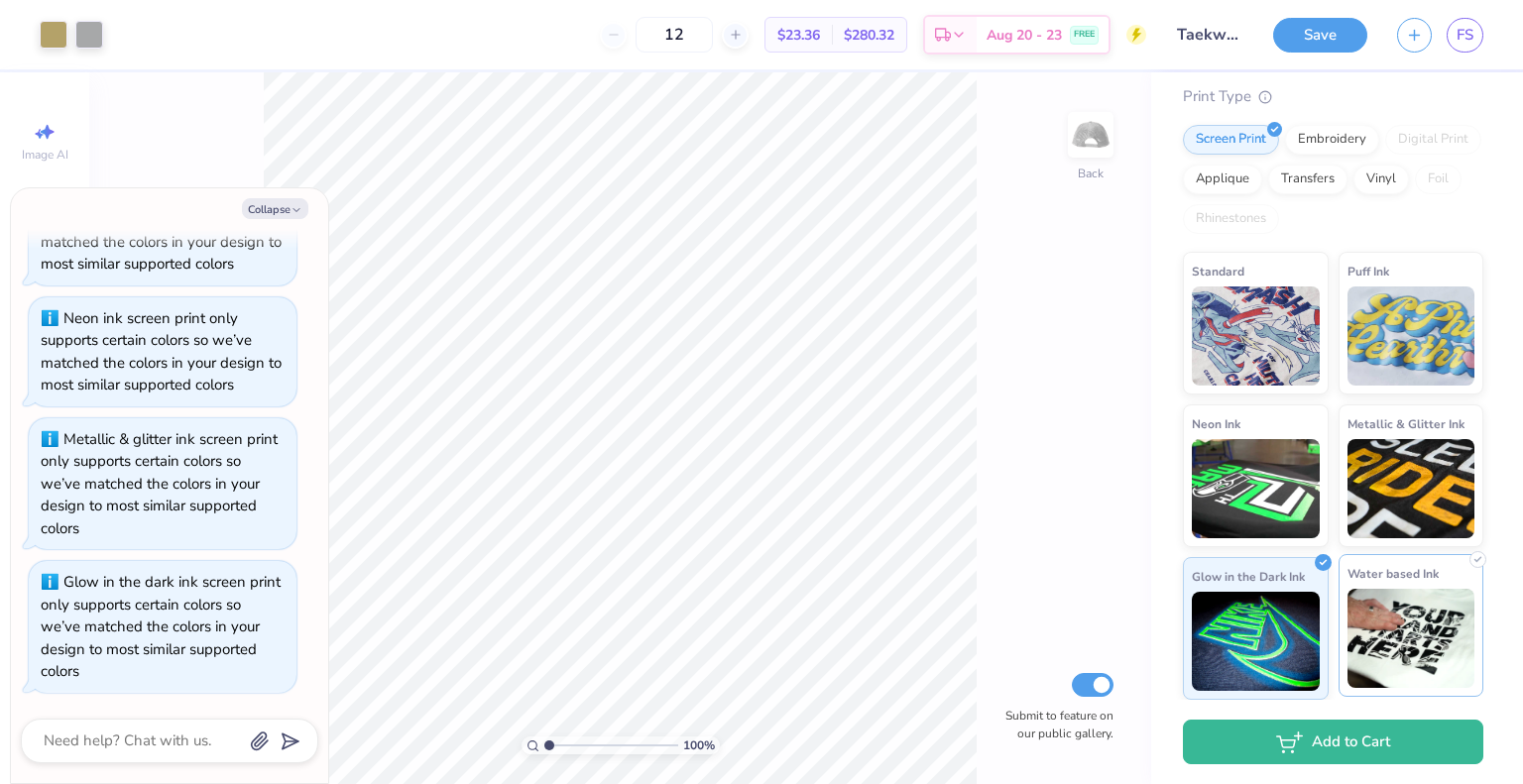 click at bounding box center (1411, 638) 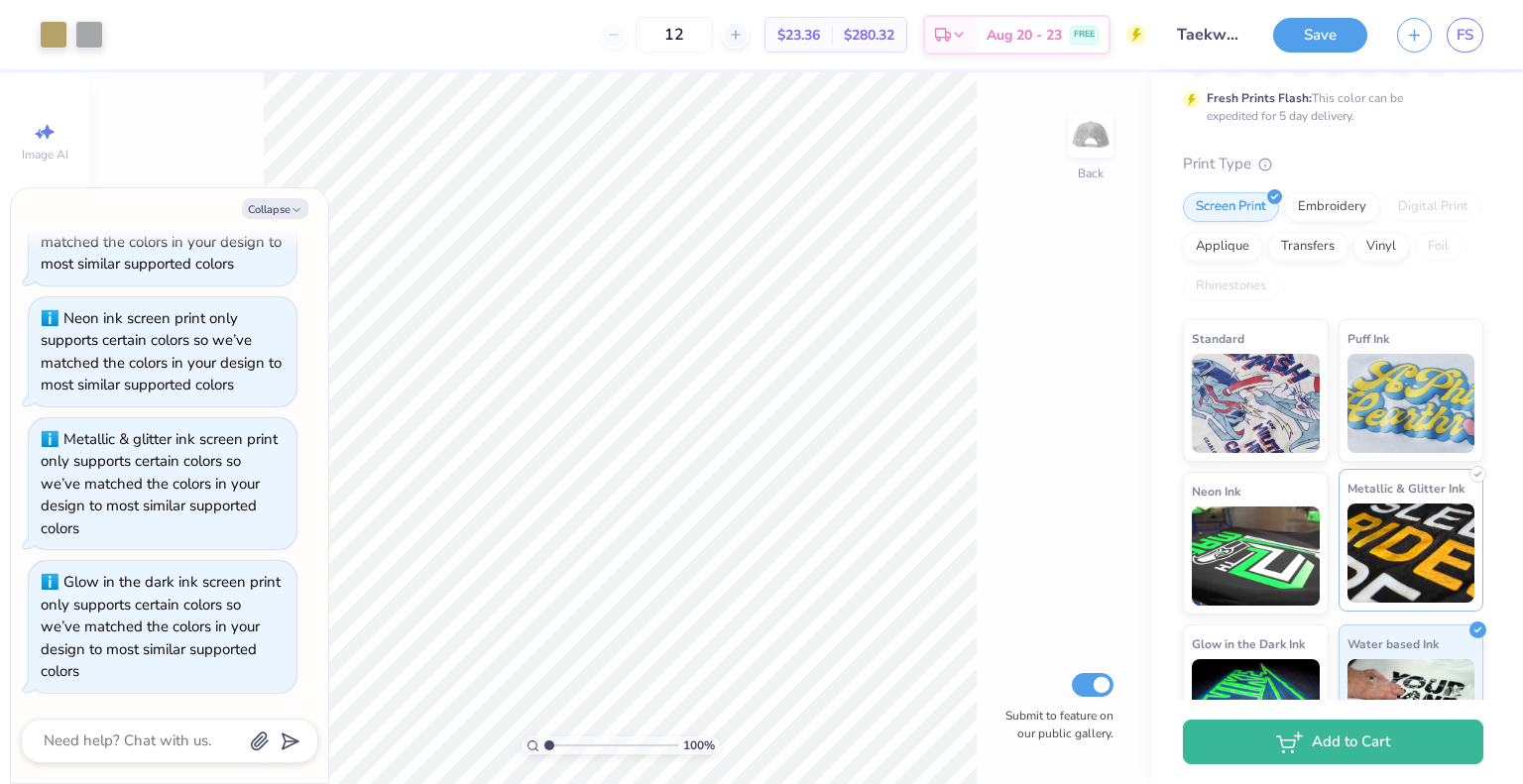 scroll, scrollTop: 0, scrollLeft: 0, axis: both 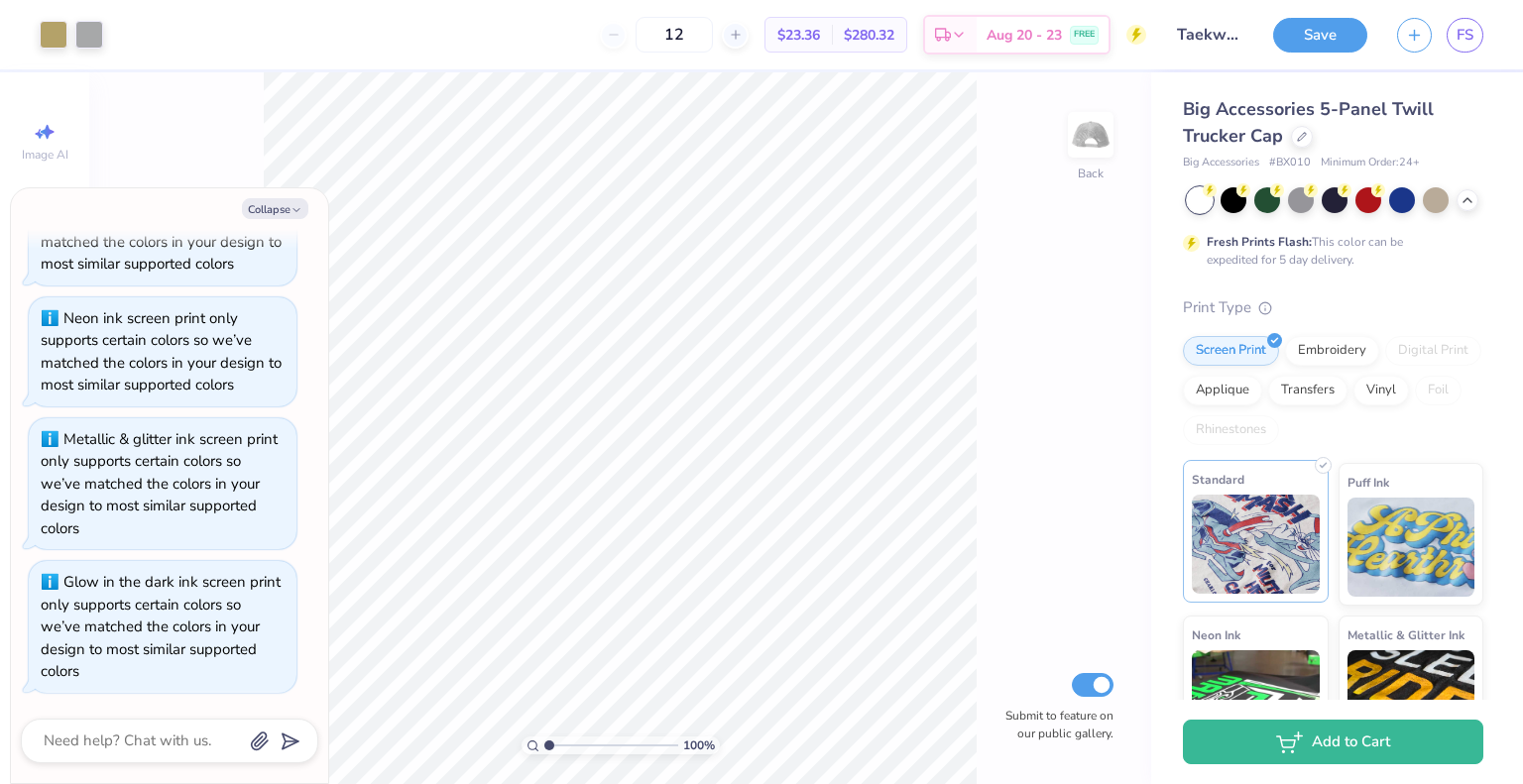 click at bounding box center [1255, 544] 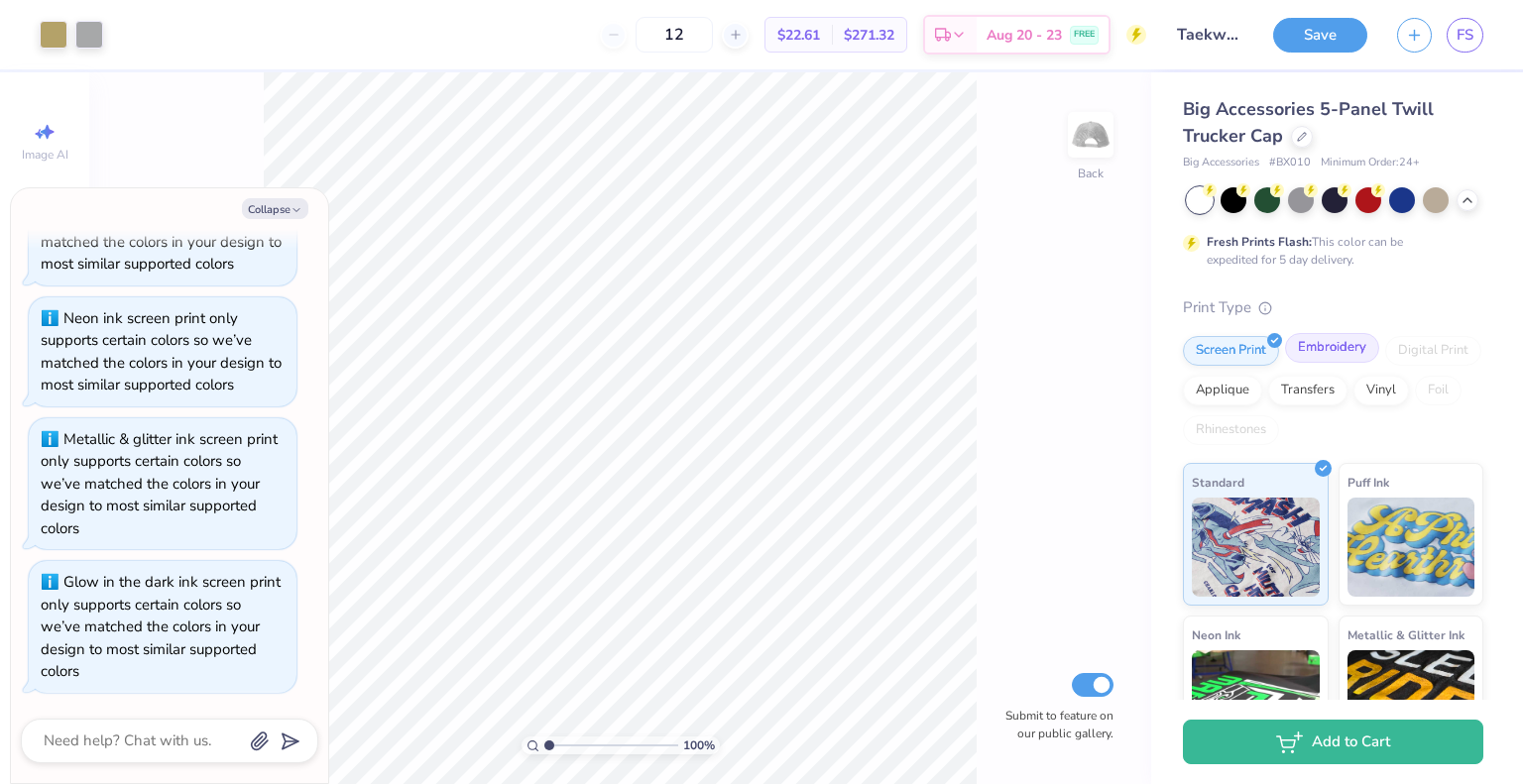 click on "Embroidery" at bounding box center [1332, 348] 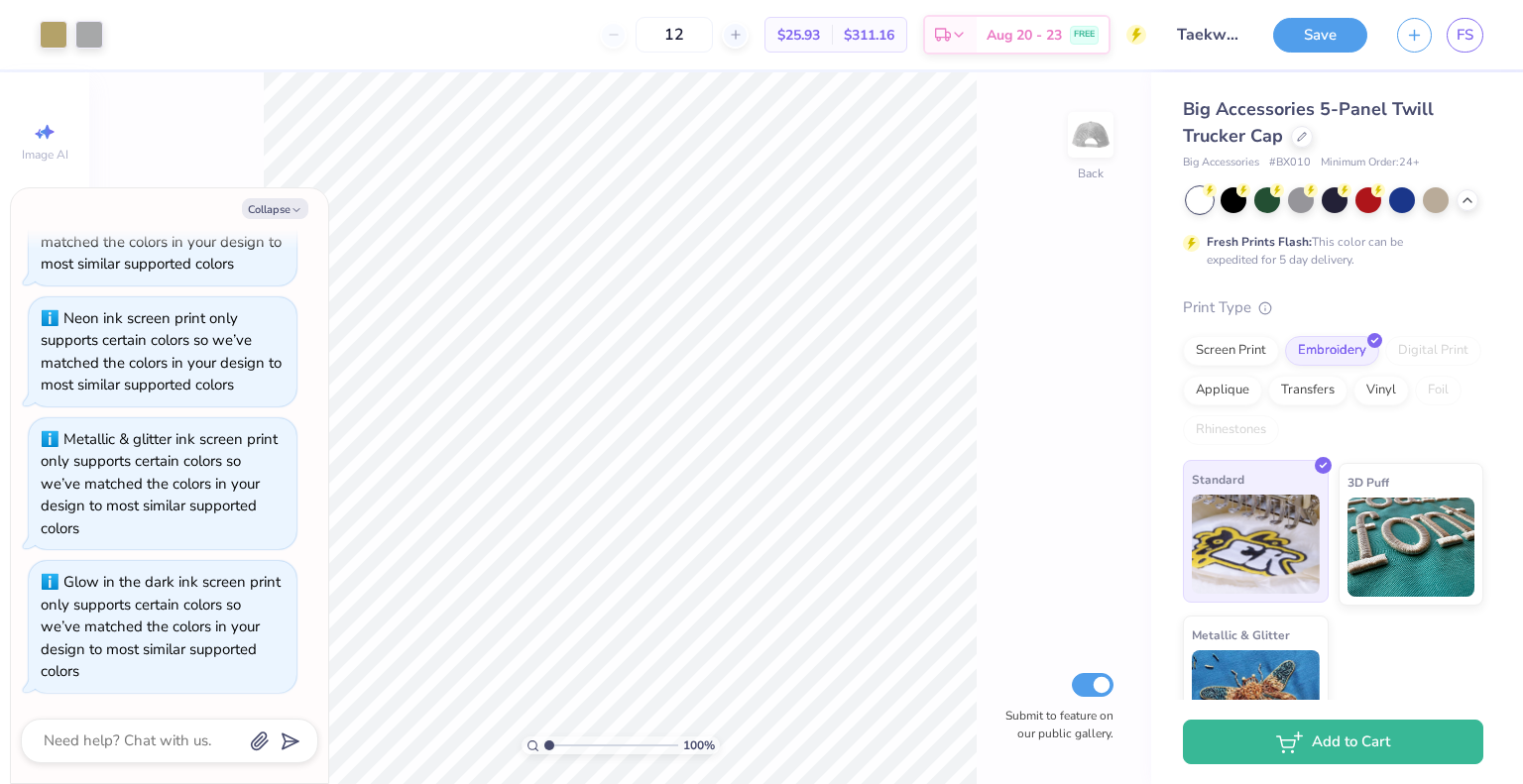 click at bounding box center (1255, 544) 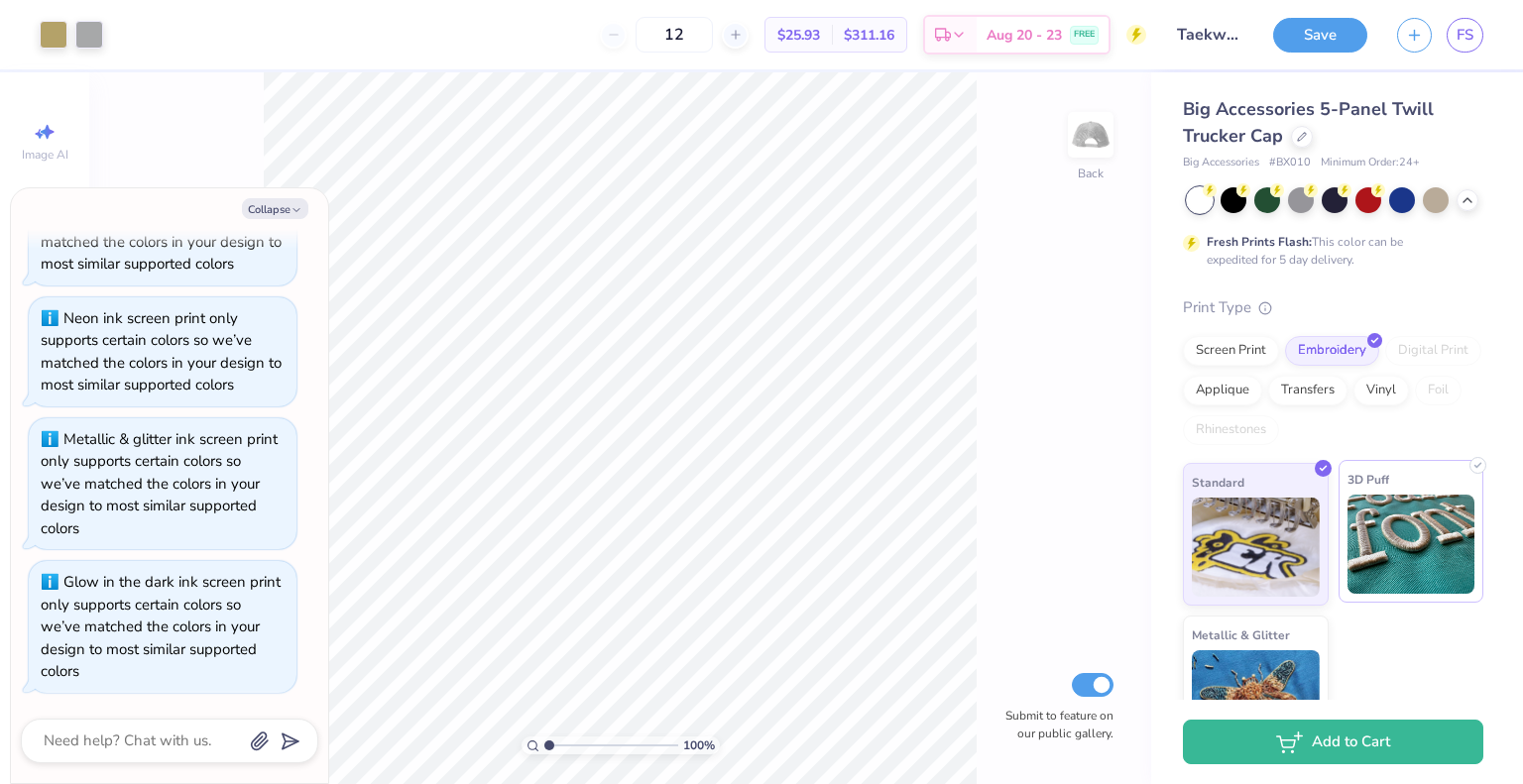 click at bounding box center [1411, 544] 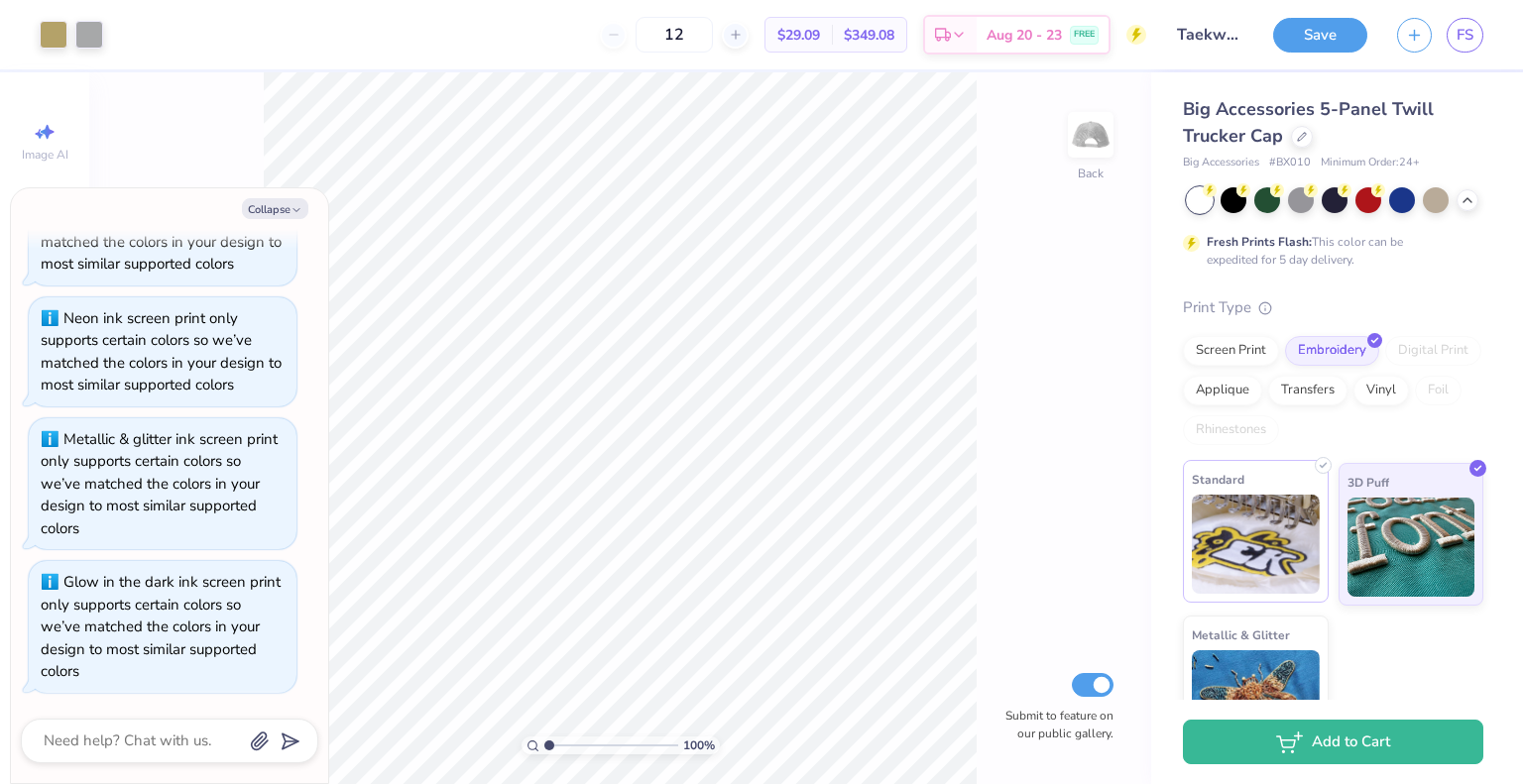 click at bounding box center [1255, 544] 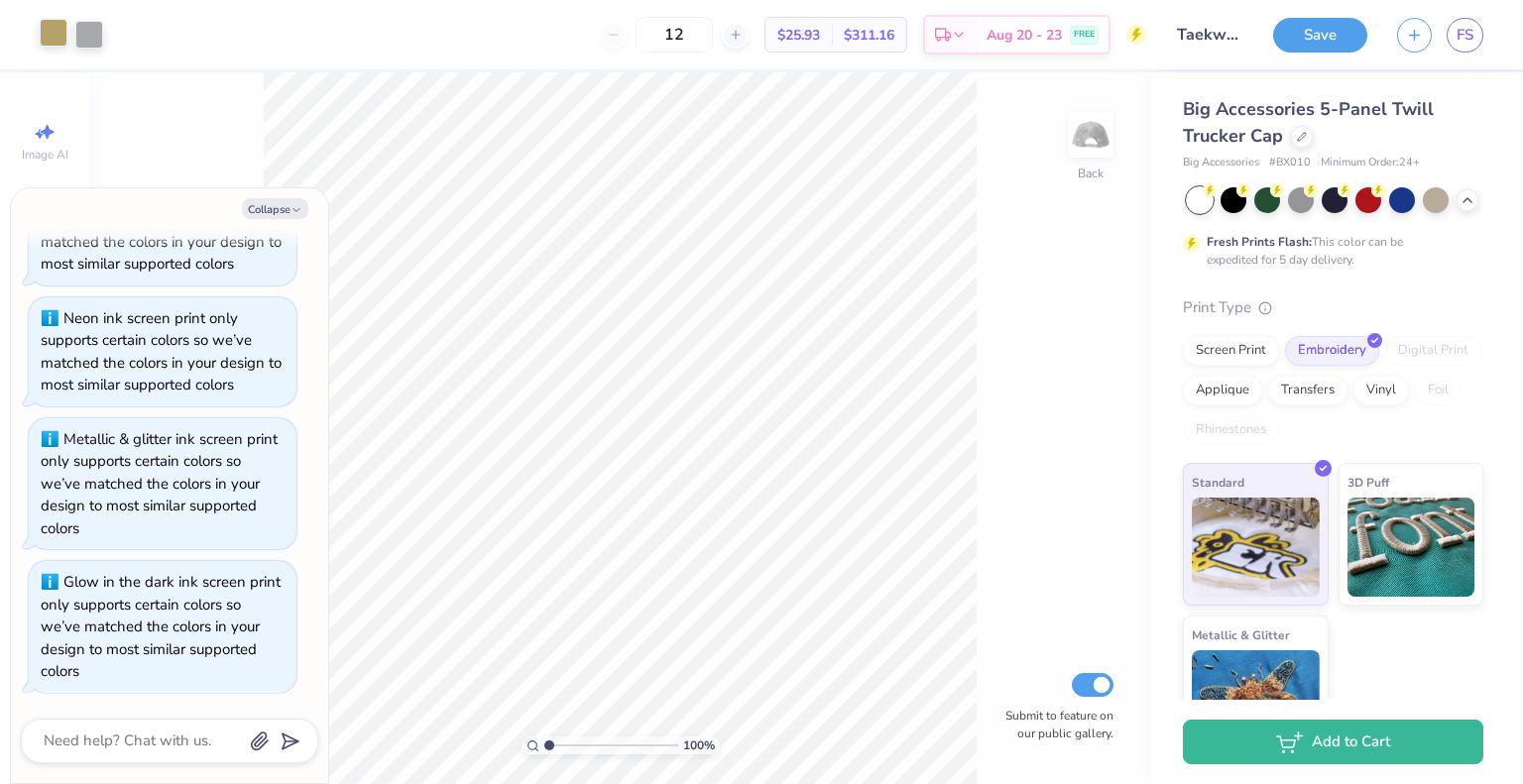 click at bounding box center (54, 33) 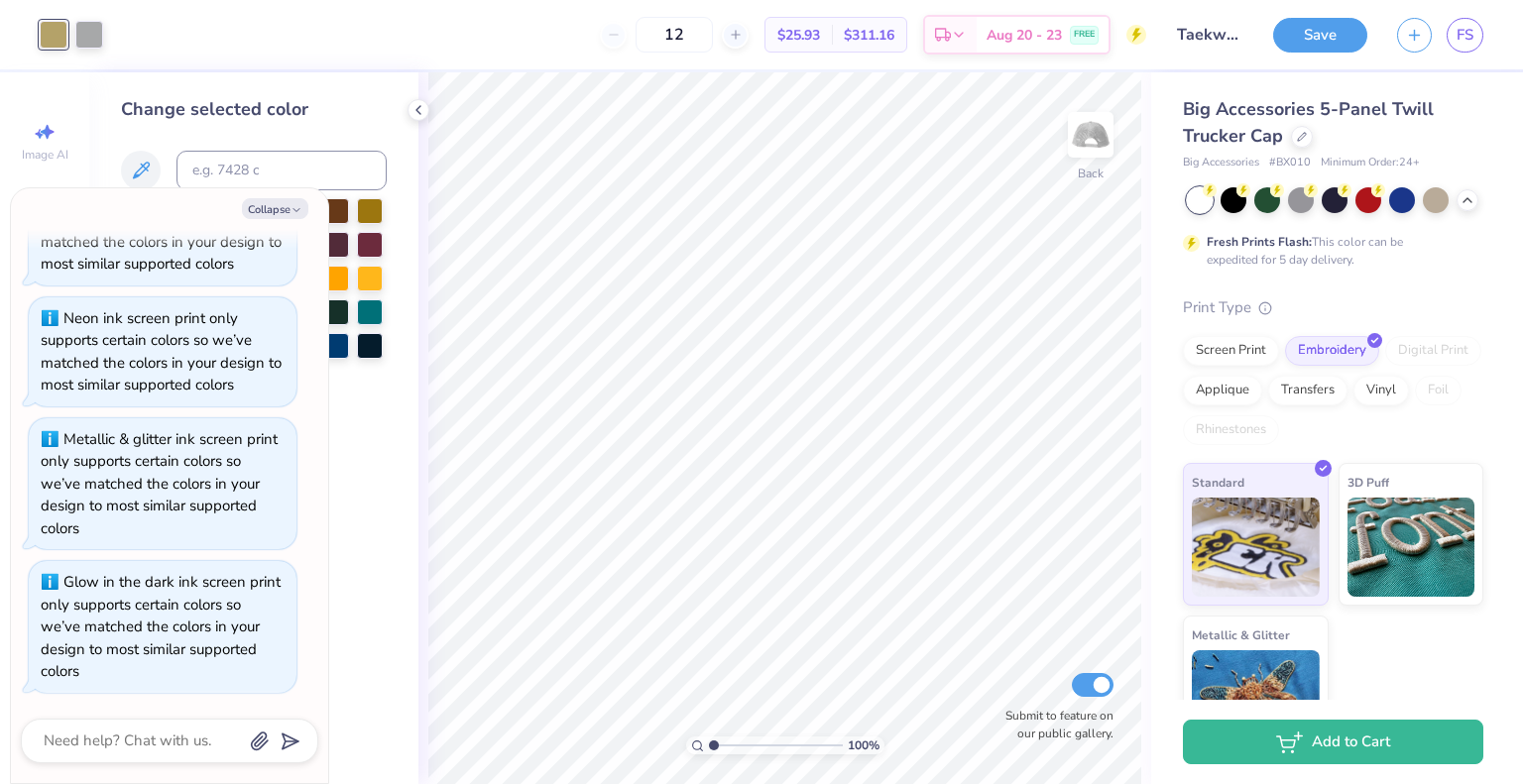 click on "Change selected color" at bounding box center (254, 428) 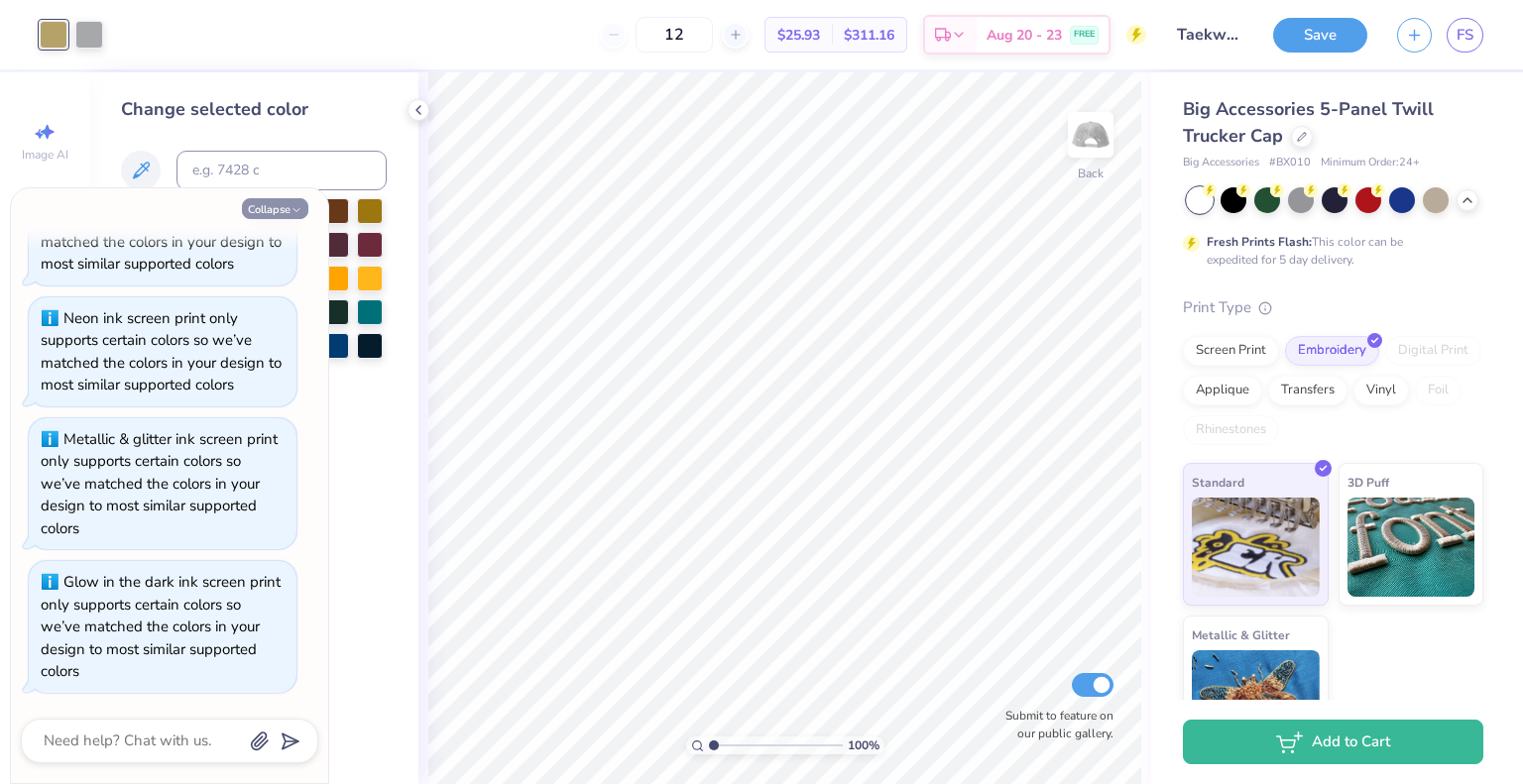 click on "Collapse" at bounding box center [275, 208] 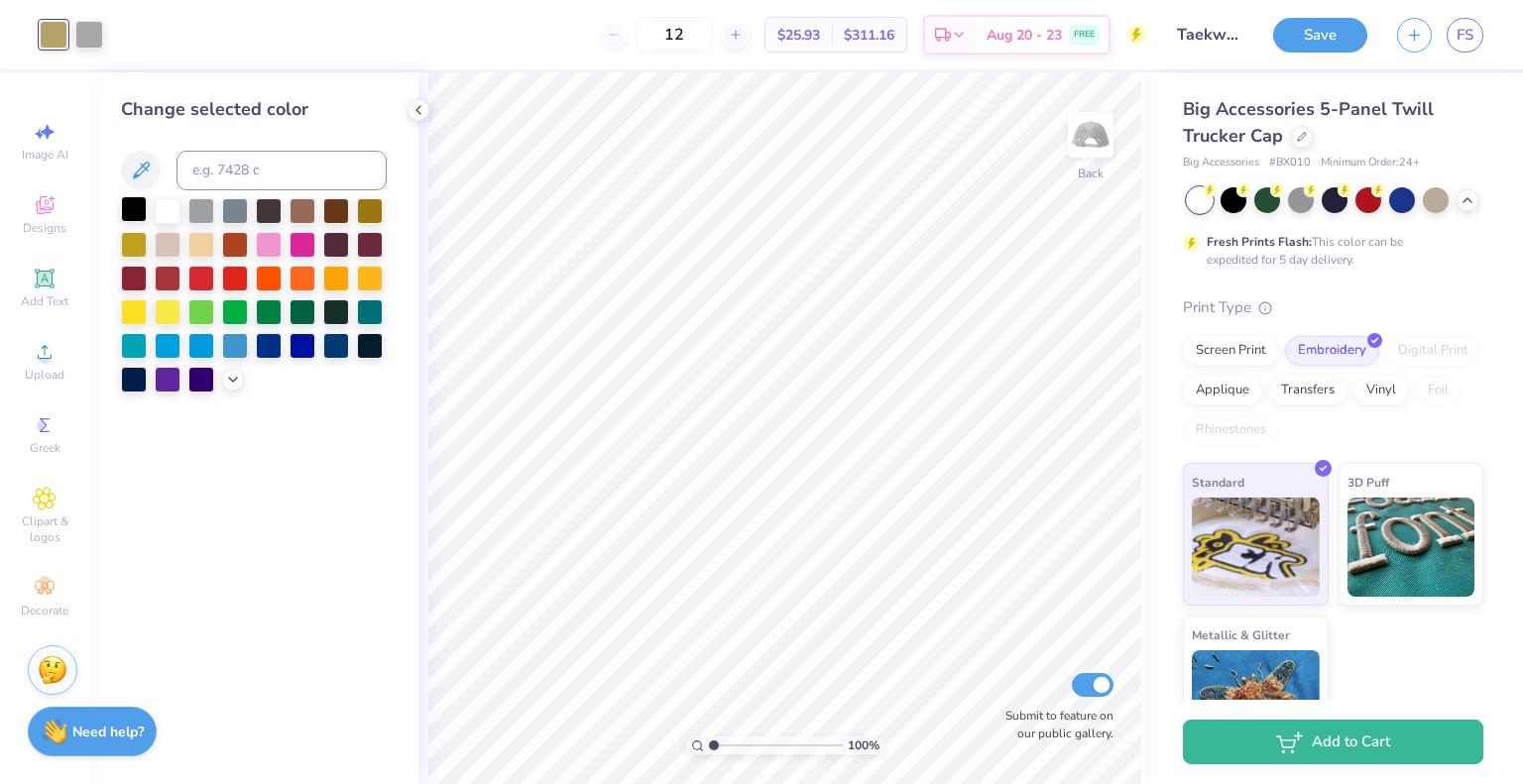 click at bounding box center [134, 209] 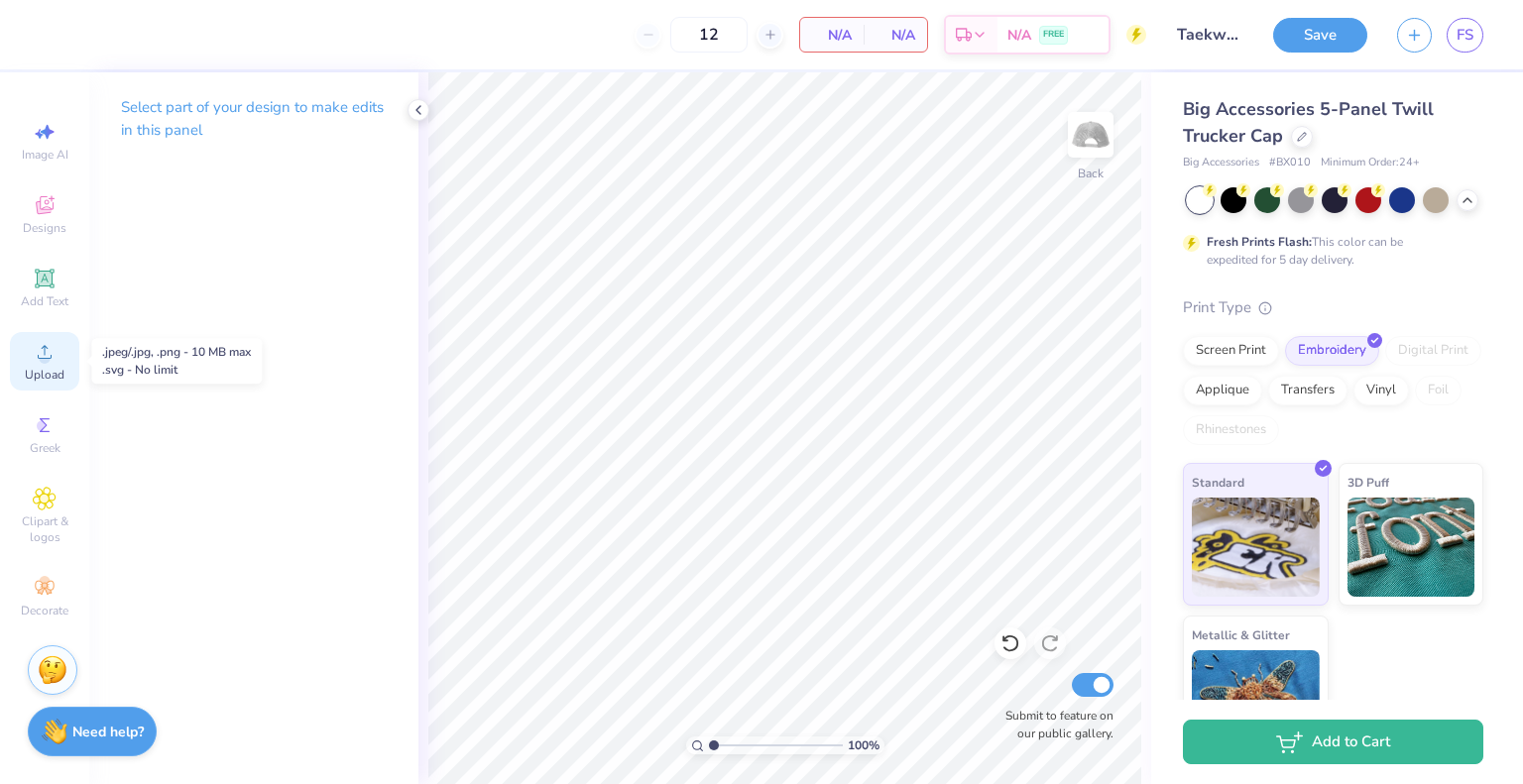click on "Upload" at bounding box center (45, 375) 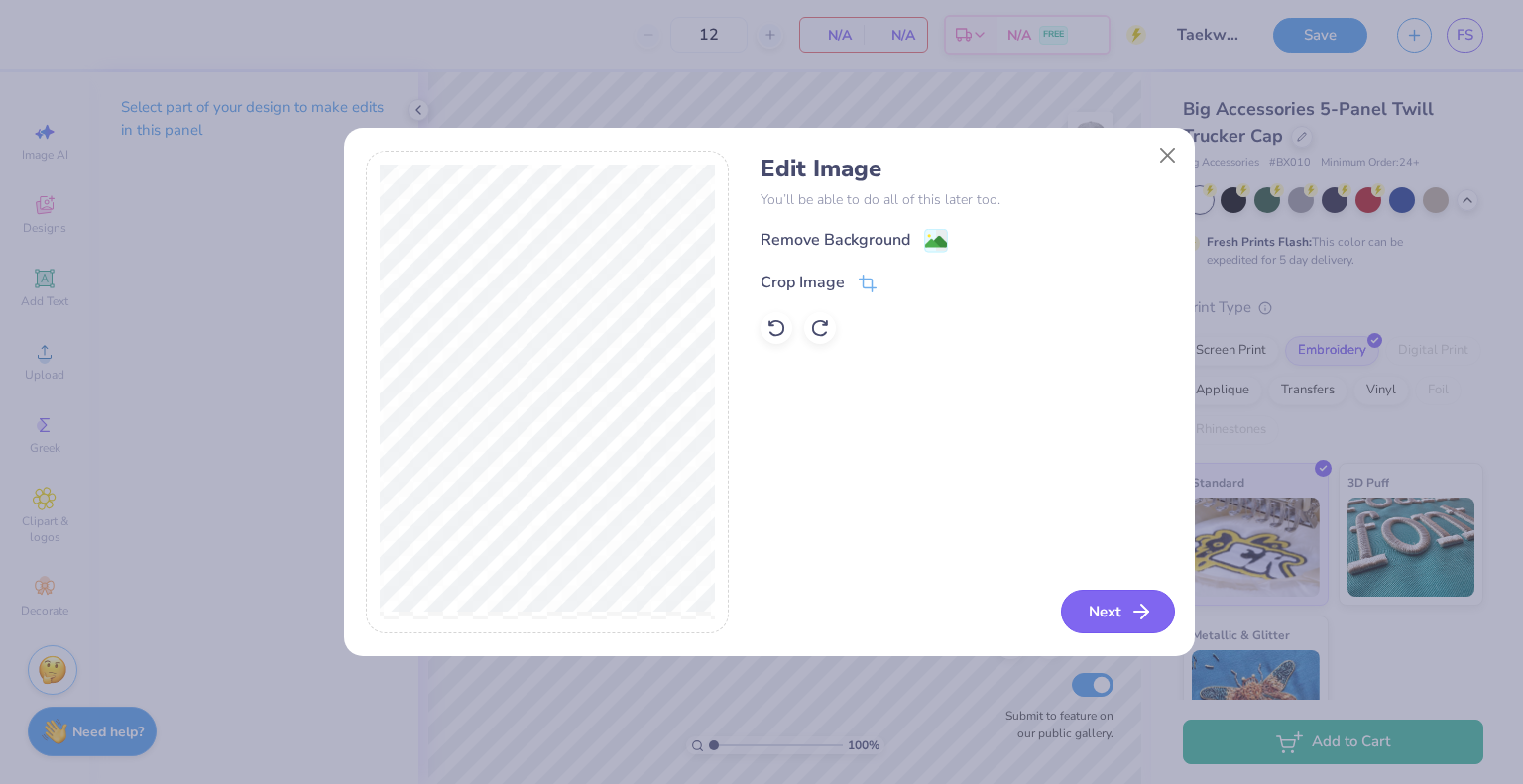 click on "Next" at bounding box center [1117, 612] 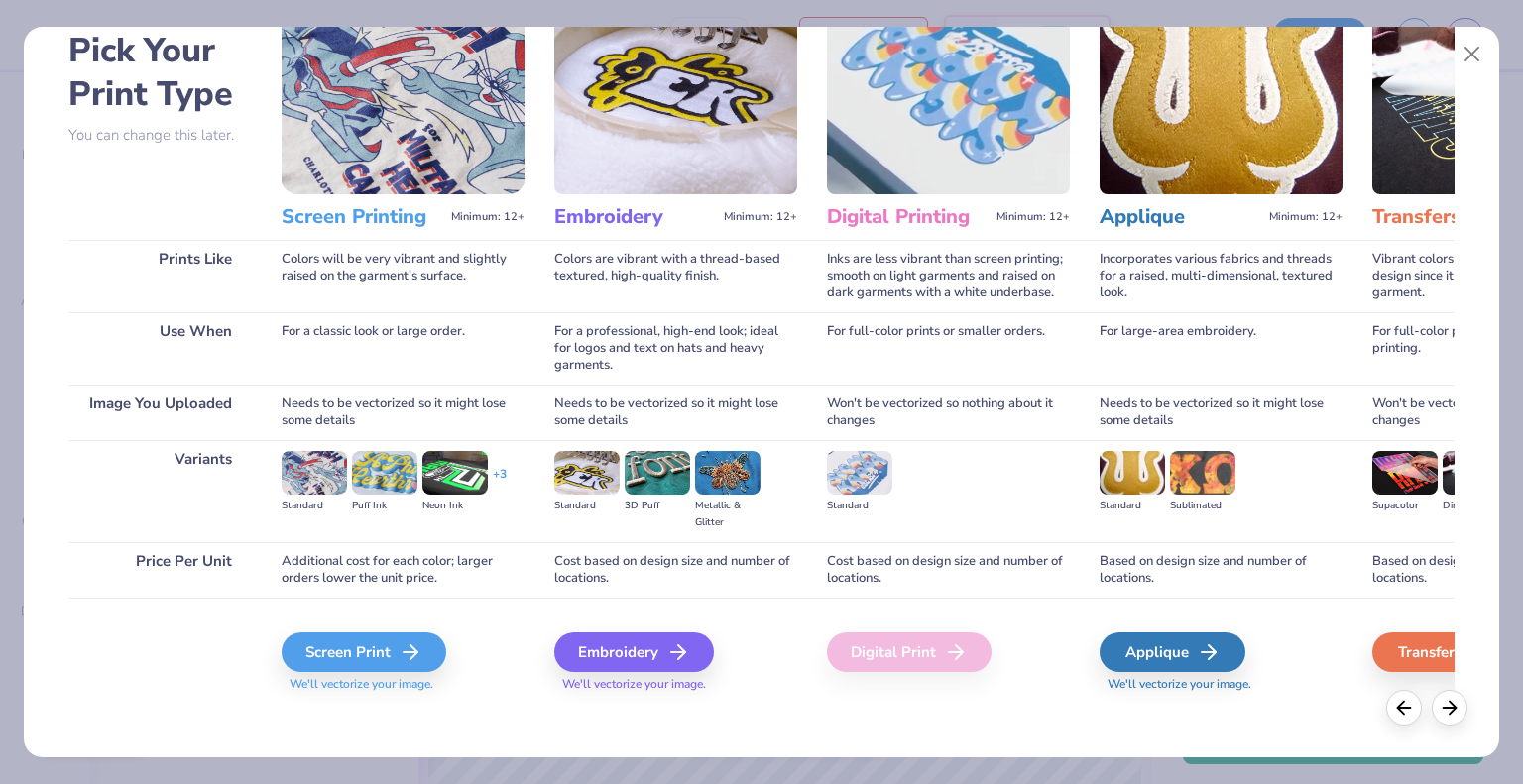 scroll, scrollTop: 104, scrollLeft: 0, axis: vertical 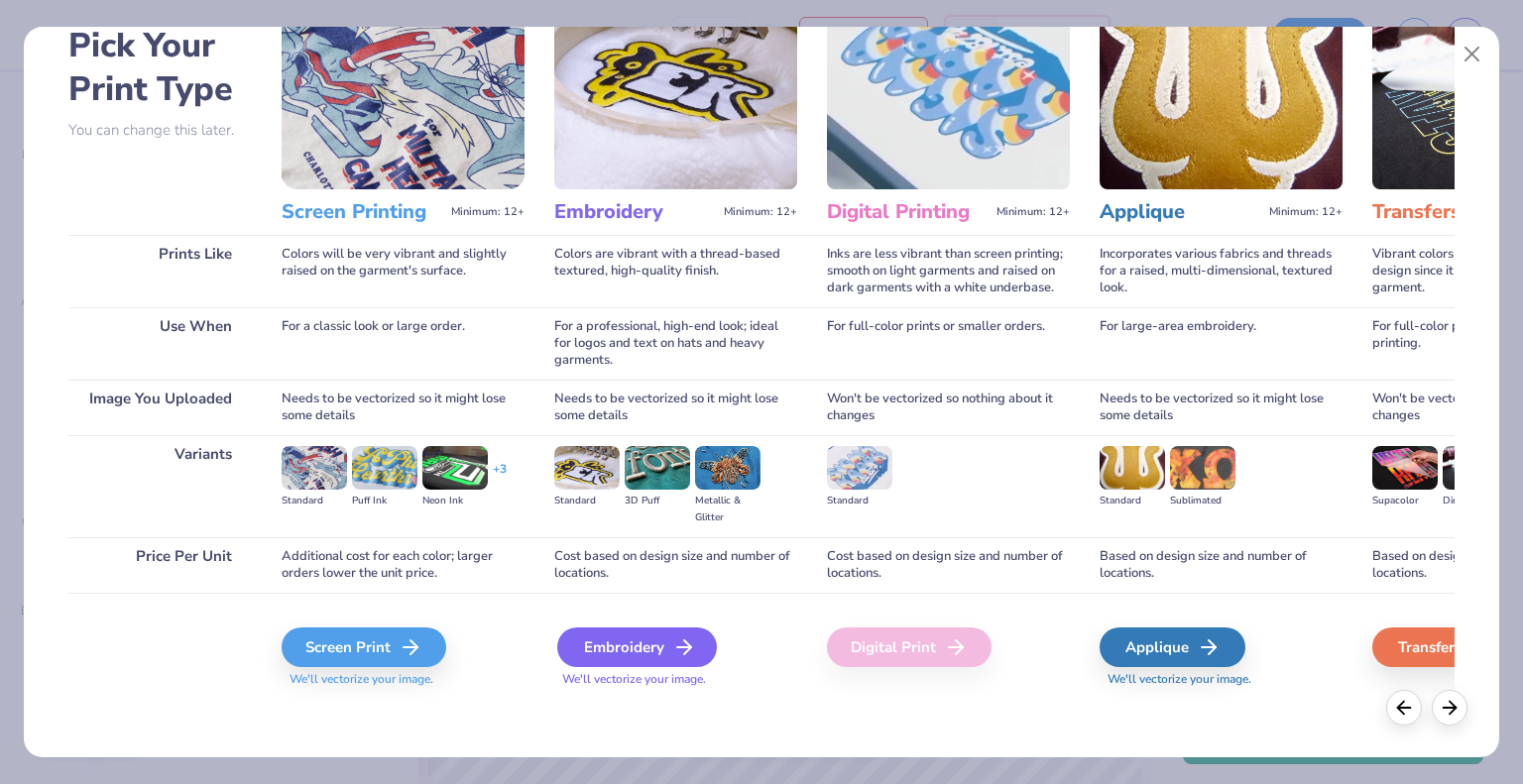 click on "Embroidery" at bounding box center (637, 647) 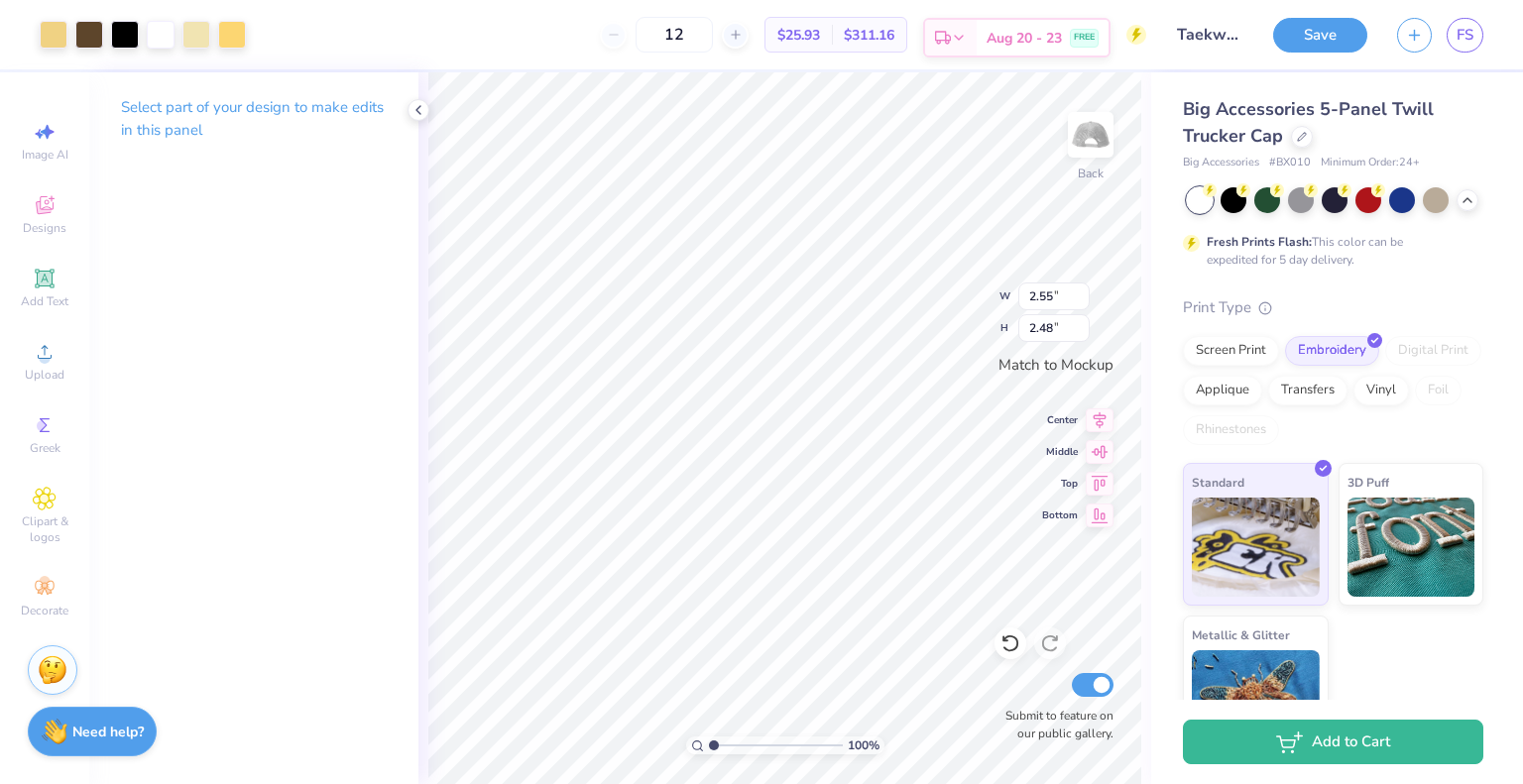 click on "Aug 20 - 23 FREE" at bounding box center (1042, 38) 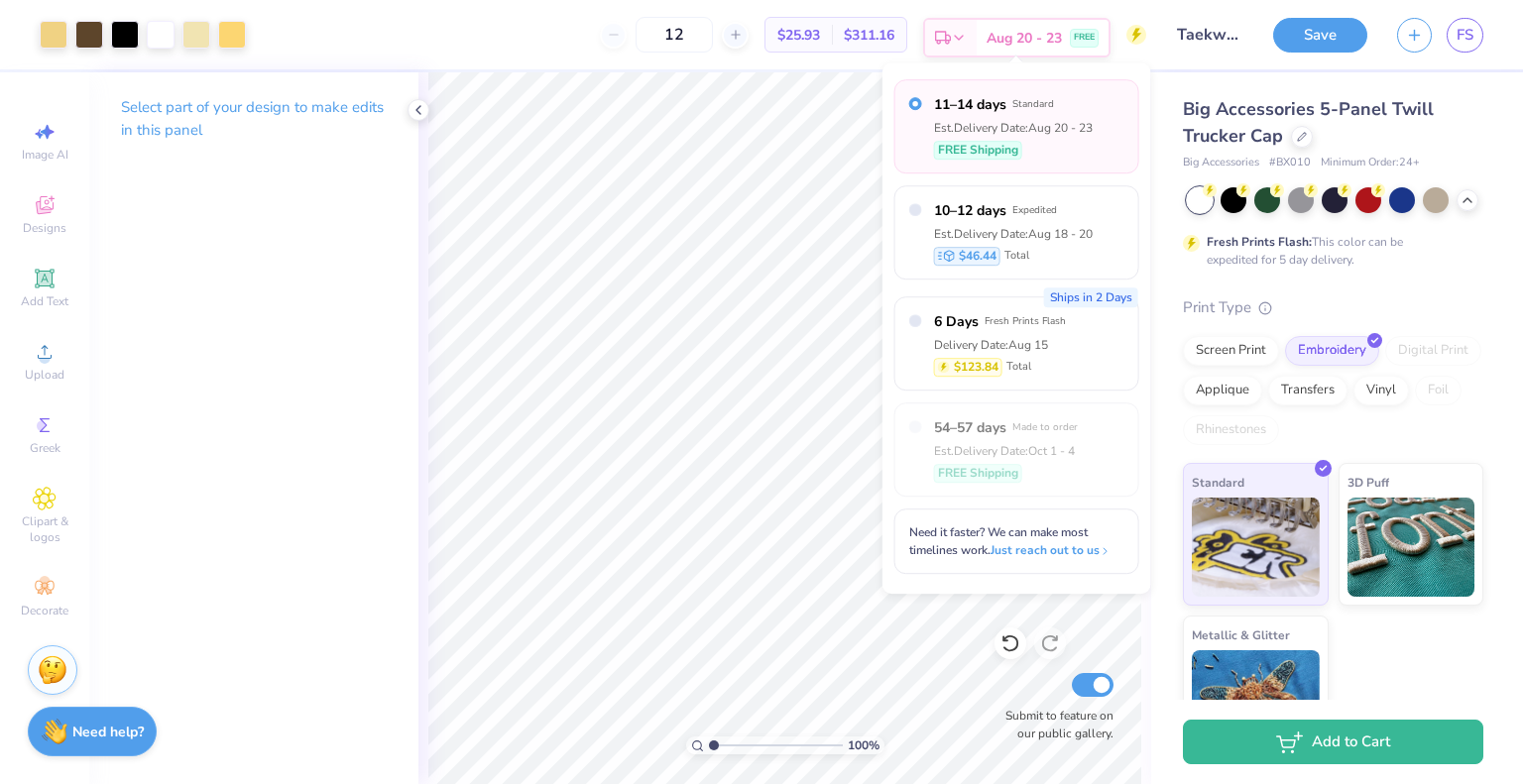 click on "Aug 20 - 23" at bounding box center (1024, 38) 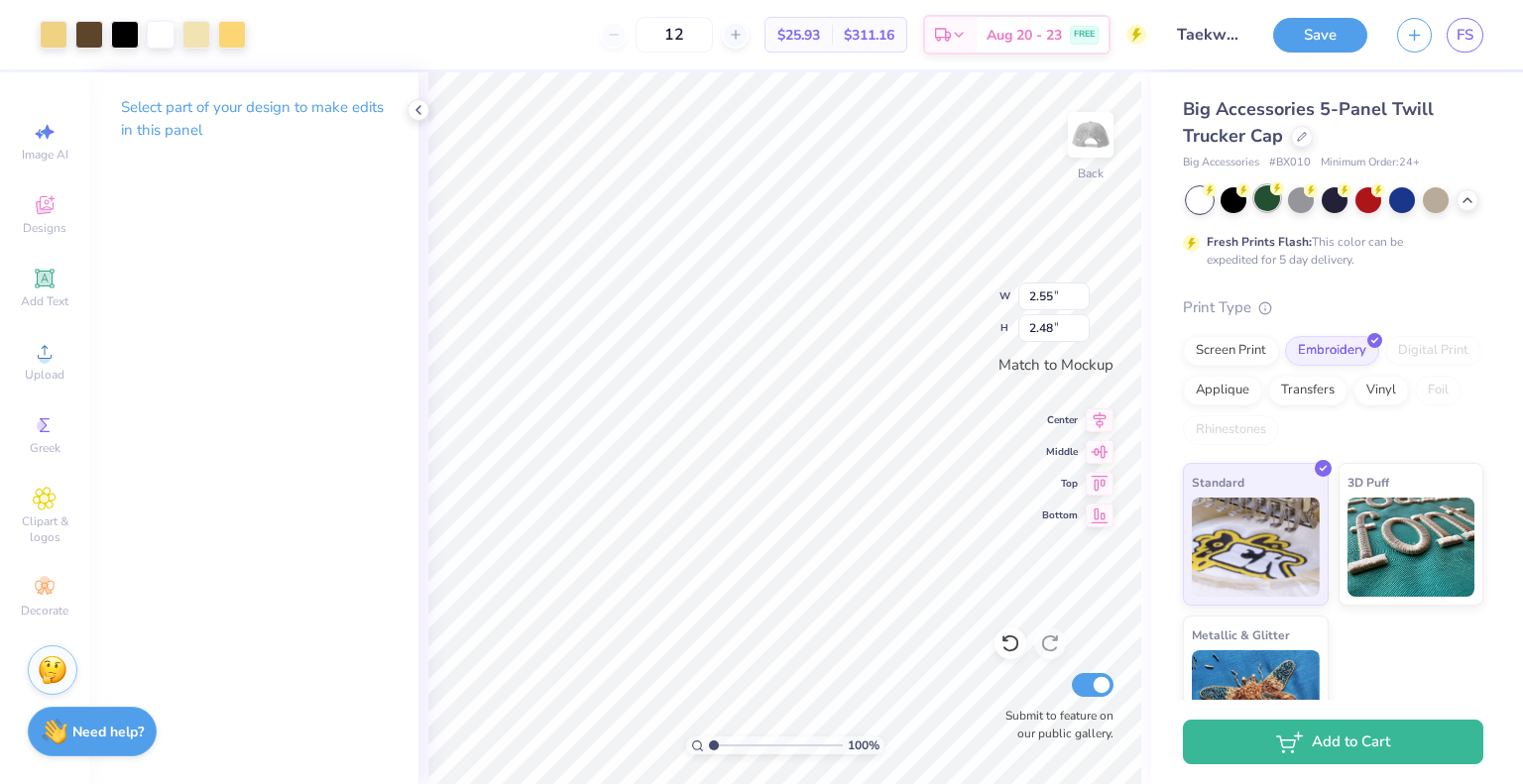 click at bounding box center [1267, 198] 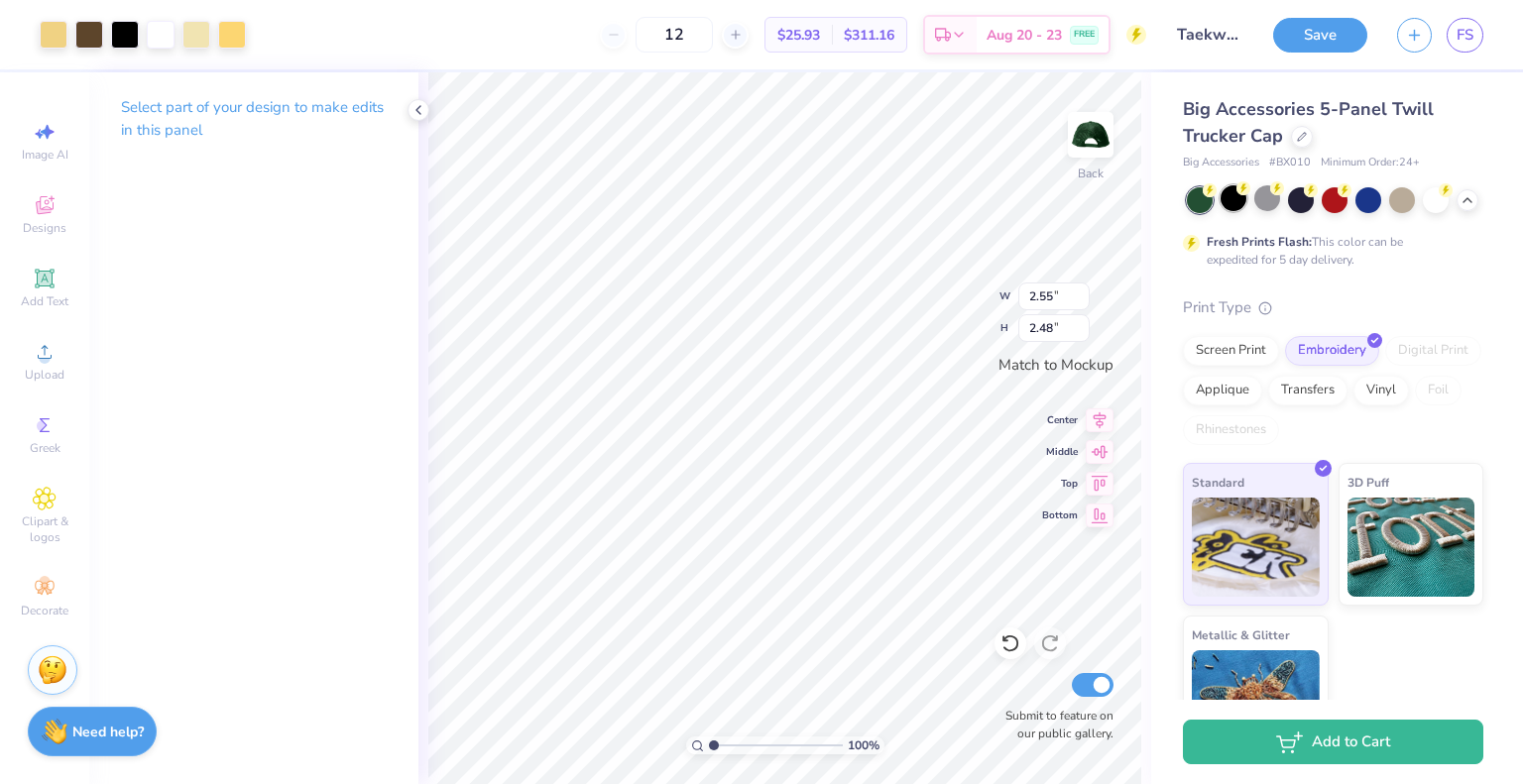 click at bounding box center [1233, 198] 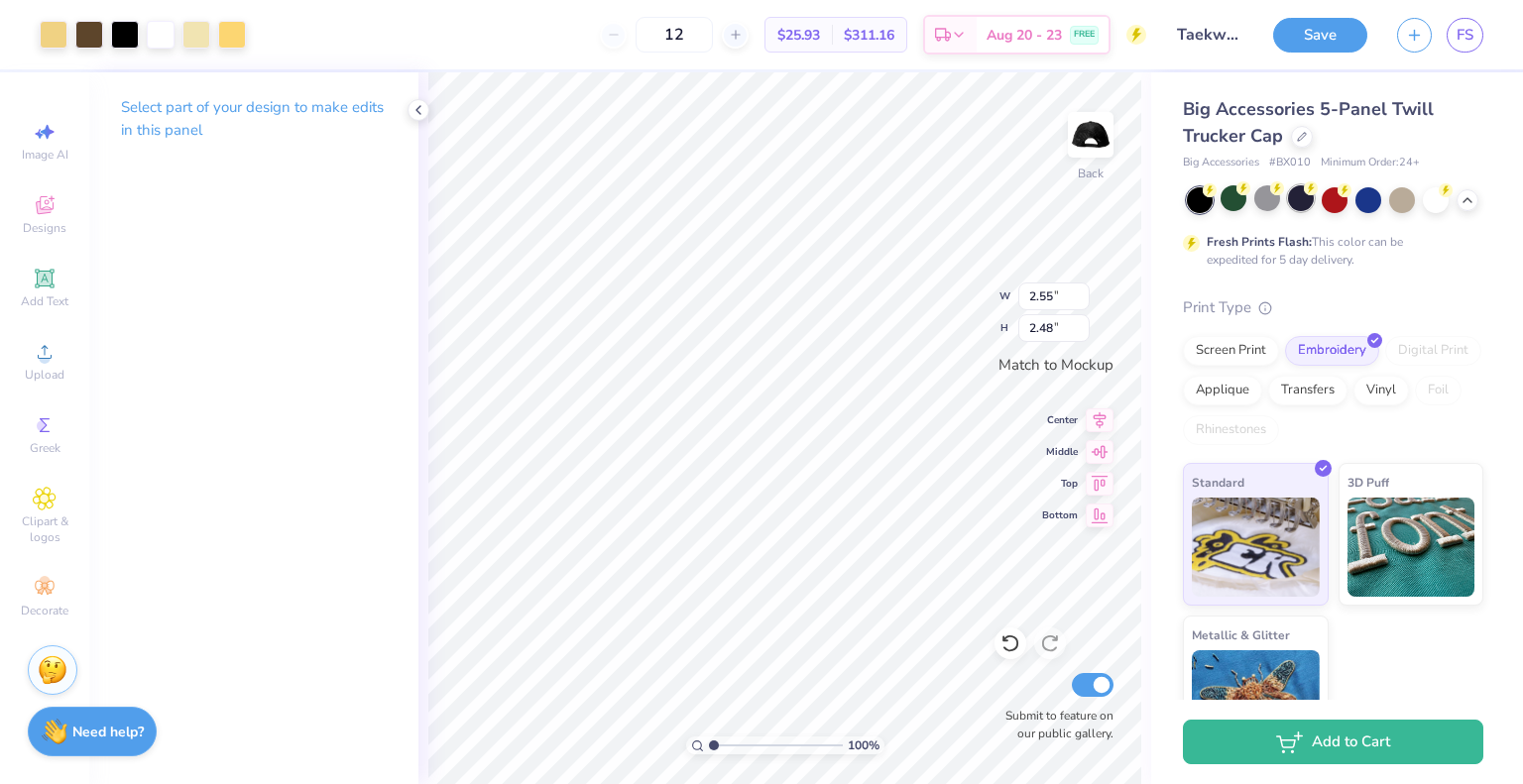 click at bounding box center (1301, 198) 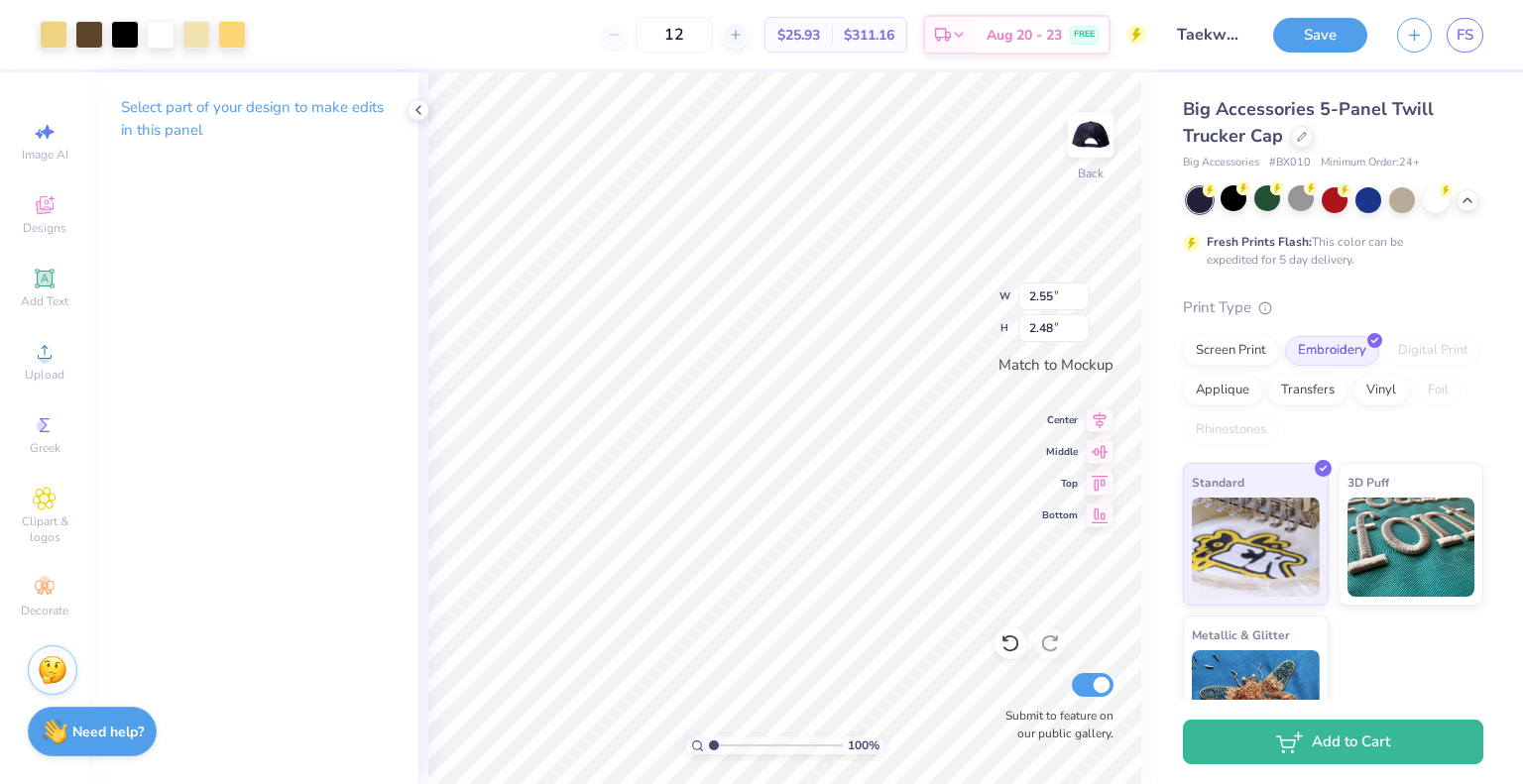 click at bounding box center [1335, 200] 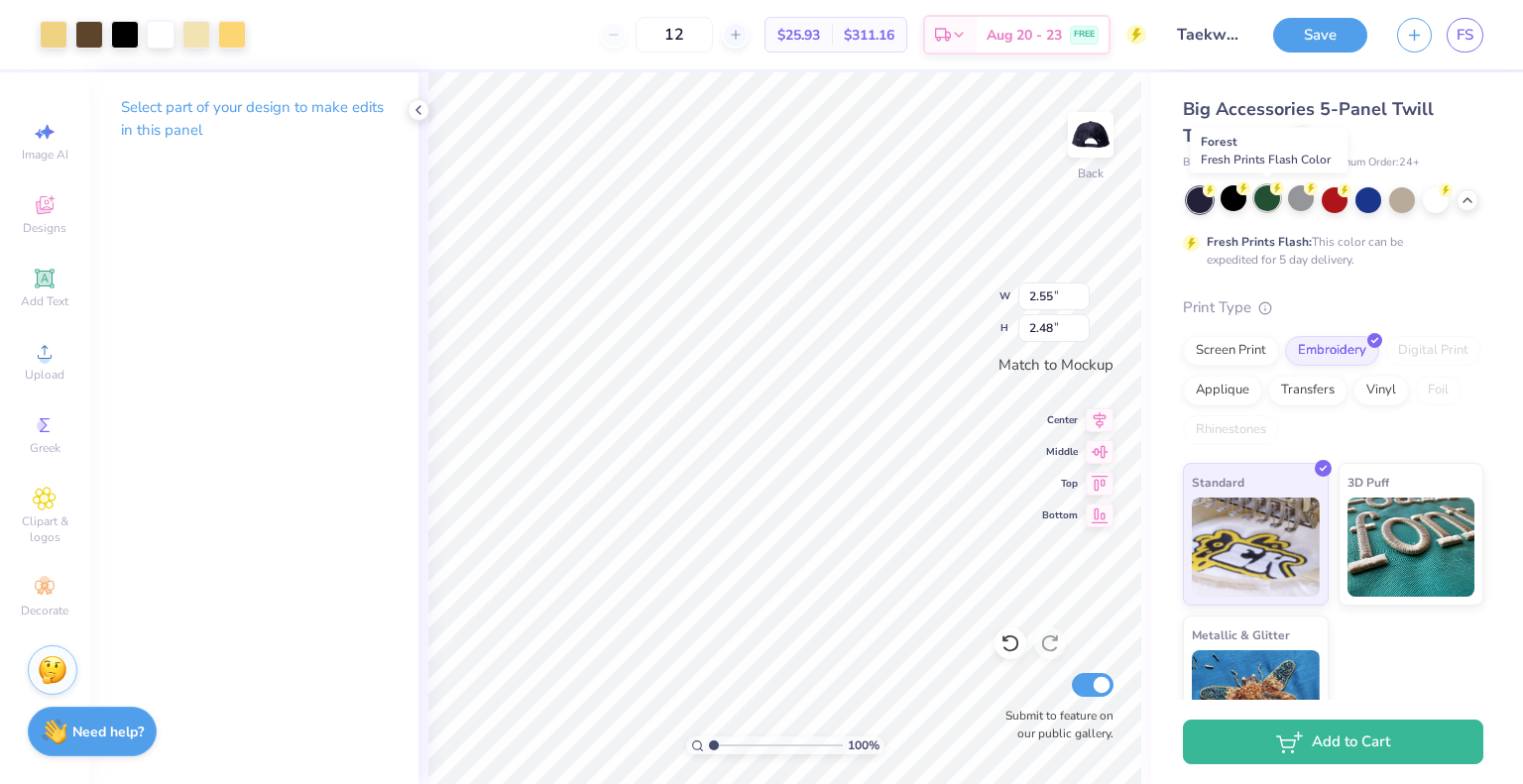 click at bounding box center [1267, 198] 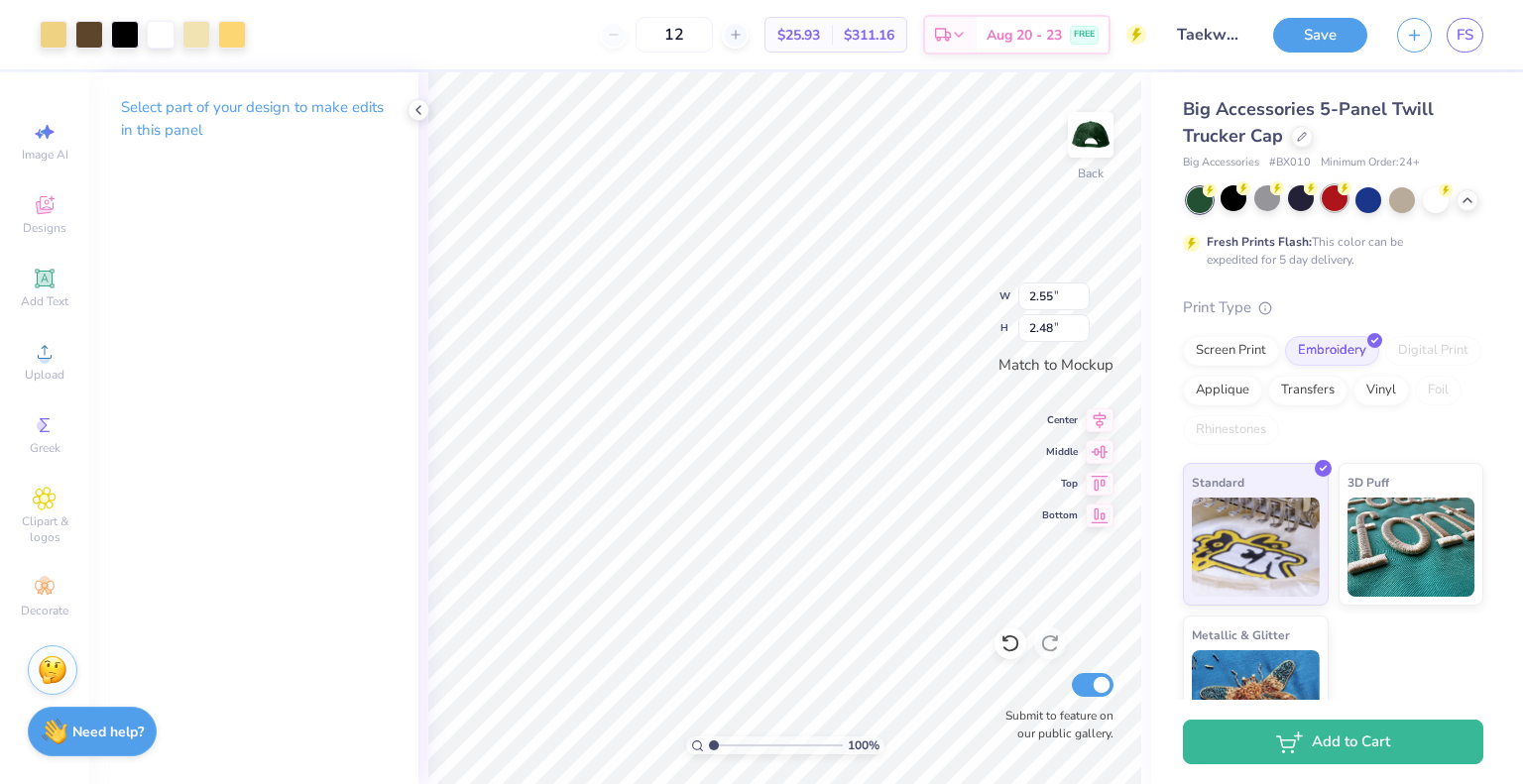 click at bounding box center (1335, 198) 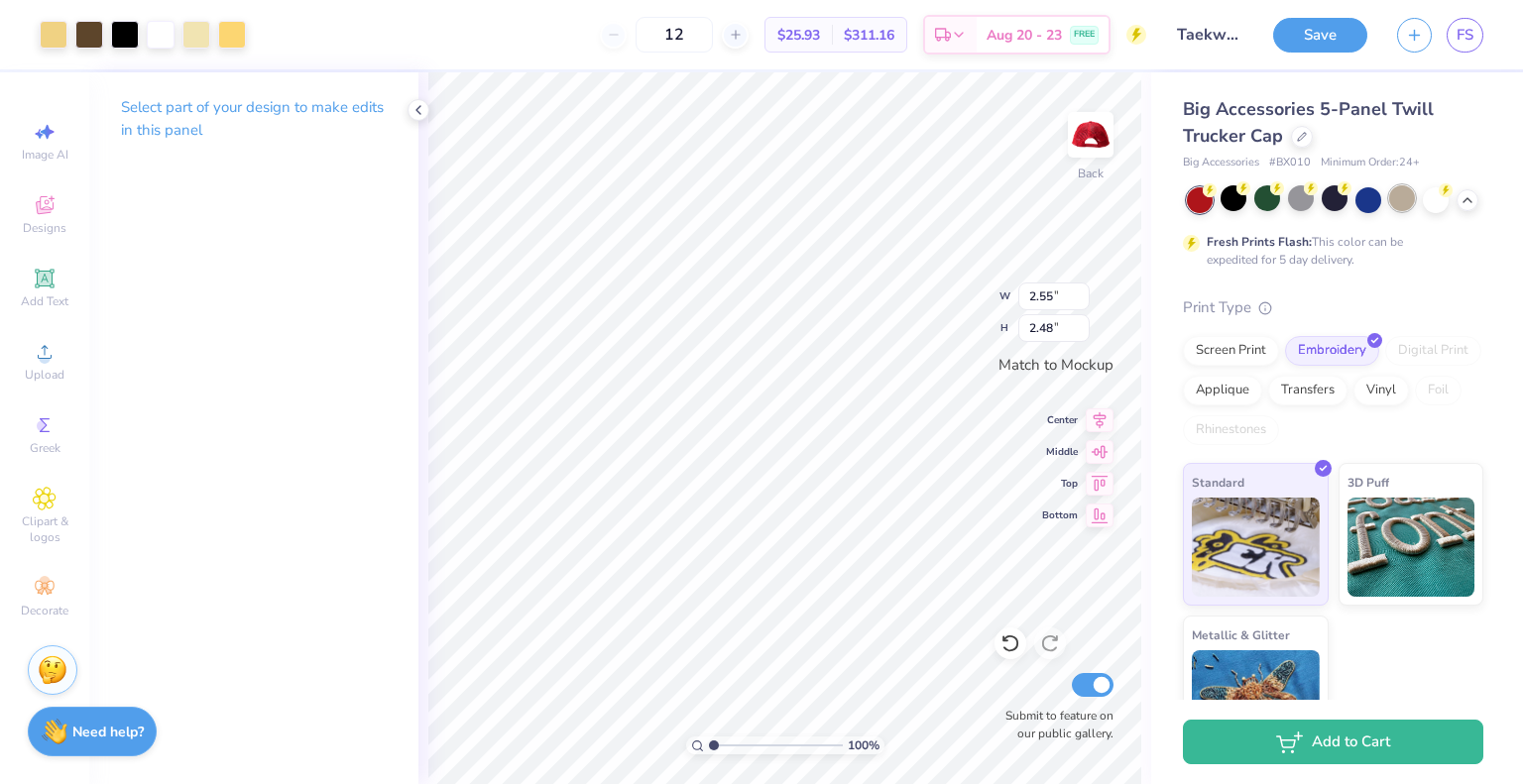 click at bounding box center (1402, 198) 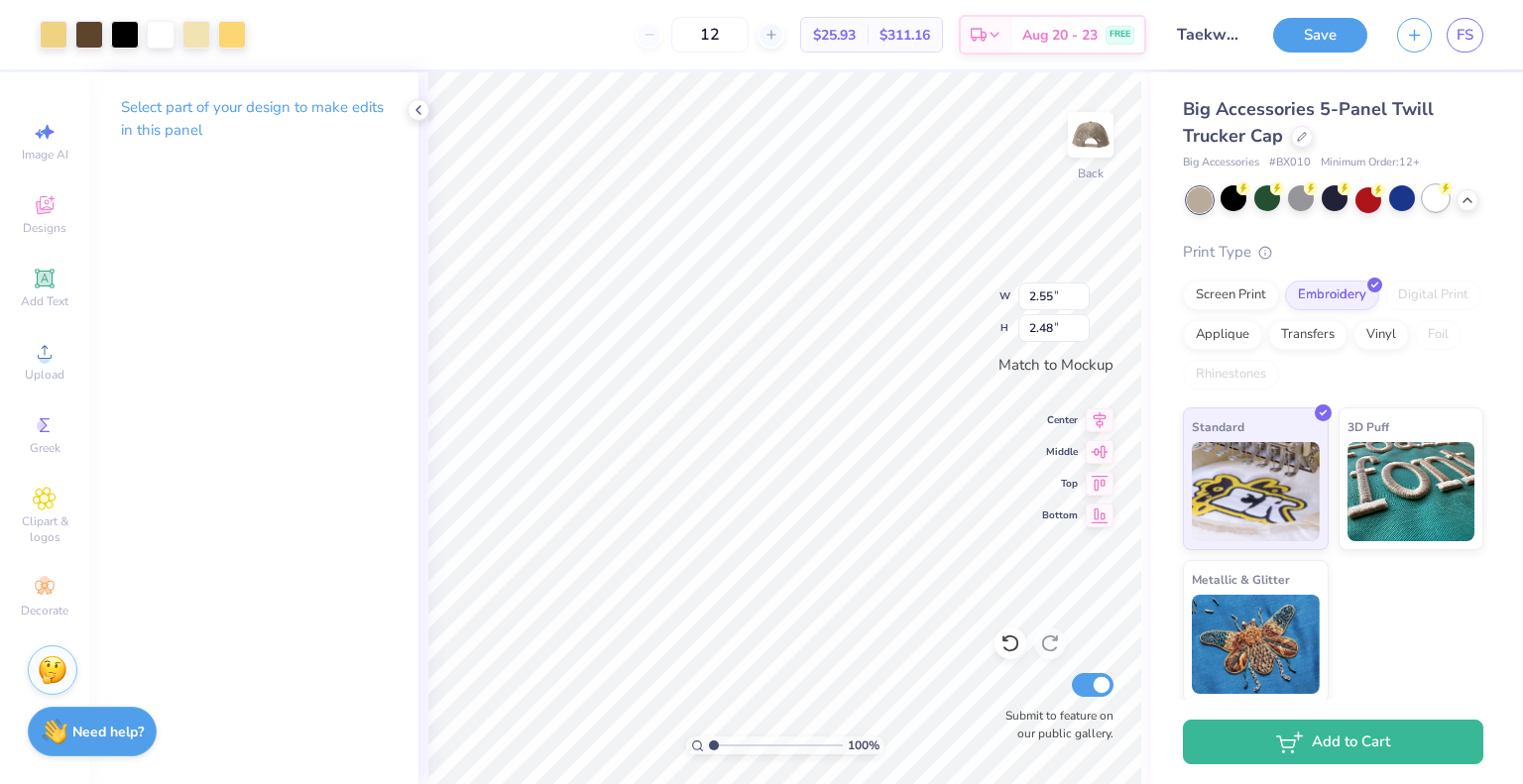 click at bounding box center [1436, 198] 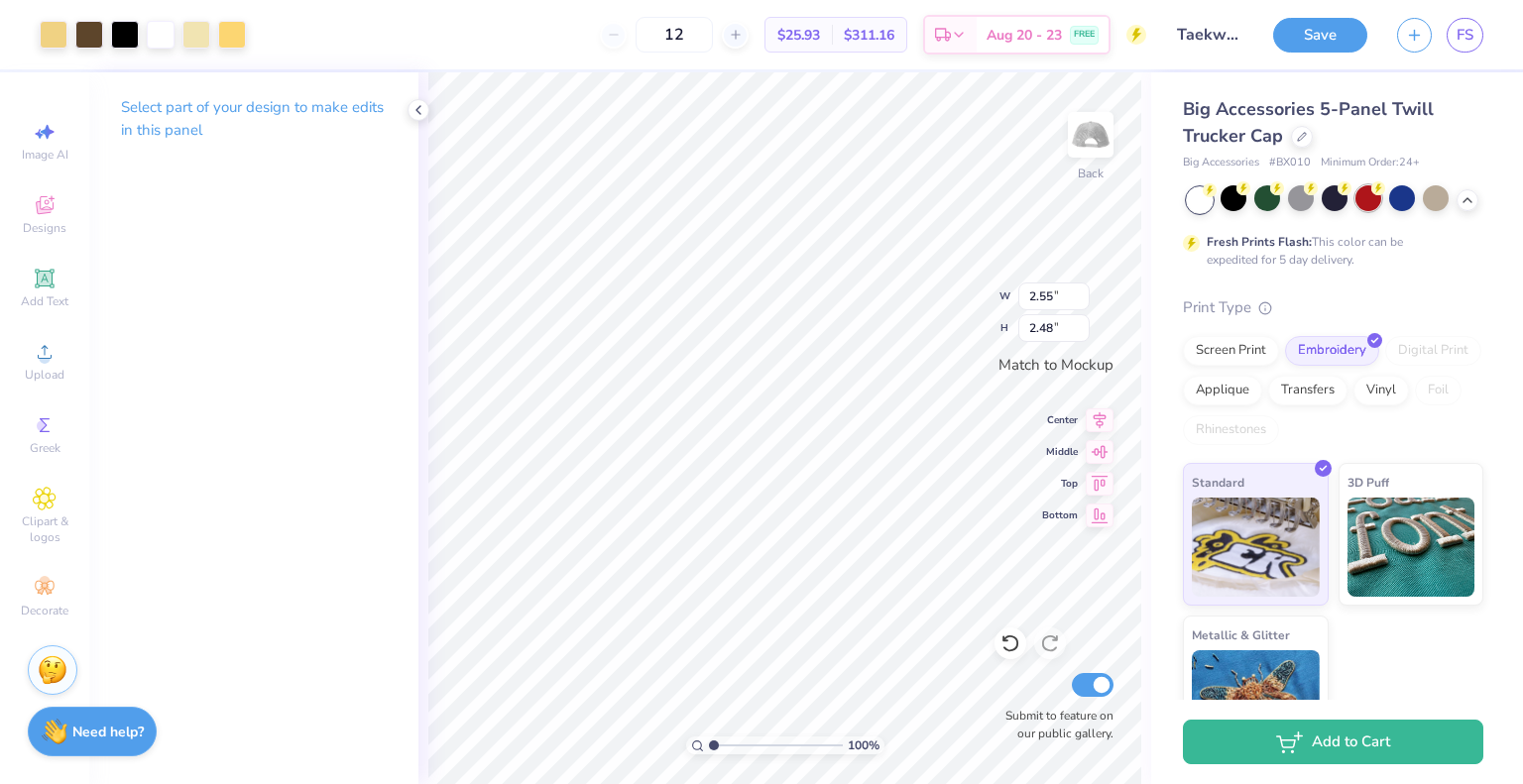 click at bounding box center [1368, 198] 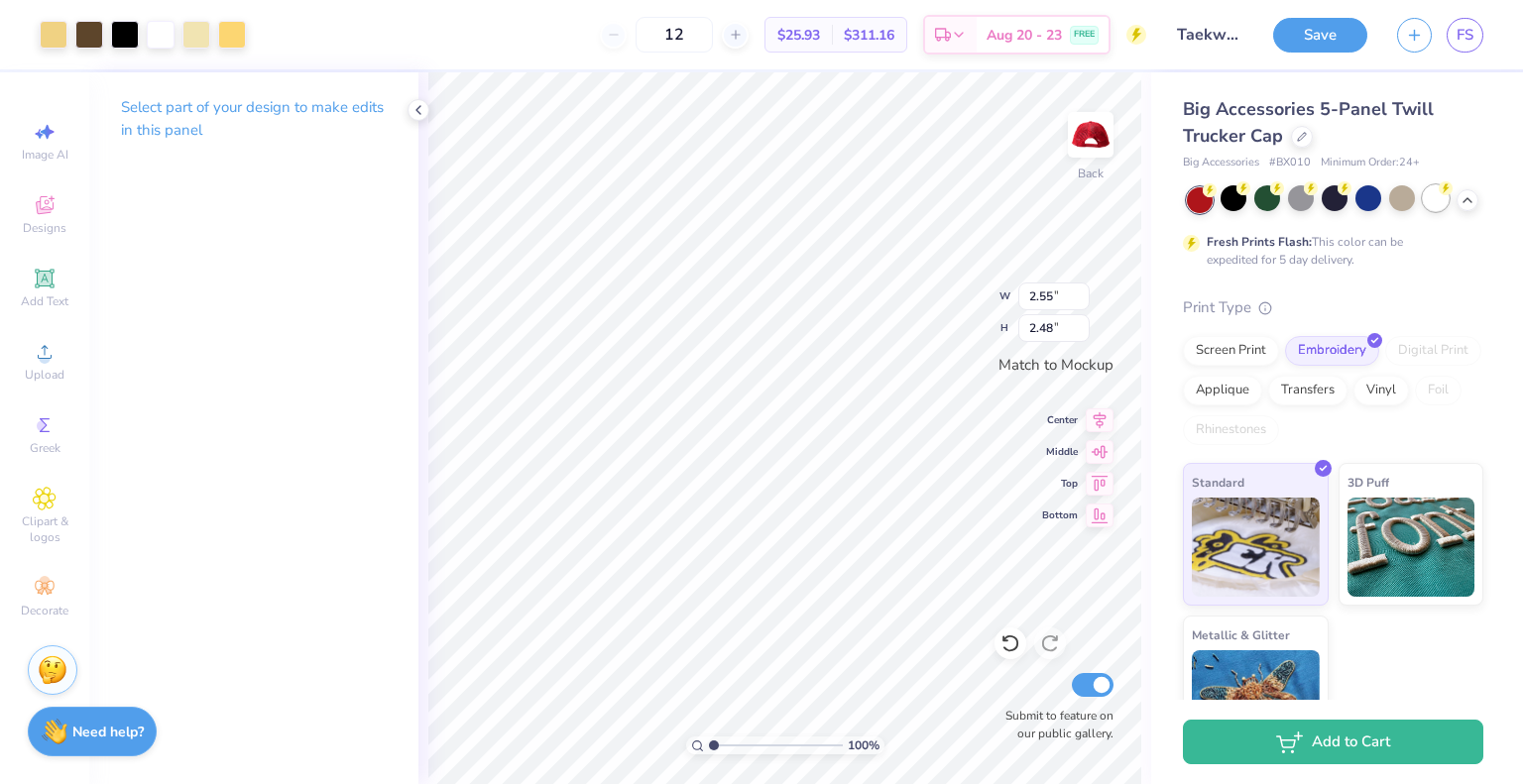 click at bounding box center [1436, 198] 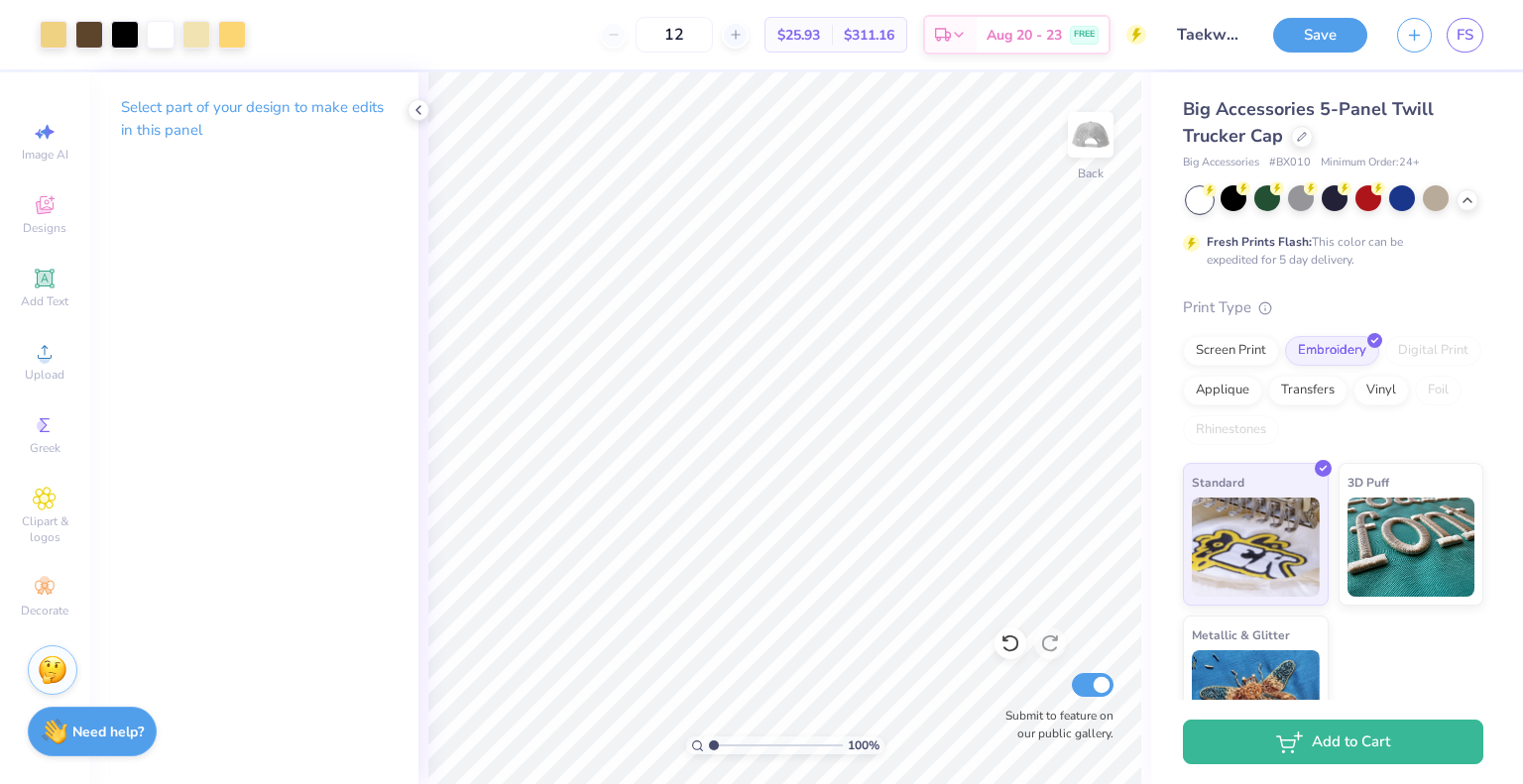 click on "12 $25.93 Per Item $311.16 Total Est.  Delivery Aug 20 - 23 FREE" at bounding box center (703, 35) 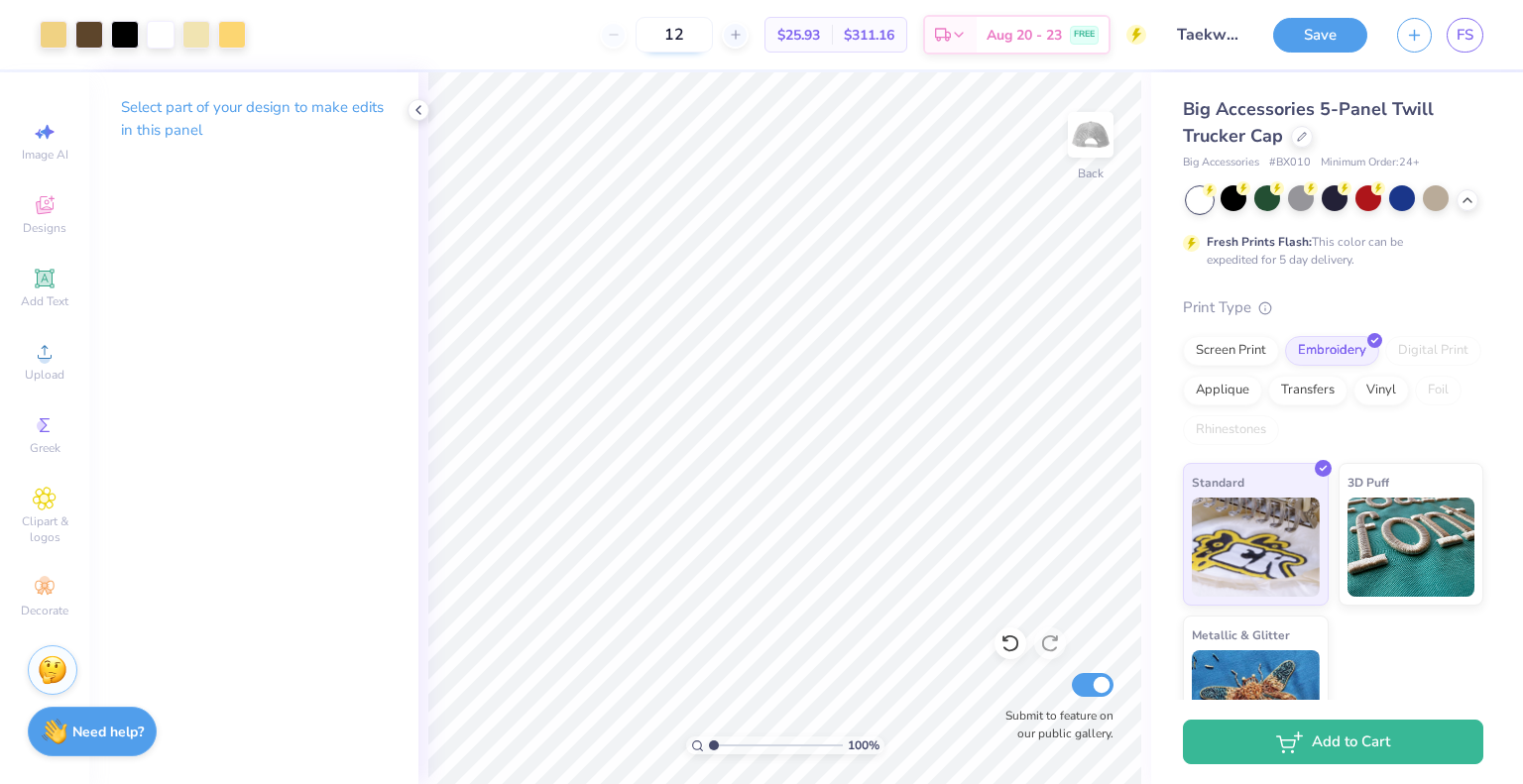 click on "12" at bounding box center (674, 35) 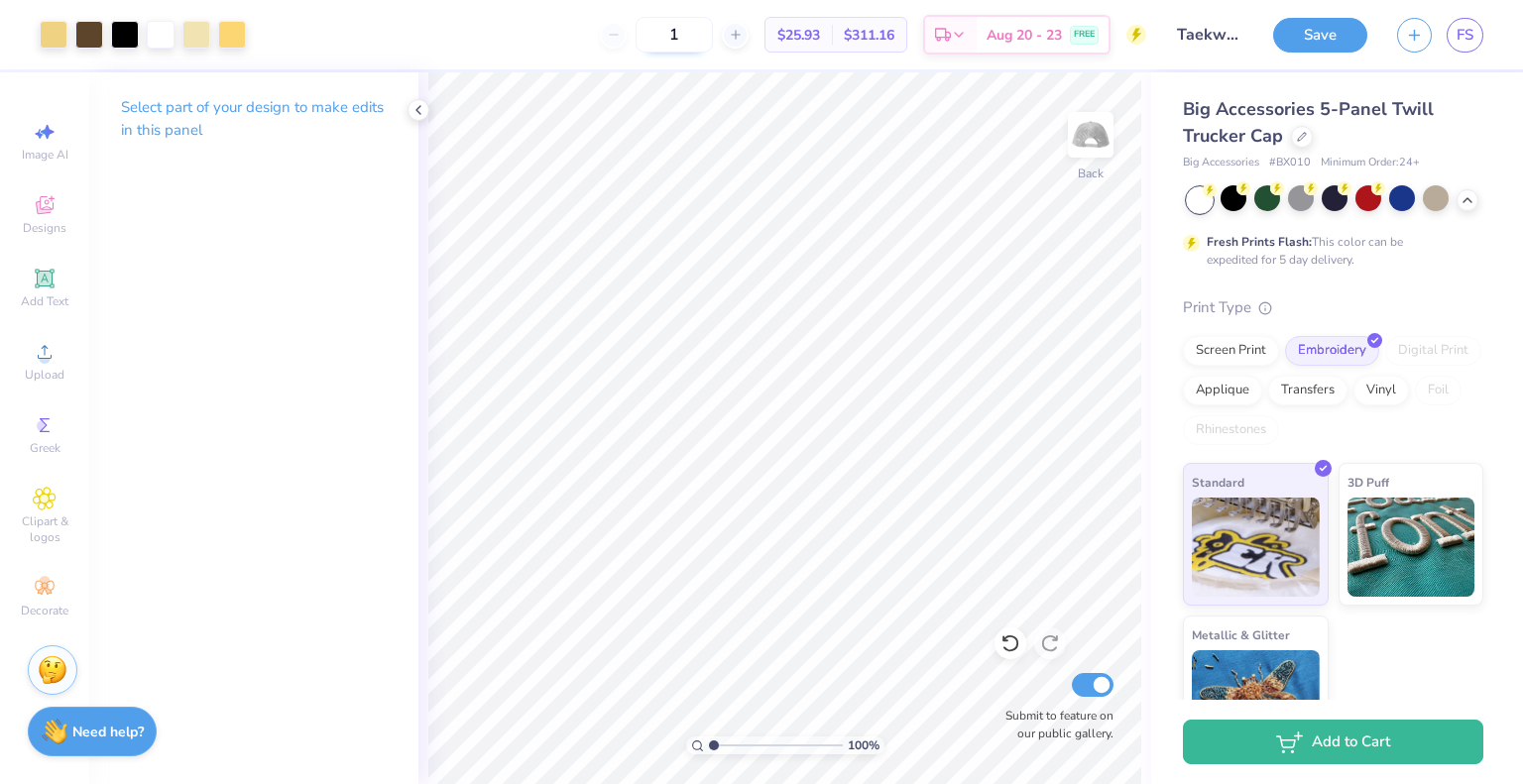 type on "12" 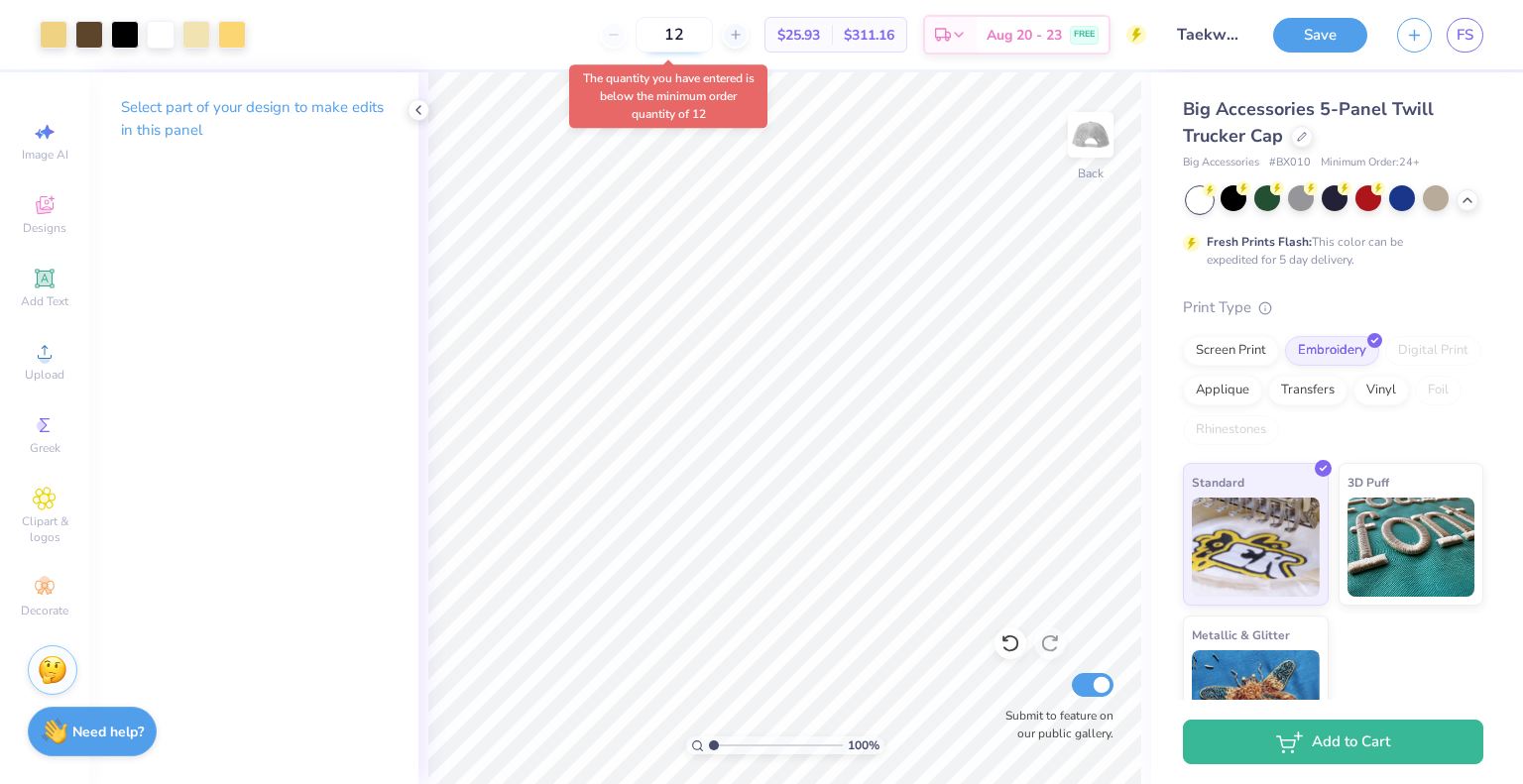 click on "12" at bounding box center [674, 35] 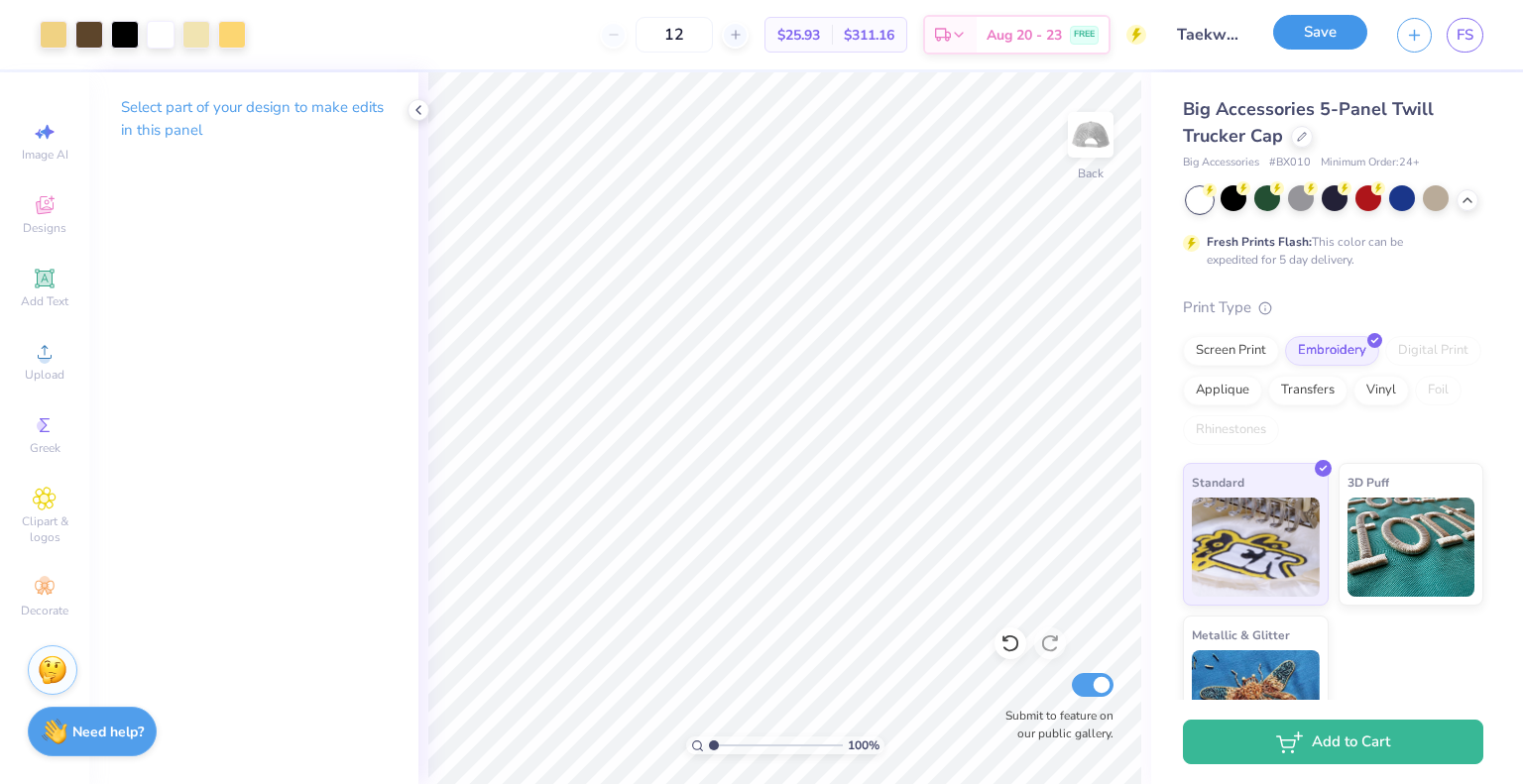 click on "Save" at bounding box center (1320, 32) 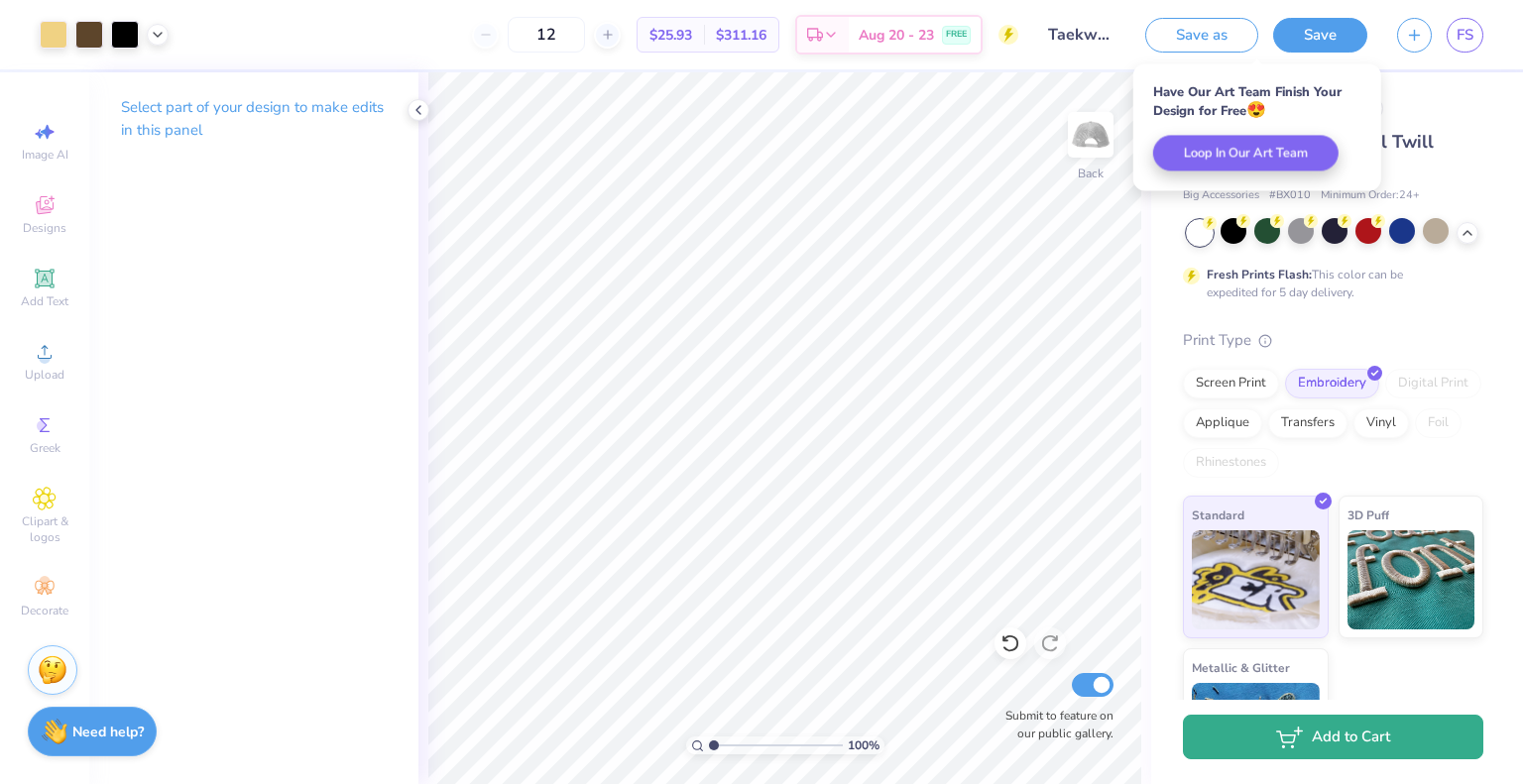 click on "Add to Cart" at bounding box center (1333, 736) 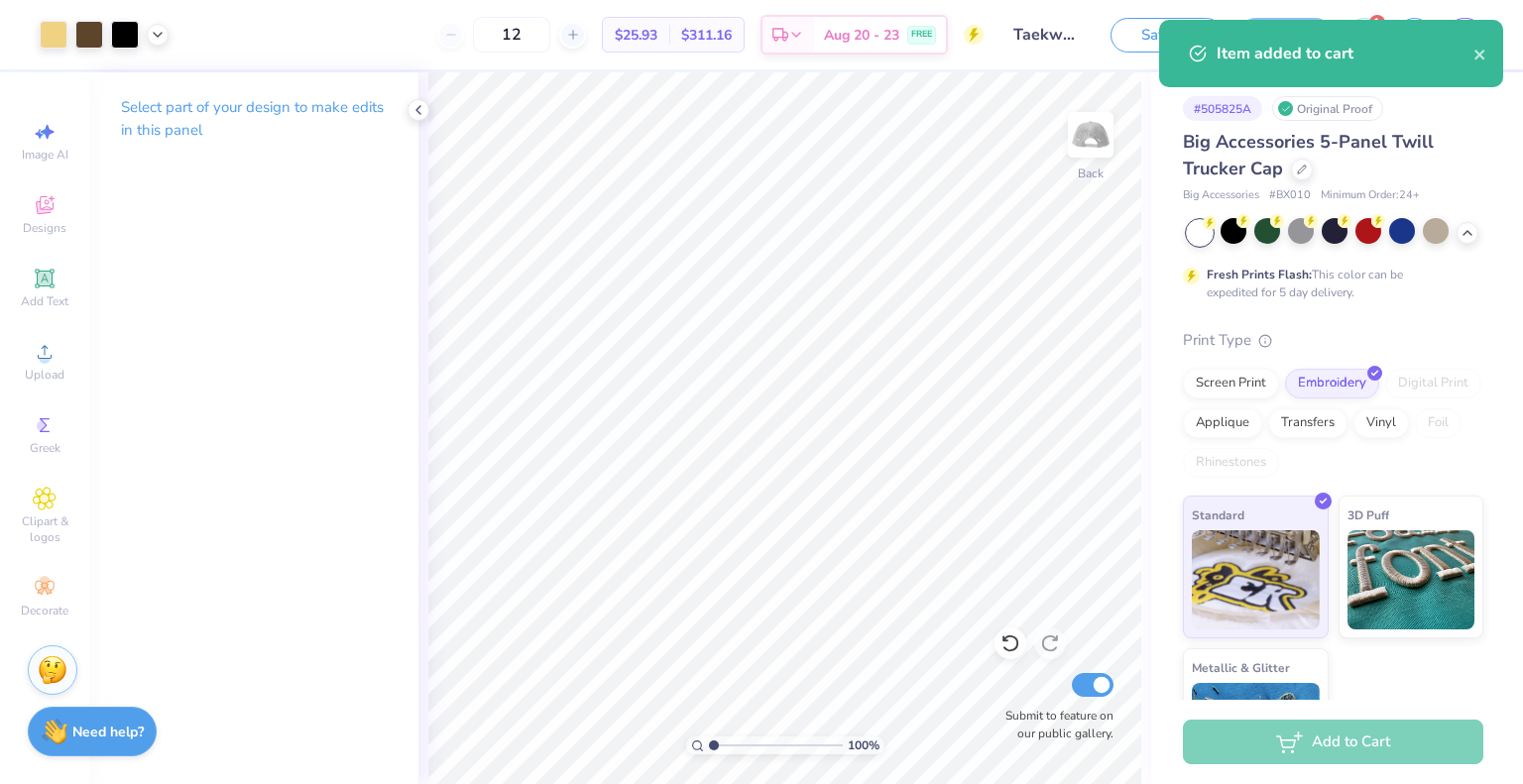 click on "Item added to cart" at bounding box center [1331, 54] 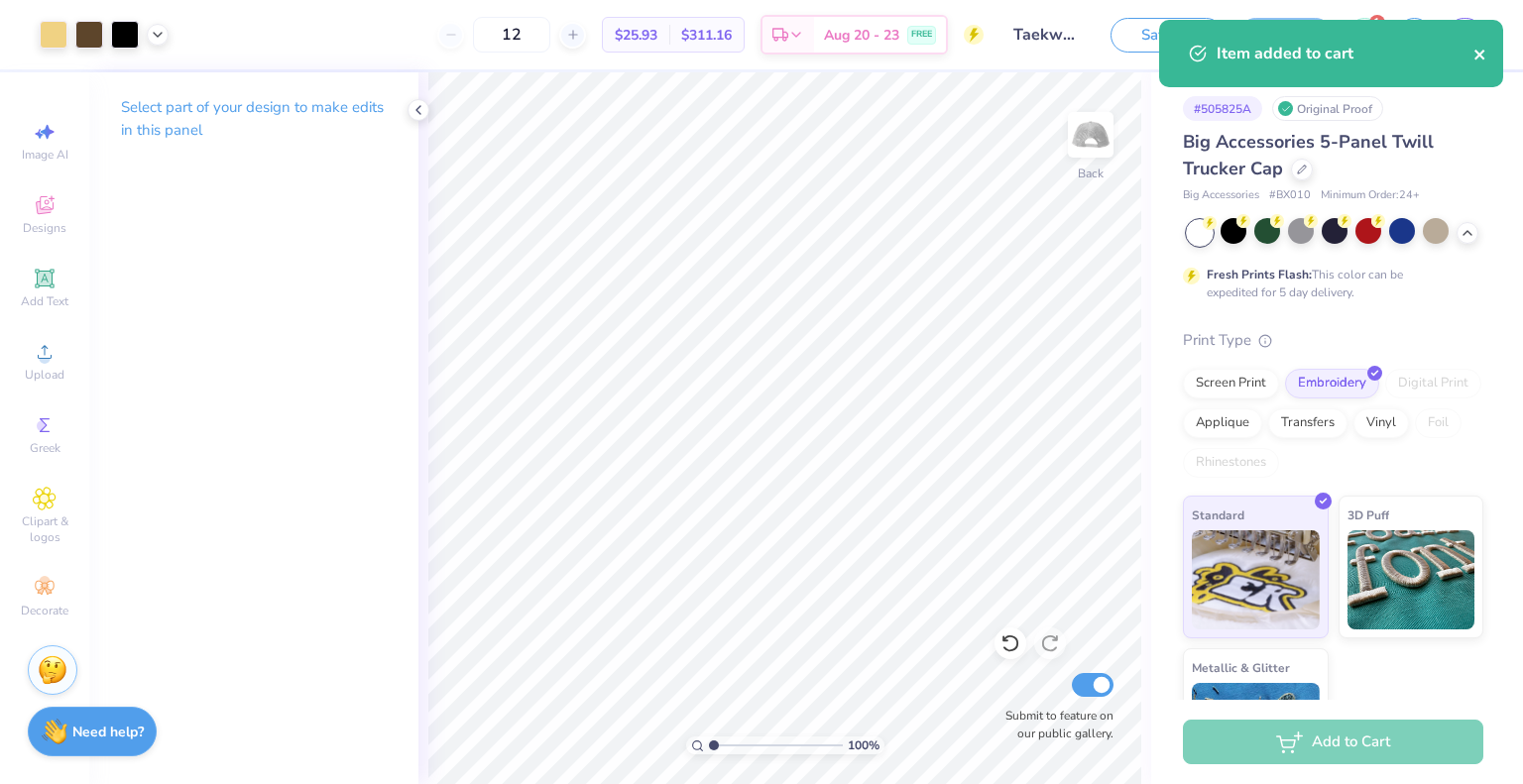 click 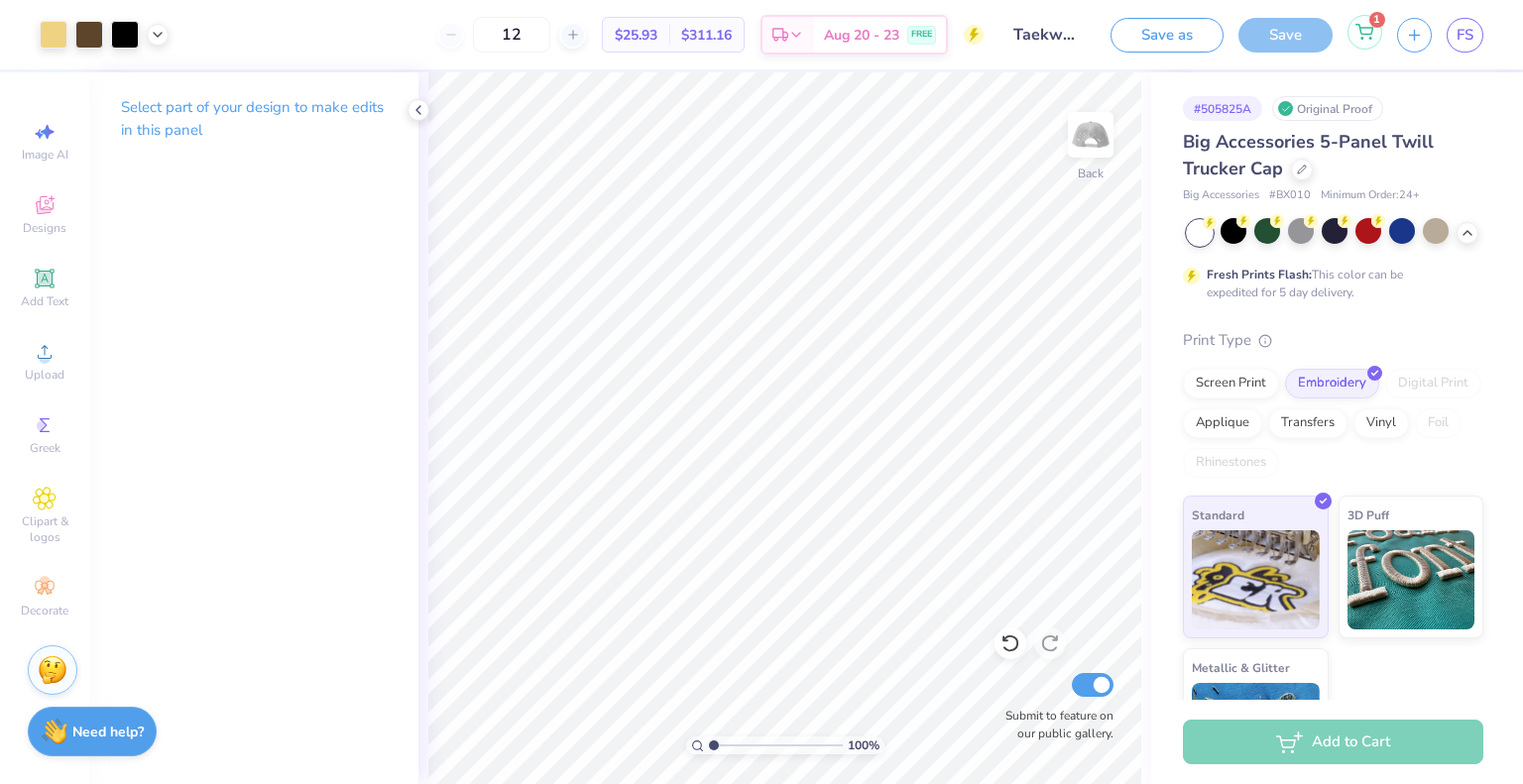 click on "1" at bounding box center (1364, 32) 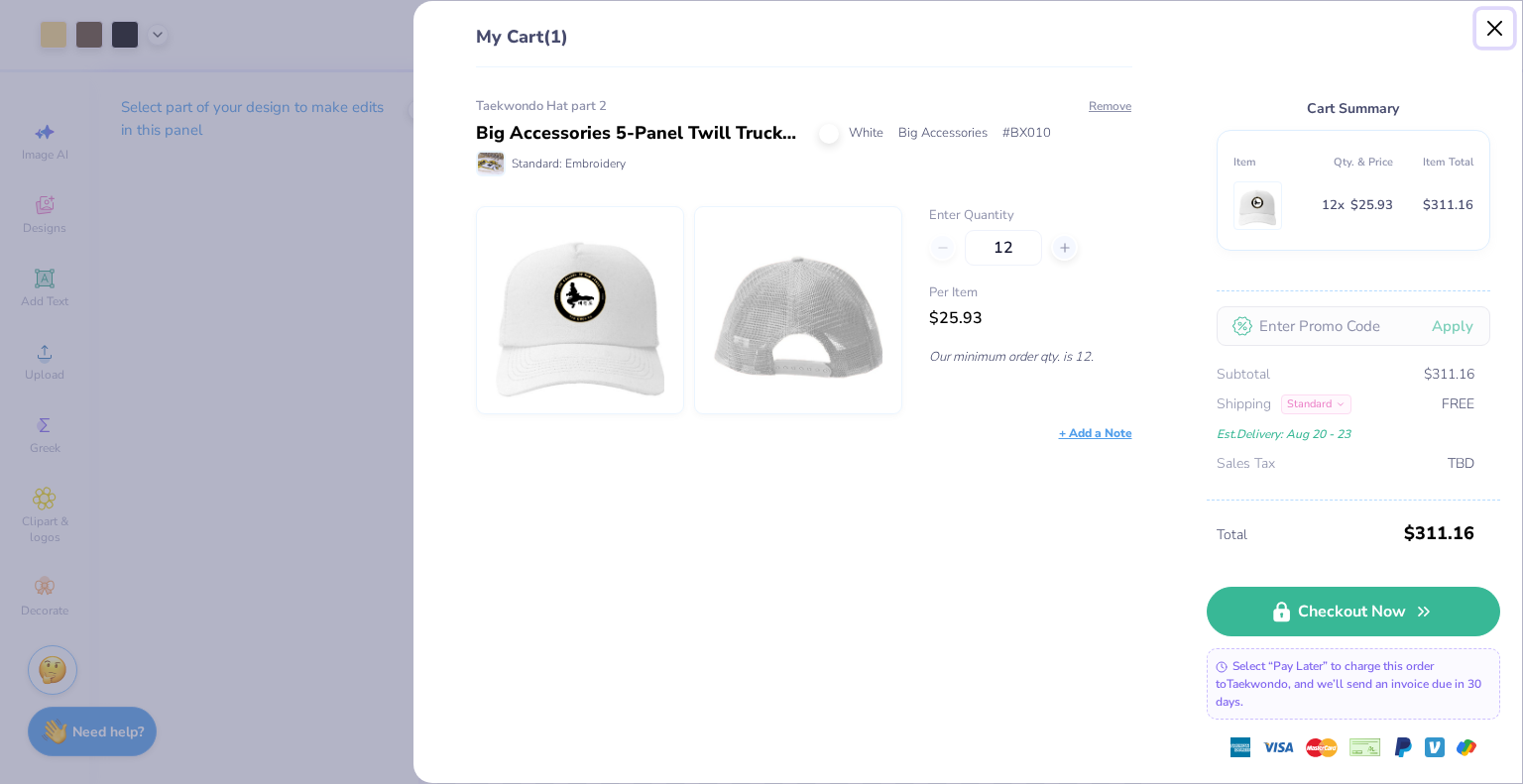 click on "My Cart  (1) Taekwondo Hat part 2 Big Accessories 5-Panel Twill Trucker Cap White Big Accessories # BX010 Standard: Embroidery Remove Enter Quantity 12 Per Item $25.93 Our minimum order qty. is 12. + Add a Note Cart Summary Item Qty. & Price Item Total 12  x $25.93 $311.16 Apply Subtotal $311.16 Shipping Standard FREE Est.   Delivery:   Aug 20 - 23 Sales Tax TBD Total $311.16 Checkout Now Select “Pay Later” to charge this order to  Taekwondo  , and we’ll send an invoice due in 30 days." at bounding box center (968, 392) 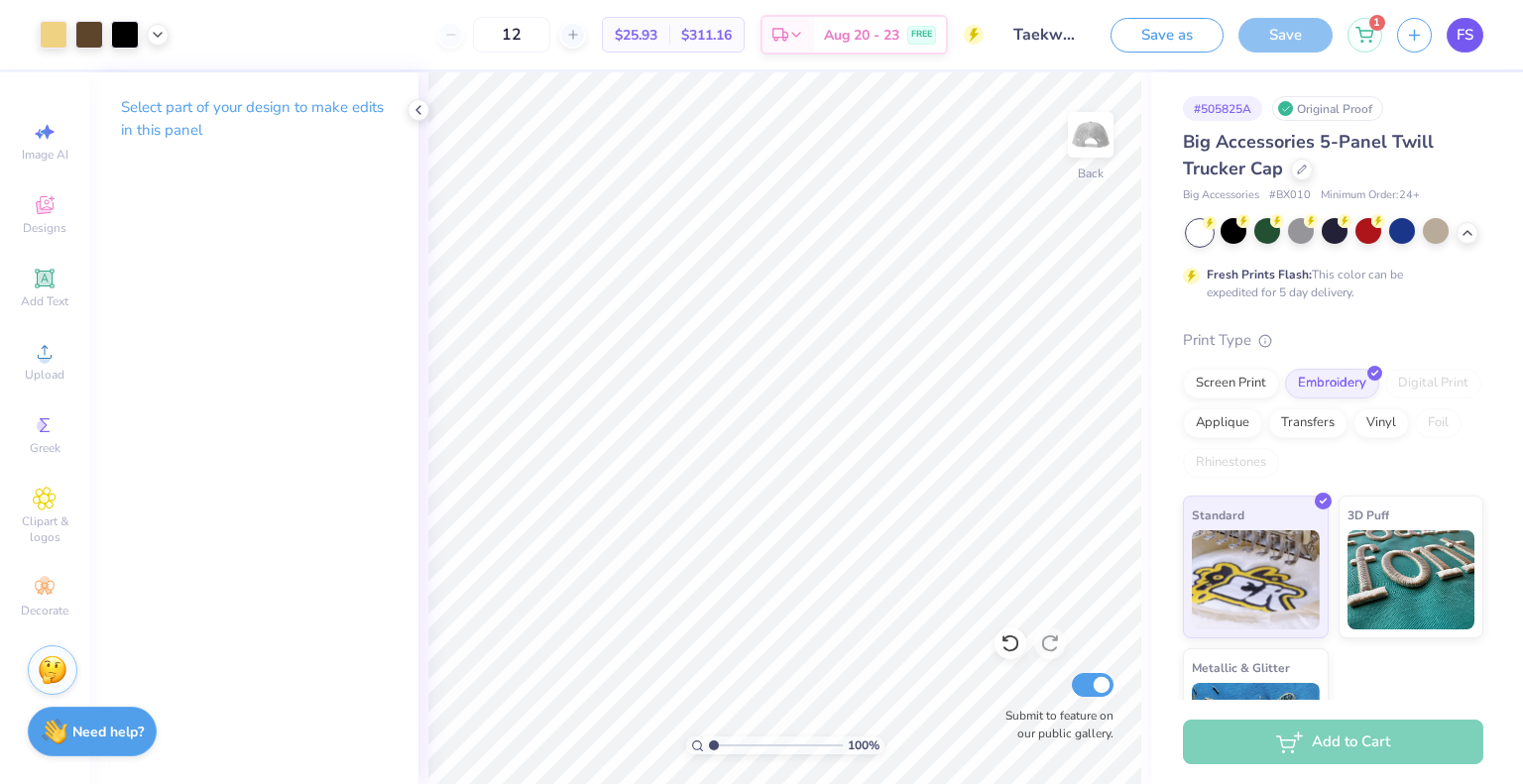 click on "FS" at bounding box center [1464, 35] 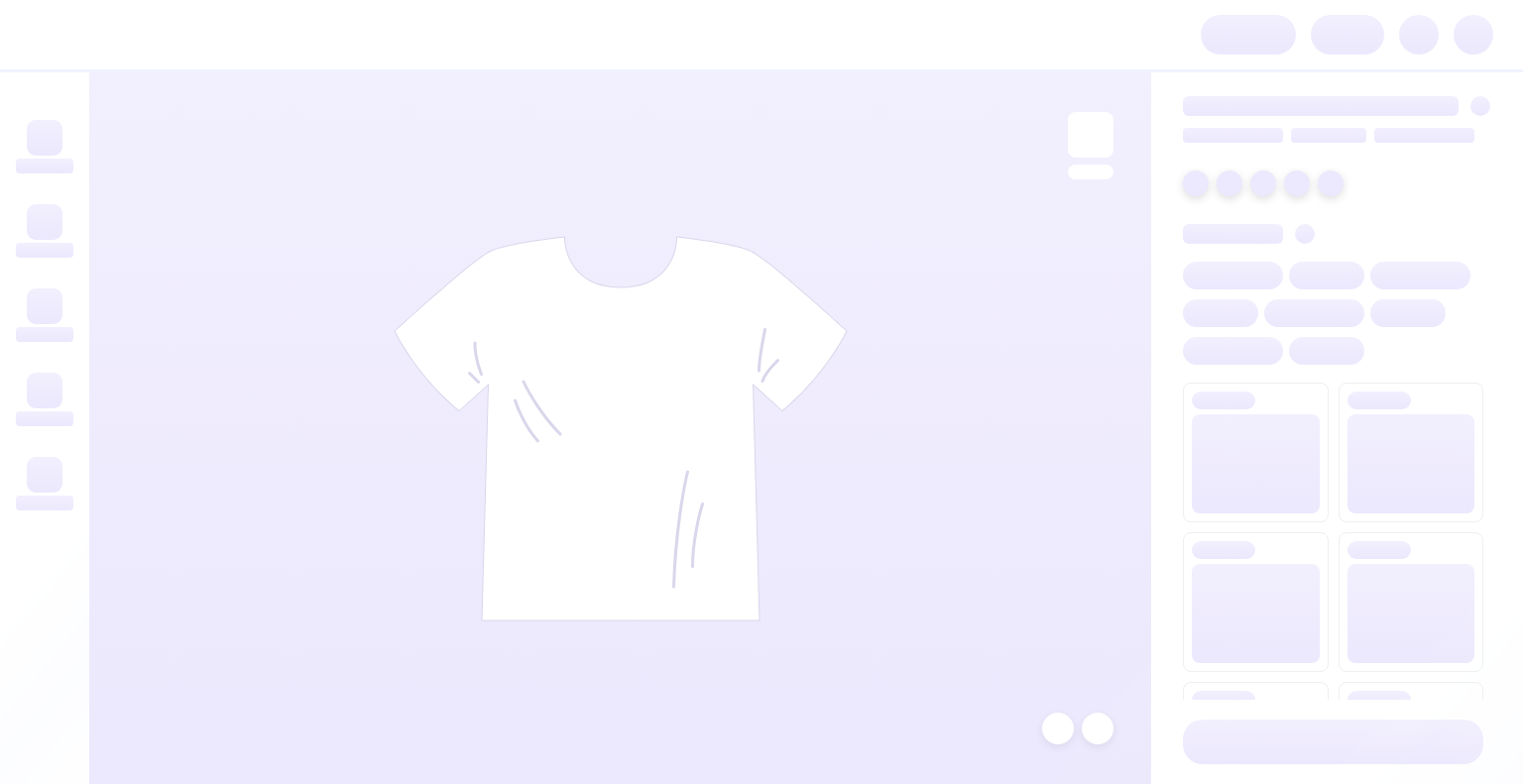 scroll, scrollTop: 0, scrollLeft: 0, axis: both 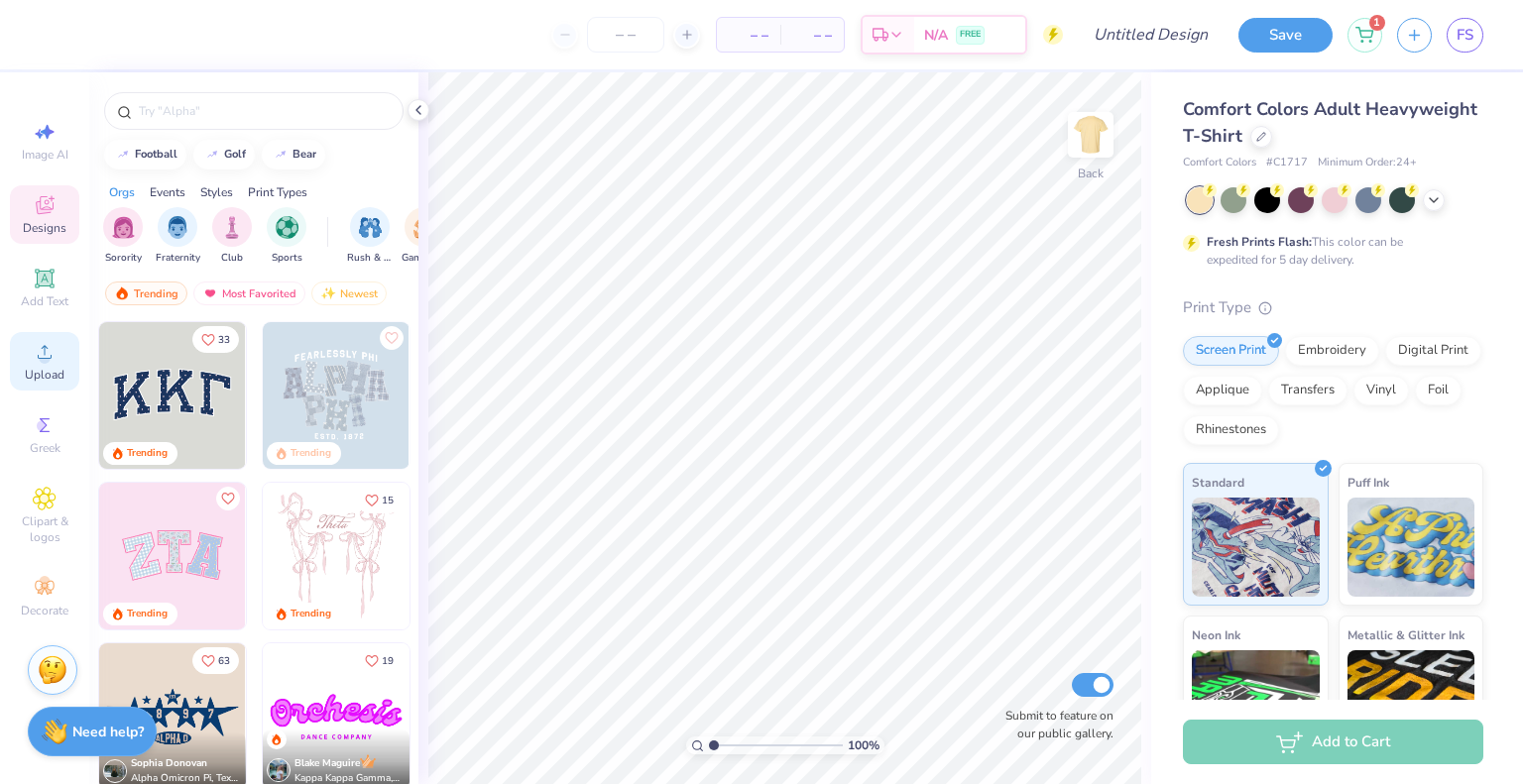 click 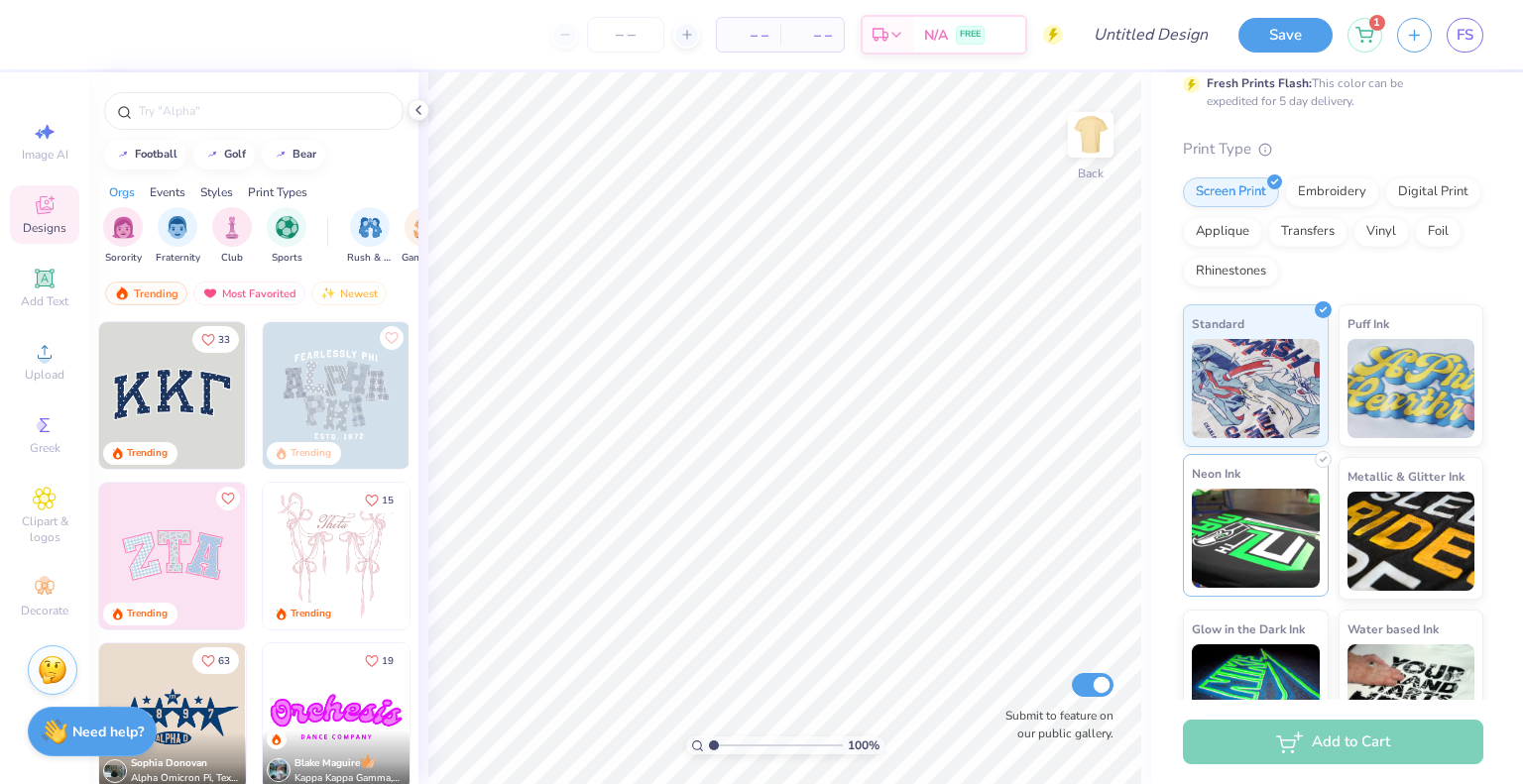 scroll, scrollTop: 210, scrollLeft: 0, axis: vertical 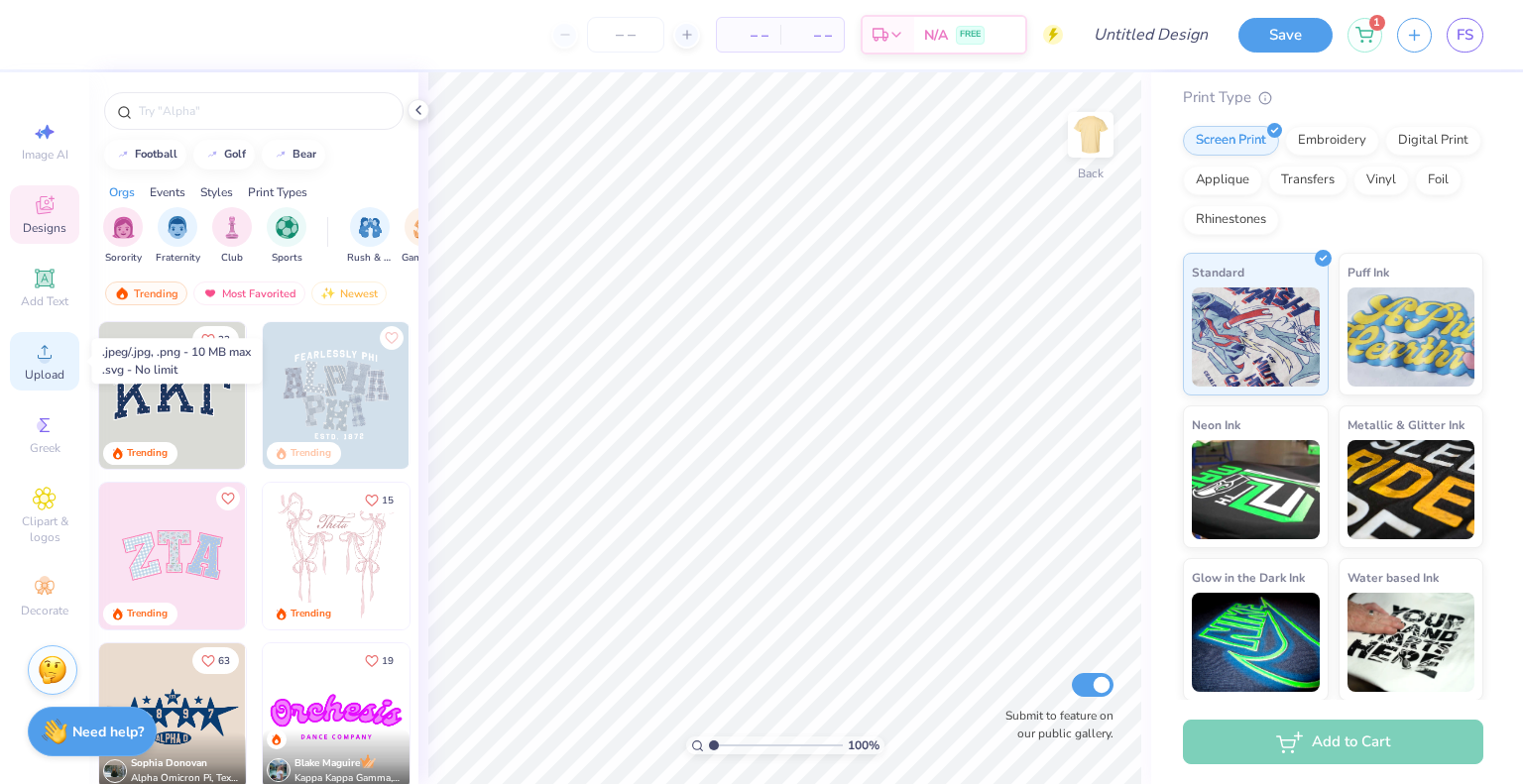click on "Upload" at bounding box center [45, 375] 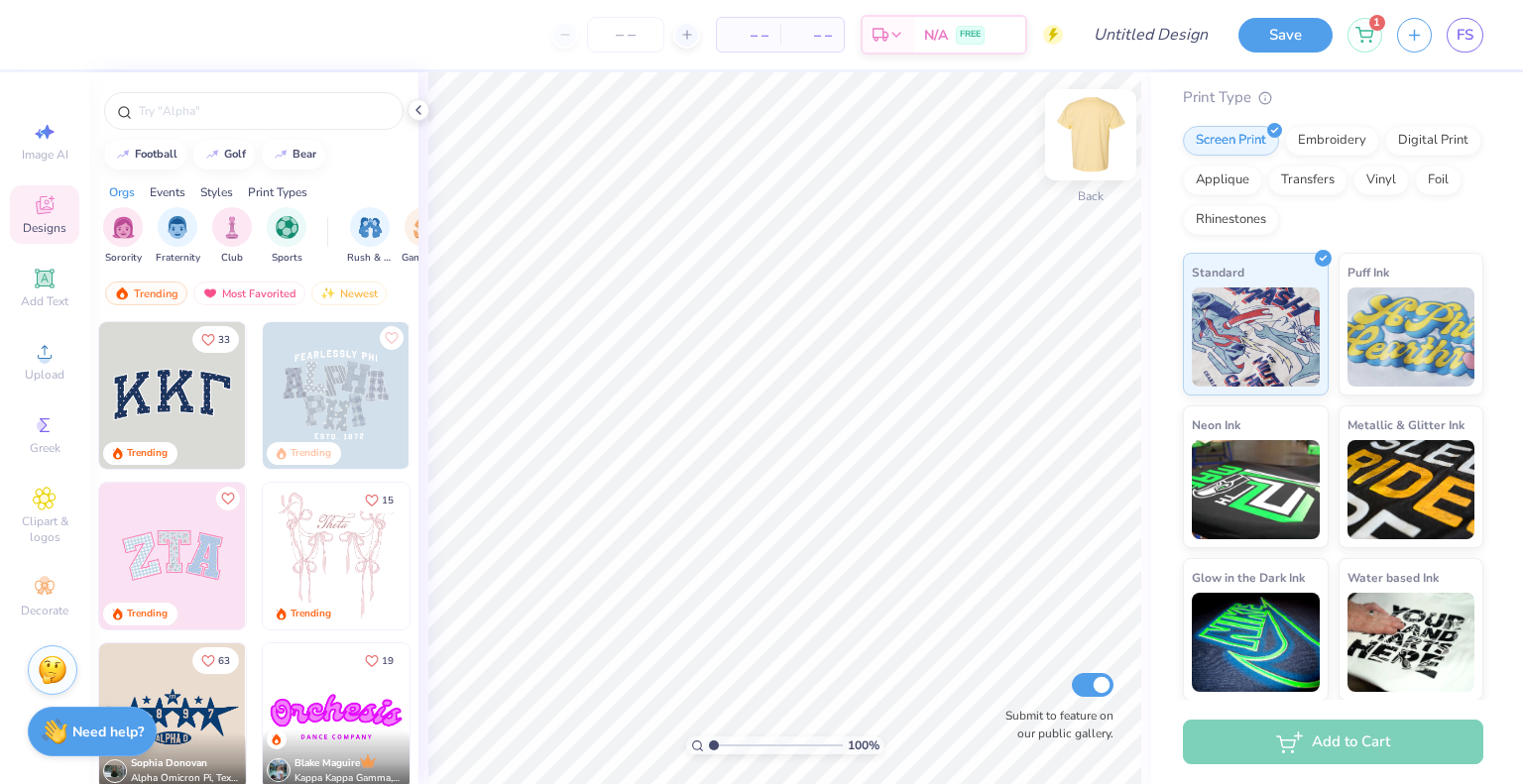 click at bounding box center (1091, 135) 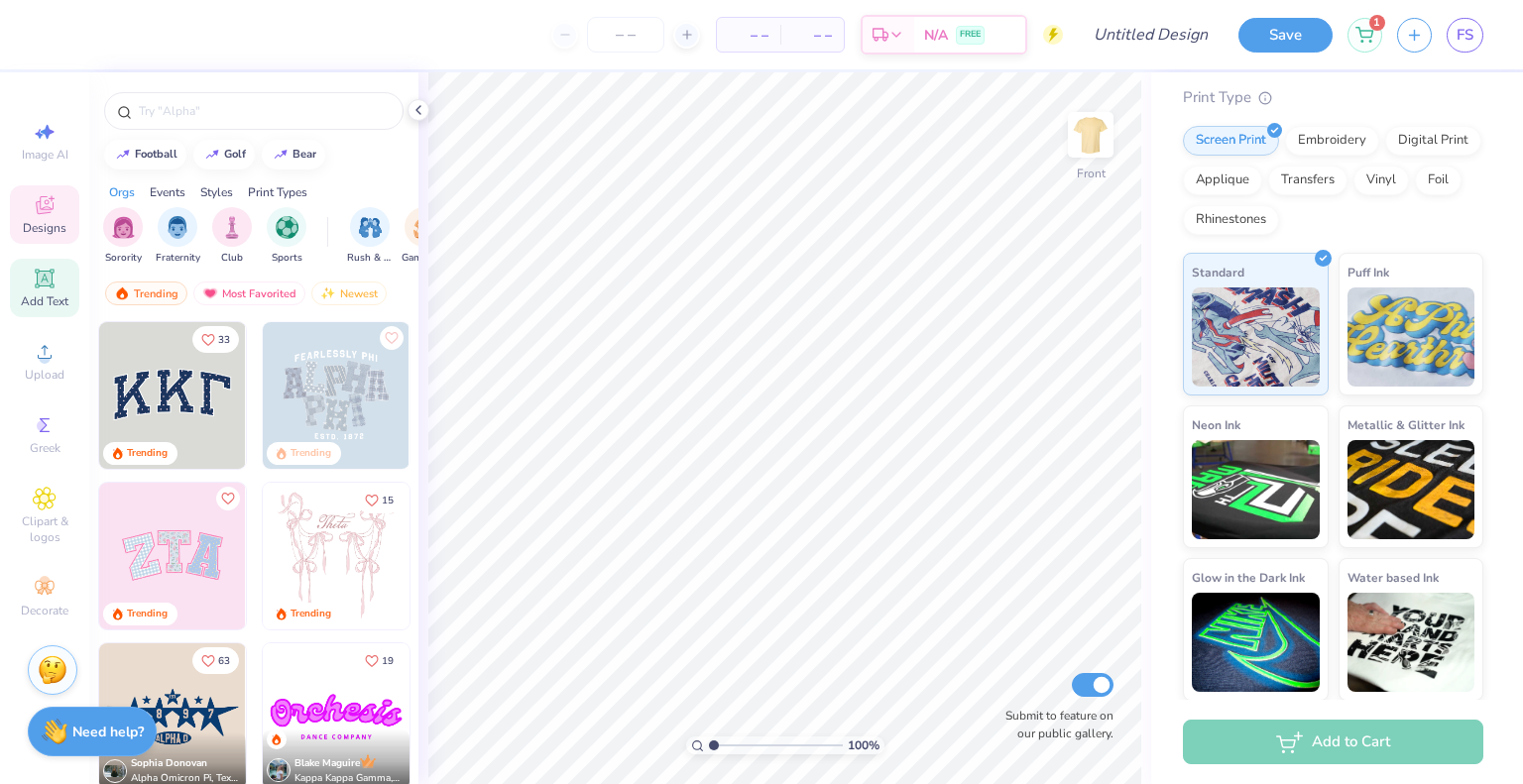 click on "Add Text" at bounding box center [45, 287] 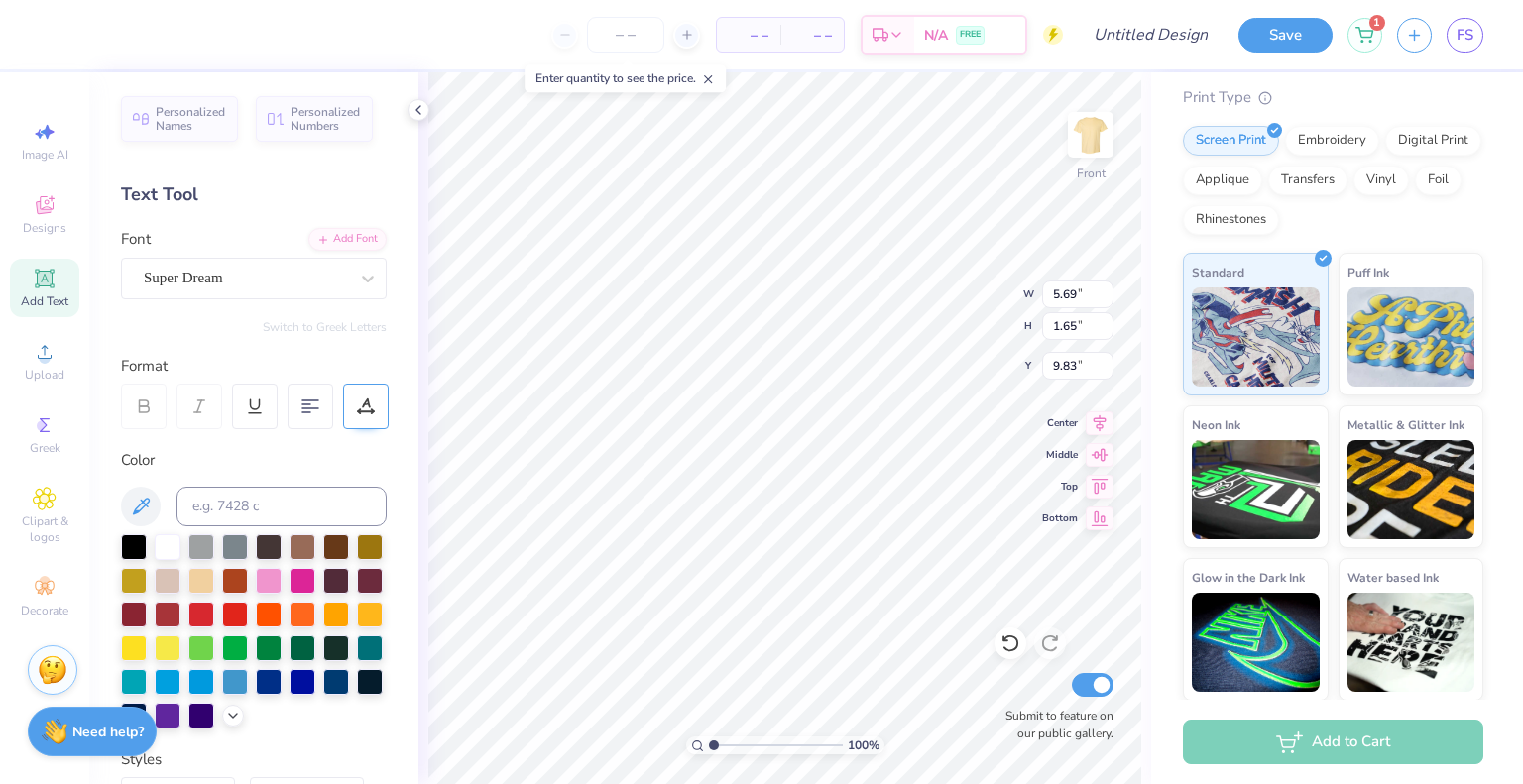 type on "9.83" 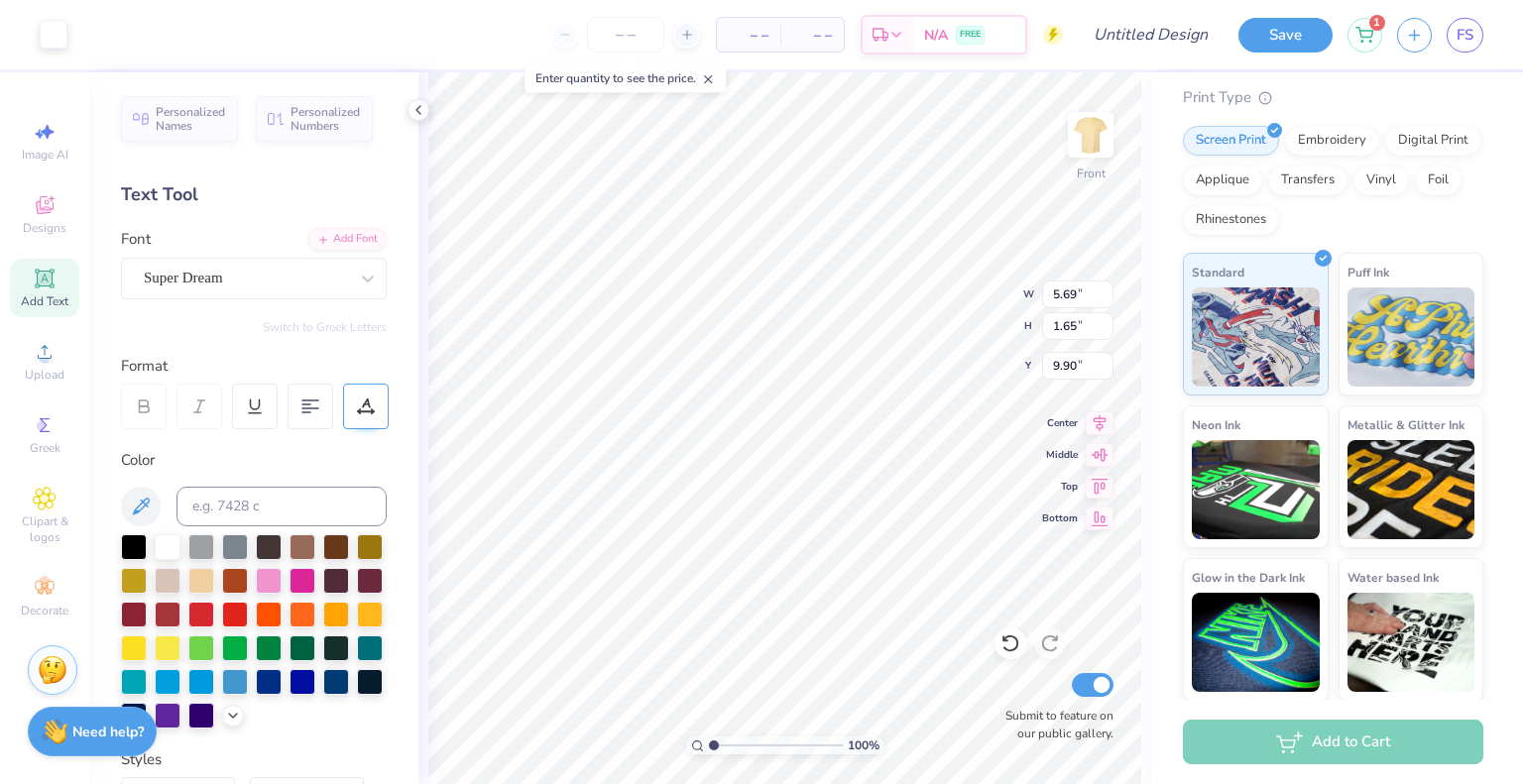 type on "9.83" 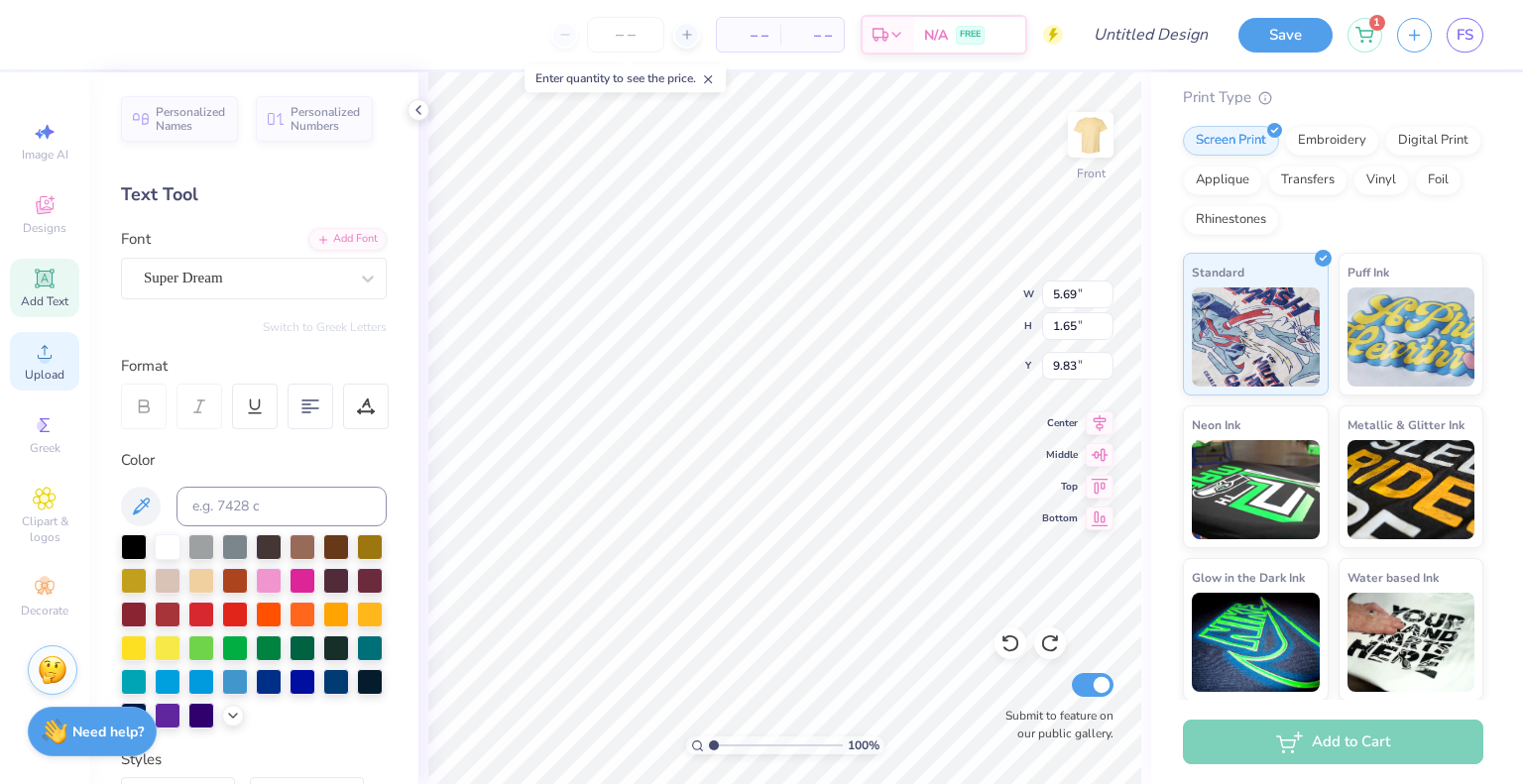 click 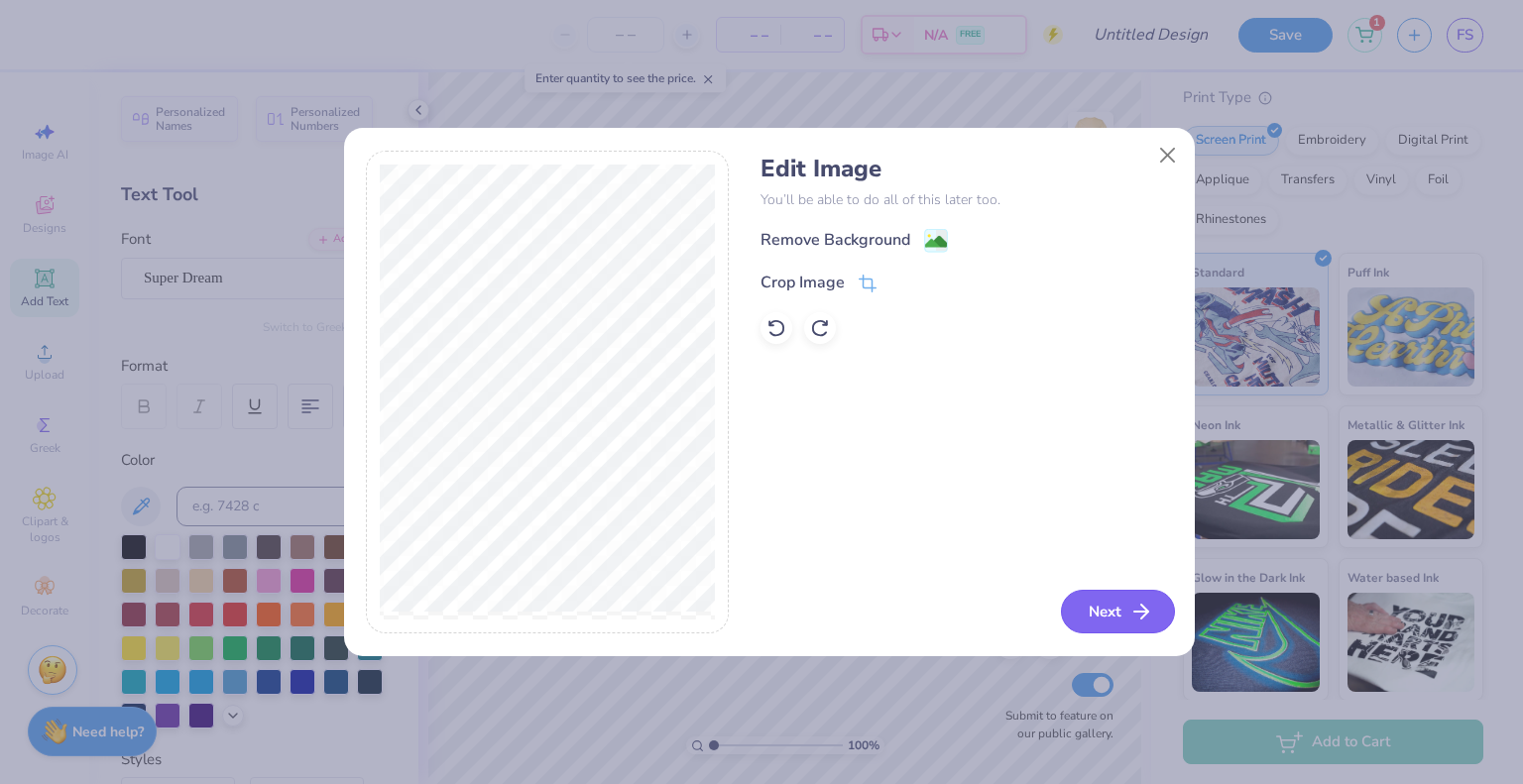 click on "Next" at bounding box center [1117, 612] 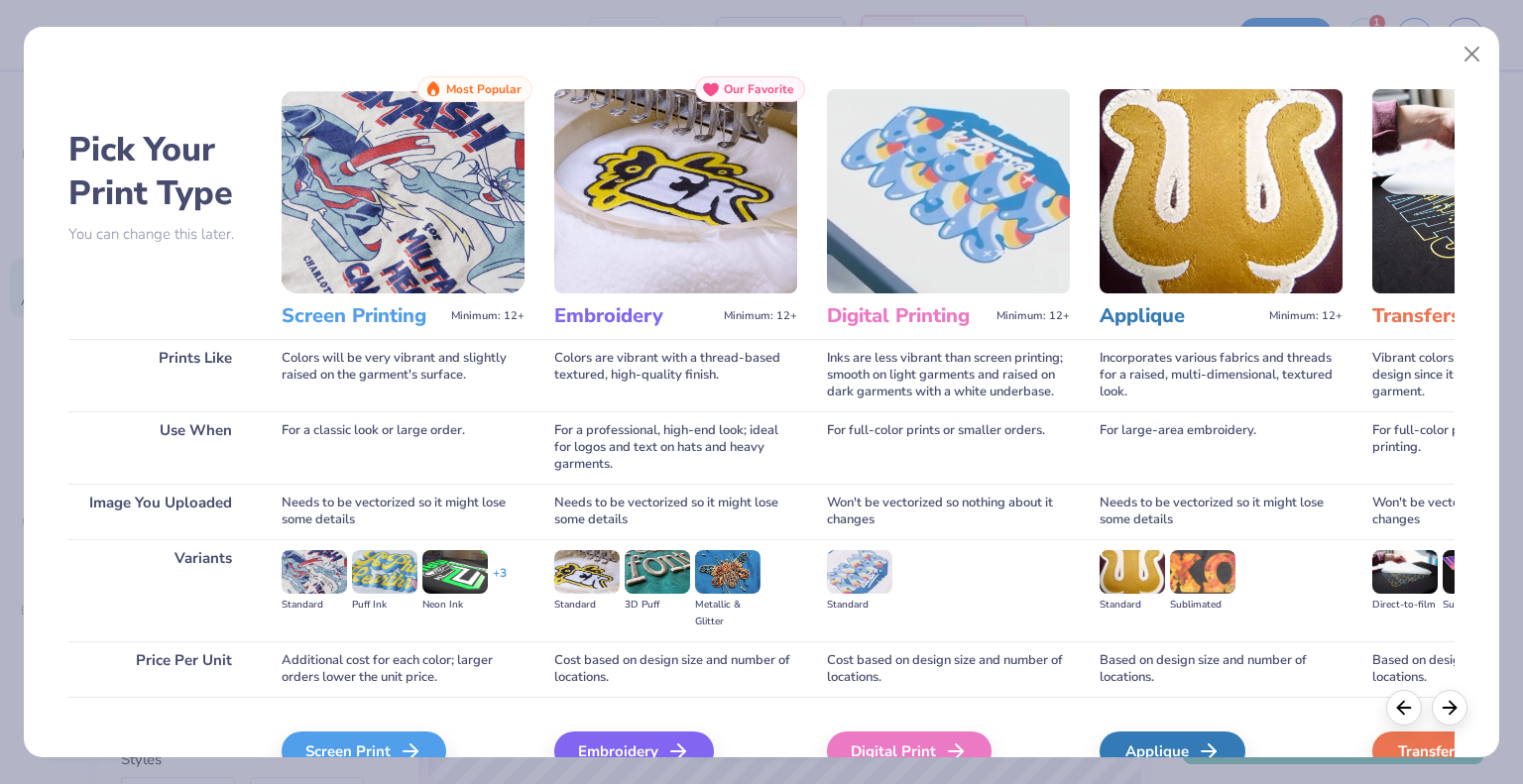 scroll, scrollTop: 104, scrollLeft: 0, axis: vertical 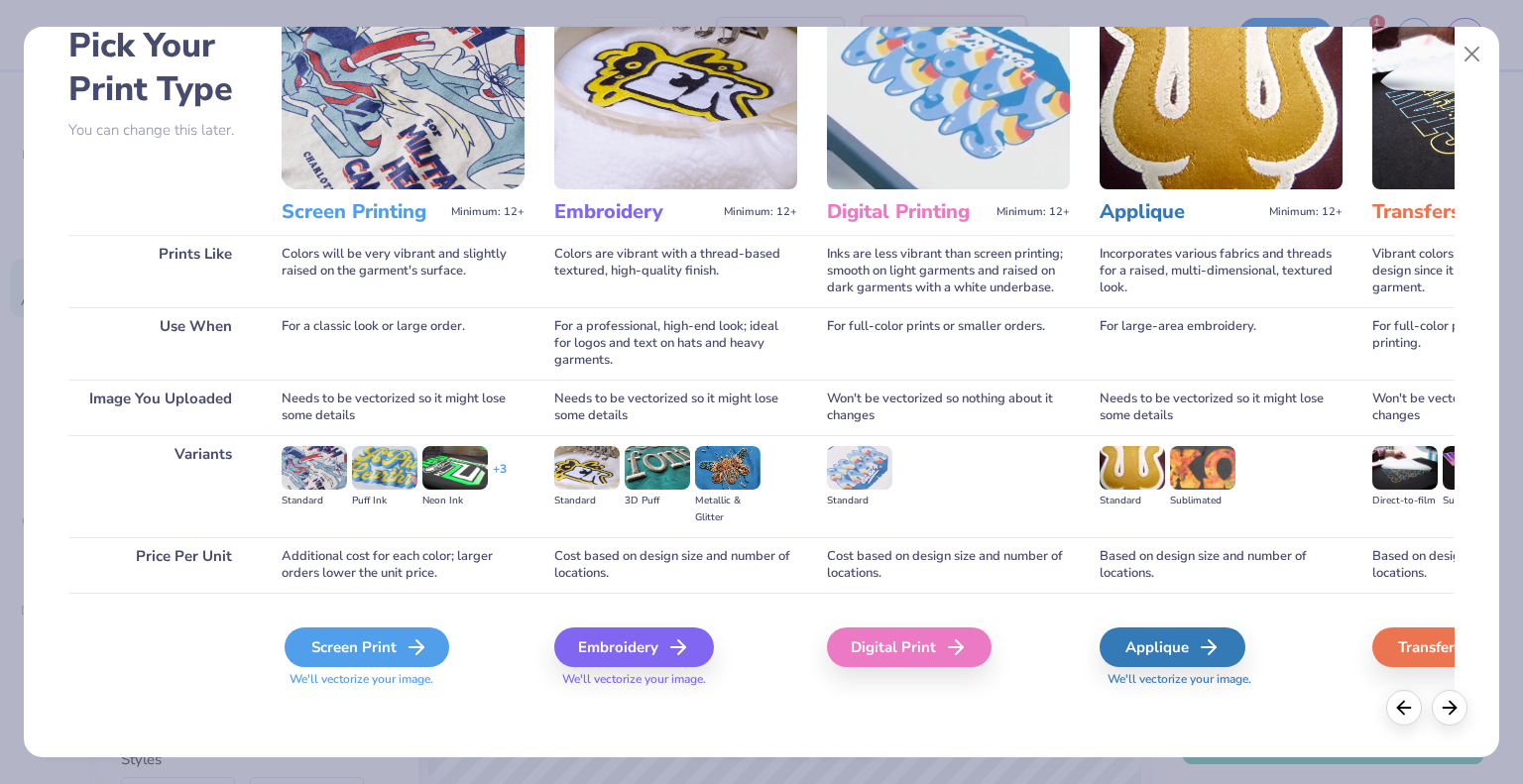 click on "Screen Print" at bounding box center [367, 647] 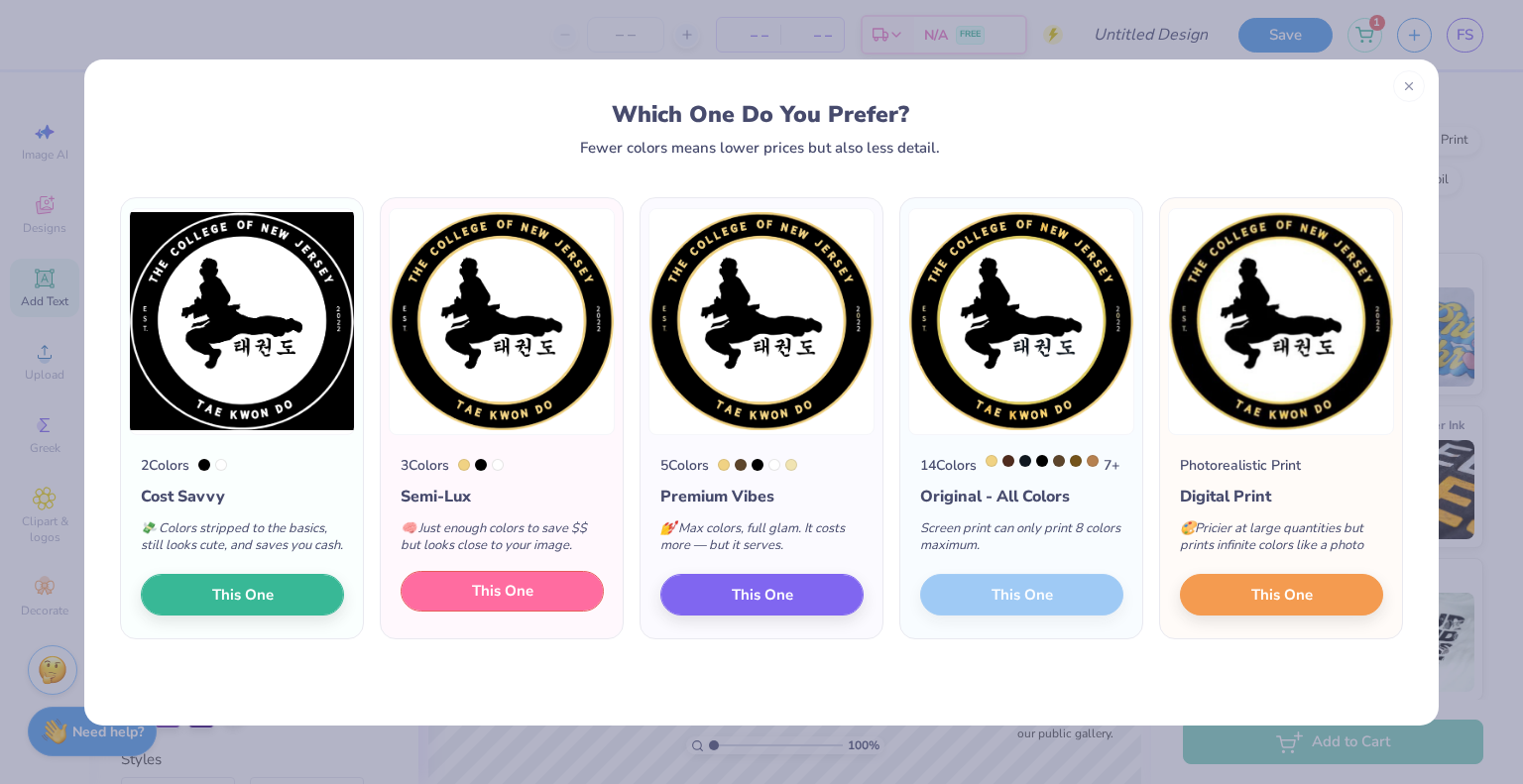 click on "This One" at bounding box center (502, 592) 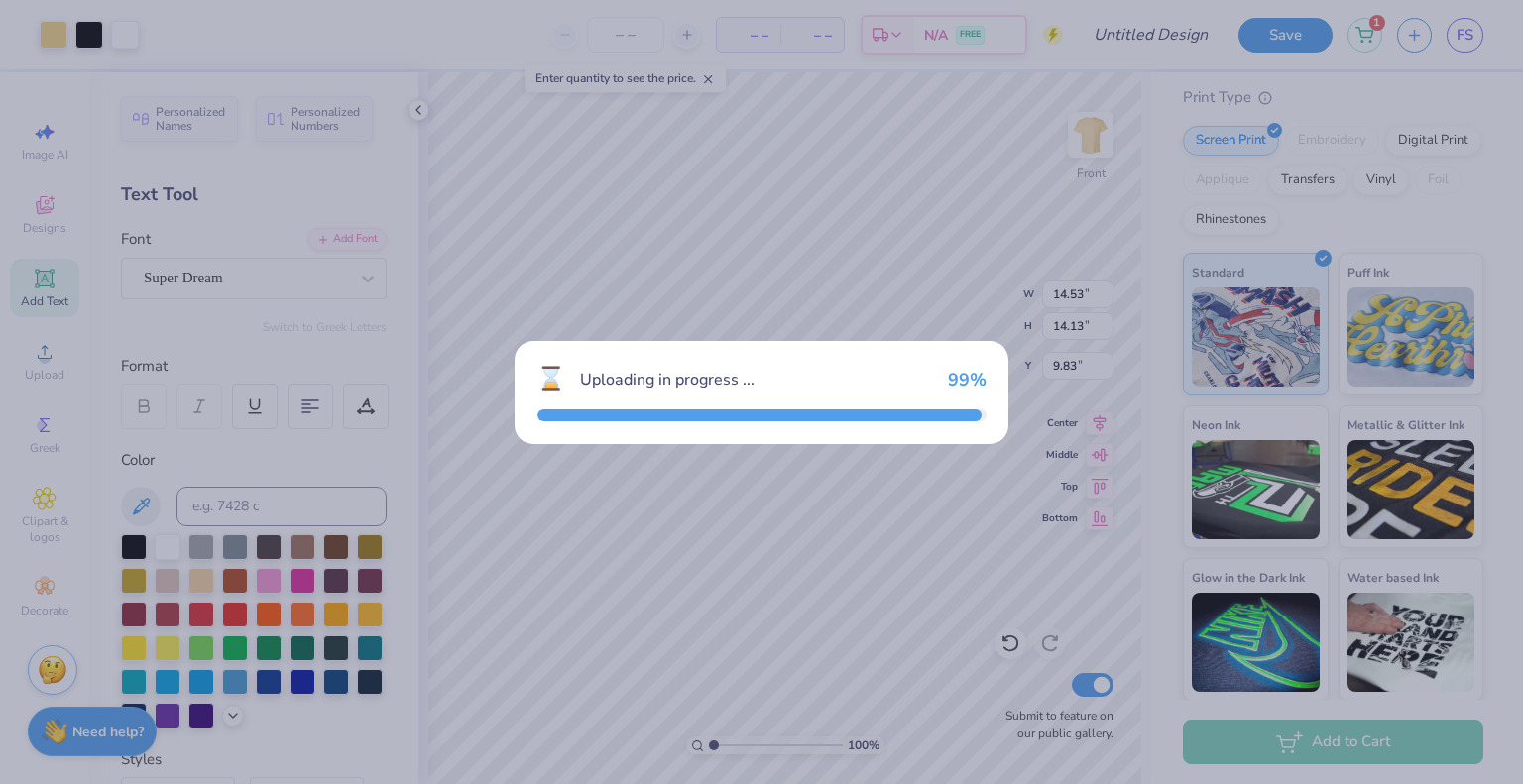 type on "14.53" 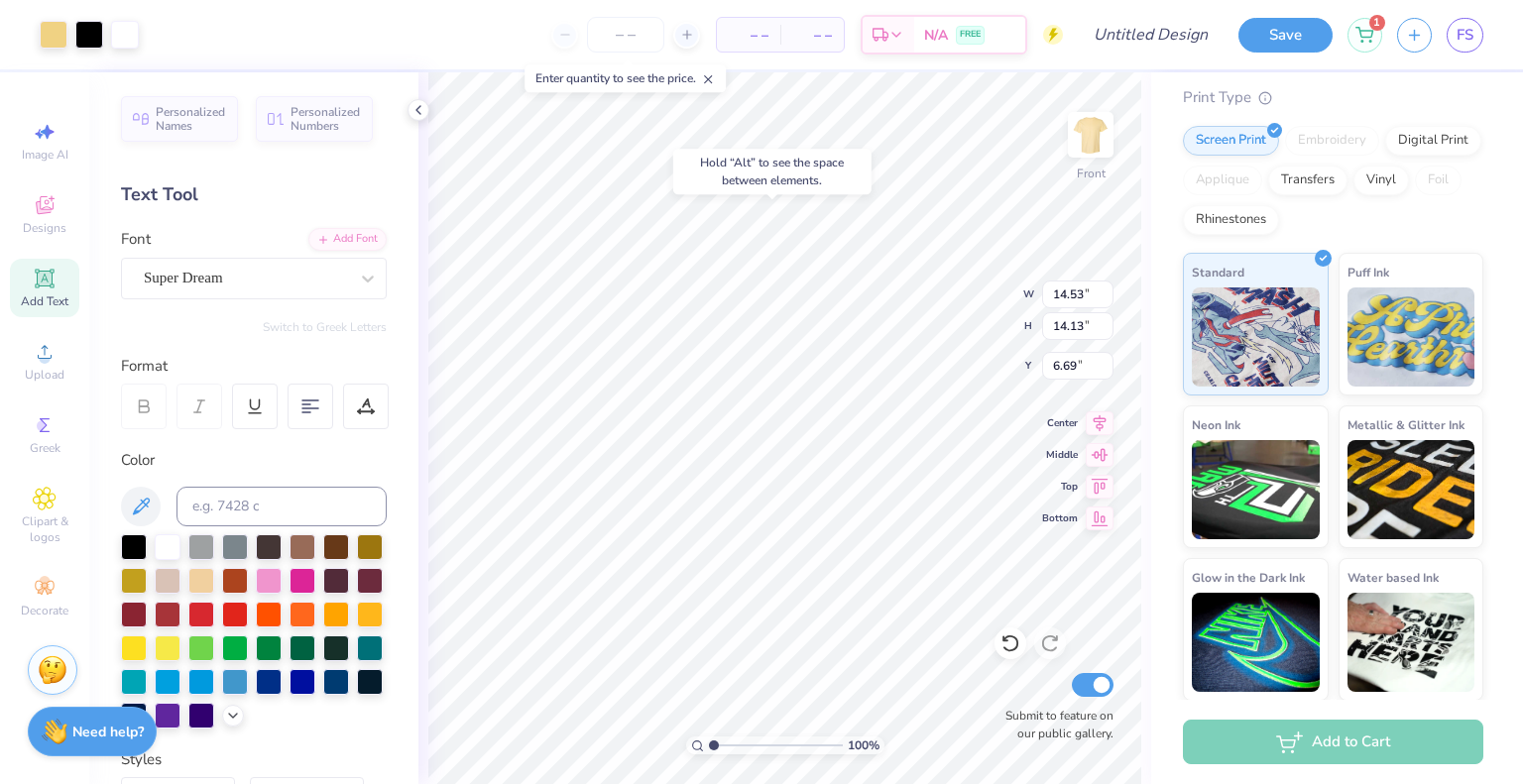 type on "4.72" 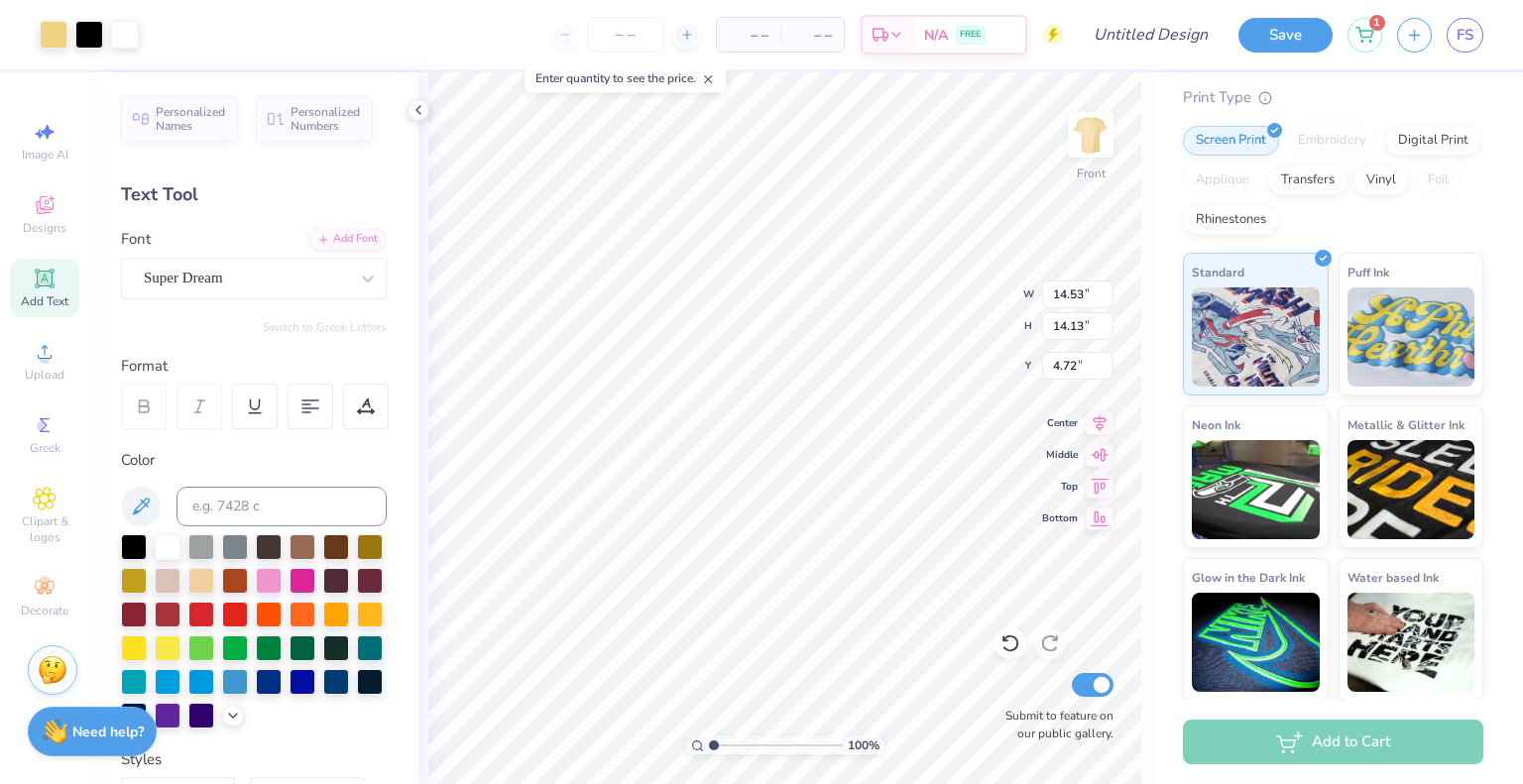type on "11.57" 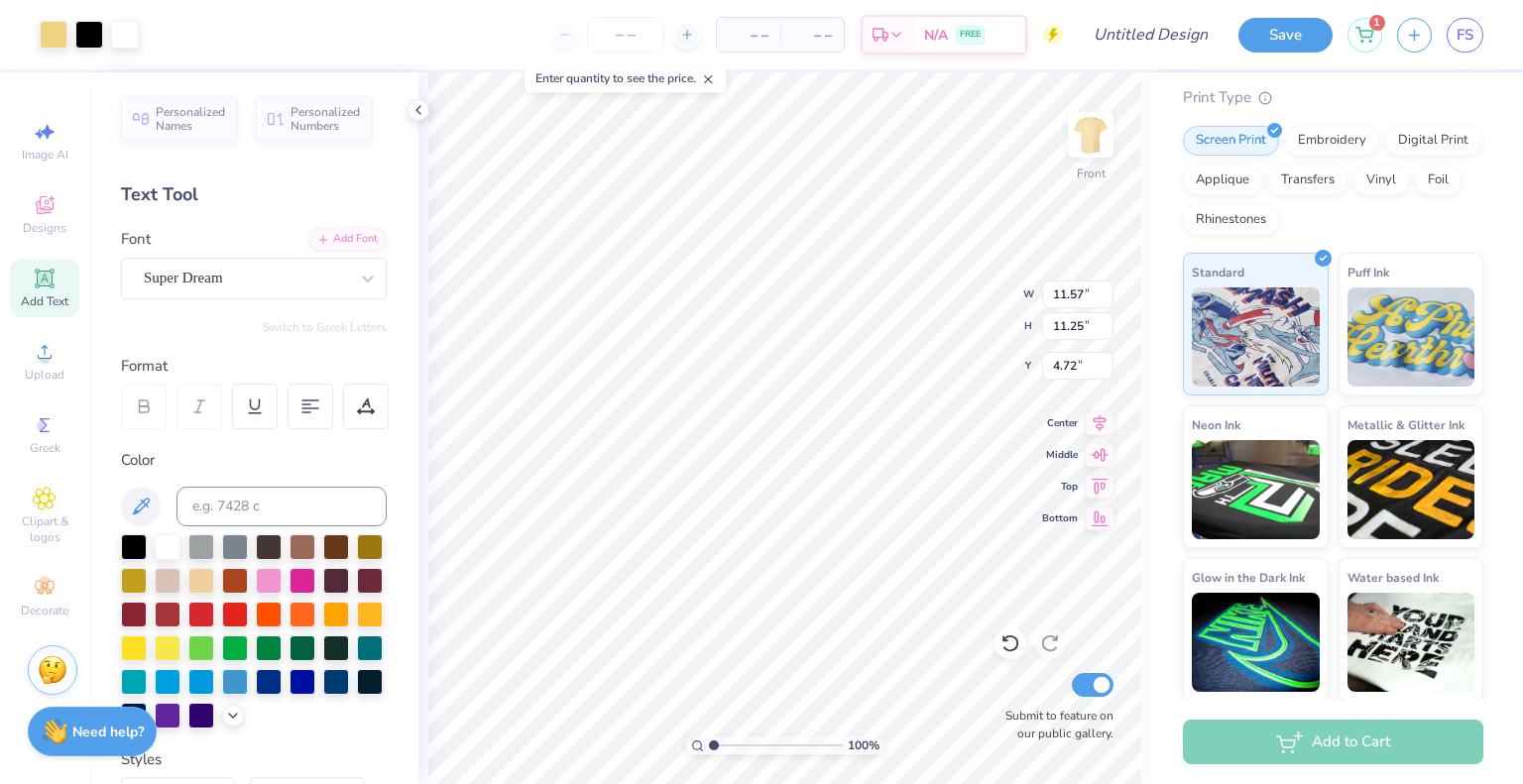 type on "6.20" 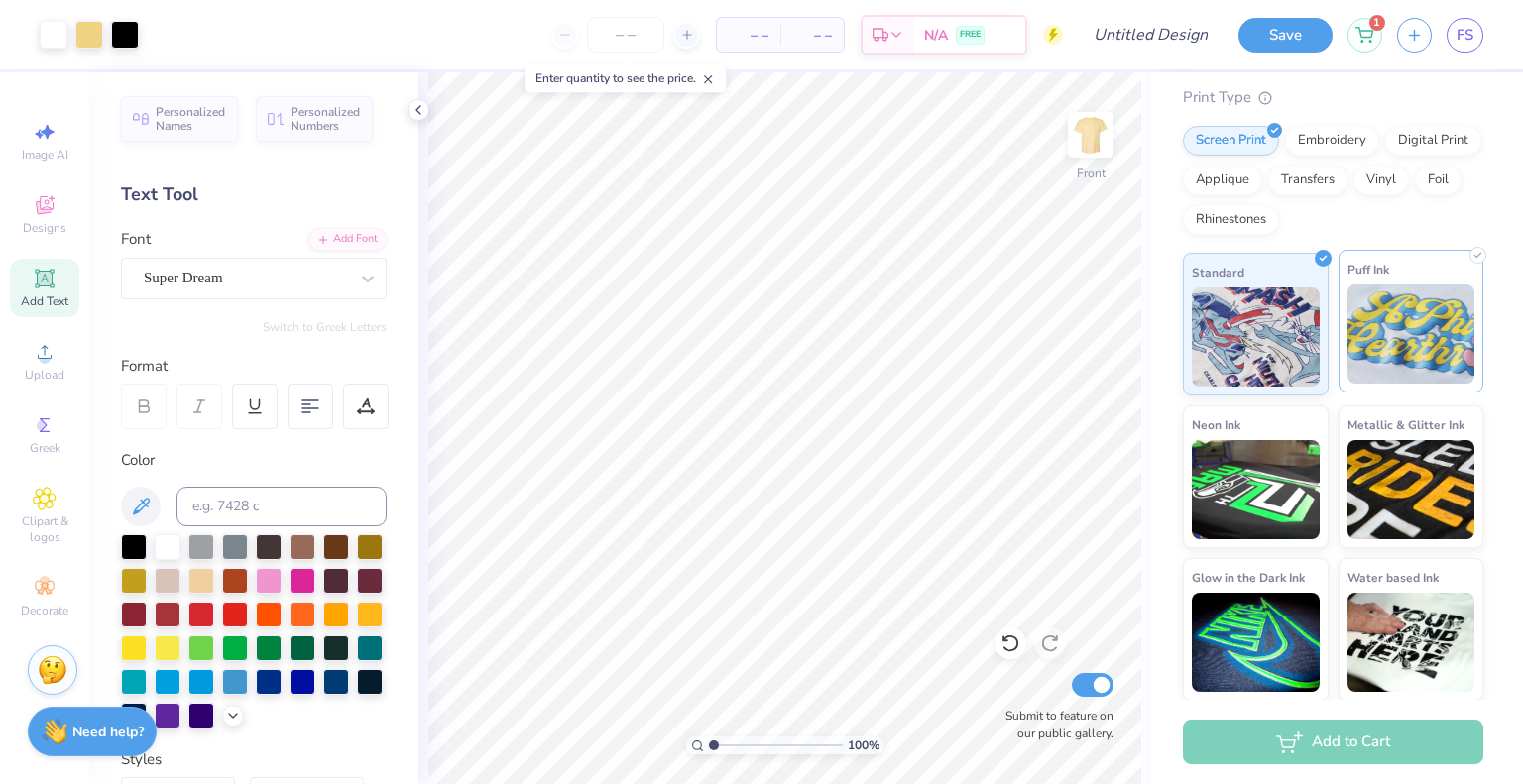 click at bounding box center [1411, 334] 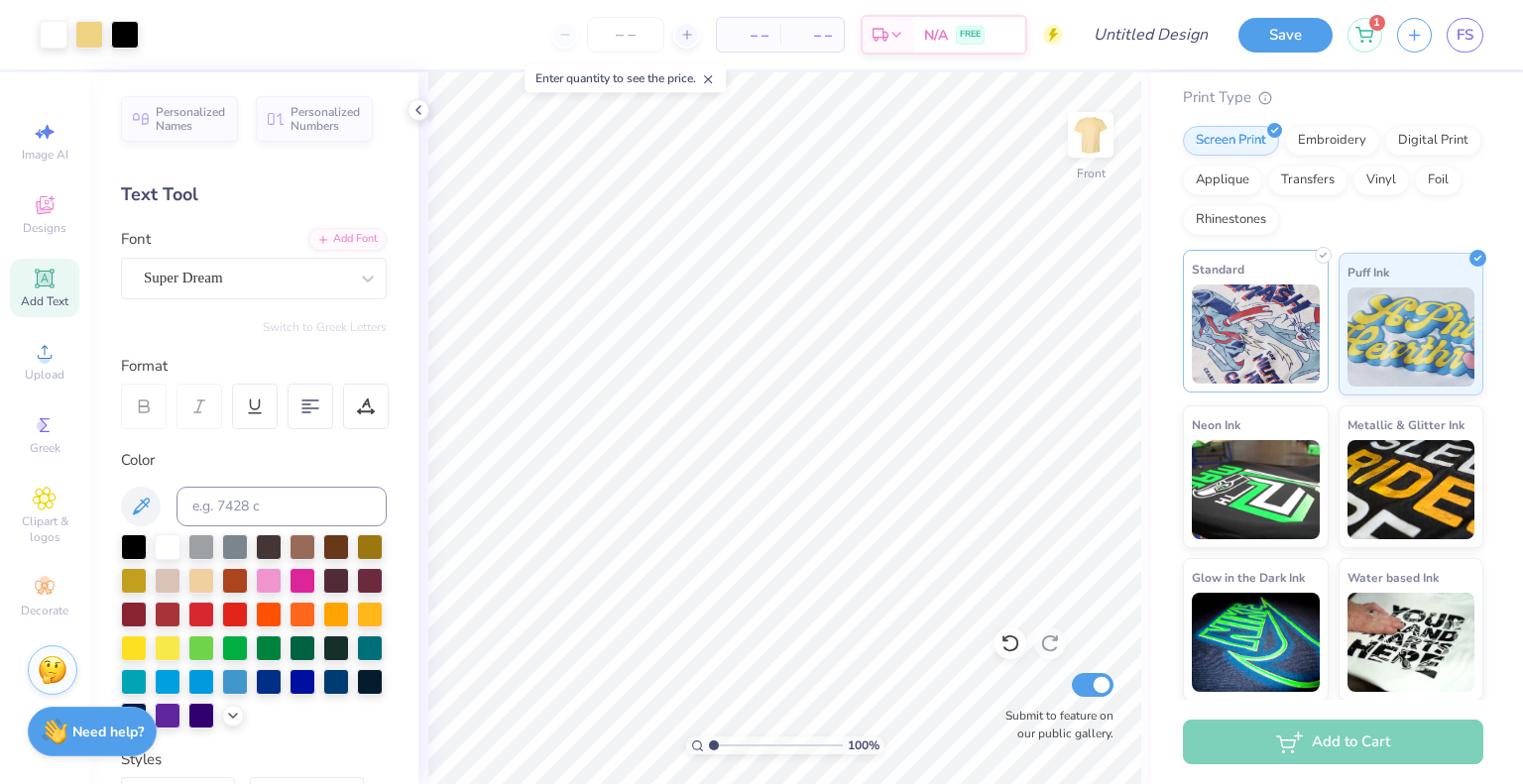click at bounding box center (1255, 334) 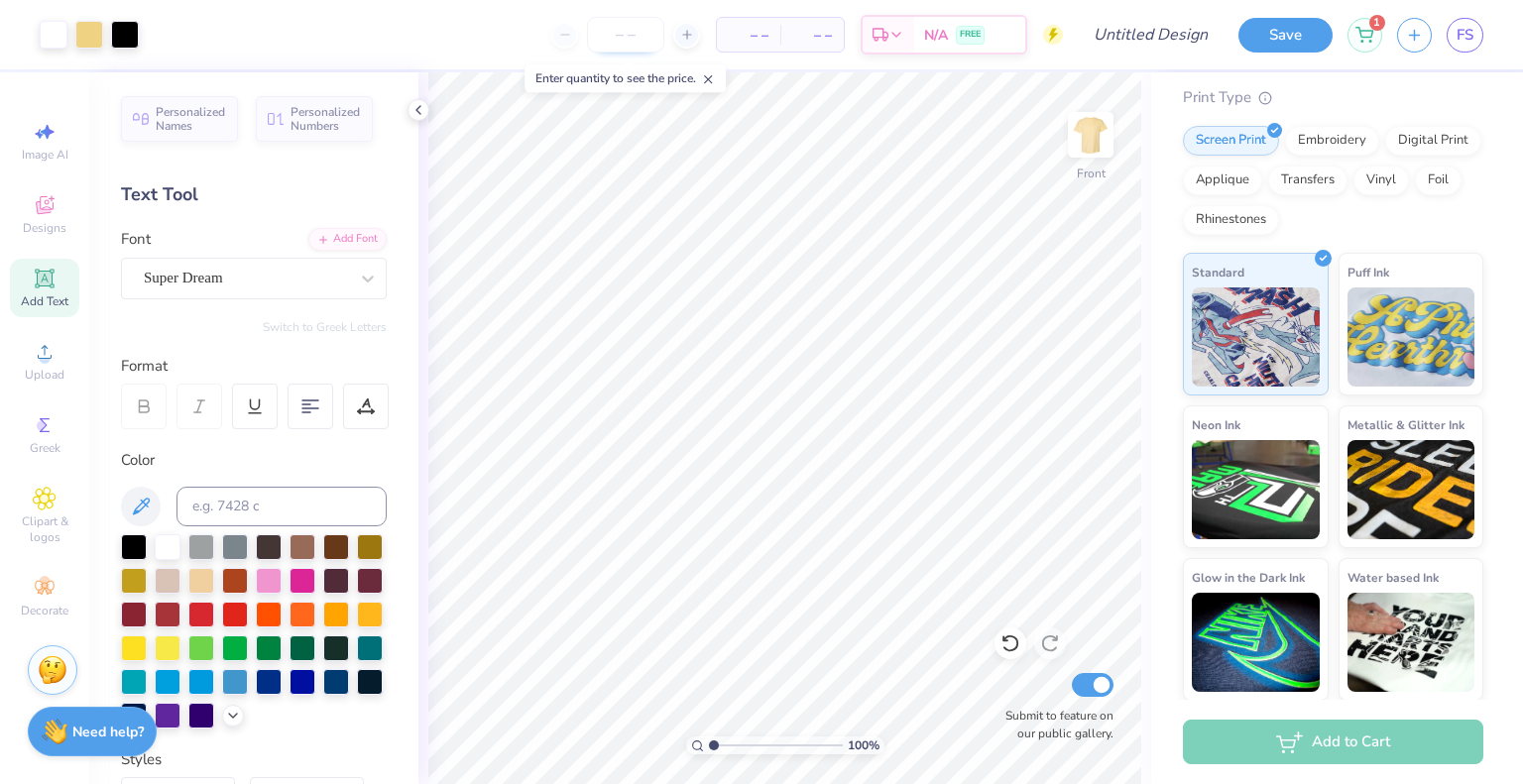 click at bounding box center (626, 35) 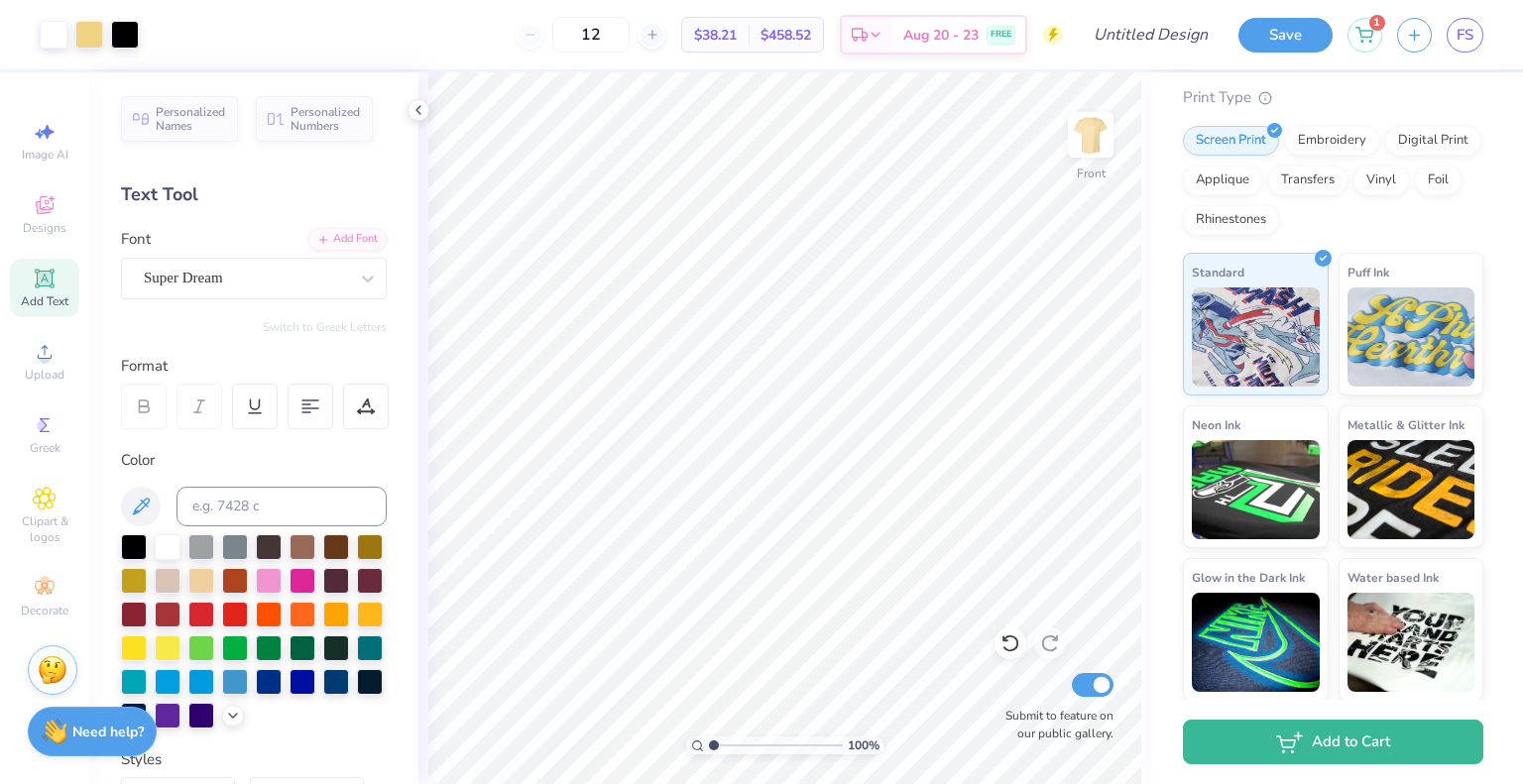 type on "1" 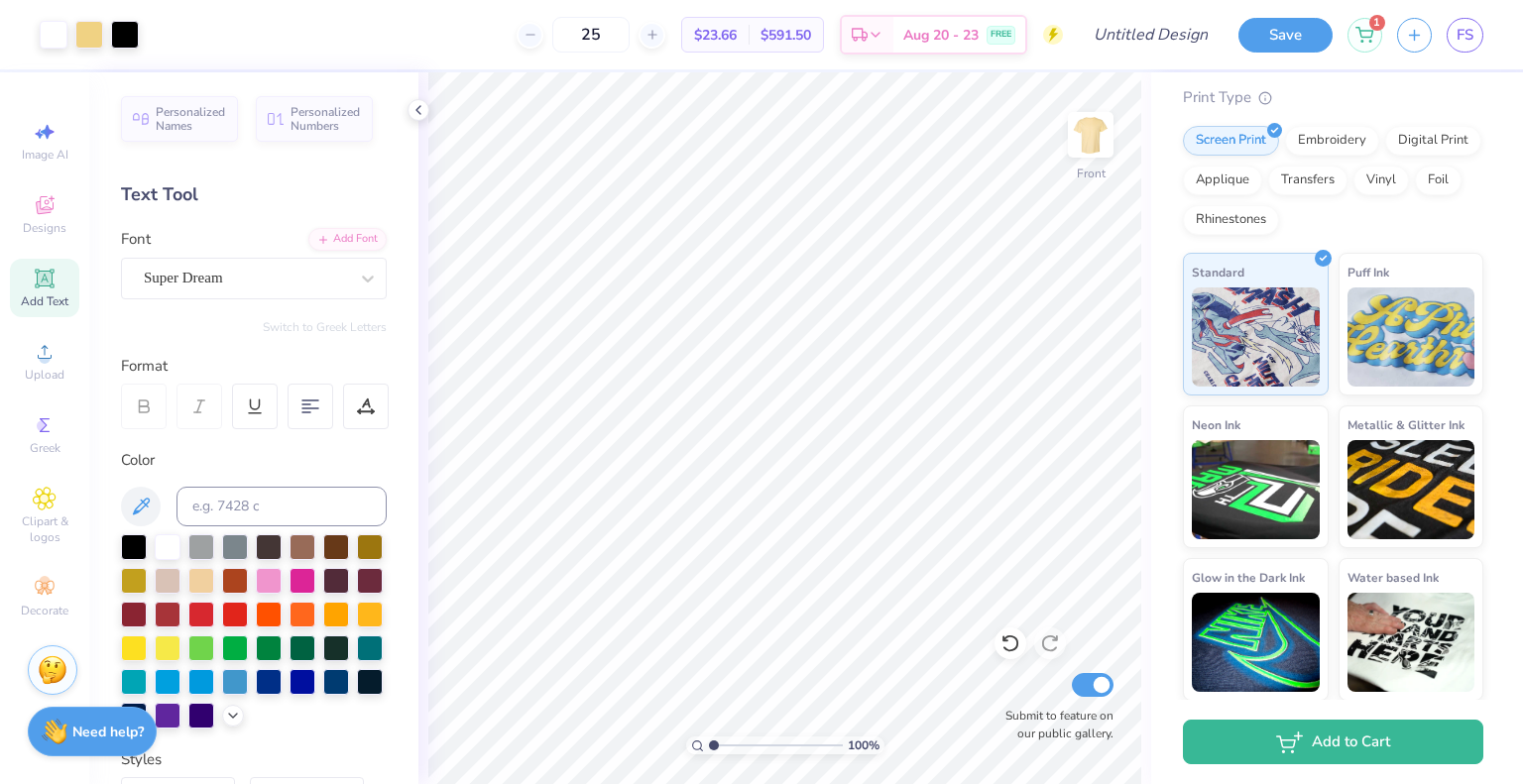 type on "25" 